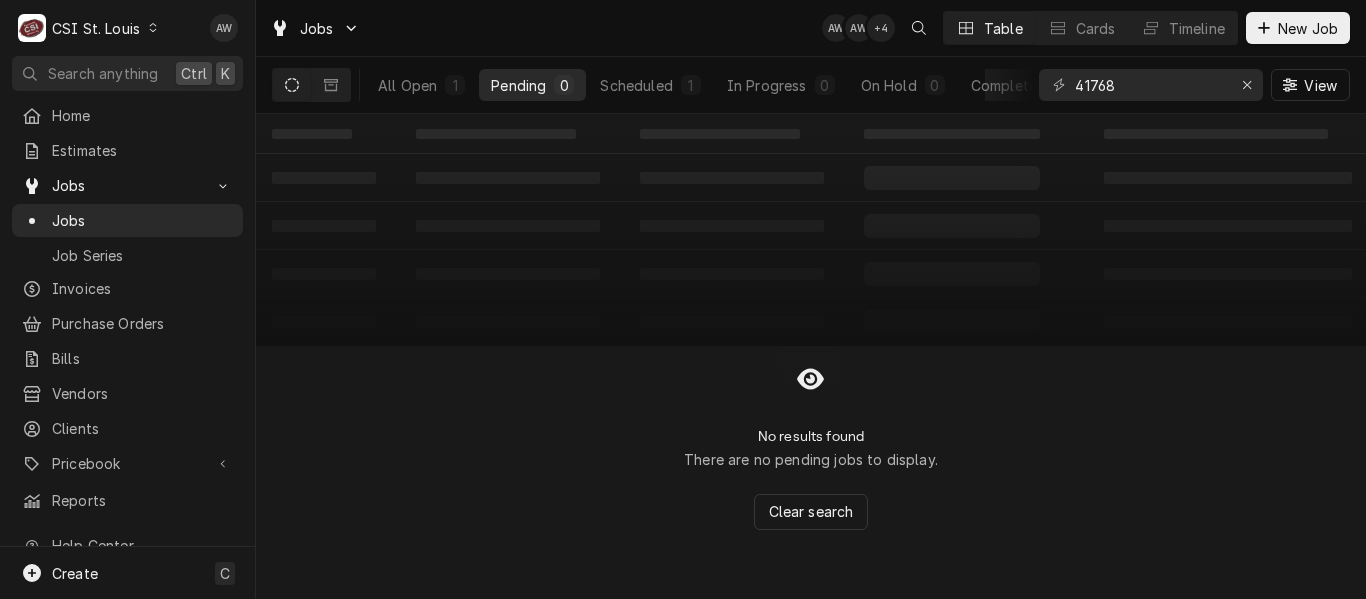 scroll, scrollTop: 0, scrollLeft: 0, axis: both 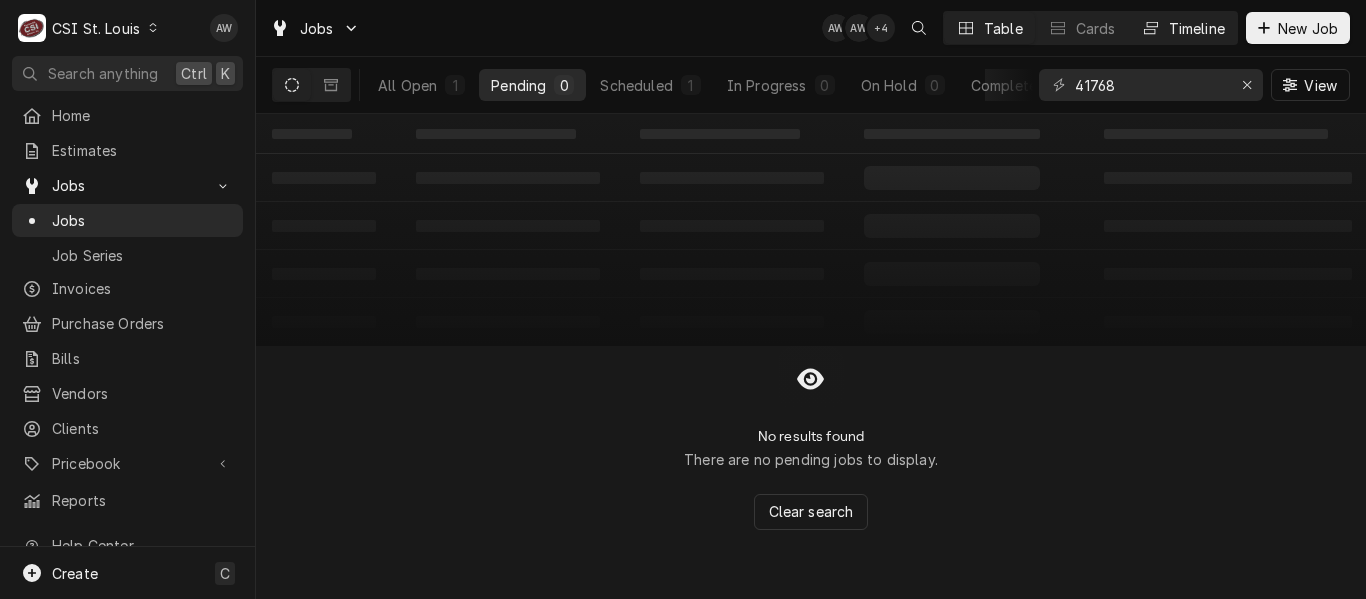 drag, startPoint x: 1192, startPoint y: 34, endPoint x: 1134, endPoint y: 32, distance: 58.034473 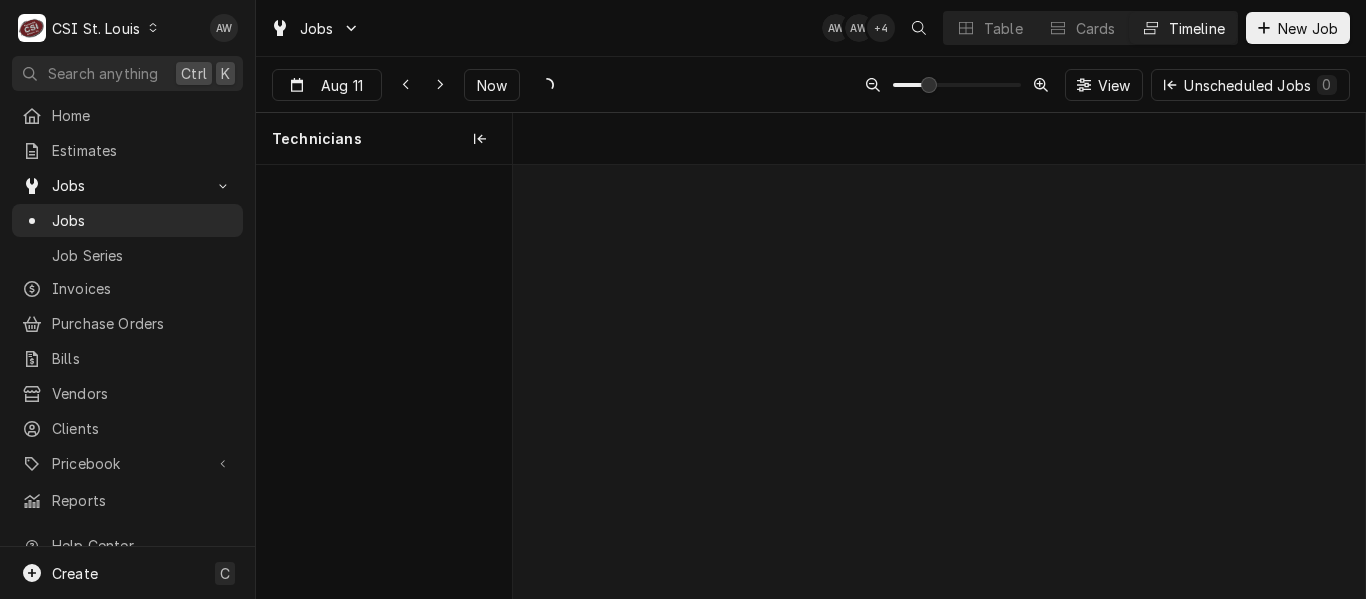 scroll, scrollTop: 0, scrollLeft: 16879, axis: horizontal 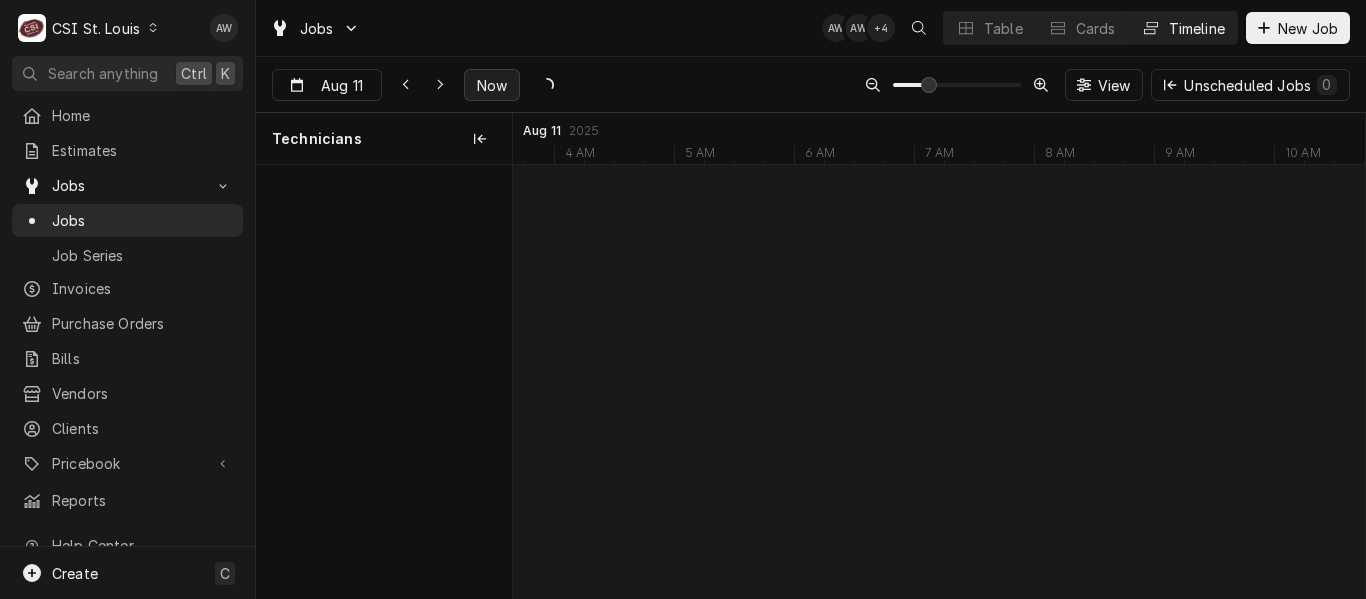 click on "Now" at bounding box center [492, 85] 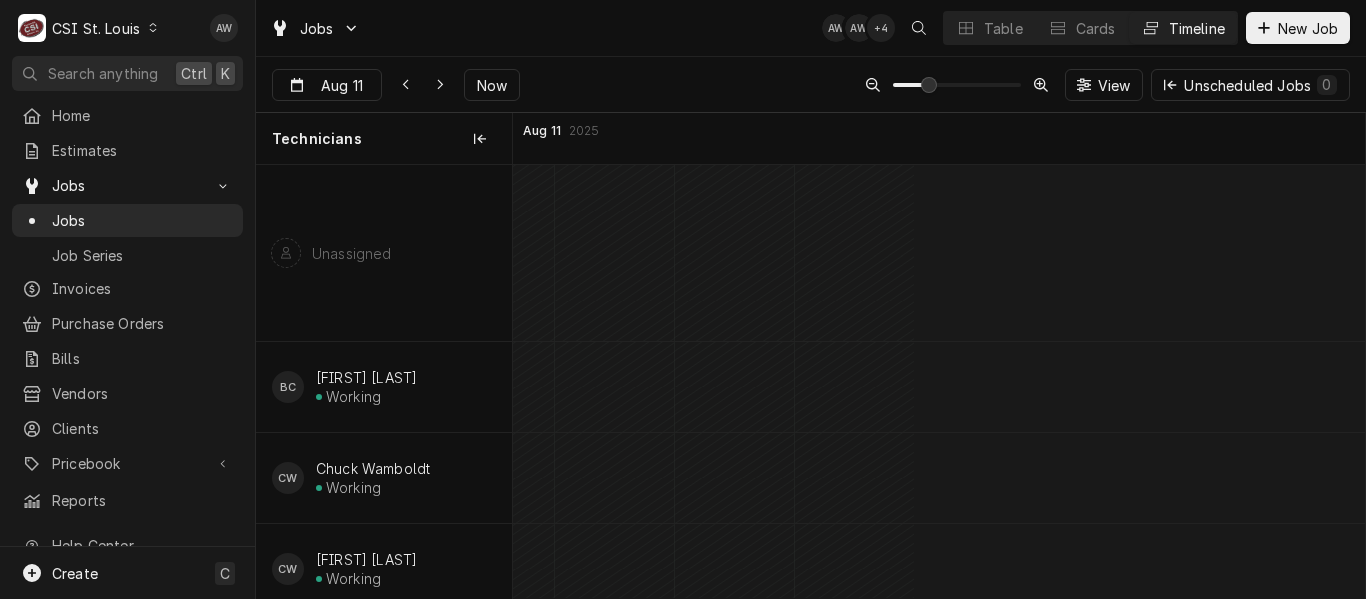 scroll, scrollTop: 0, scrollLeft: 8579, axis: horizontal 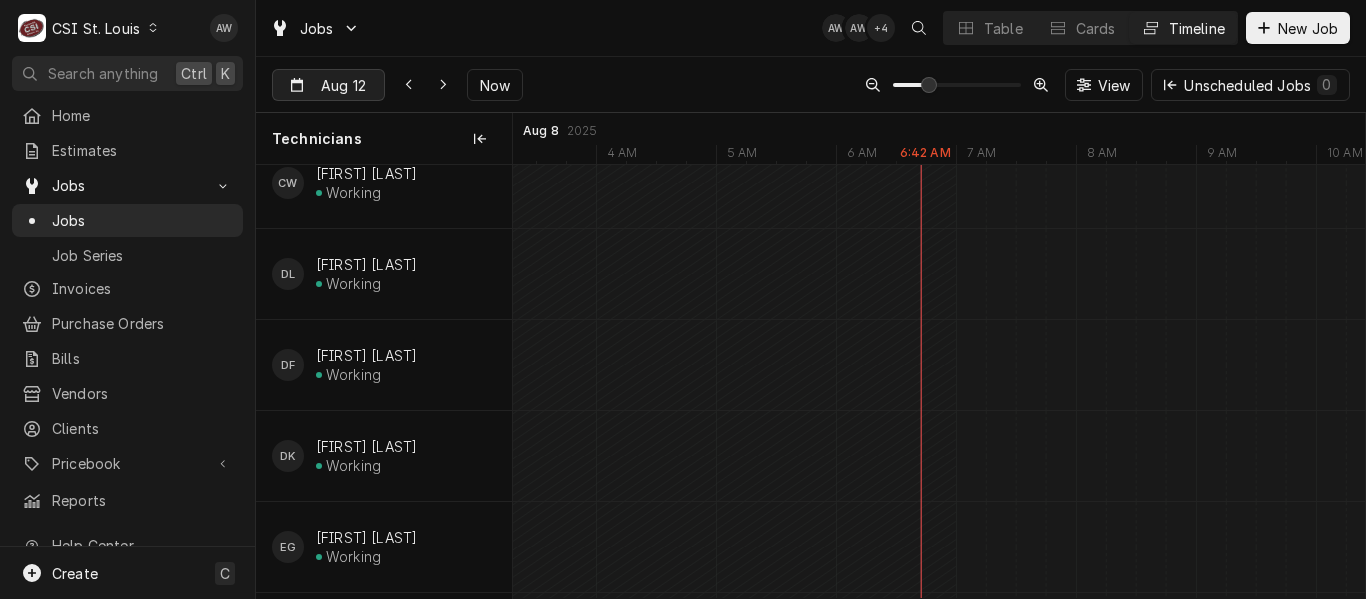 click at bounding box center [370, 86] 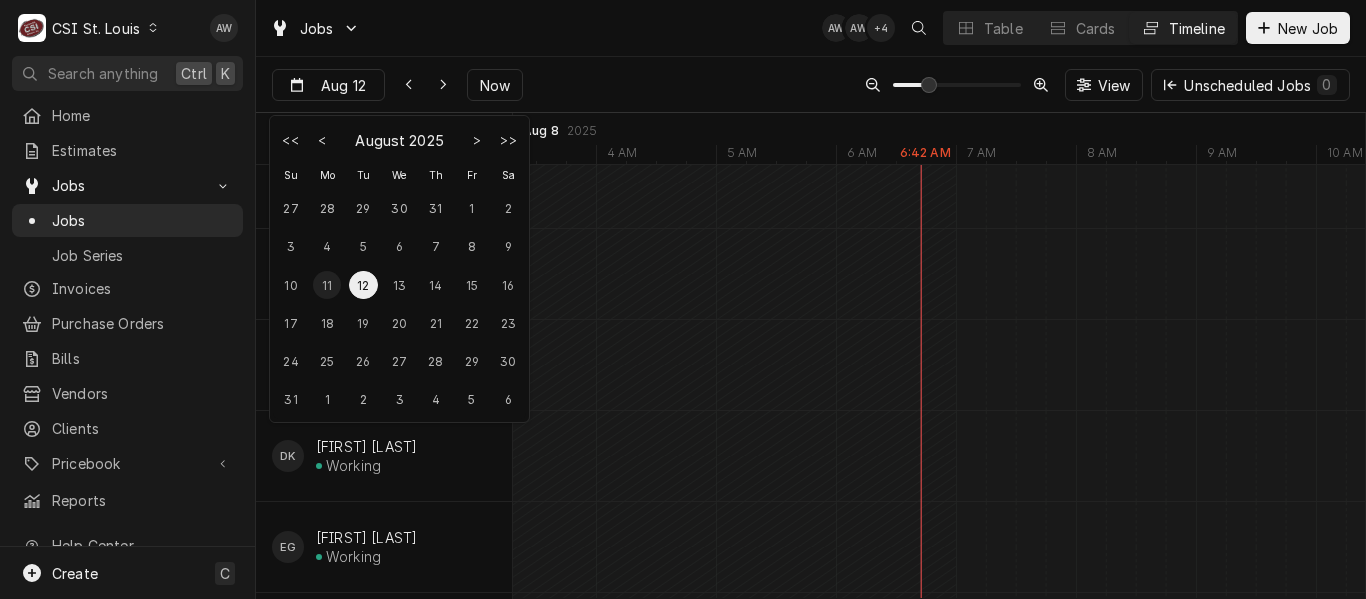 click on "11" at bounding box center (327, 285) 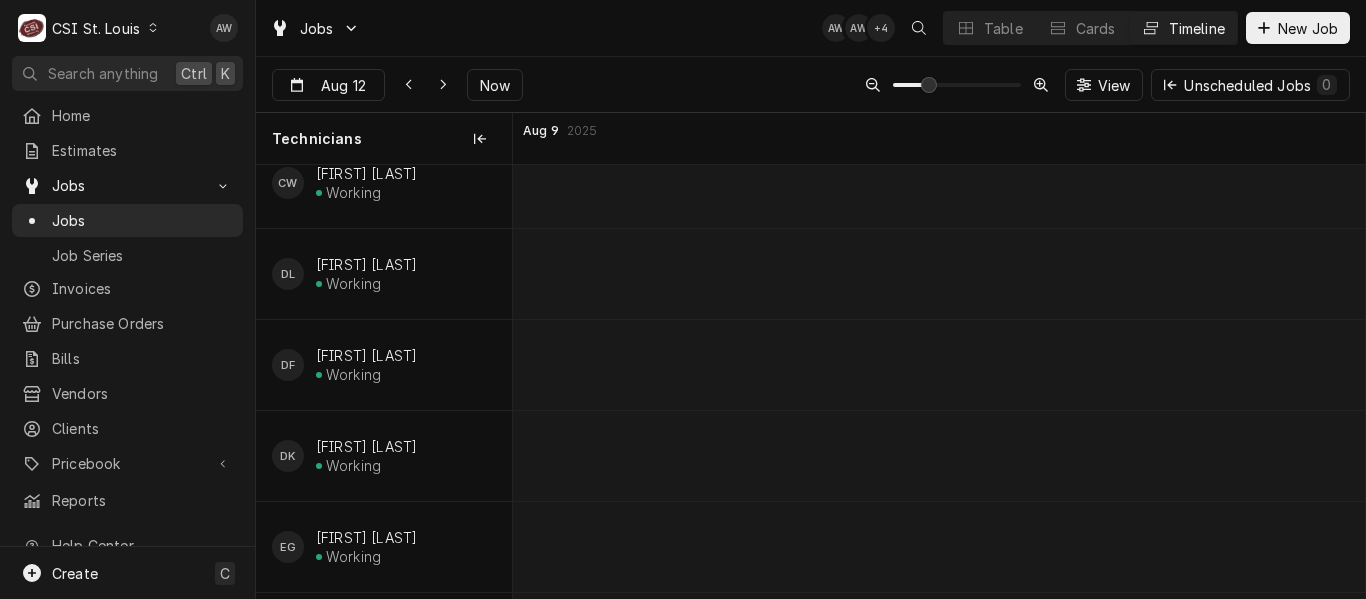 scroll, scrollTop: 0, scrollLeft: 14043, axis: horizontal 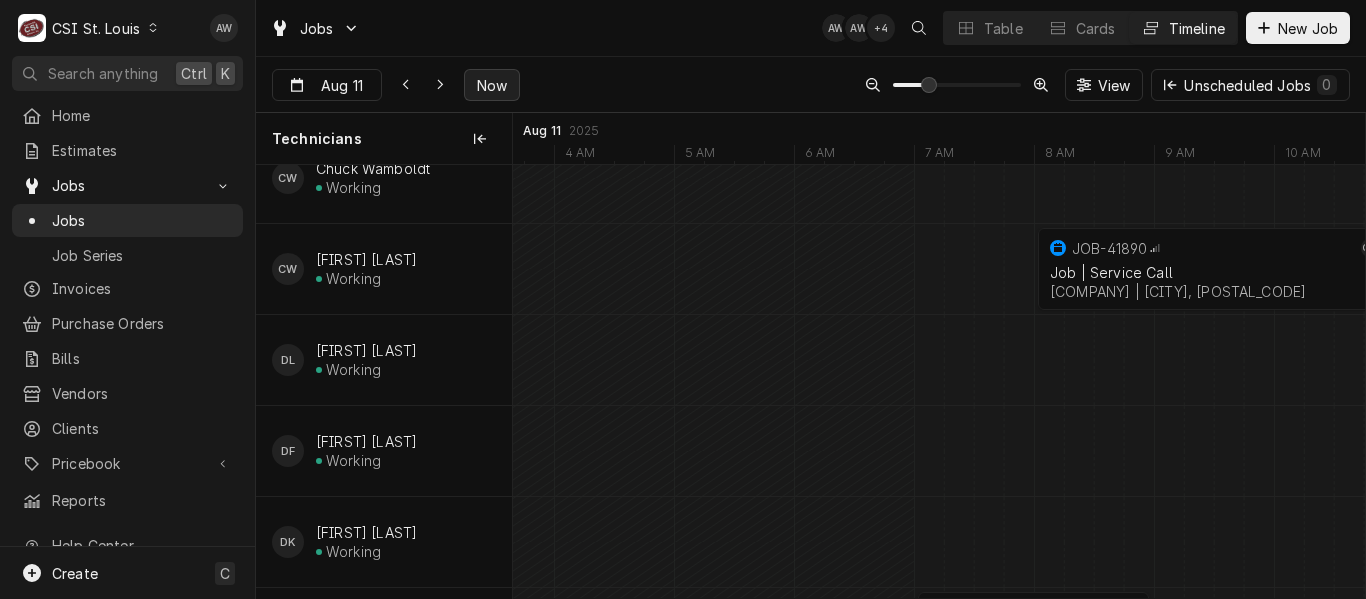 click on "Now" at bounding box center [492, 85] 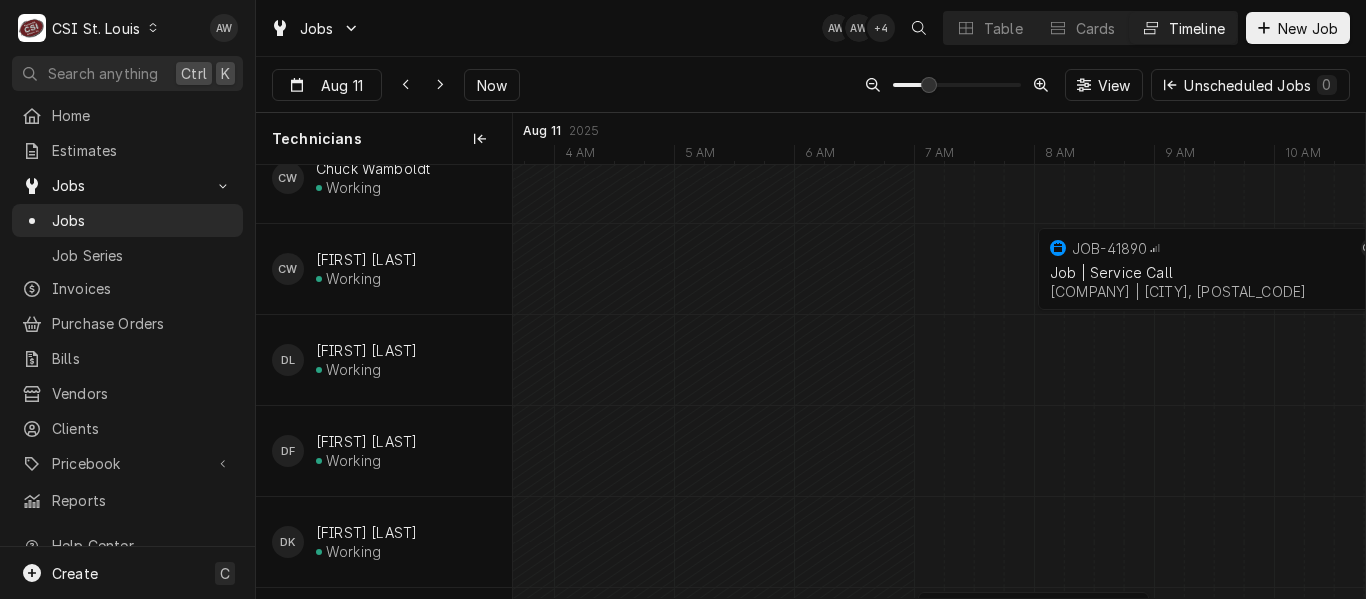 scroll, scrollTop: 0, scrollLeft: 13450, axis: horizontal 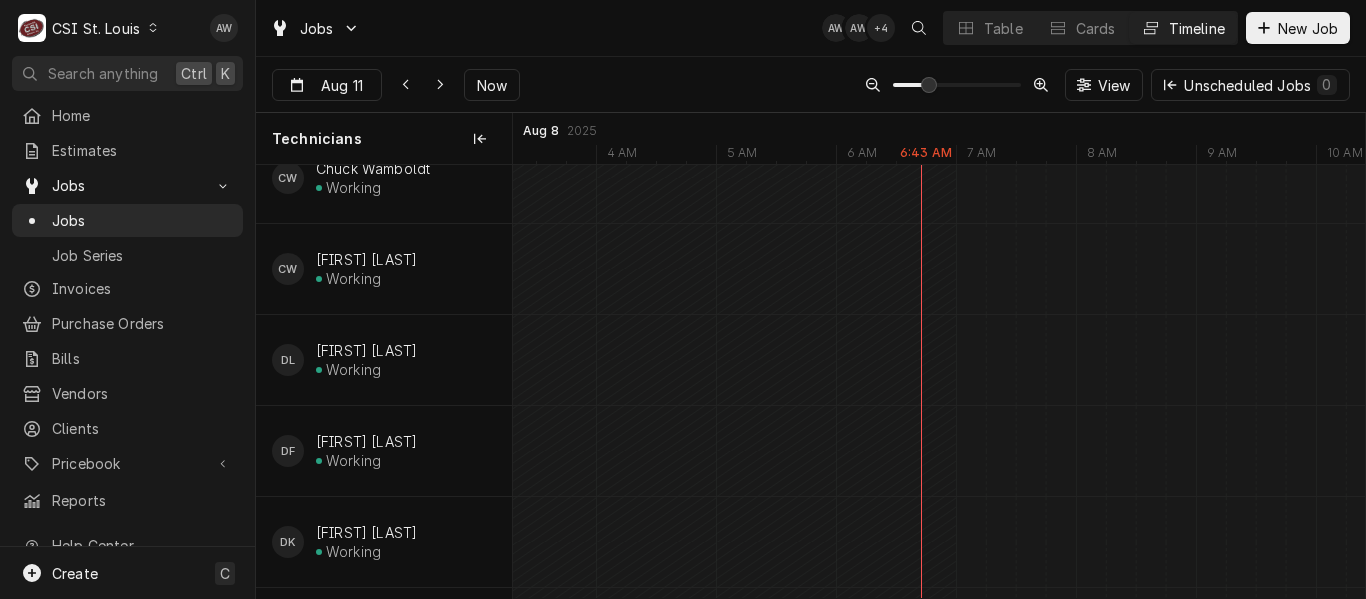 type on "Aug 8" 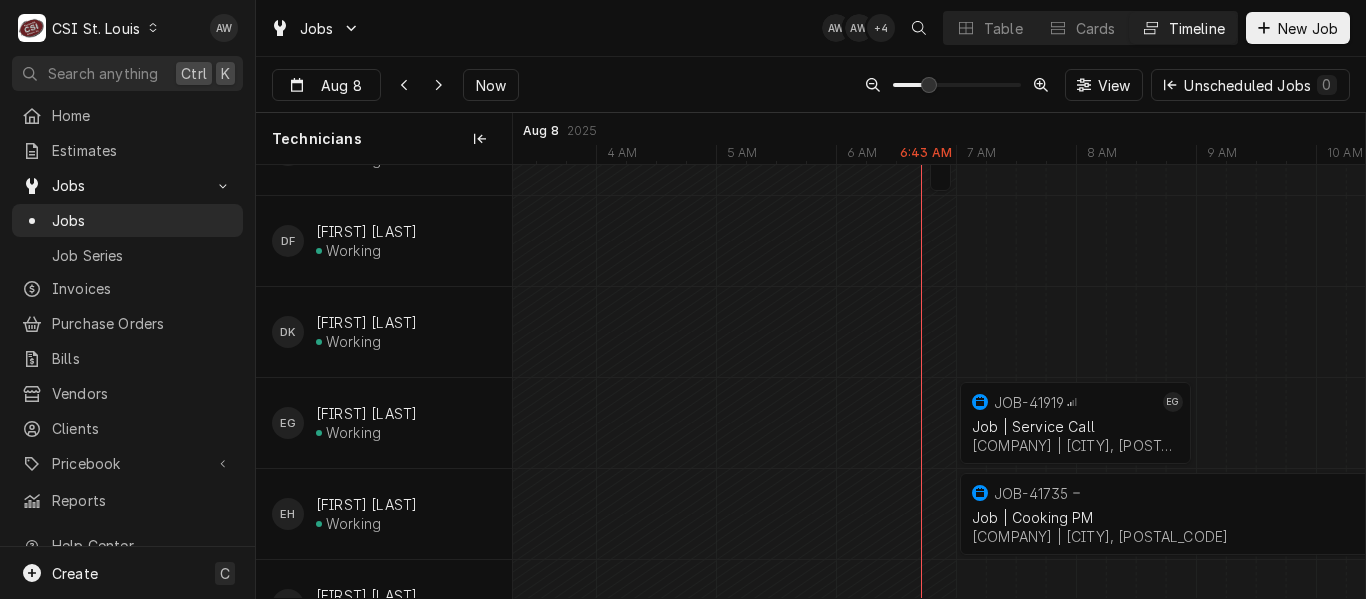 scroll, scrollTop: 500, scrollLeft: 0, axis: vertical 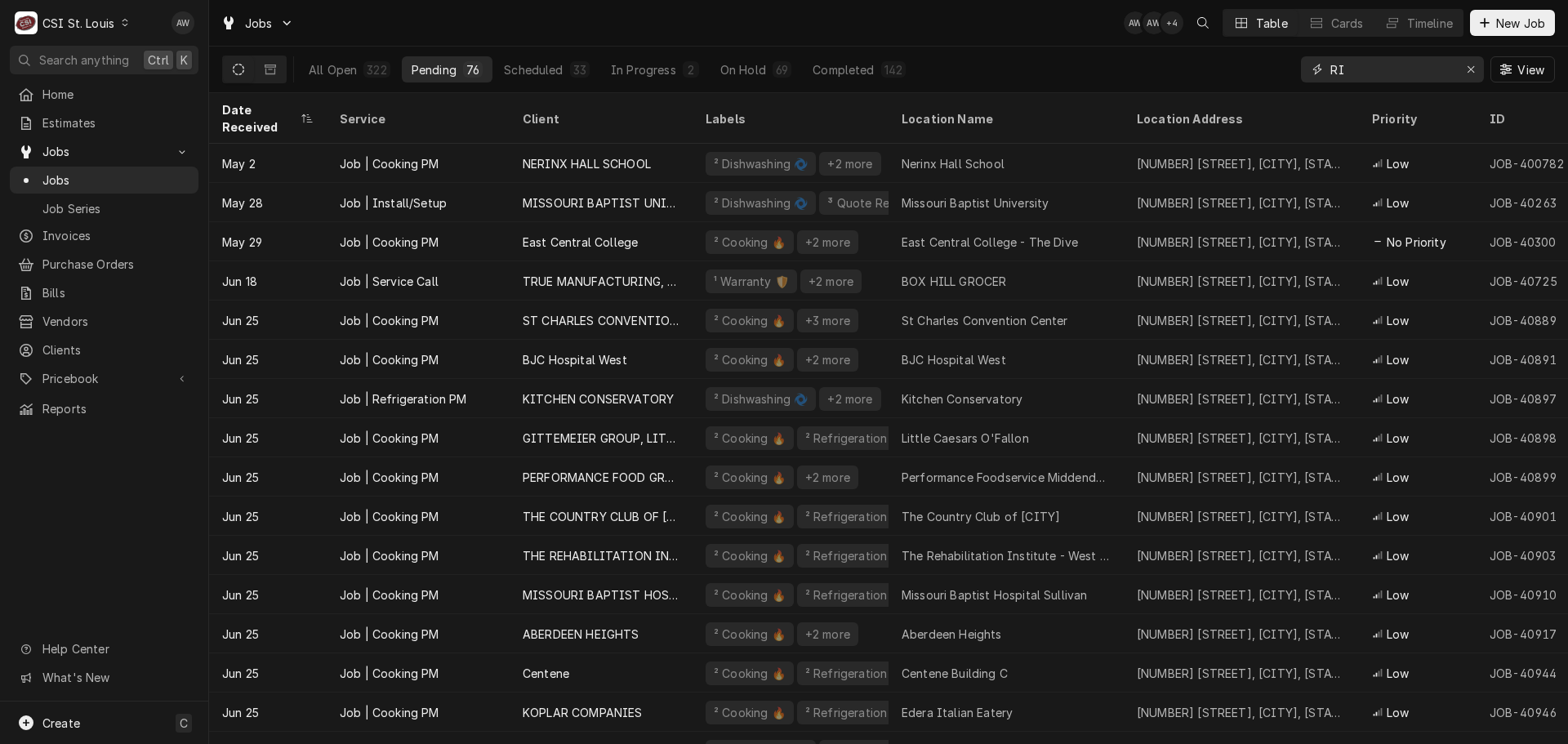 drag, startPoint x: 1359, startPoint y: 74, endPoint x: 1263, endPoint y: 75, distance: 96.005208 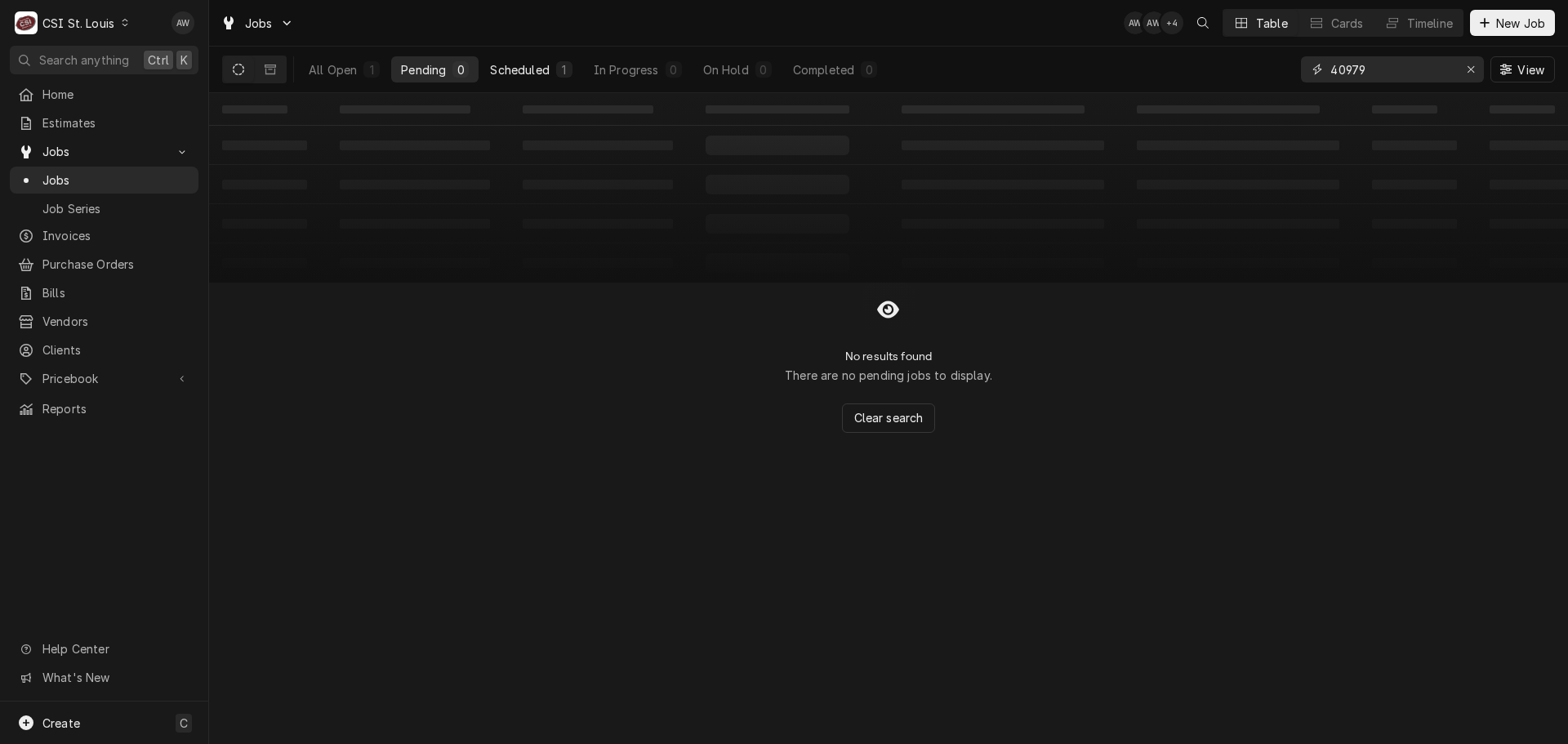 type on "40979" 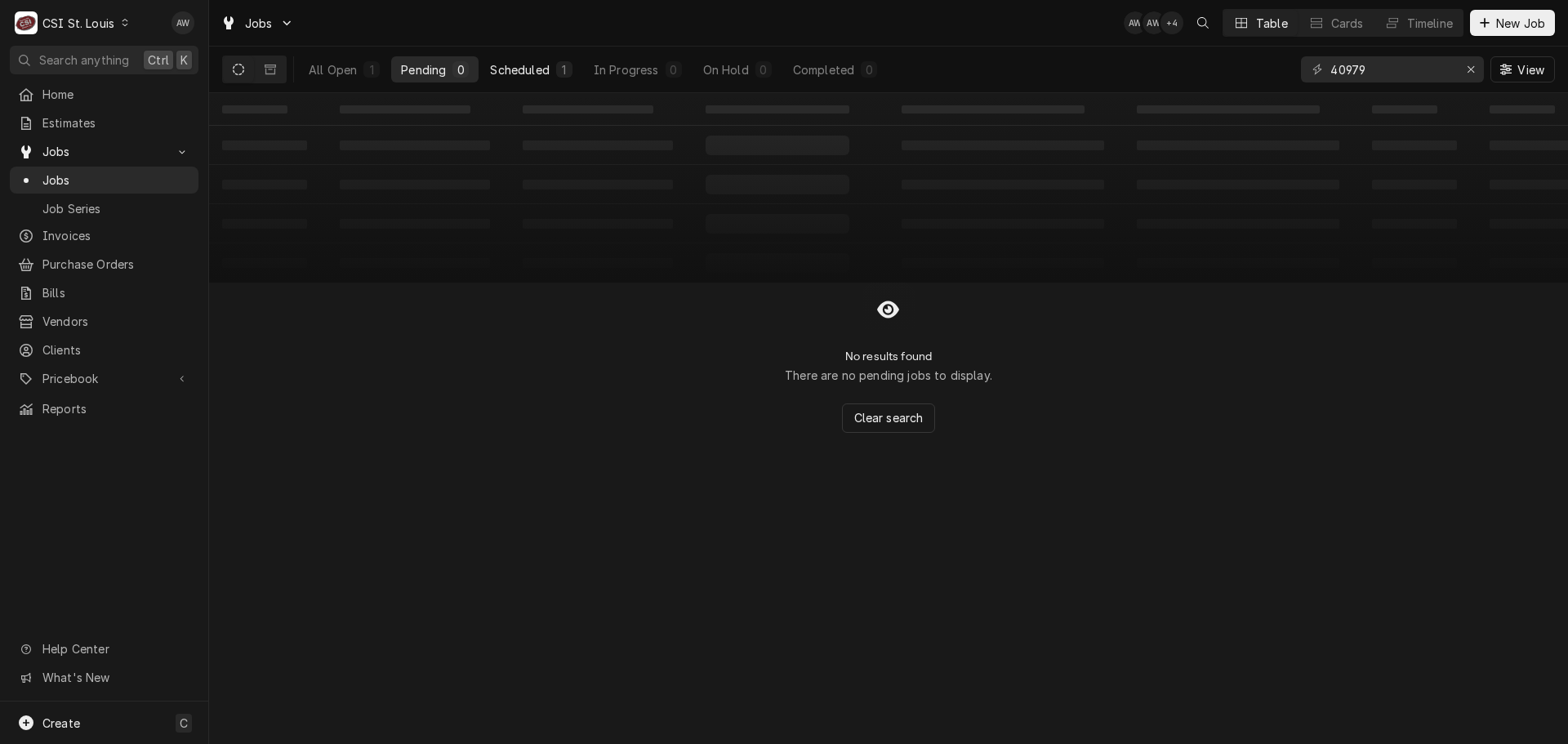 click on "Scheduled 1" at bounding box center (531, 69) 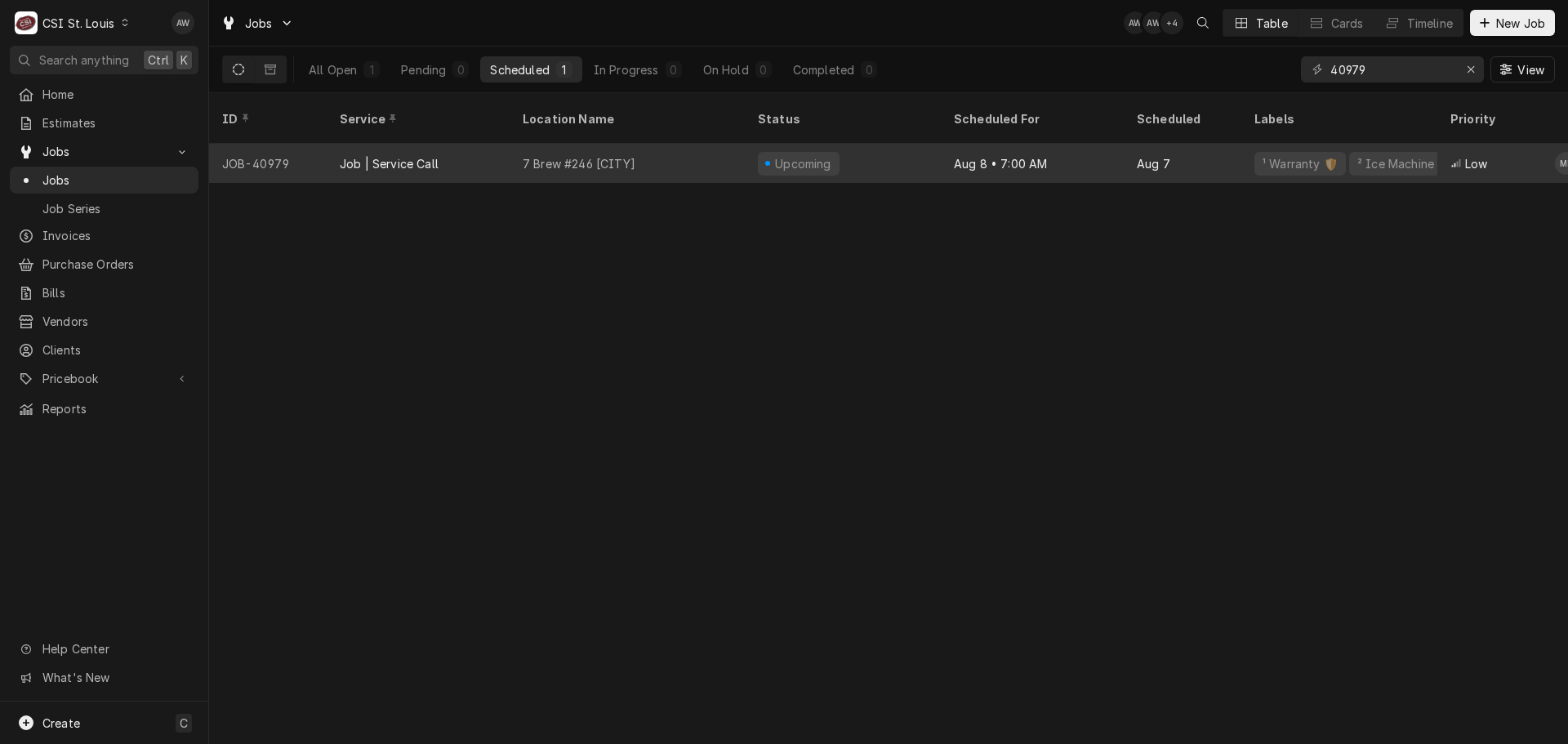 click on "7 Brew #246 St Louis" at bounding box center [627, 163] 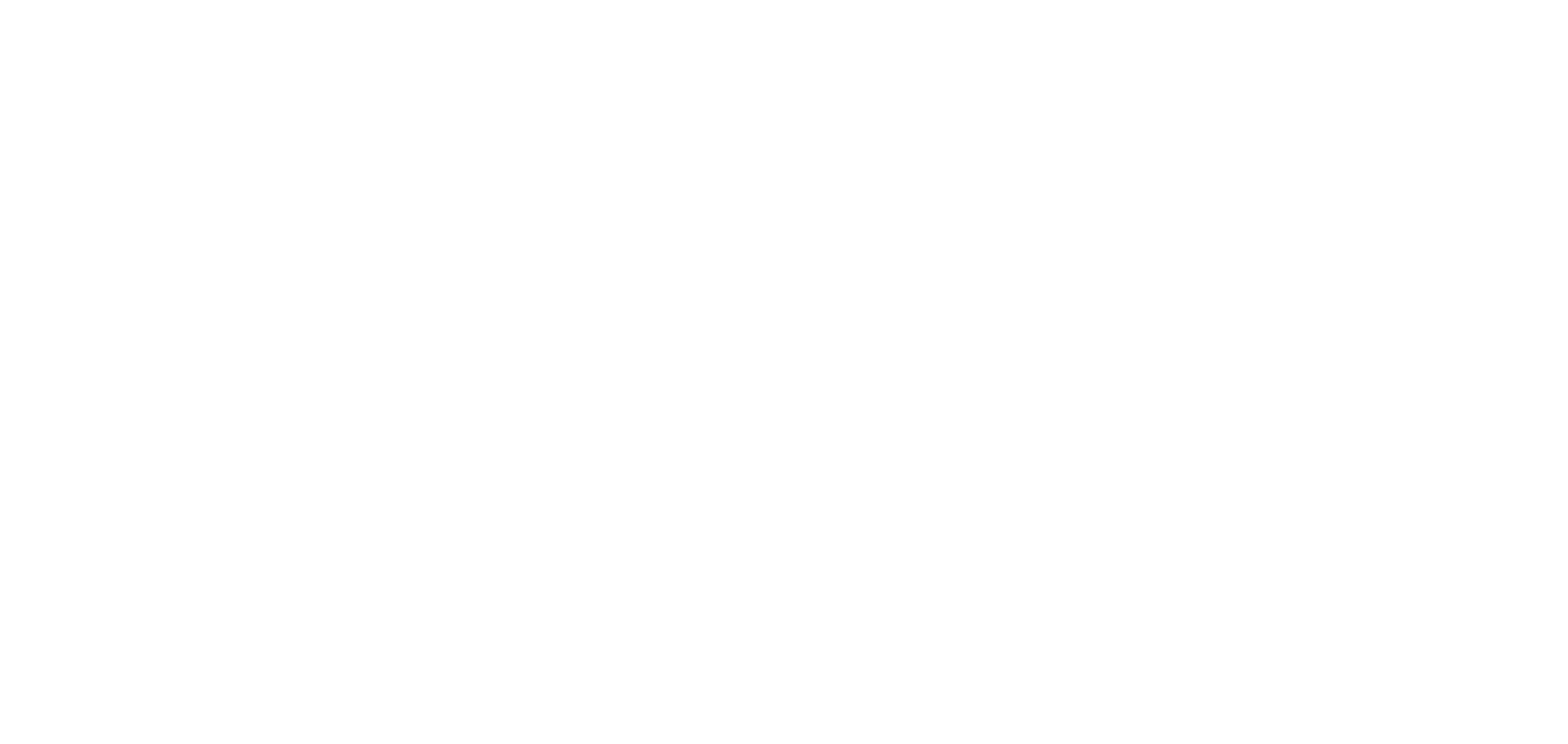 scroll, scrollTop: 0, scrollLeft: 0, axis: both 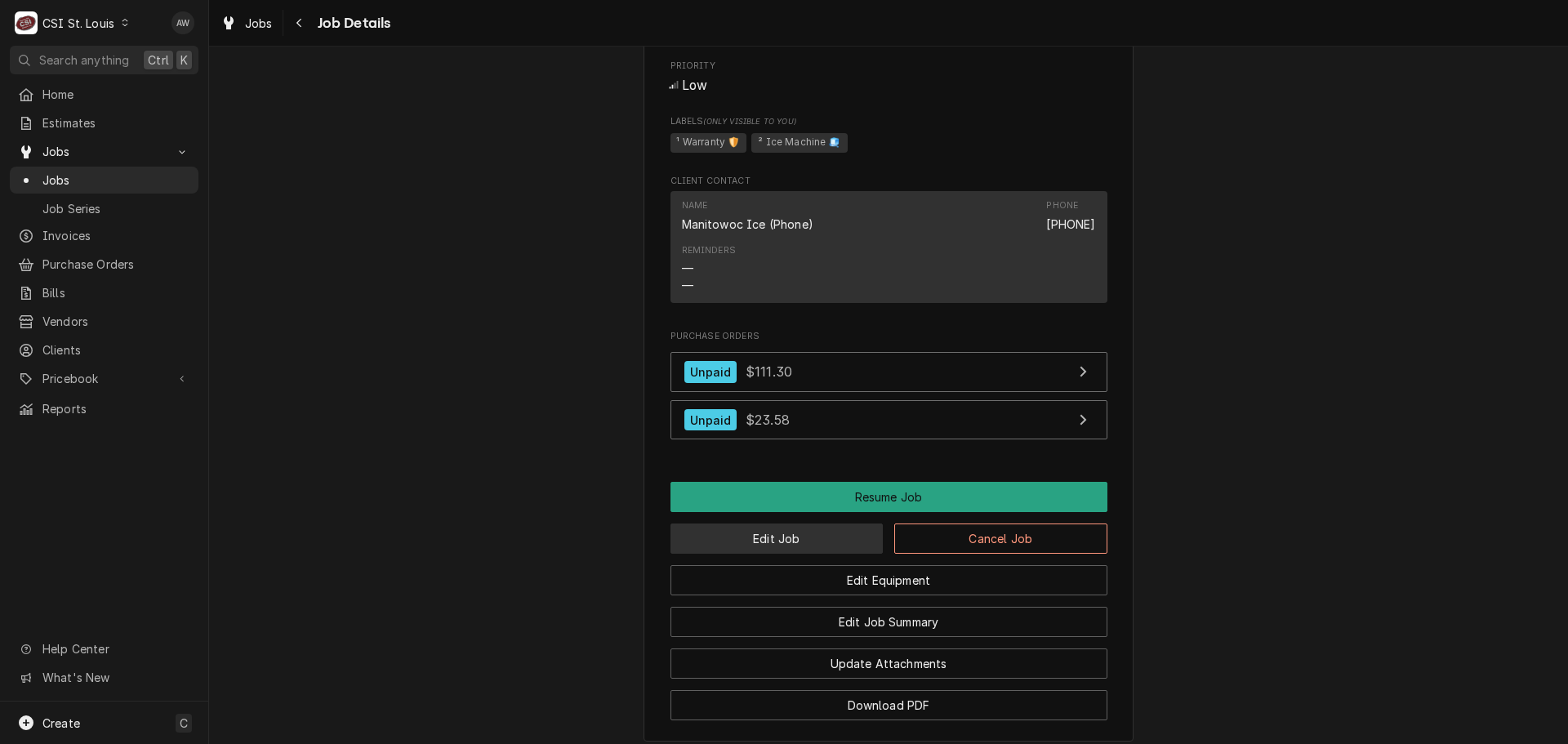 click on "Edit Job" at bounding box center [777, 538] 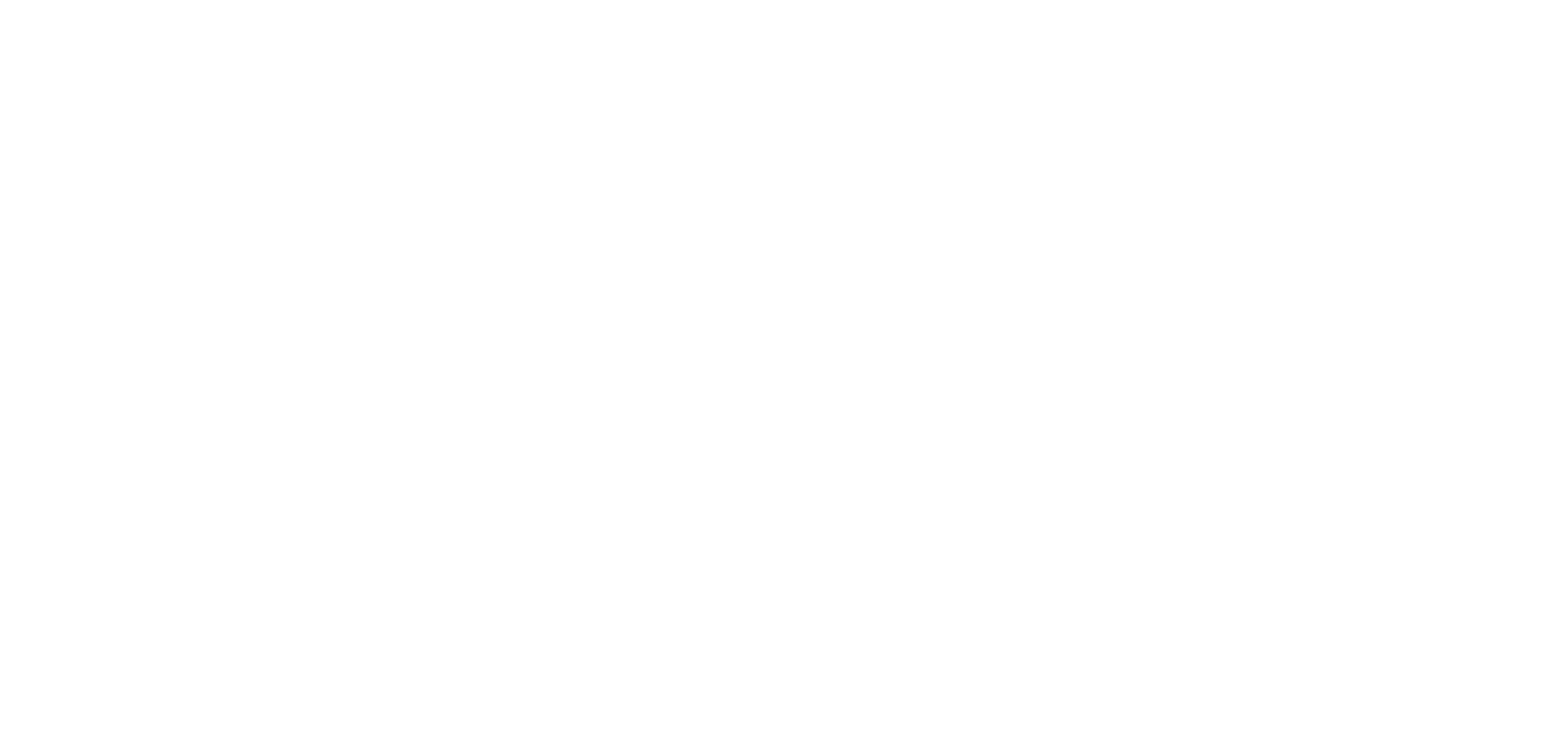 scroll, scrollTop: 0, scrollLeft: 0, axis: both 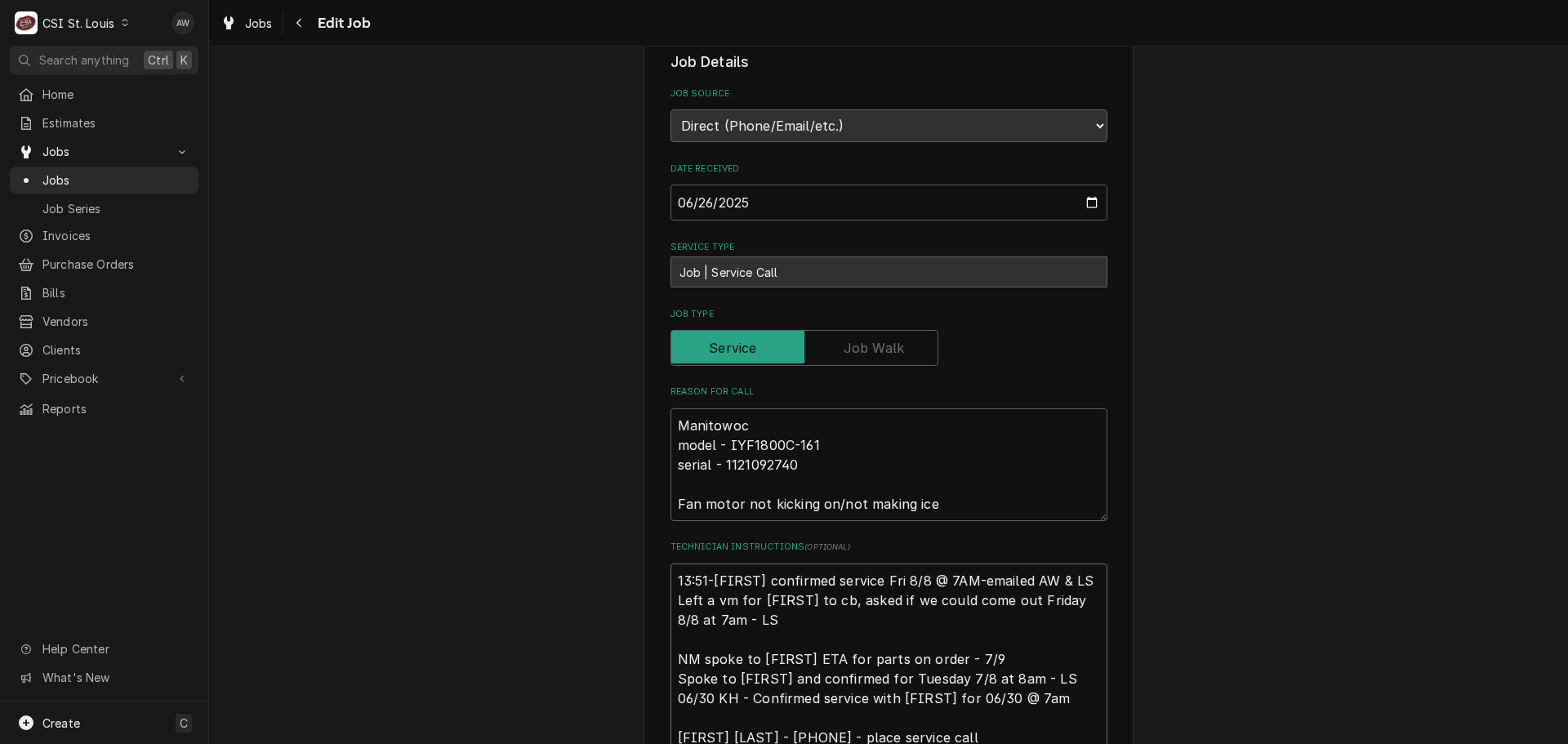 click on "13:51-John confirmed service Fri 8/8 @ 7AM-emailed AW & LS
Left a vm for John to cb, asked if we could come out Friday 8/8 at 7am - LS
NM spoke to John ETA for parts on order - 7/9
Spoke to John and confirmed for Tuesday 7/8 at 8am - LS
06/30 KH - Confirmed service with John for 06/30 @ 7am
John Dickmann - 314 941-0137 - place service call
530am - 10pm
This is still in warranty. It was installed last July" at bounding box center (889, 698) 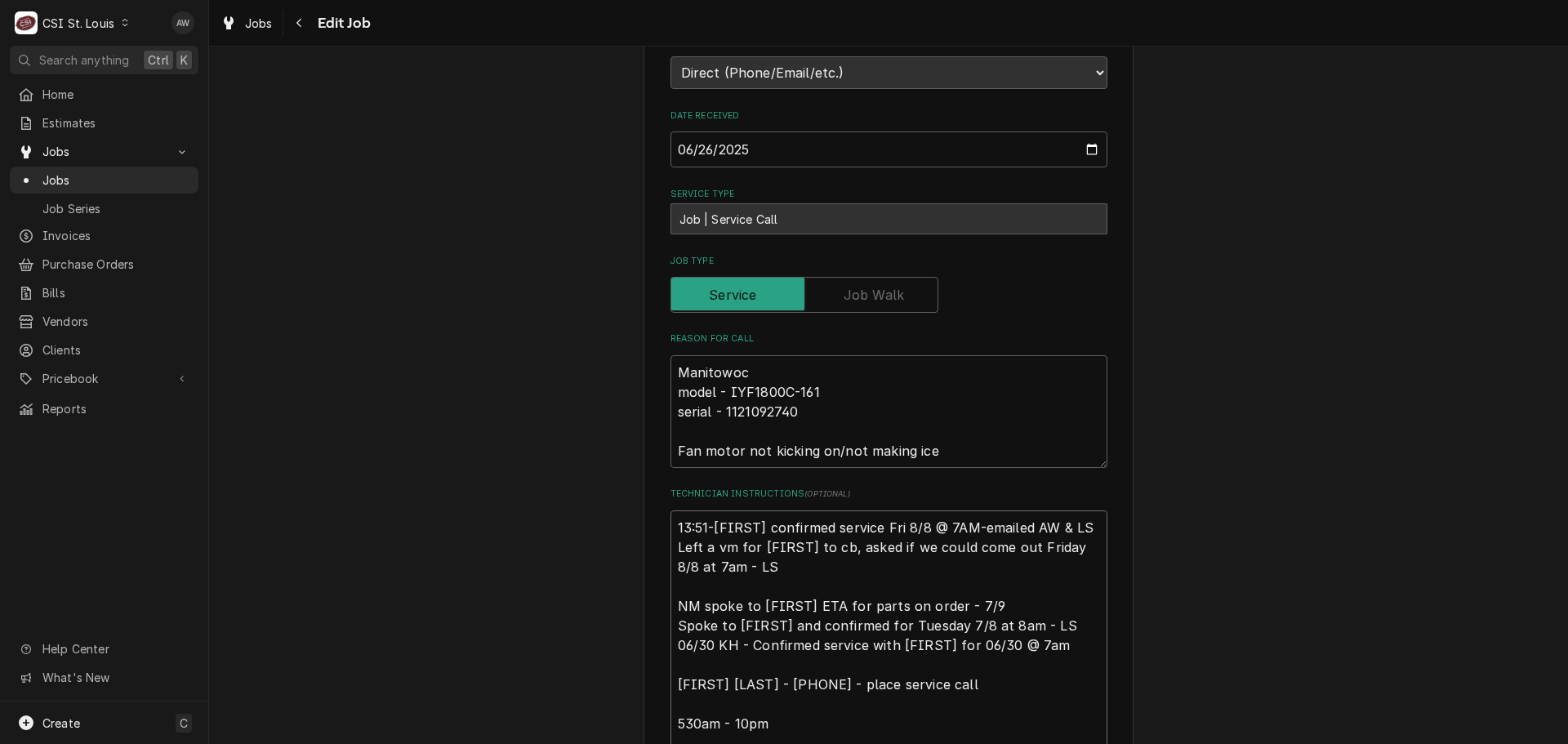 scroll, scrollTop: 408, scrollLeft: 0, axis: vertical 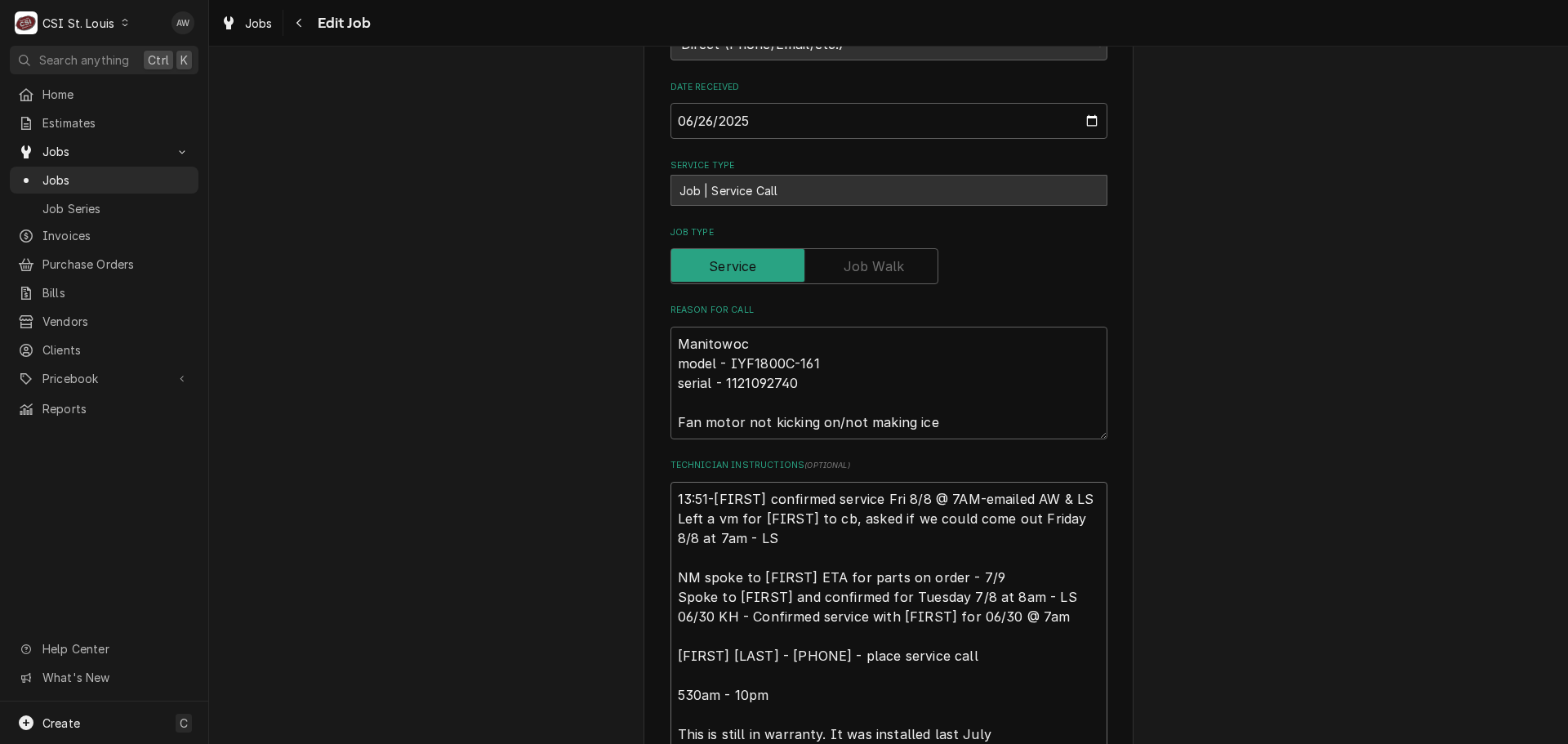 type on "x" 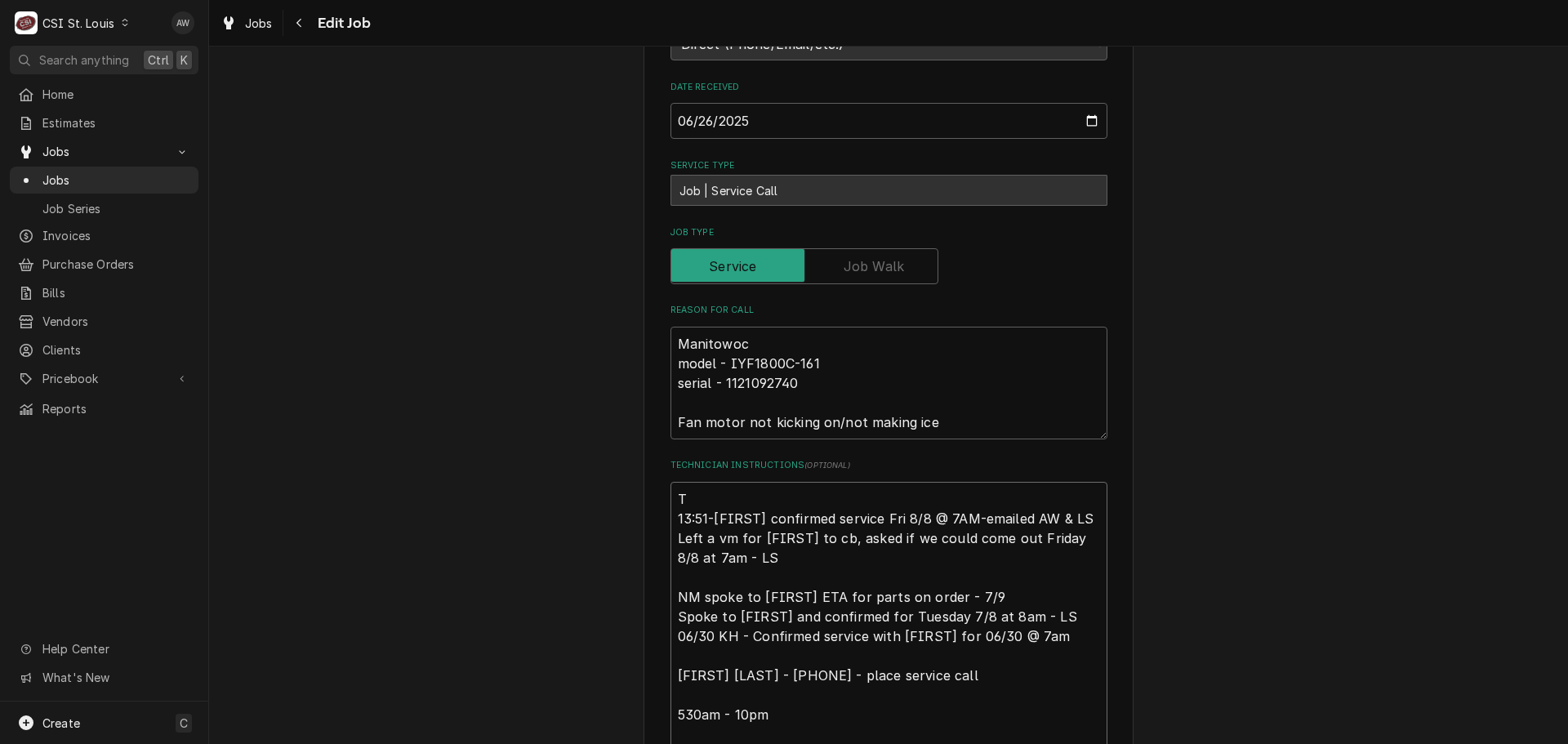 type on "x" 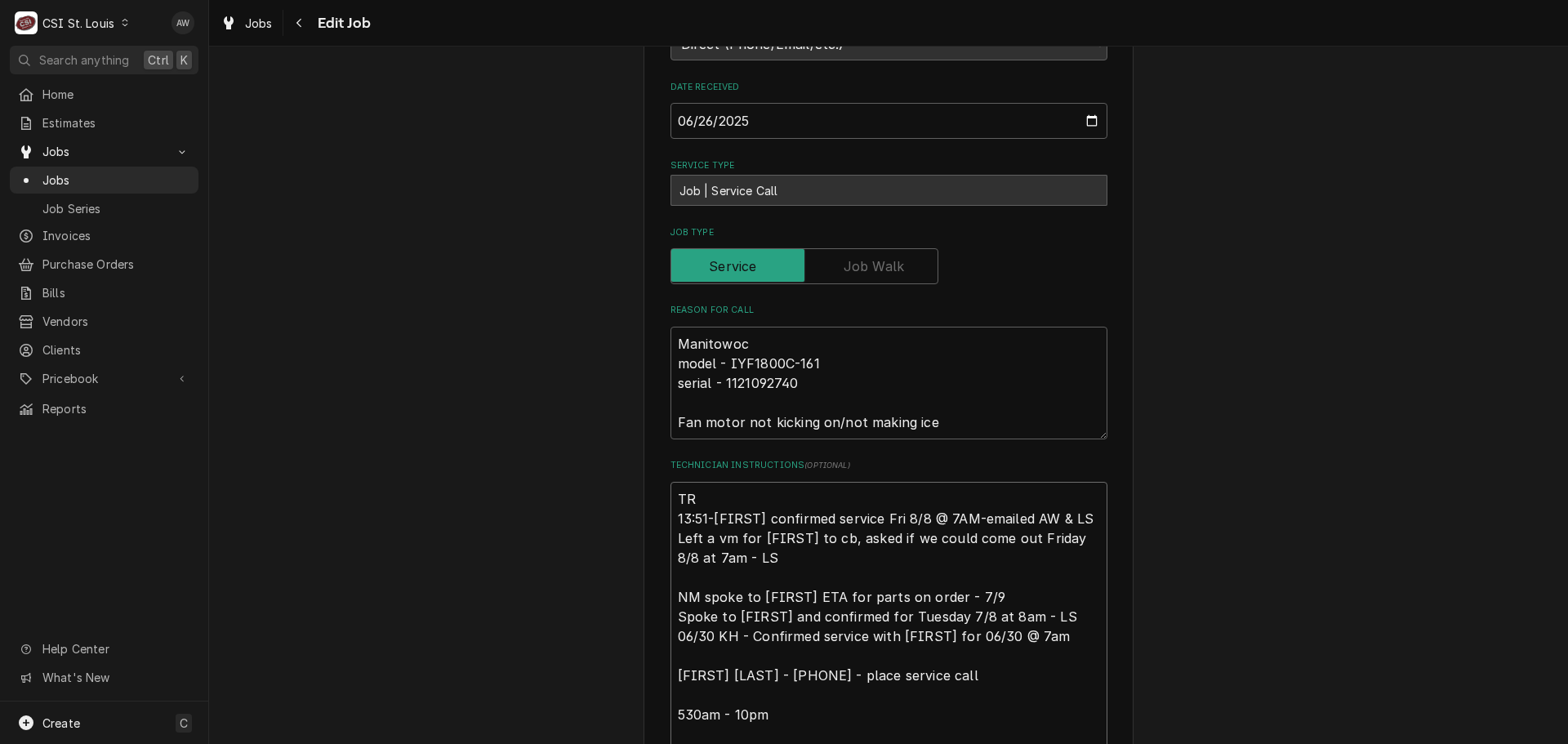 type on "x" 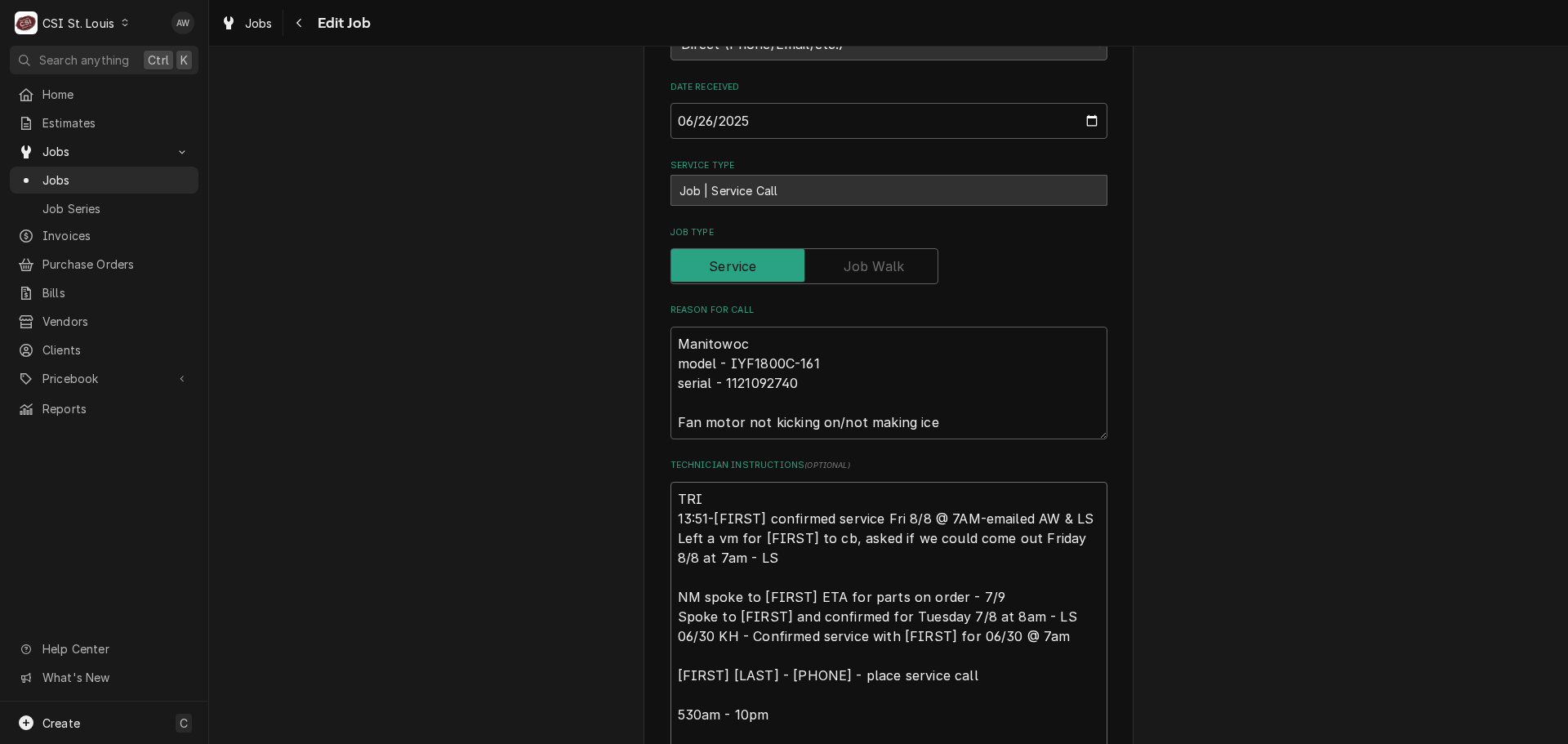 type on "x" 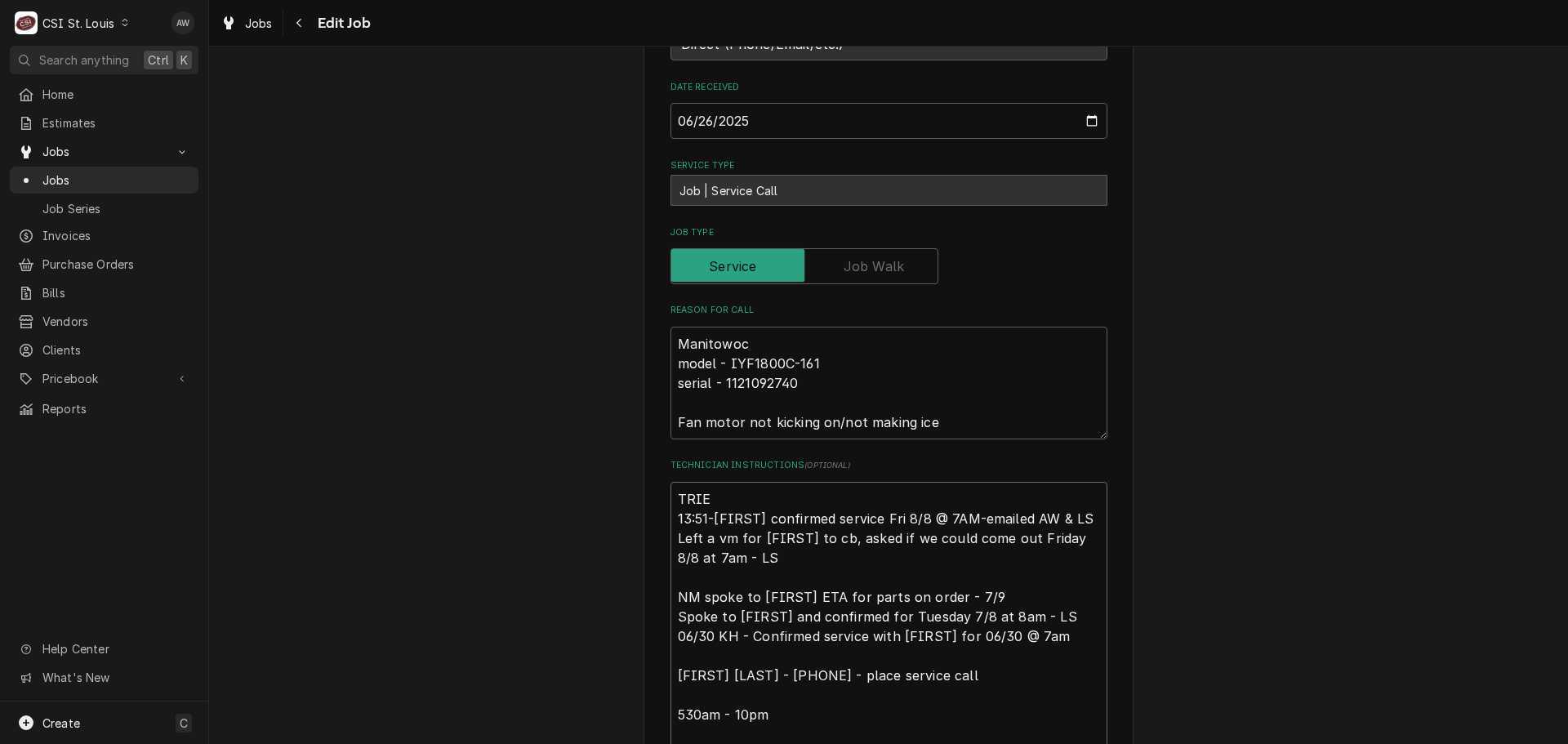 type on "x" 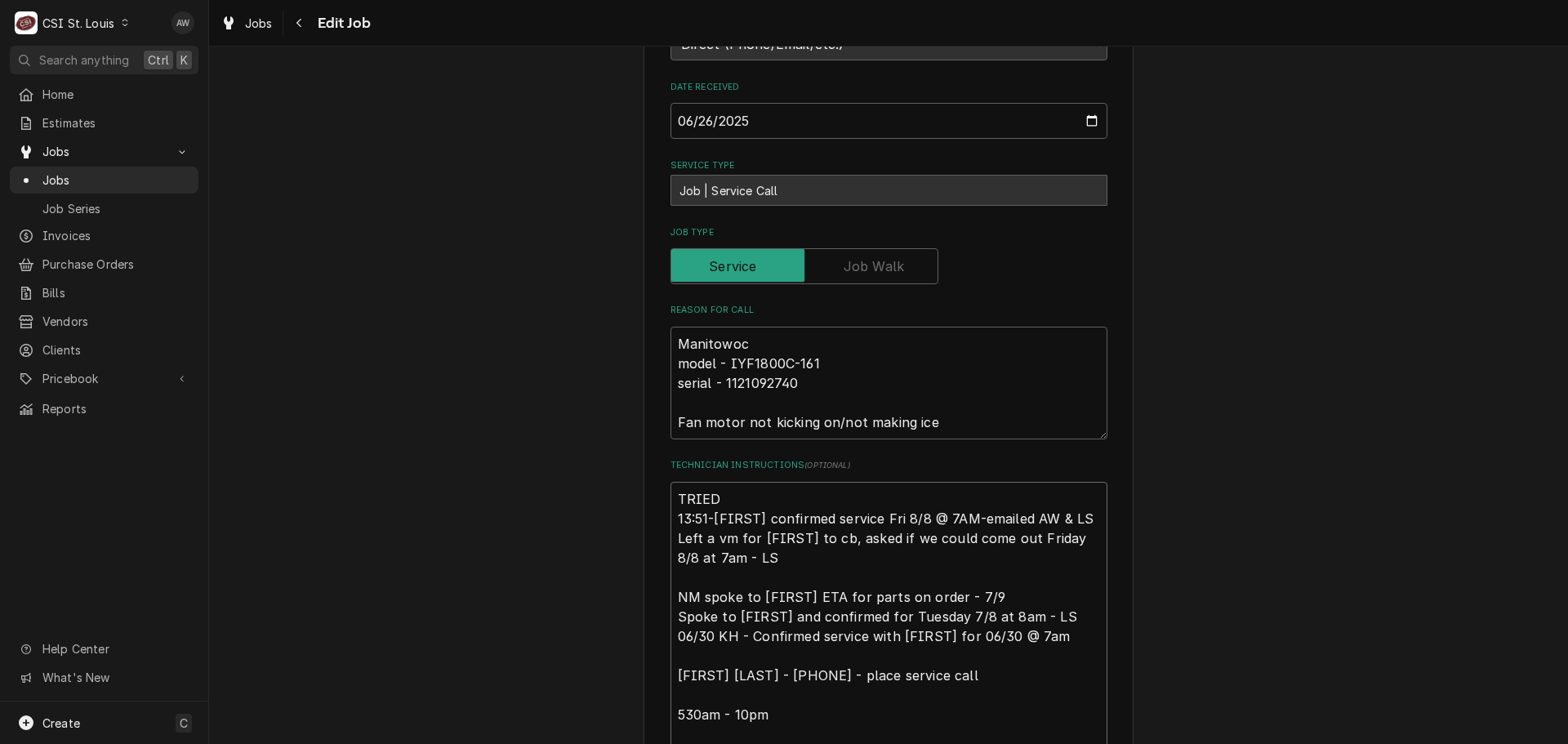 type on "x" 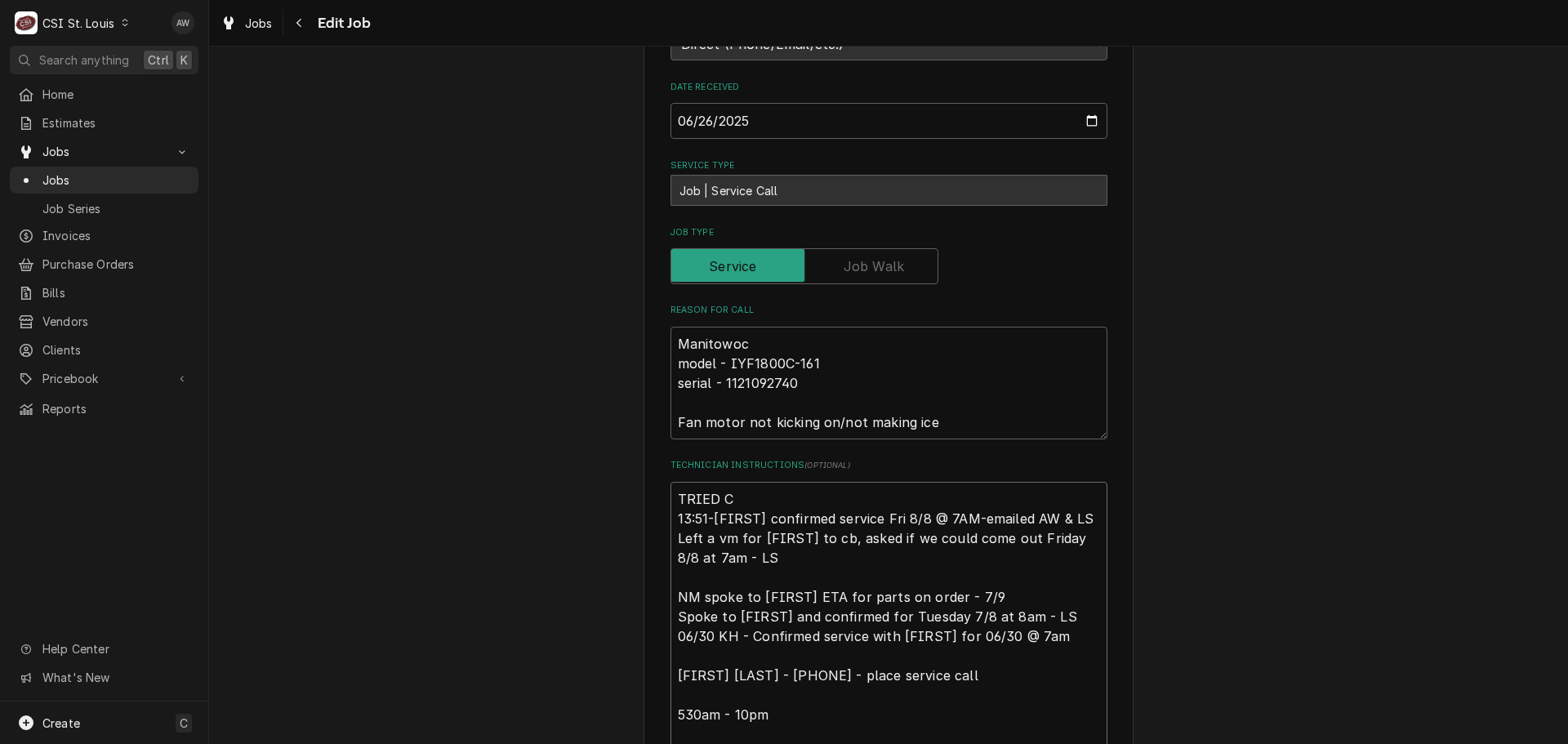 type on "x" 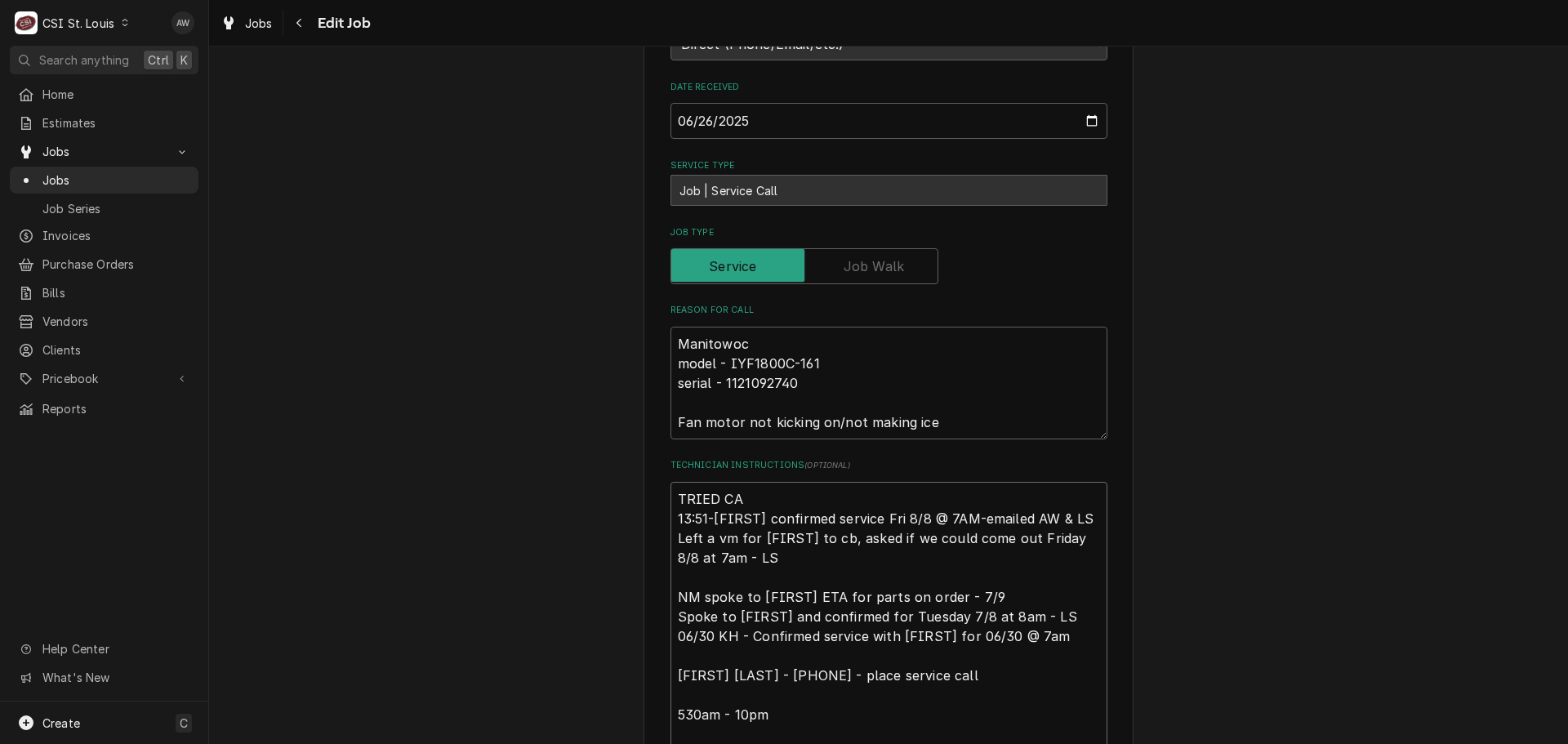 type on "x" 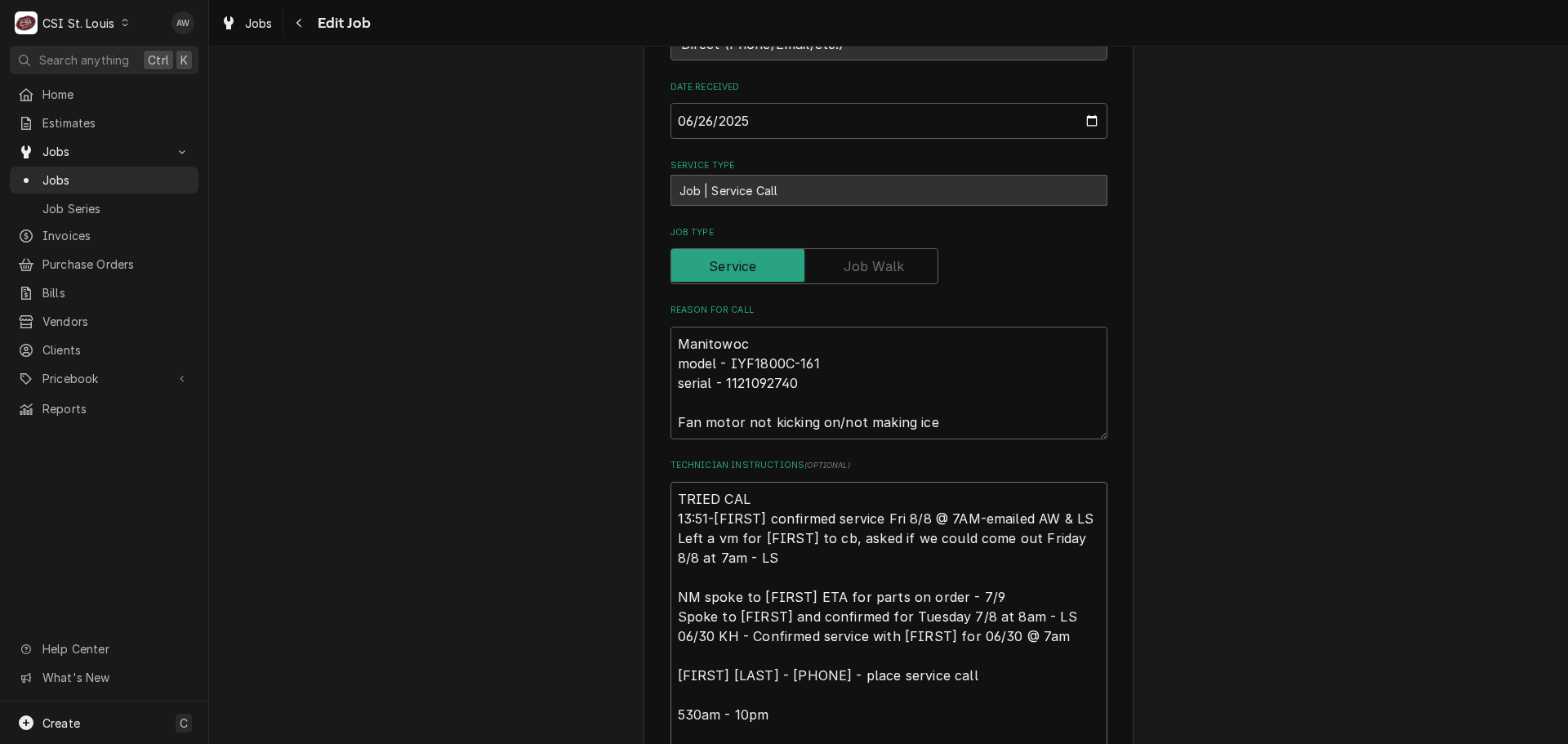 type on "x" 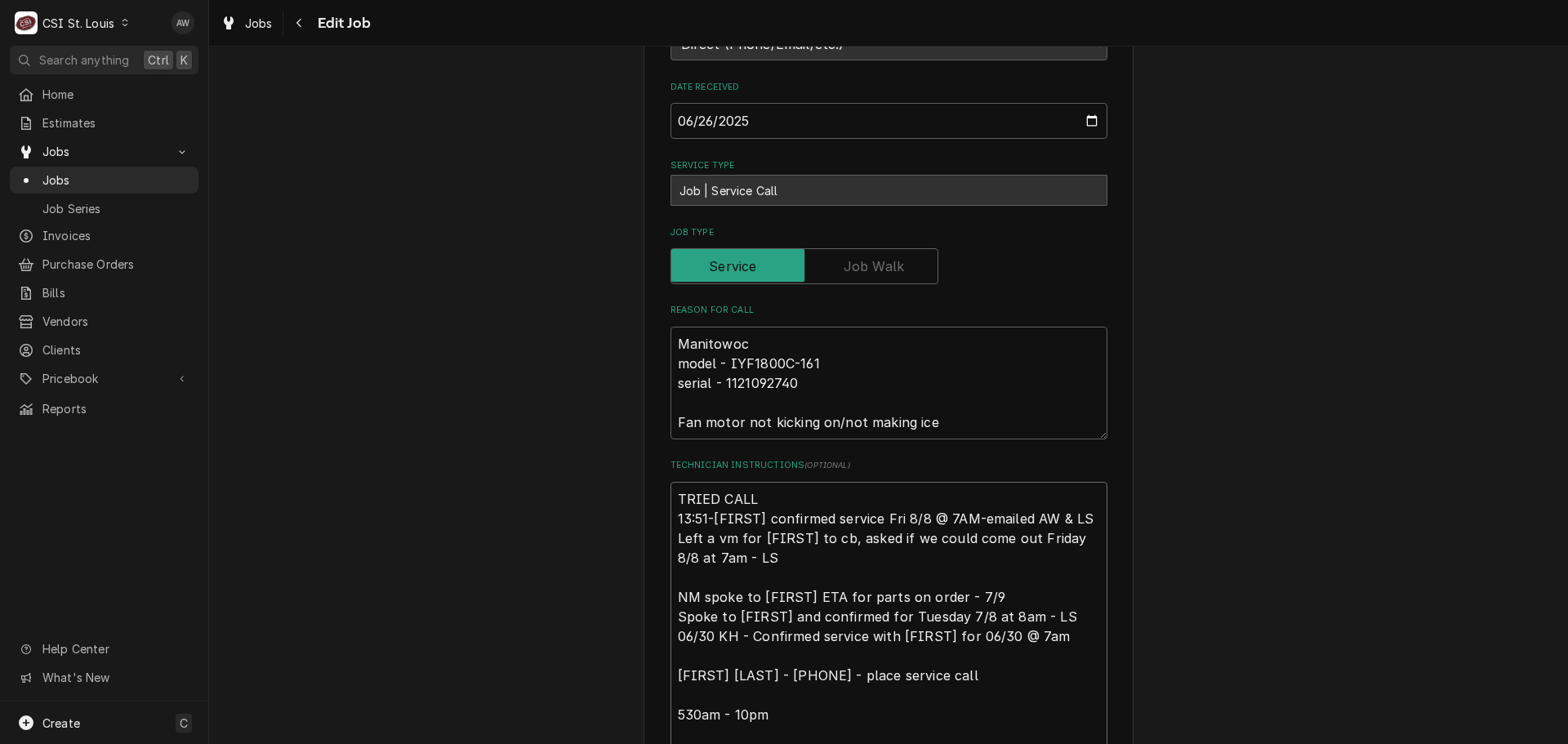 type on "x" 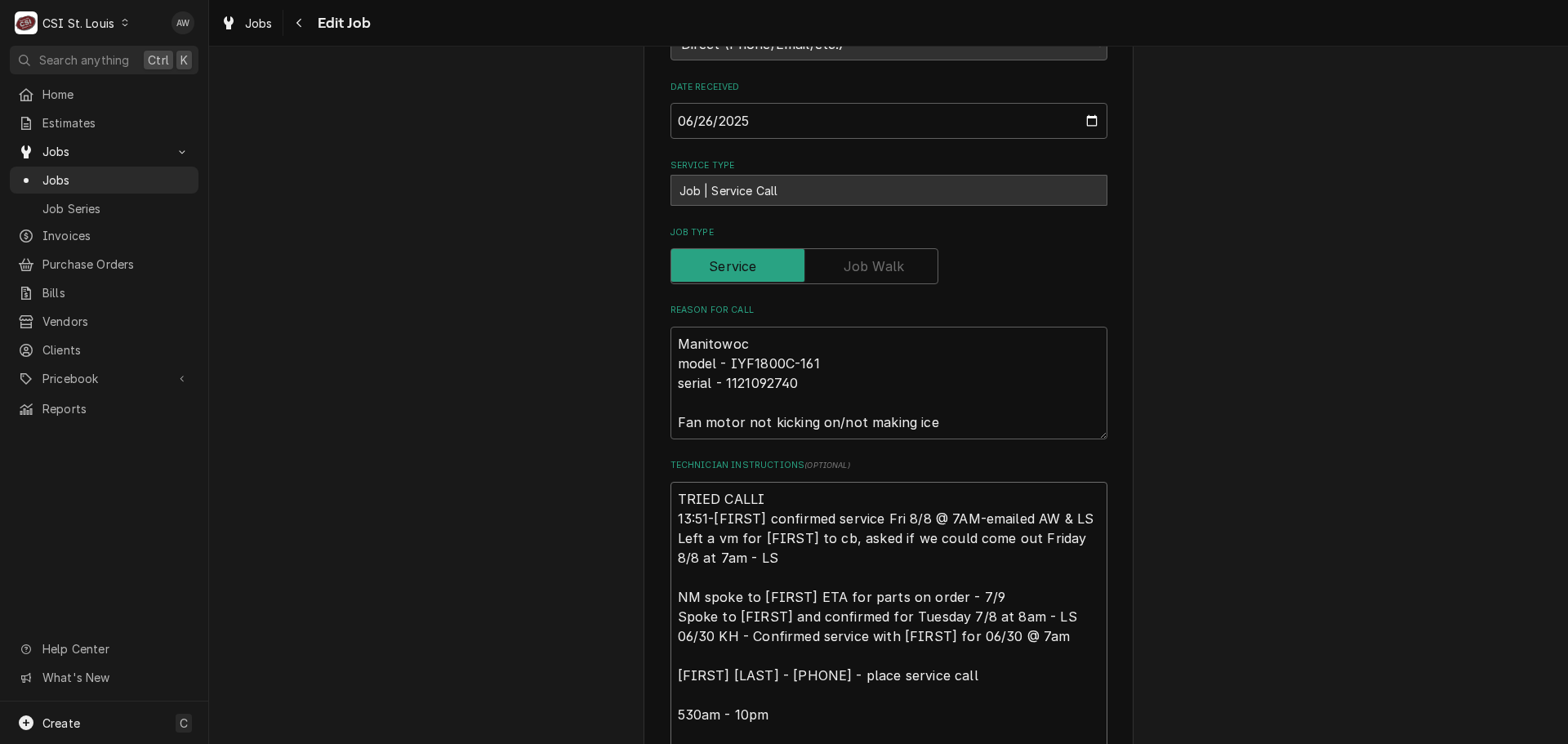 type on "x" 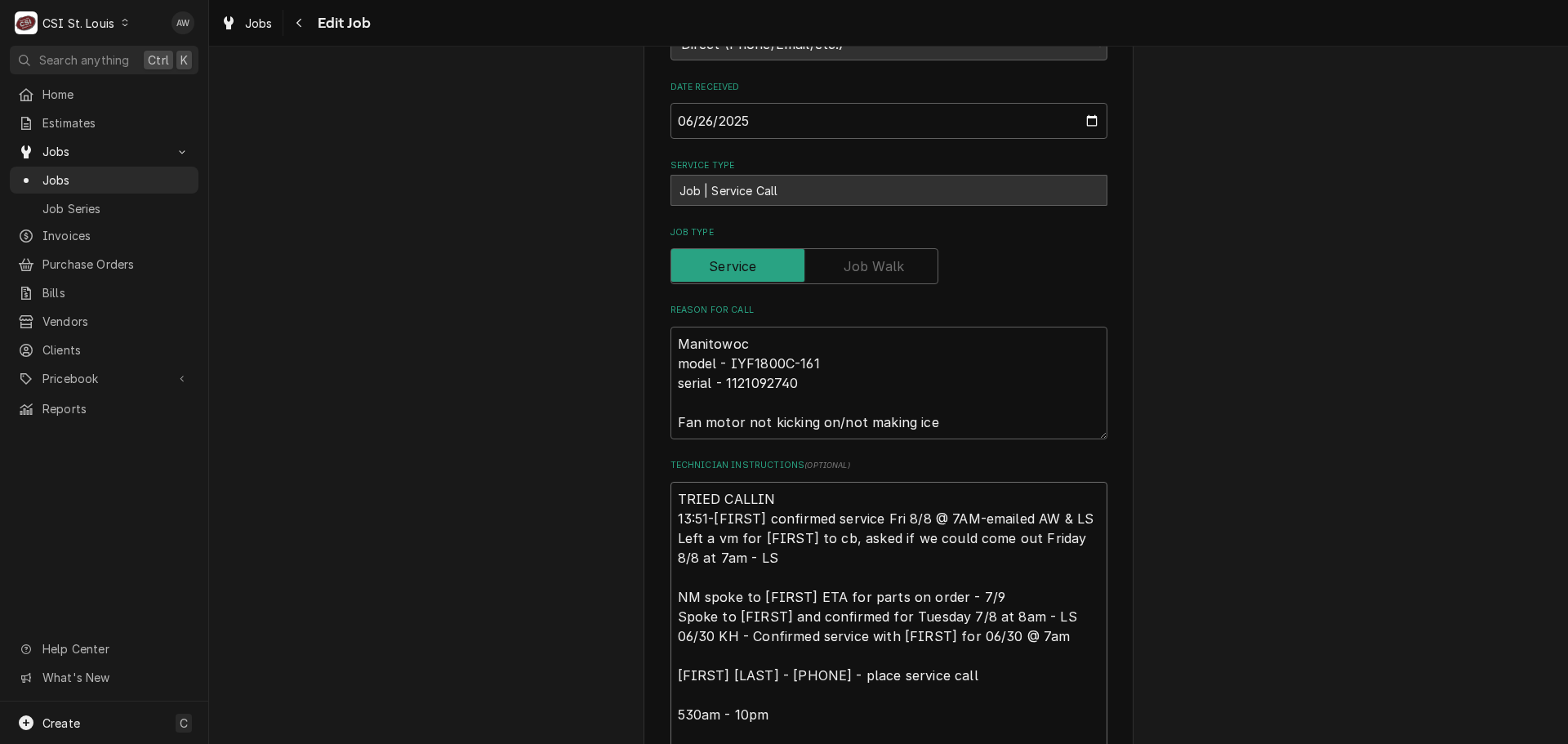 type on "x" 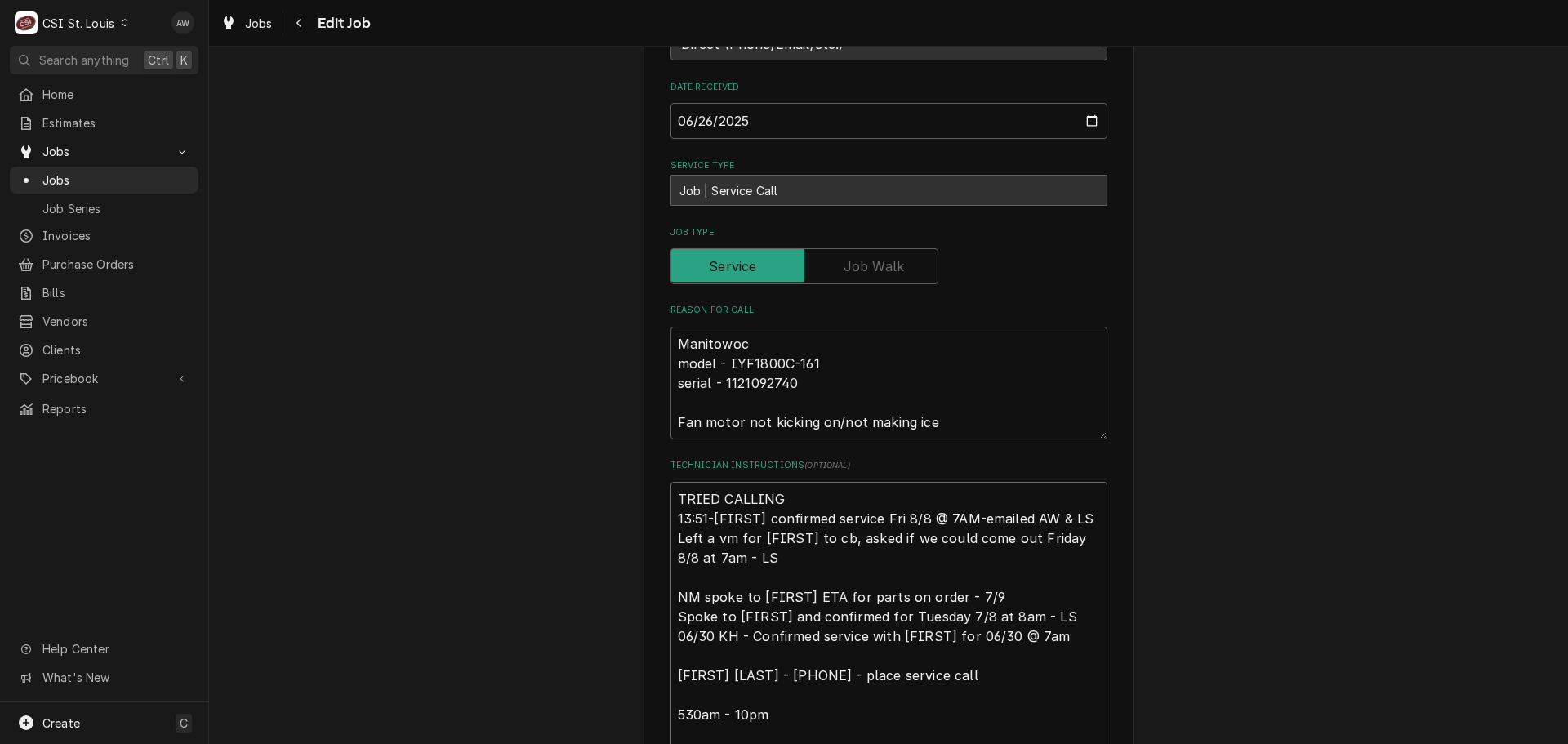 type on "x" 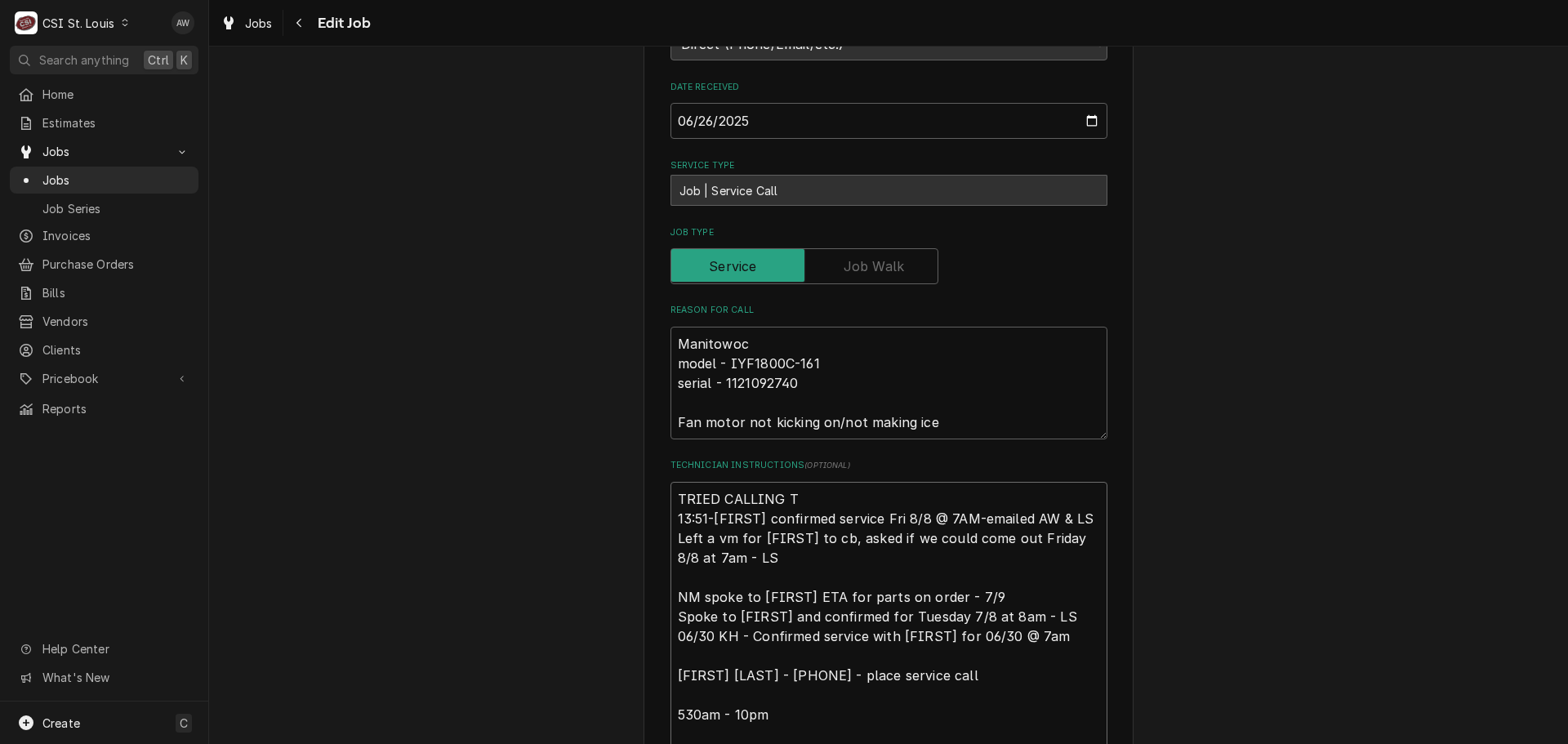 type on "x" 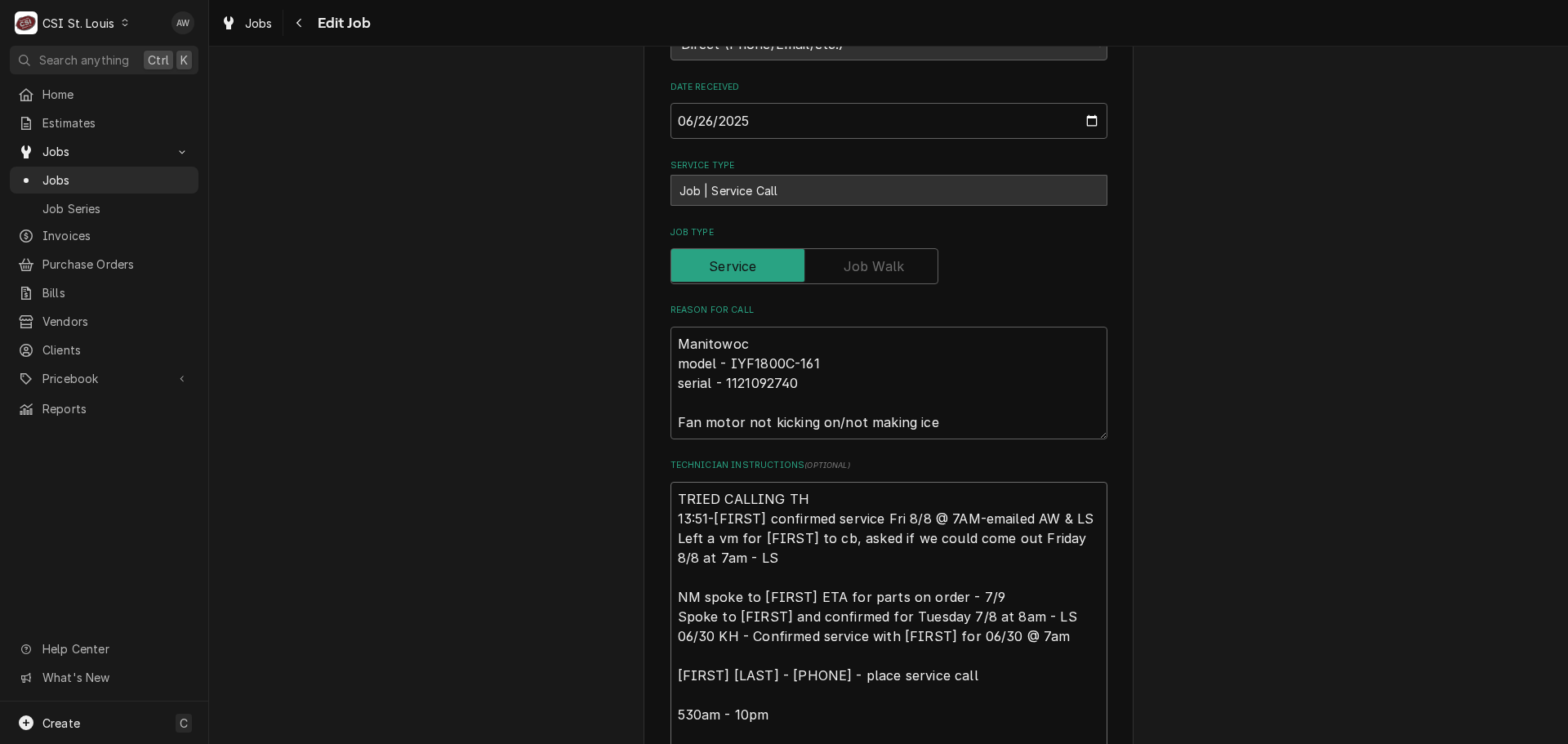 type on "x" 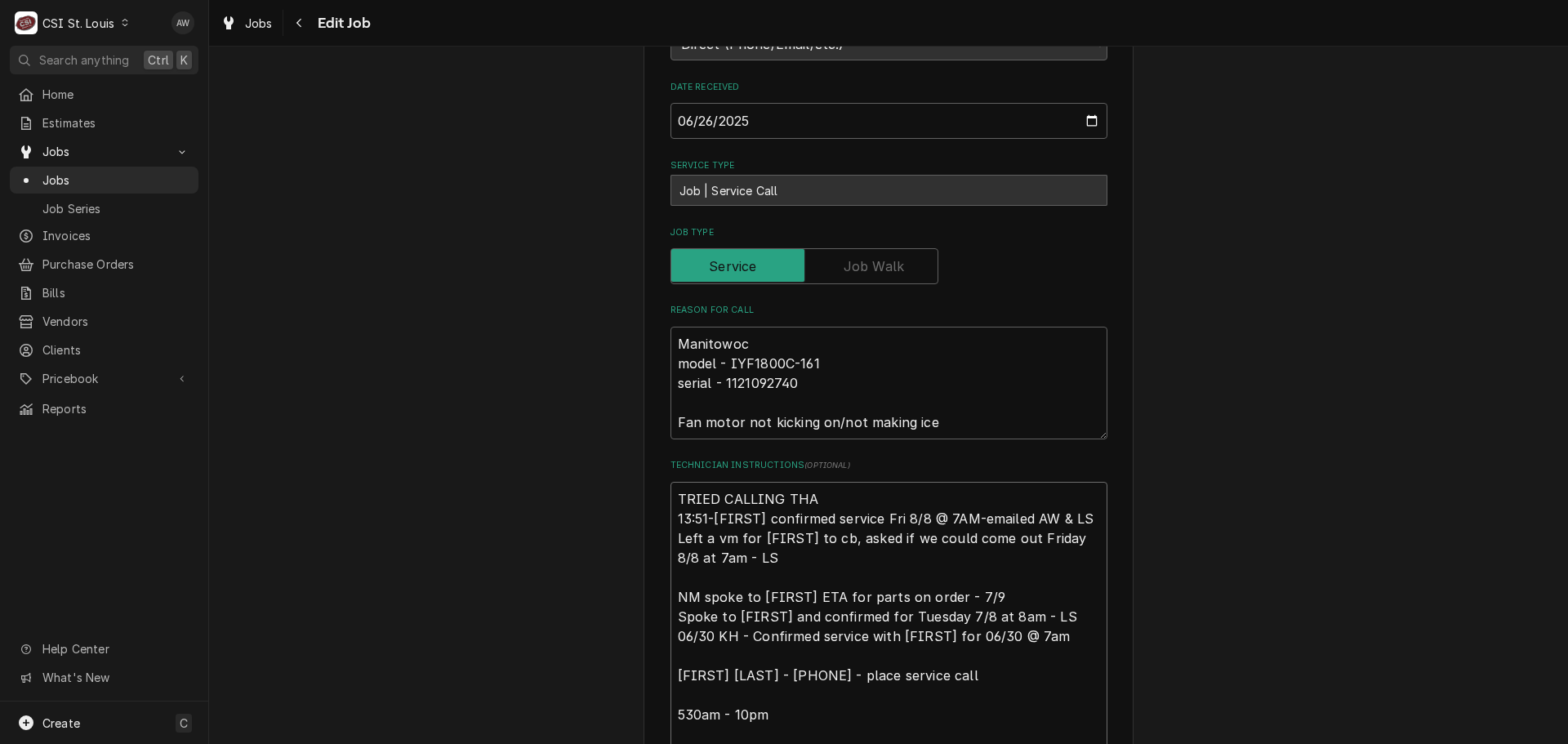 type on "x" 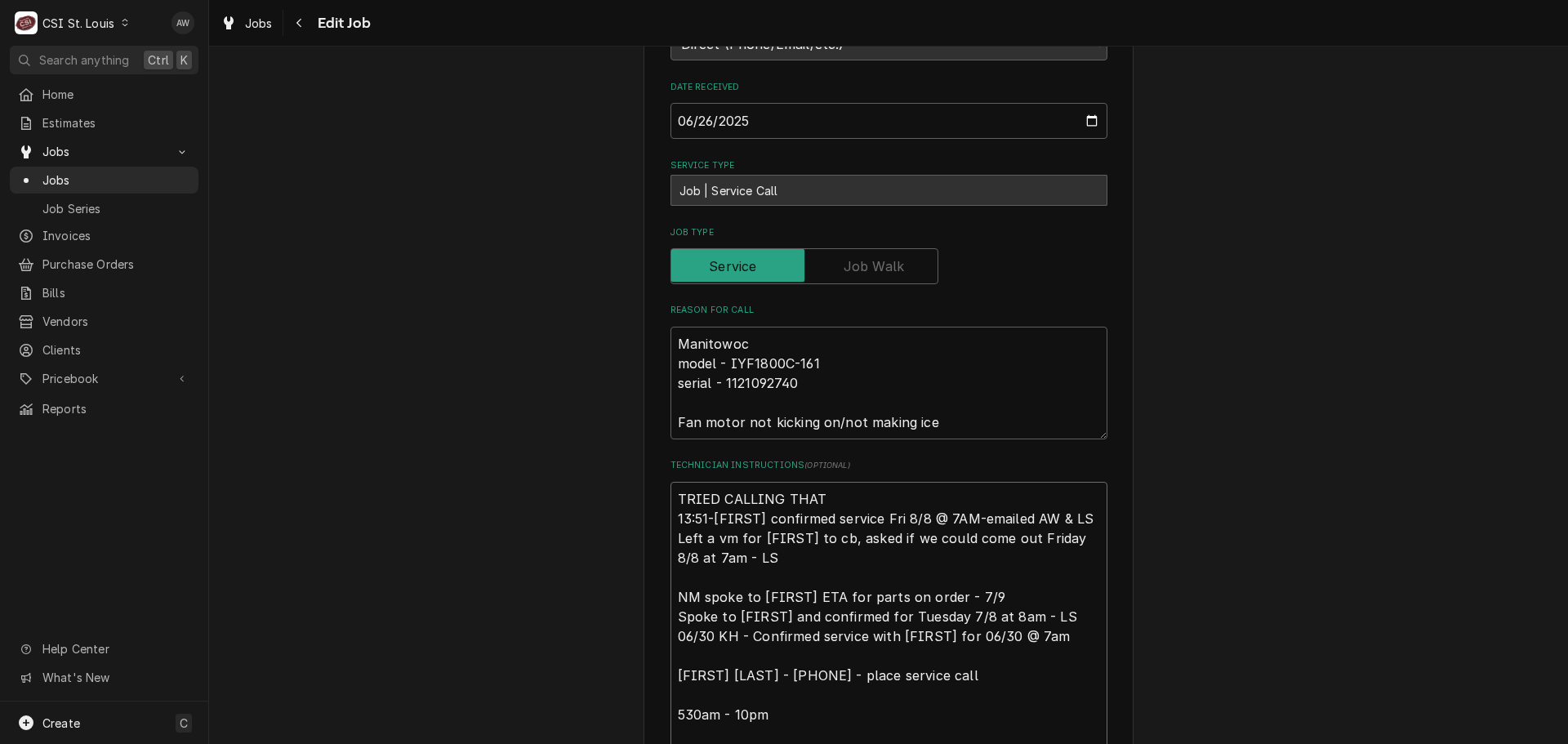 type on "x" 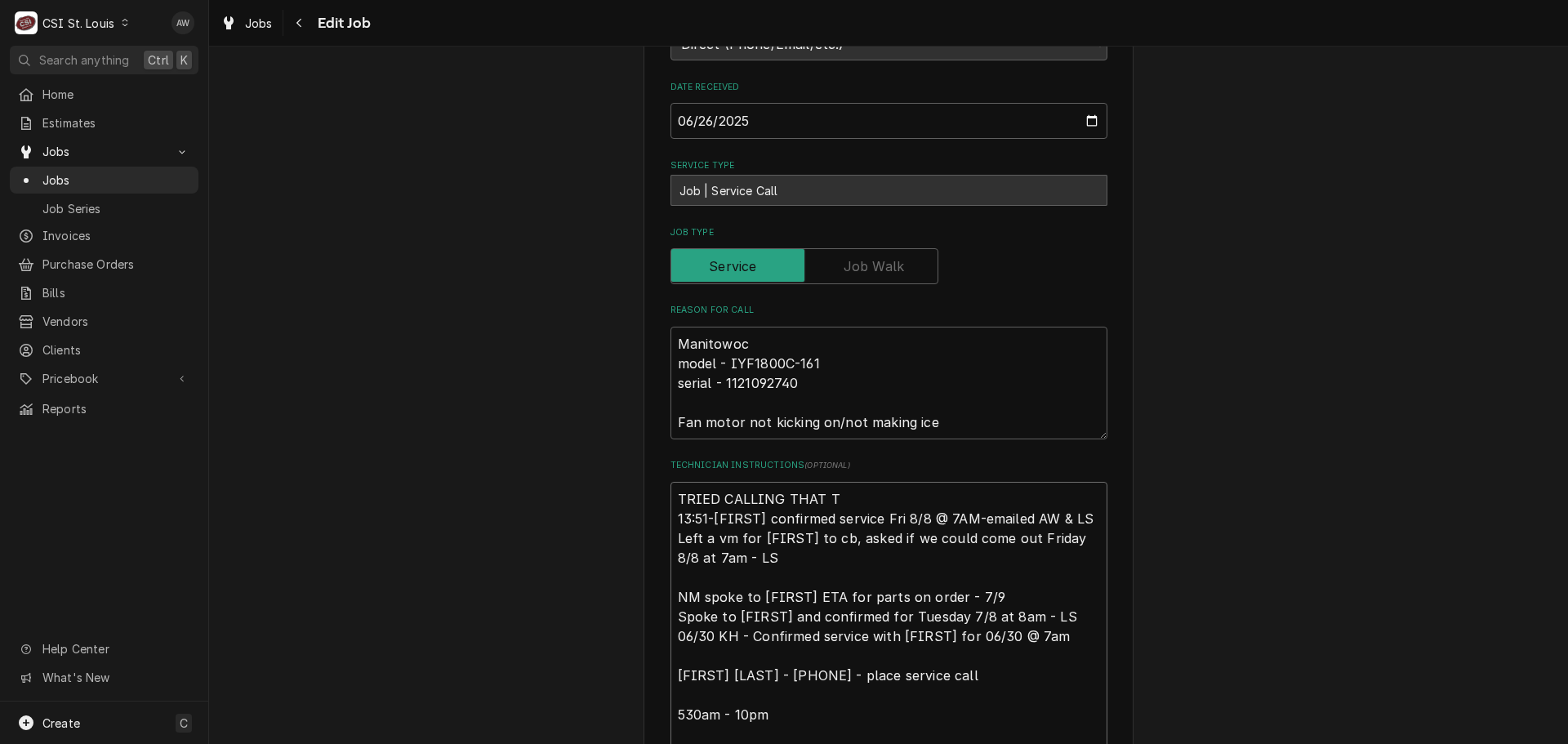 type on "x" 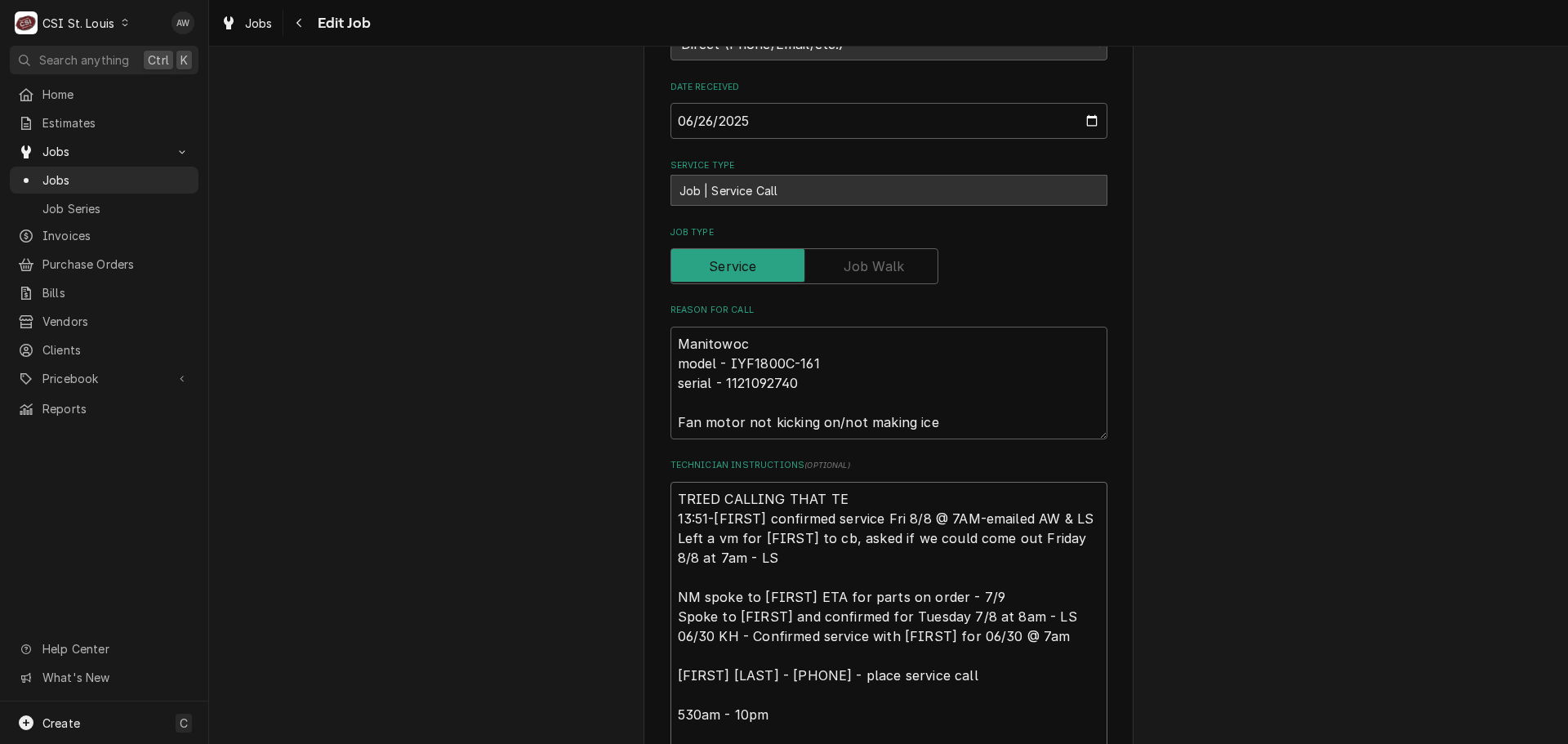 type on "x" 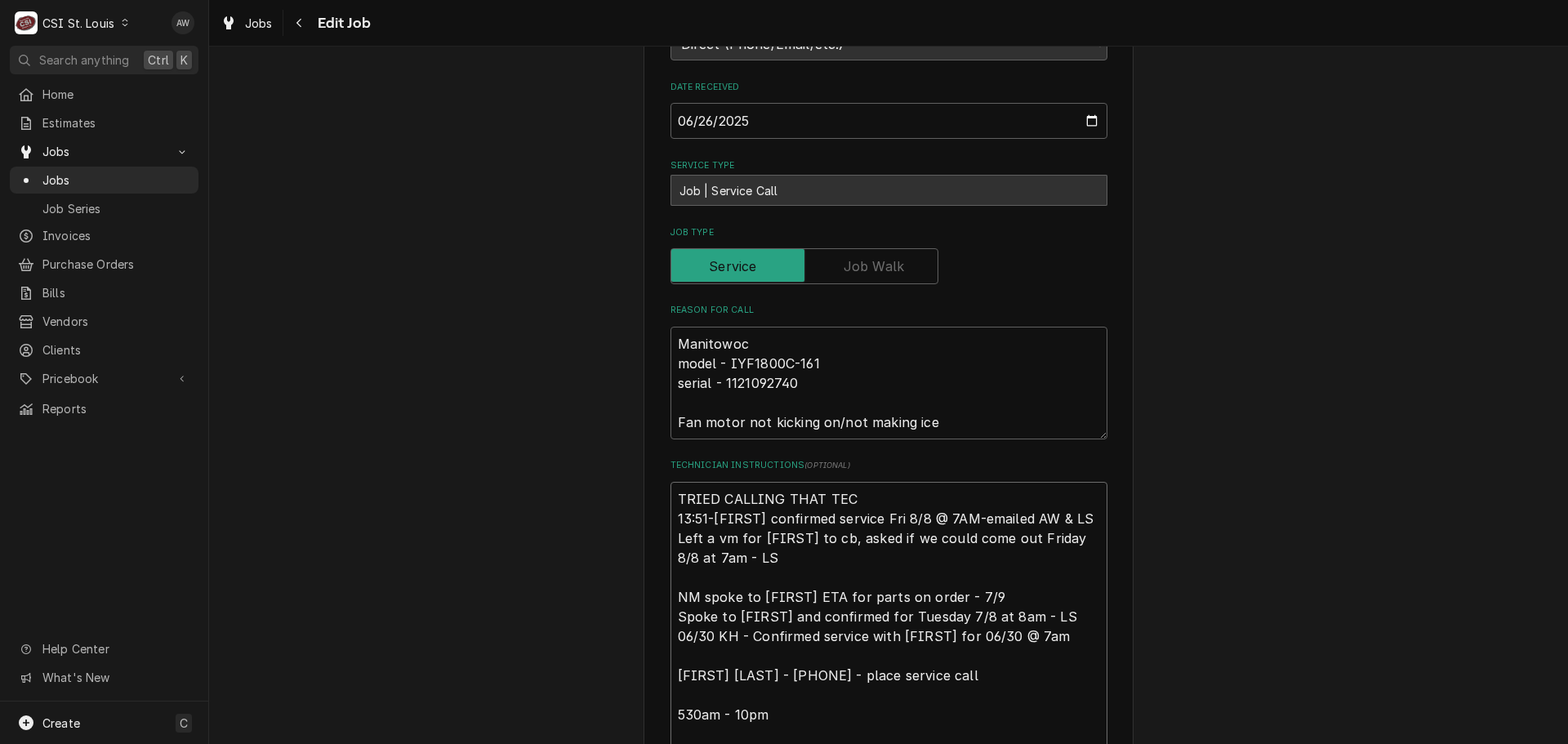 type on "x" 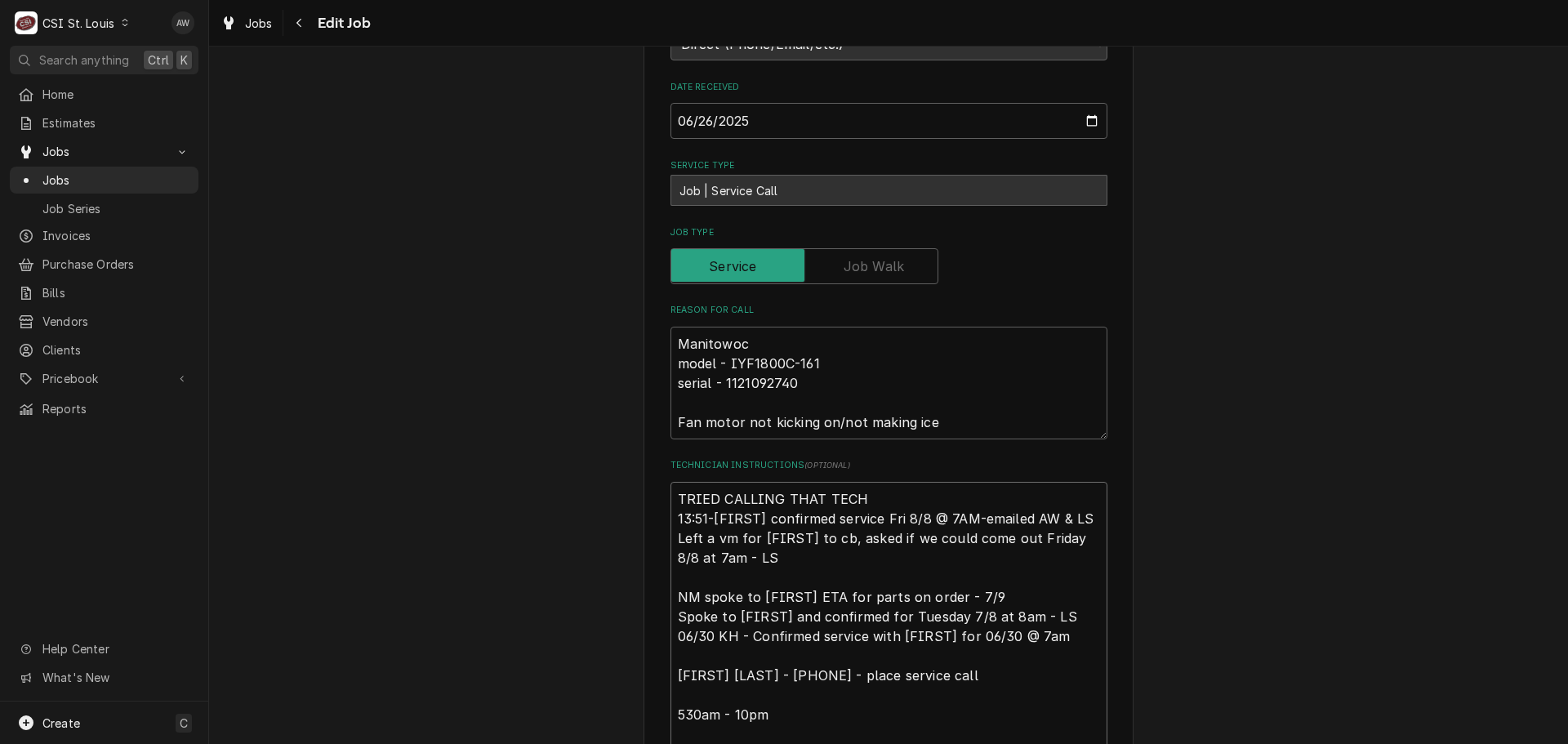 type on "x" 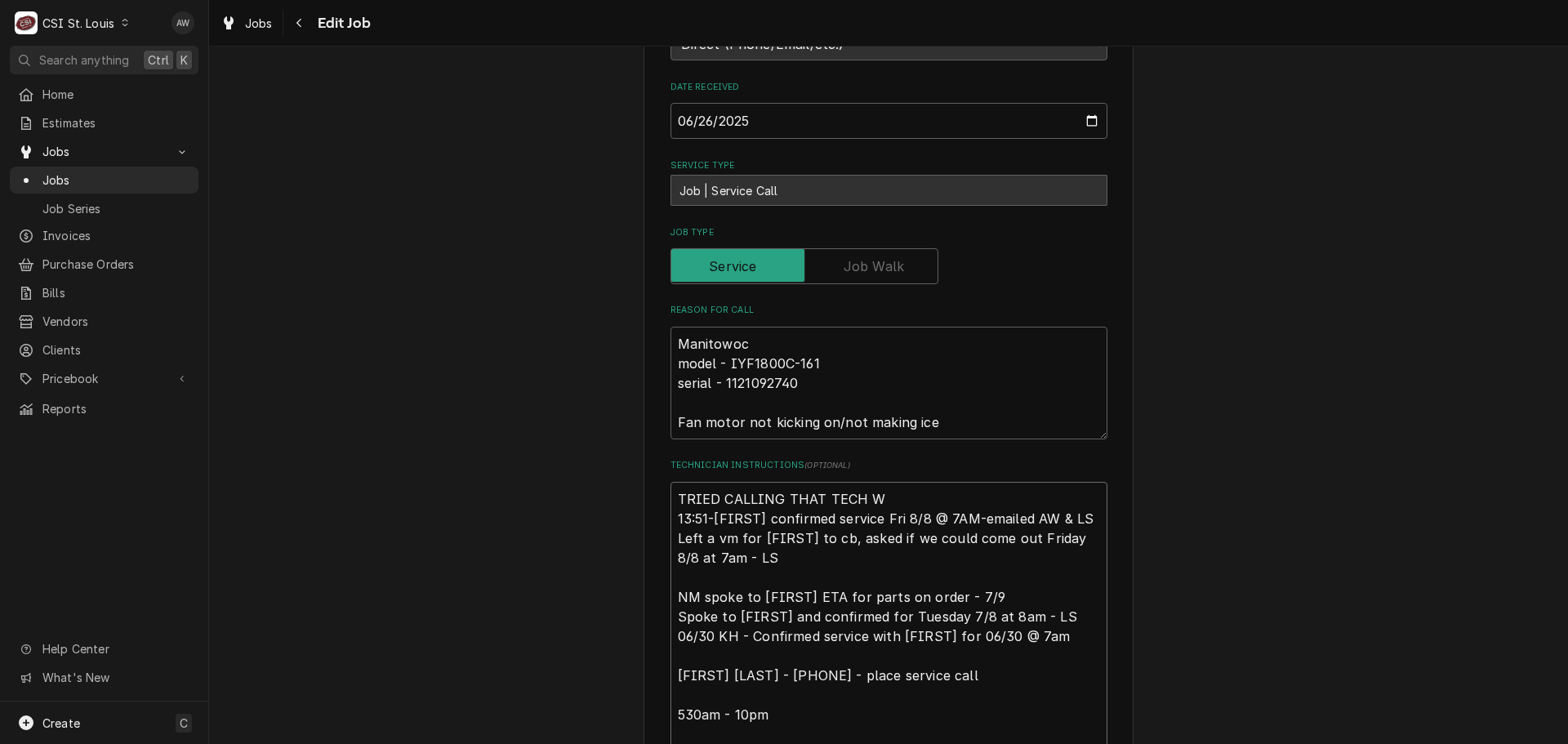 type on "x" 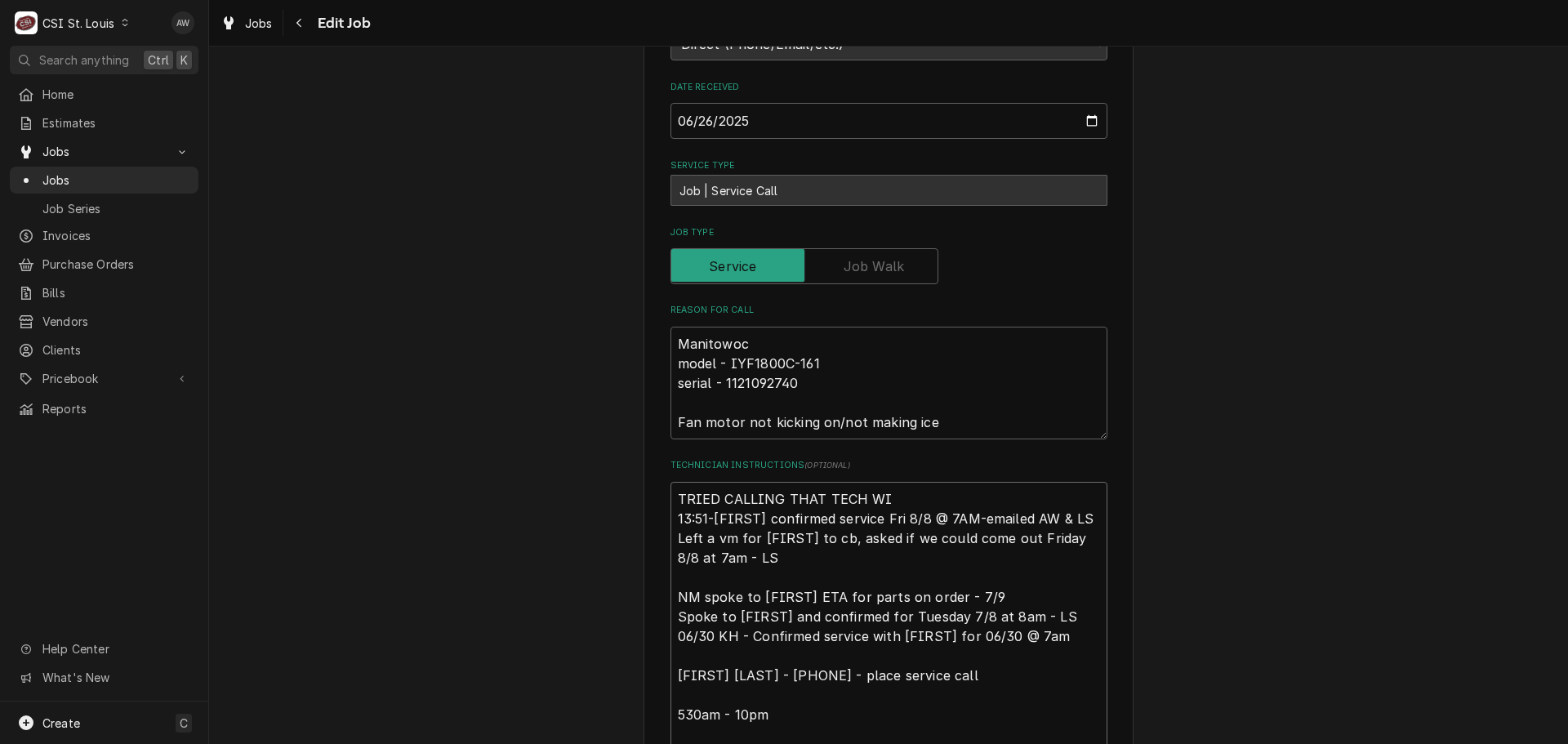 type on "x" 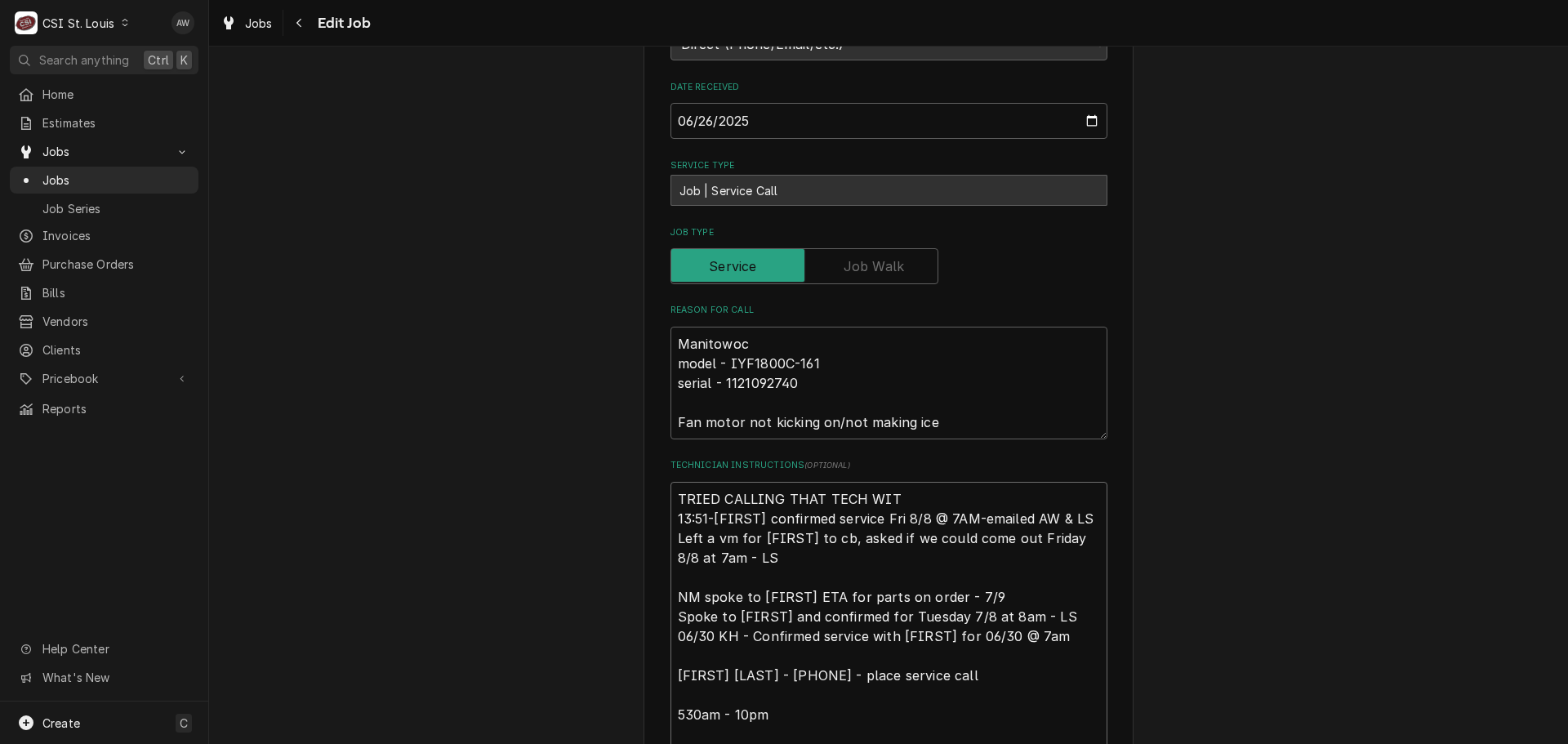 type on "x" 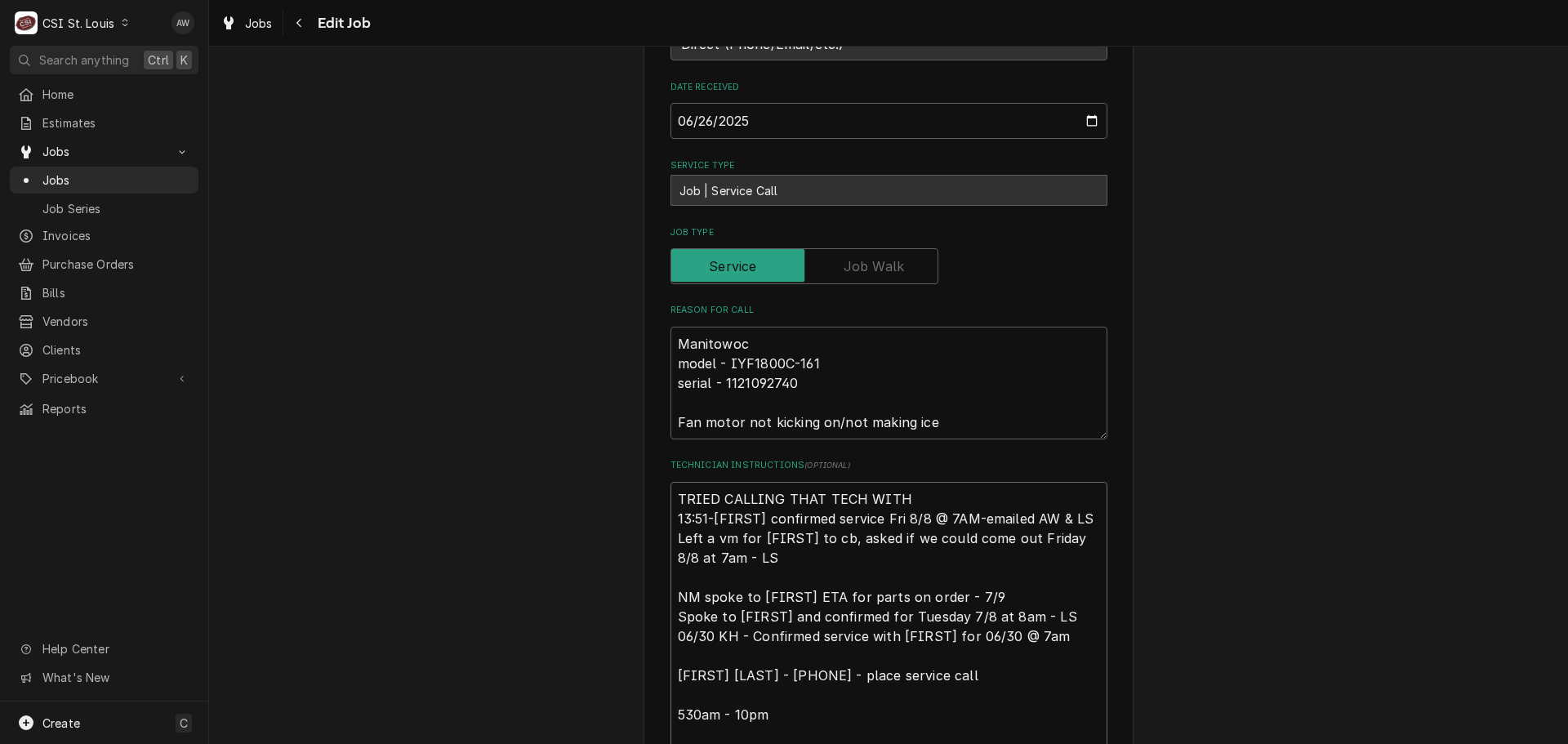type on "x" 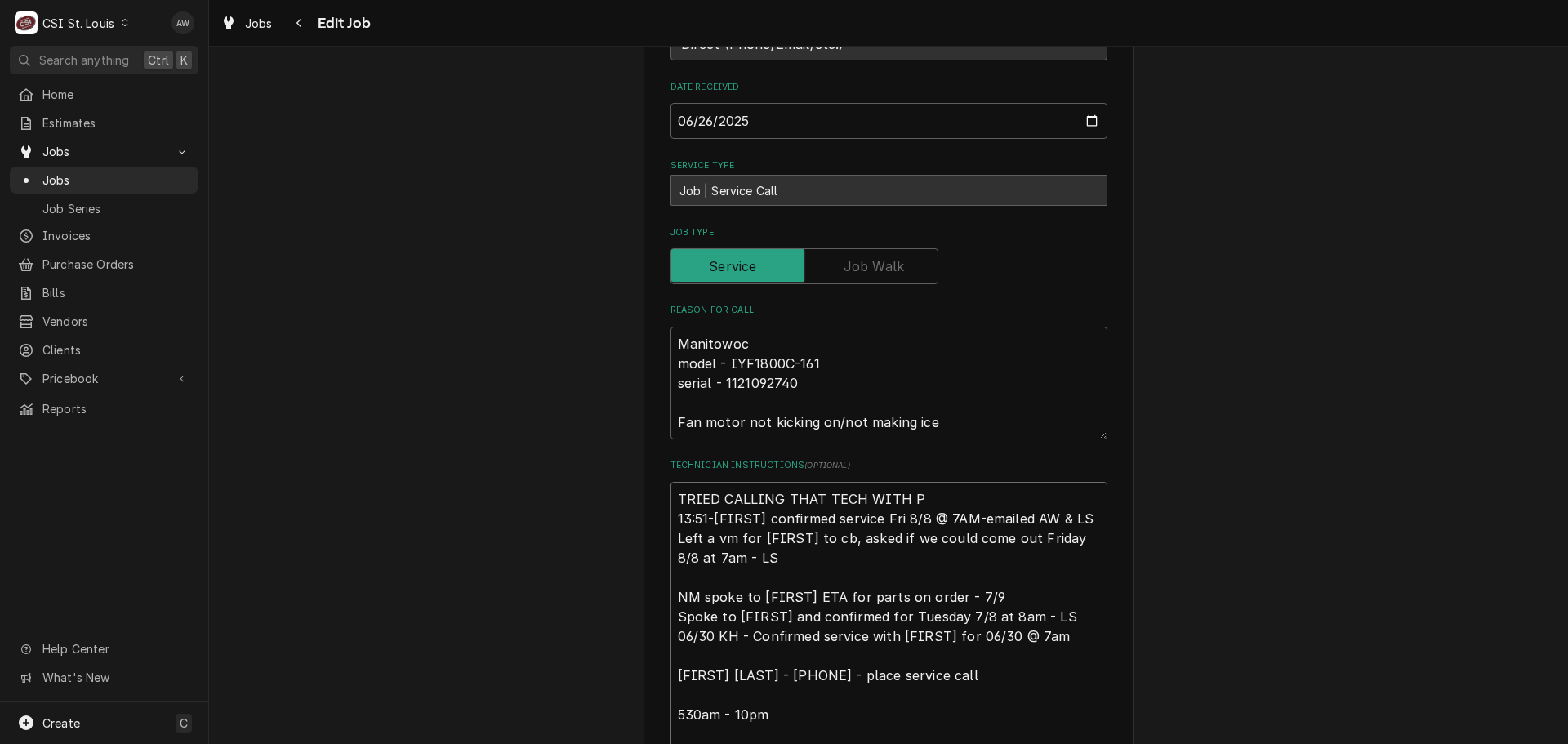 type on "x" 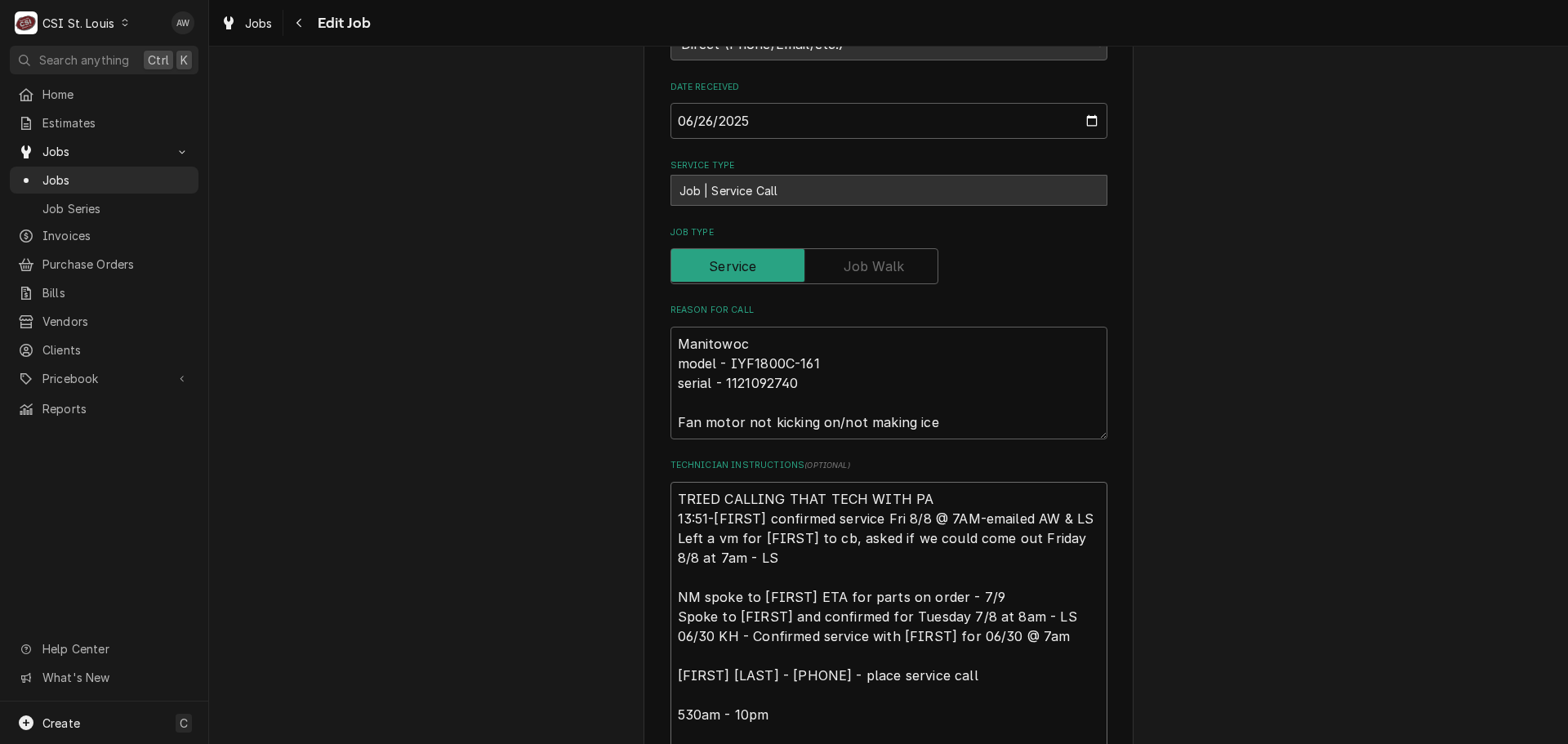 type on "x" 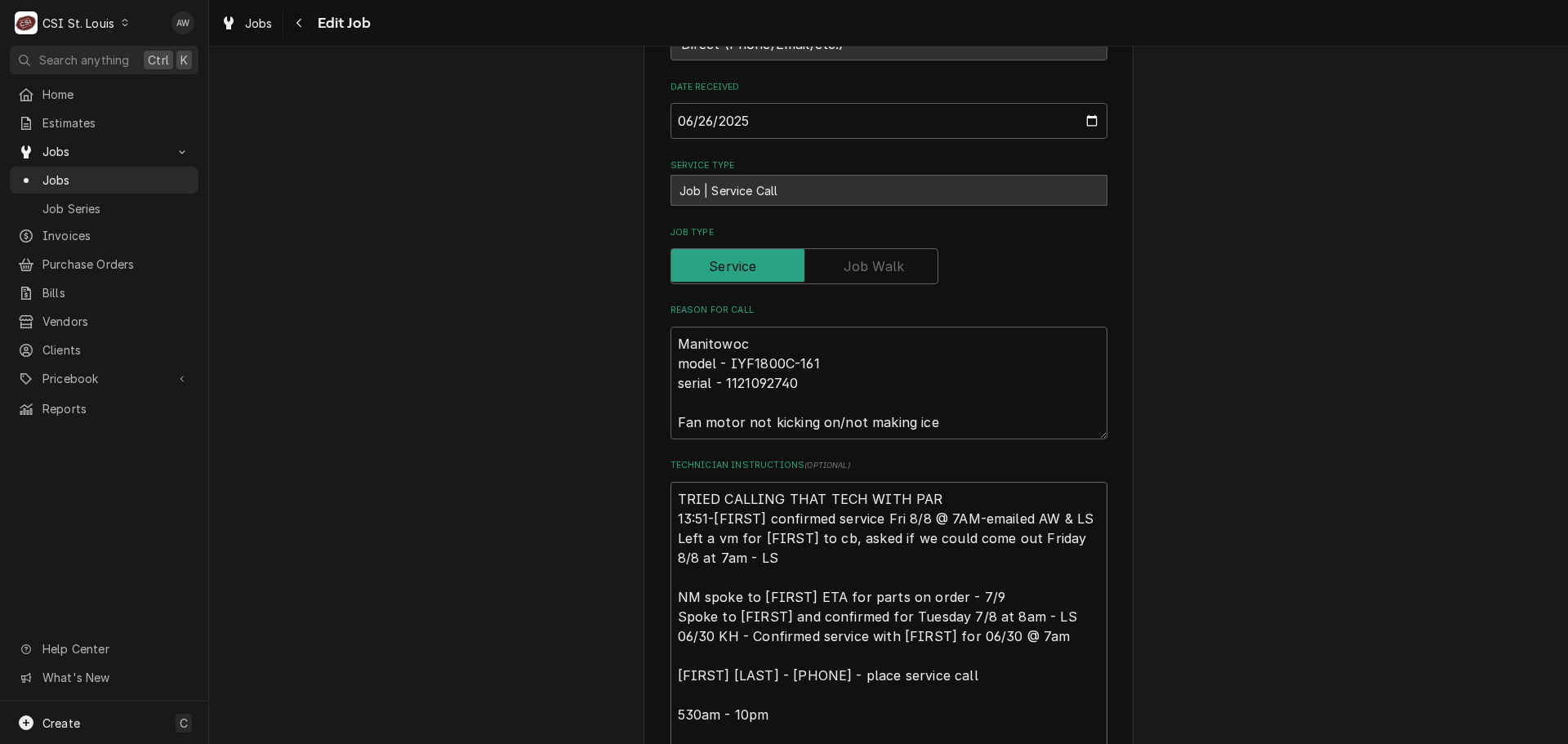 type on "x" 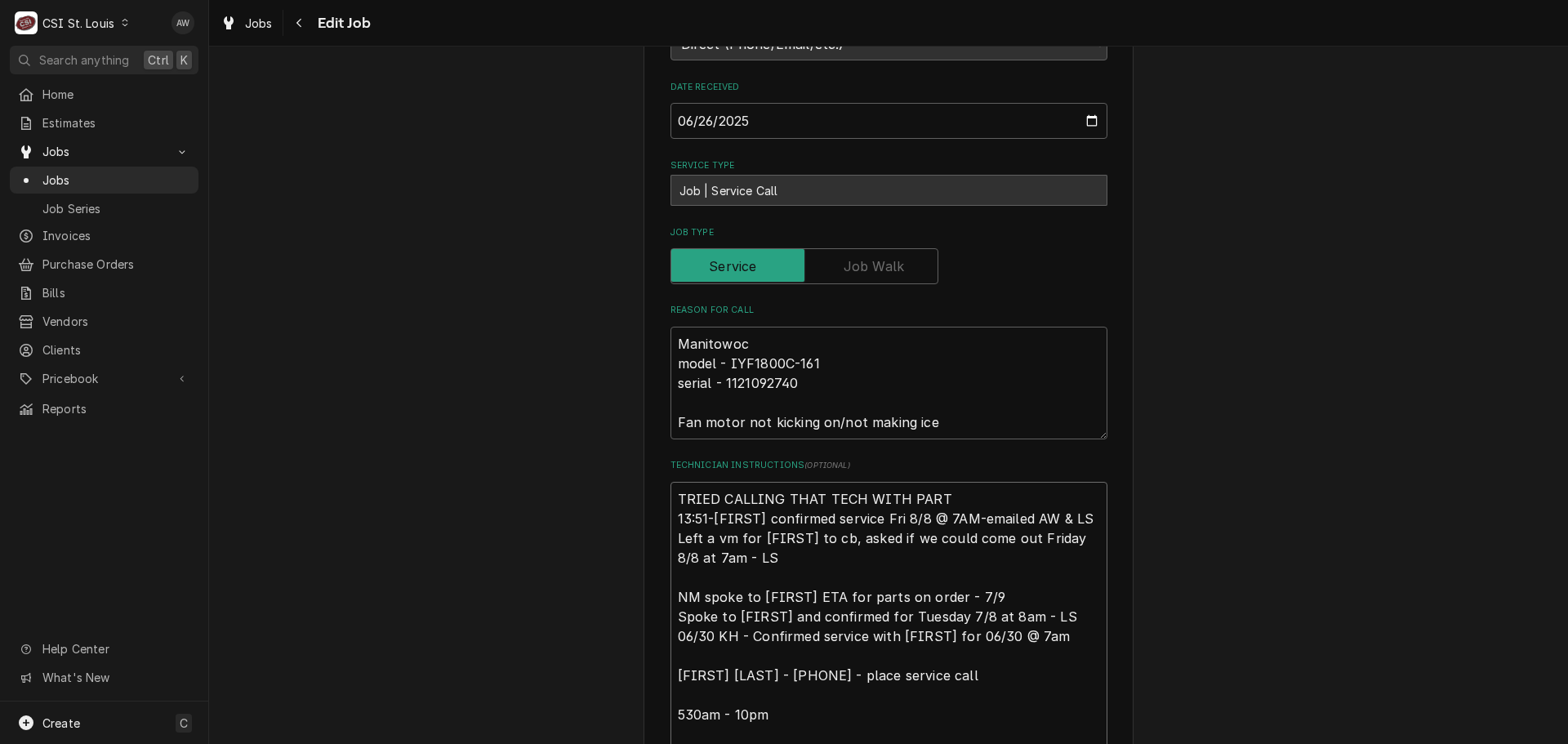 type on "x" 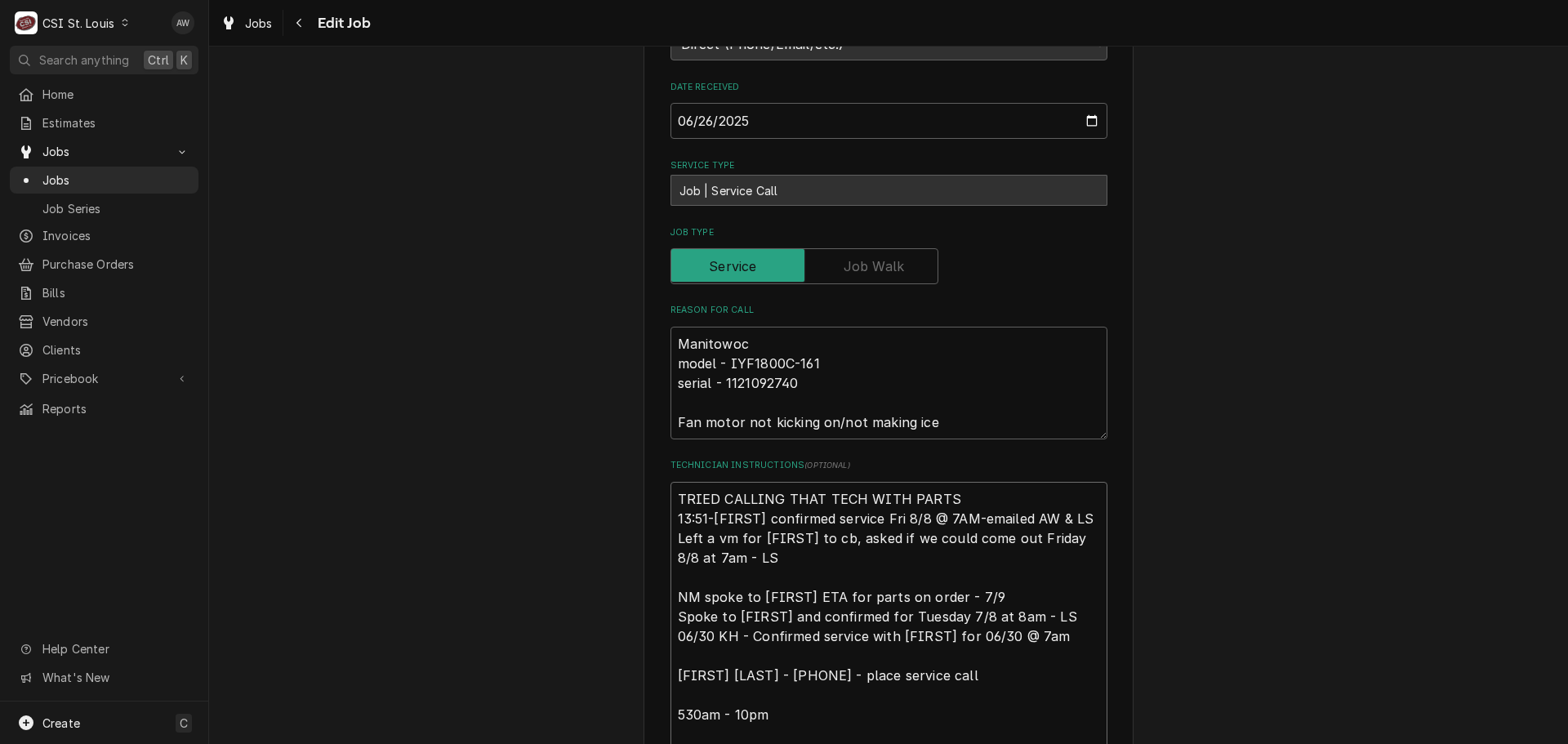 type on "x" 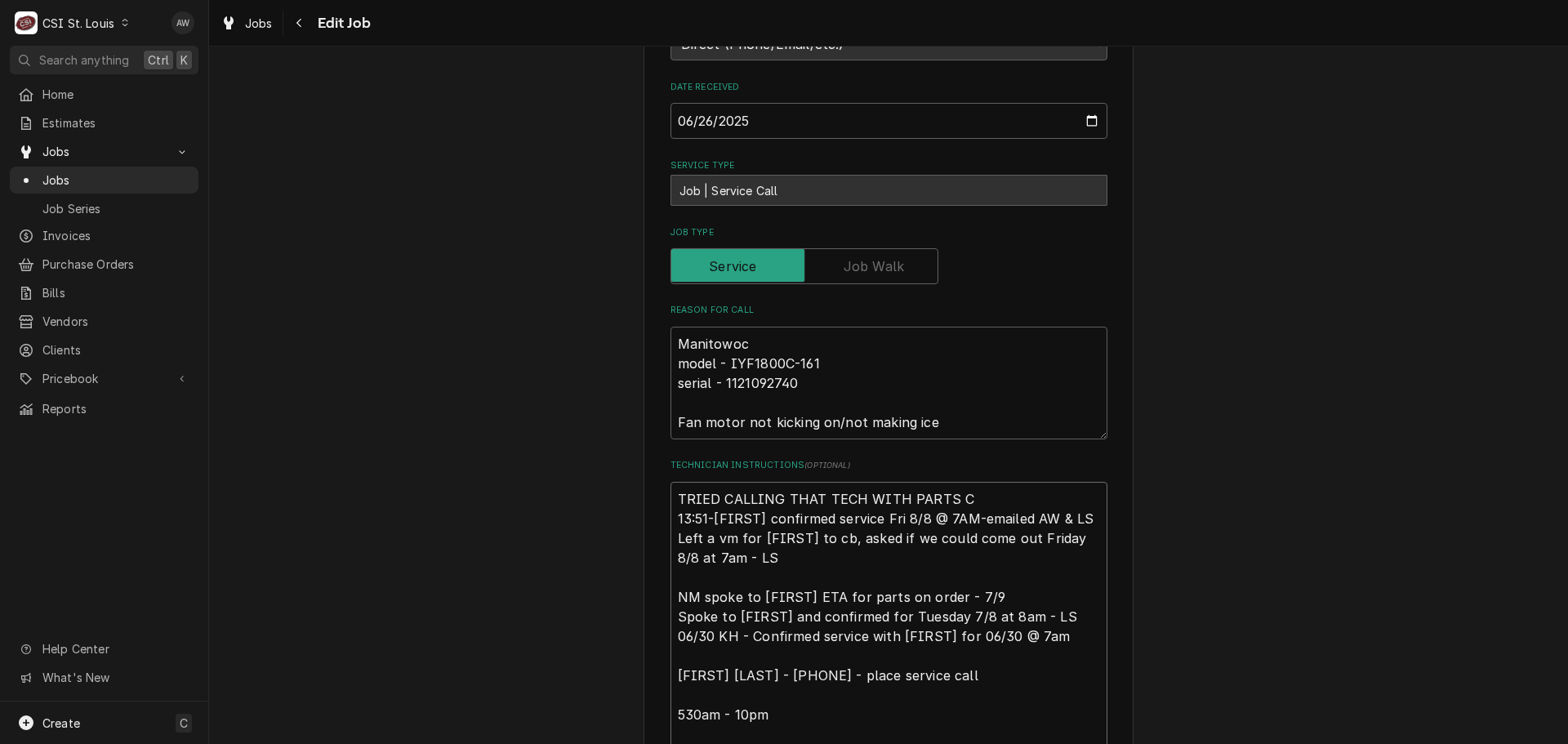 type on "x" 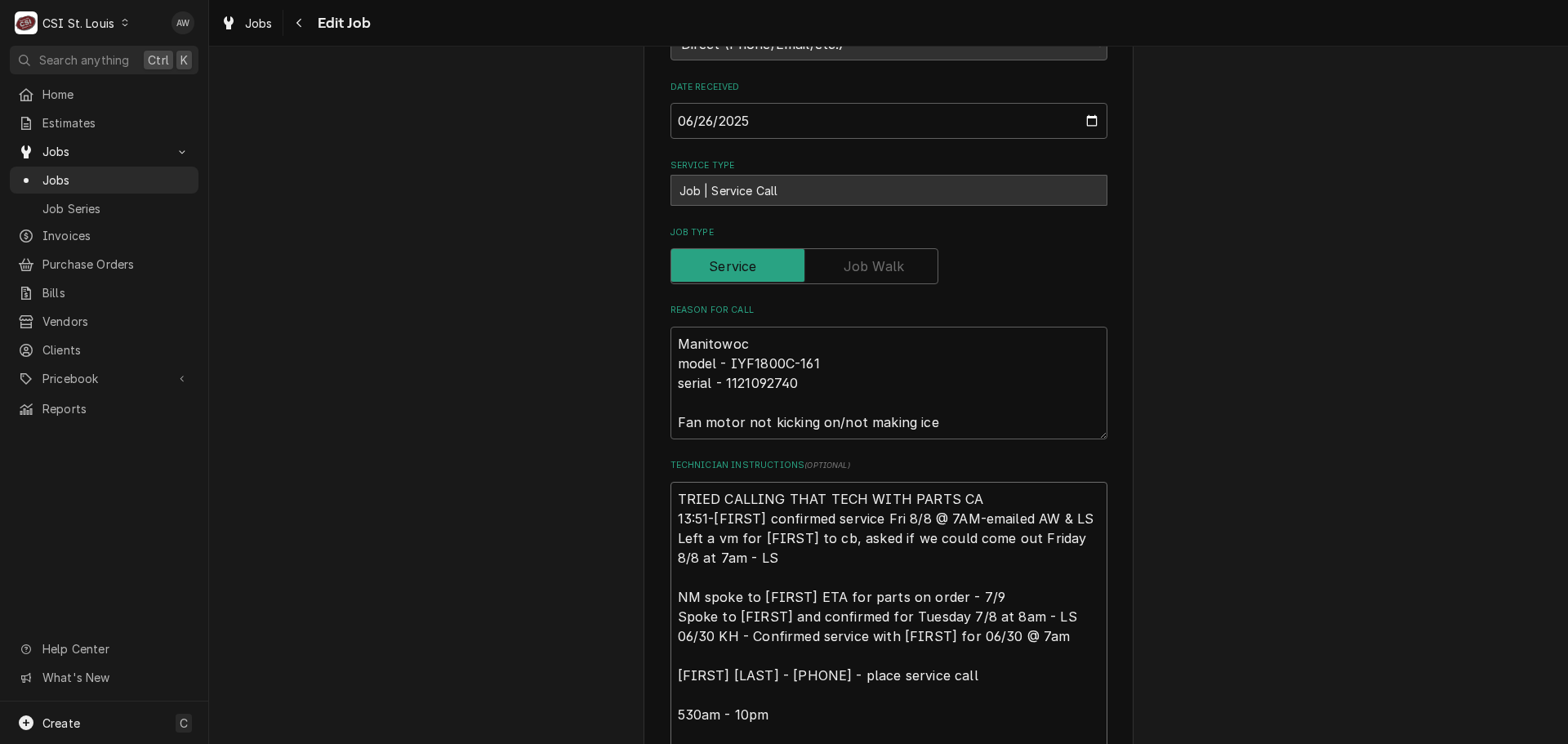 type on "x" 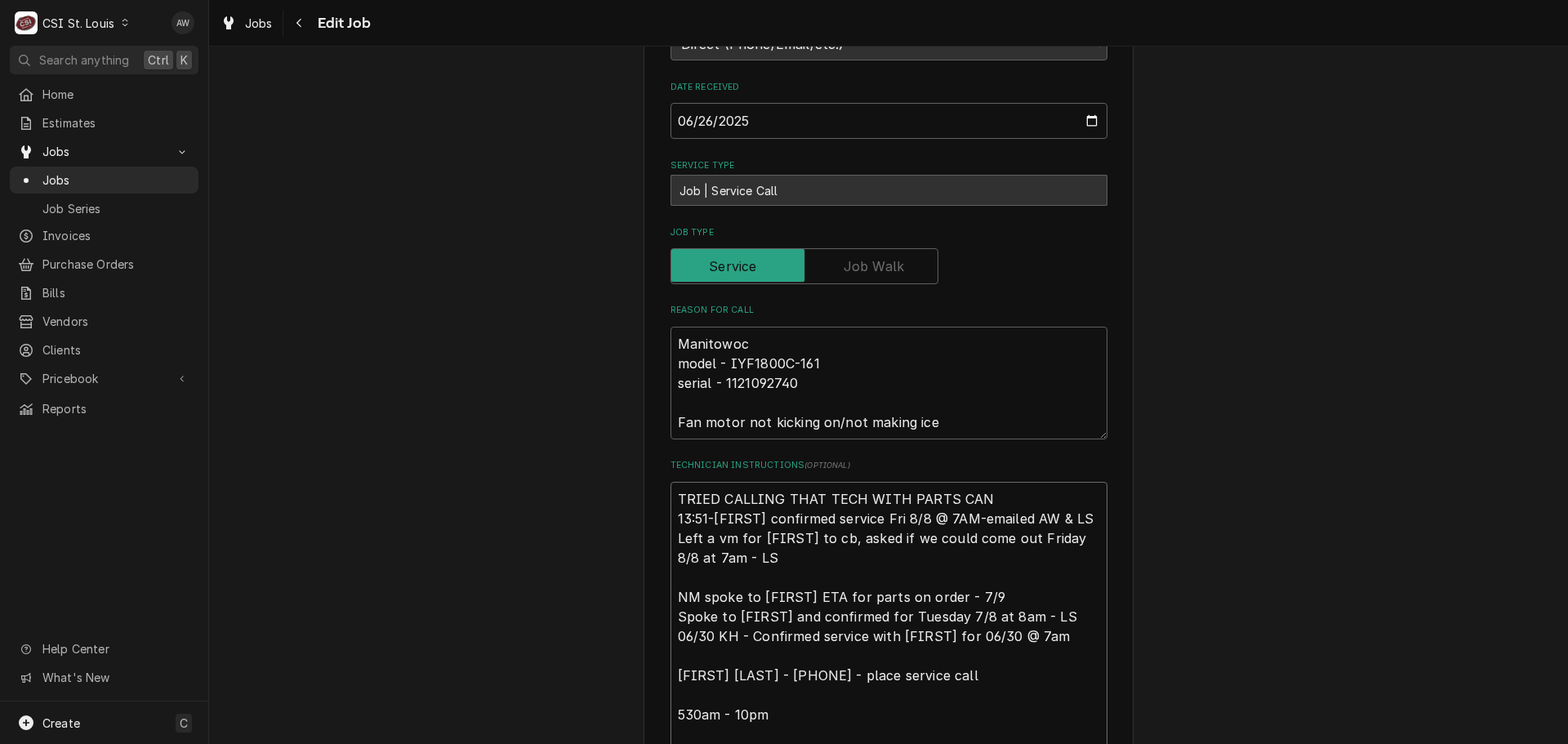 type on "x" 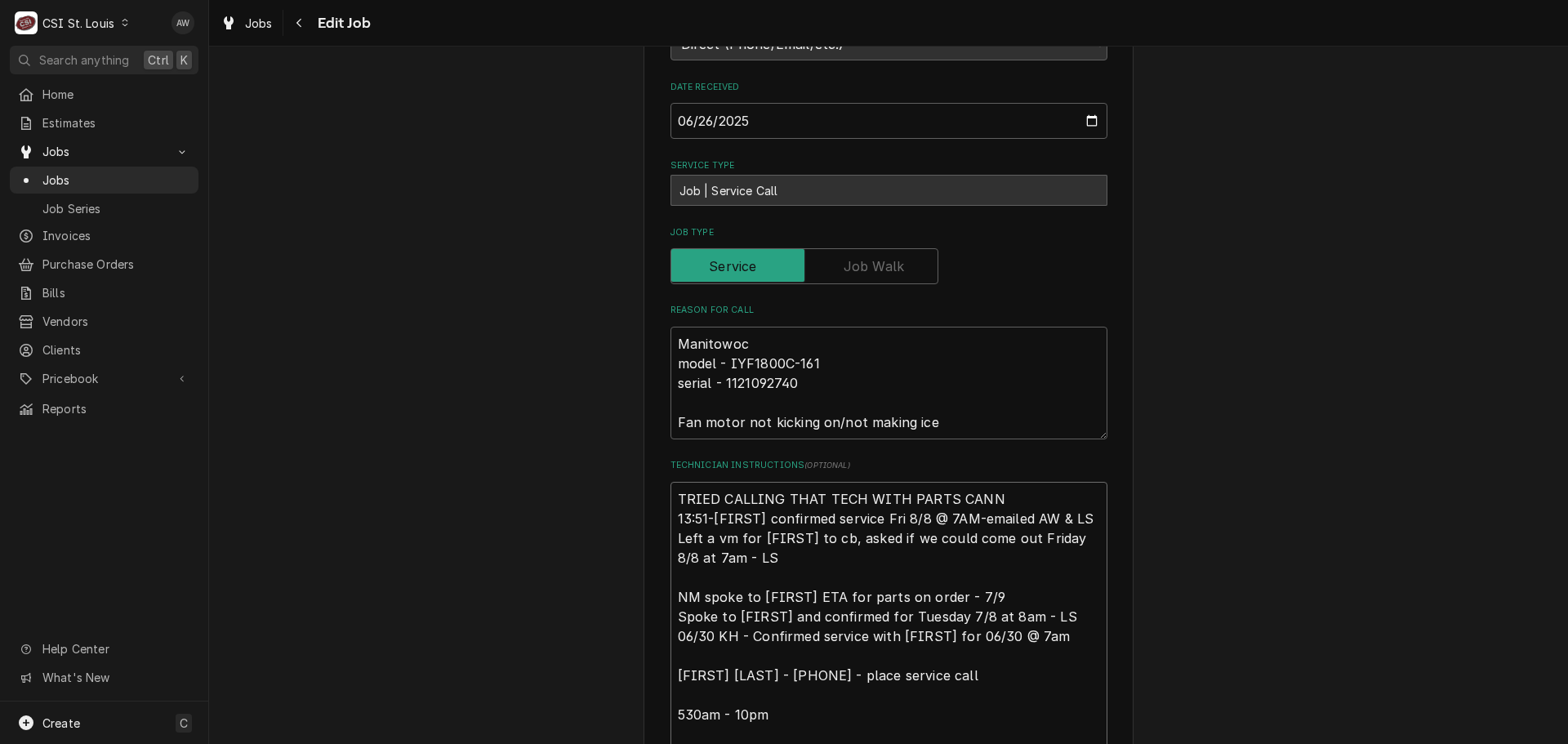 type on "x" 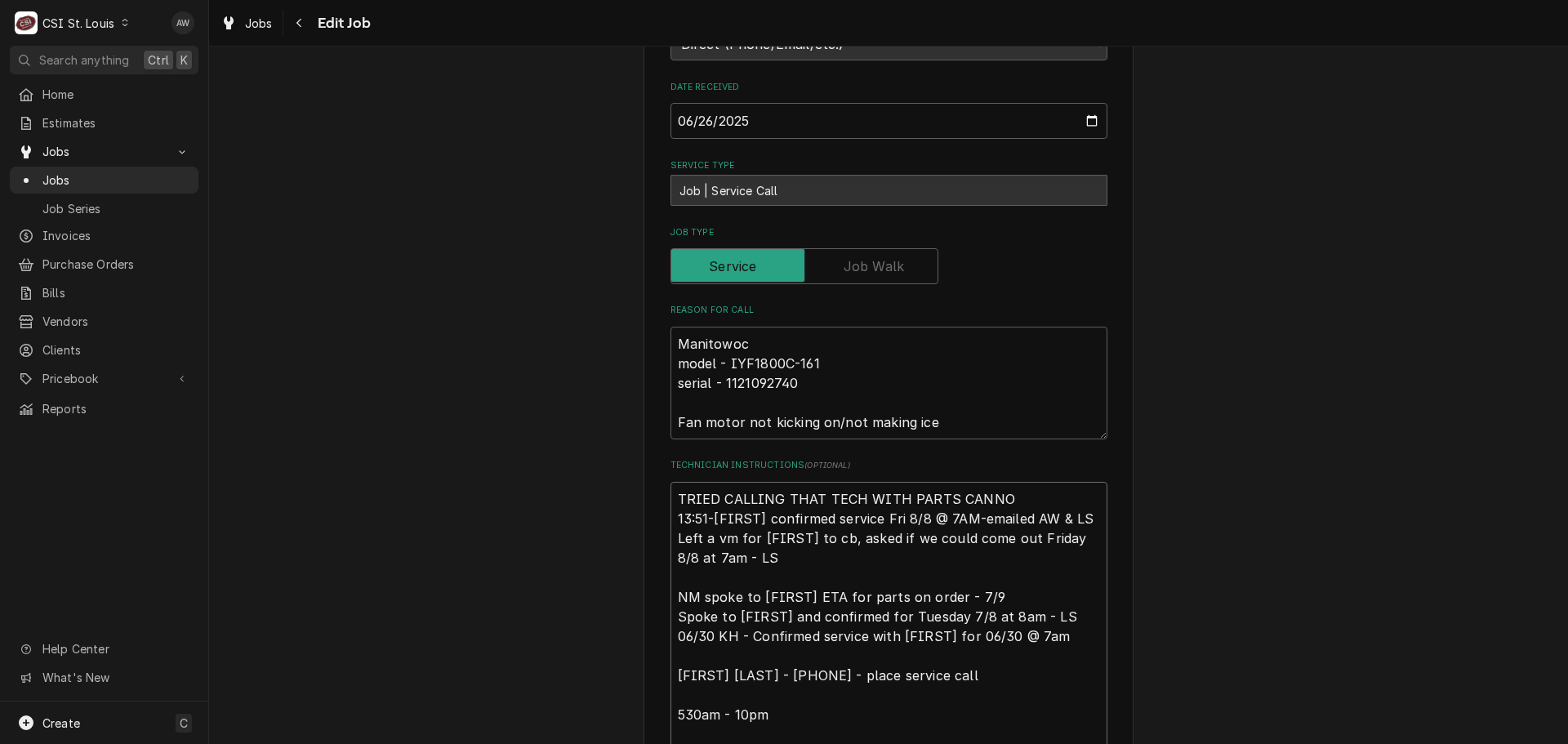 type on "x" 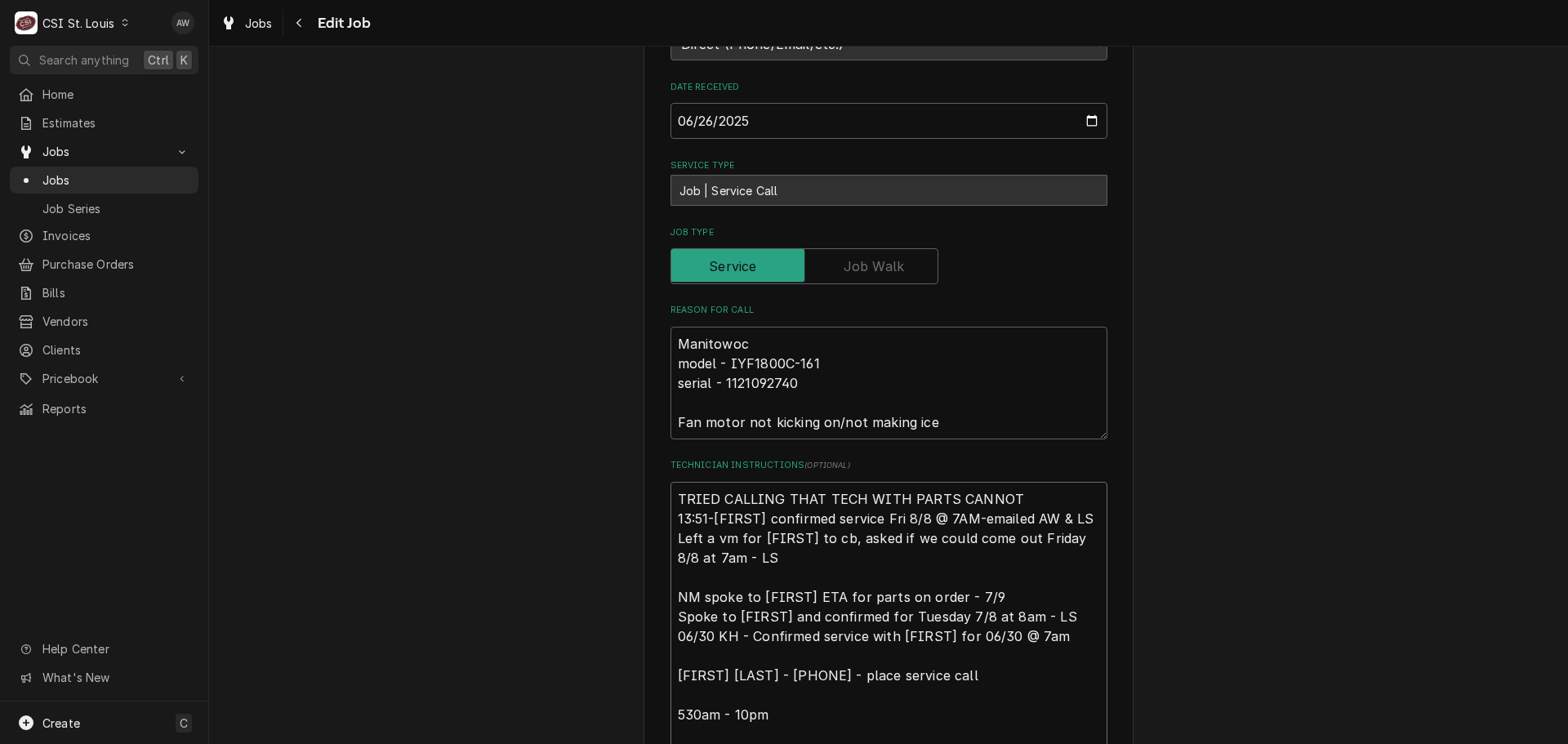 type on "x" 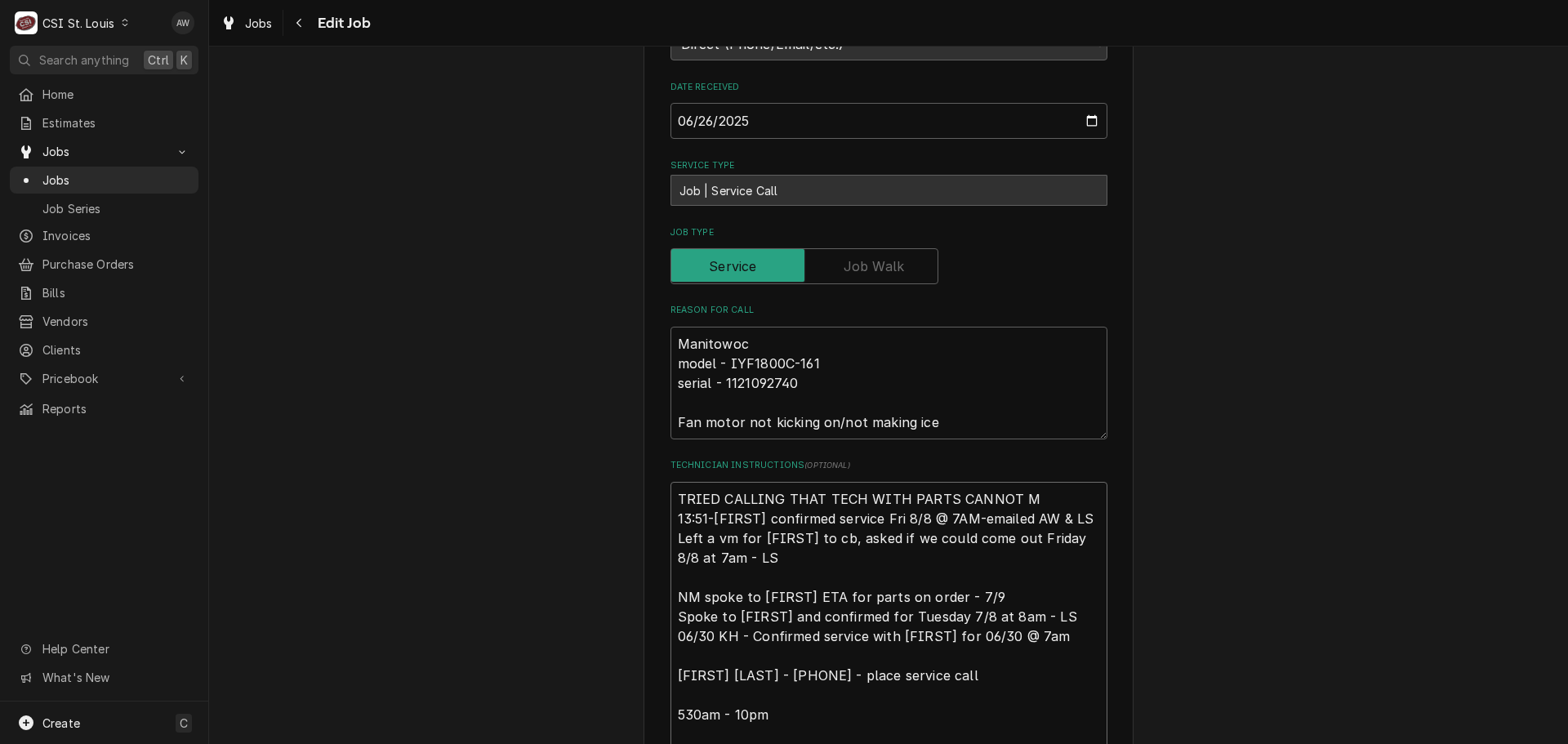 type on "x" 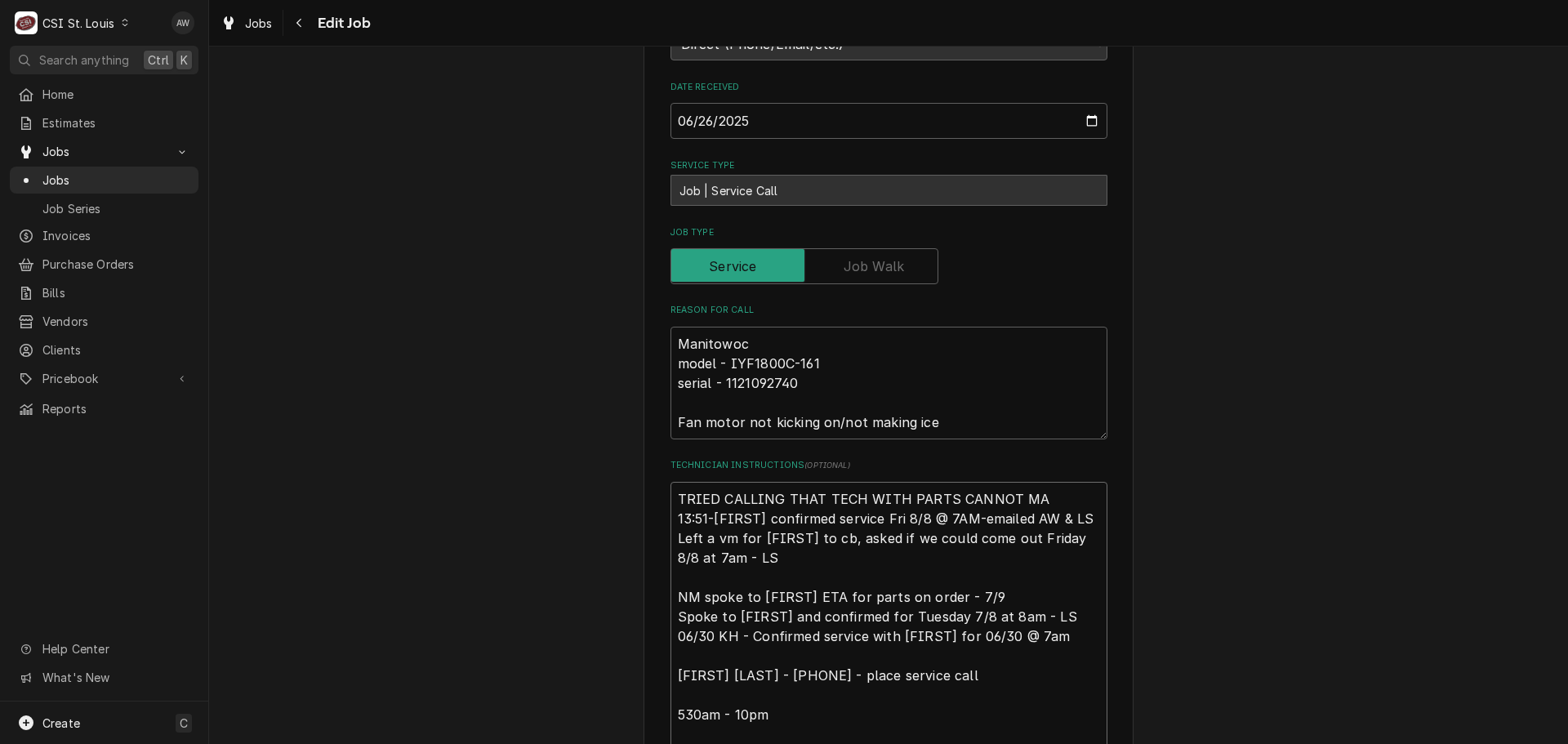 type on "x" 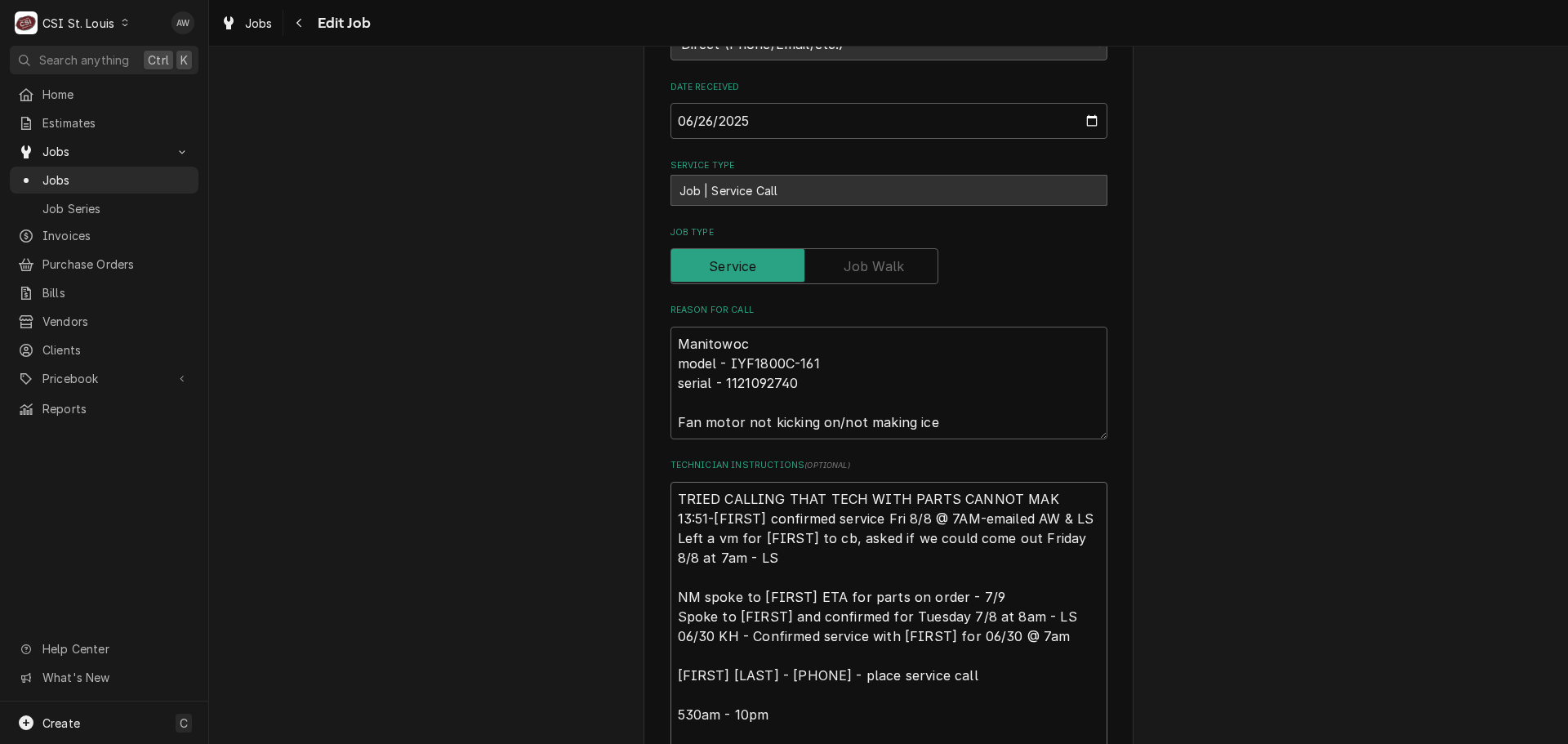 type on "x" 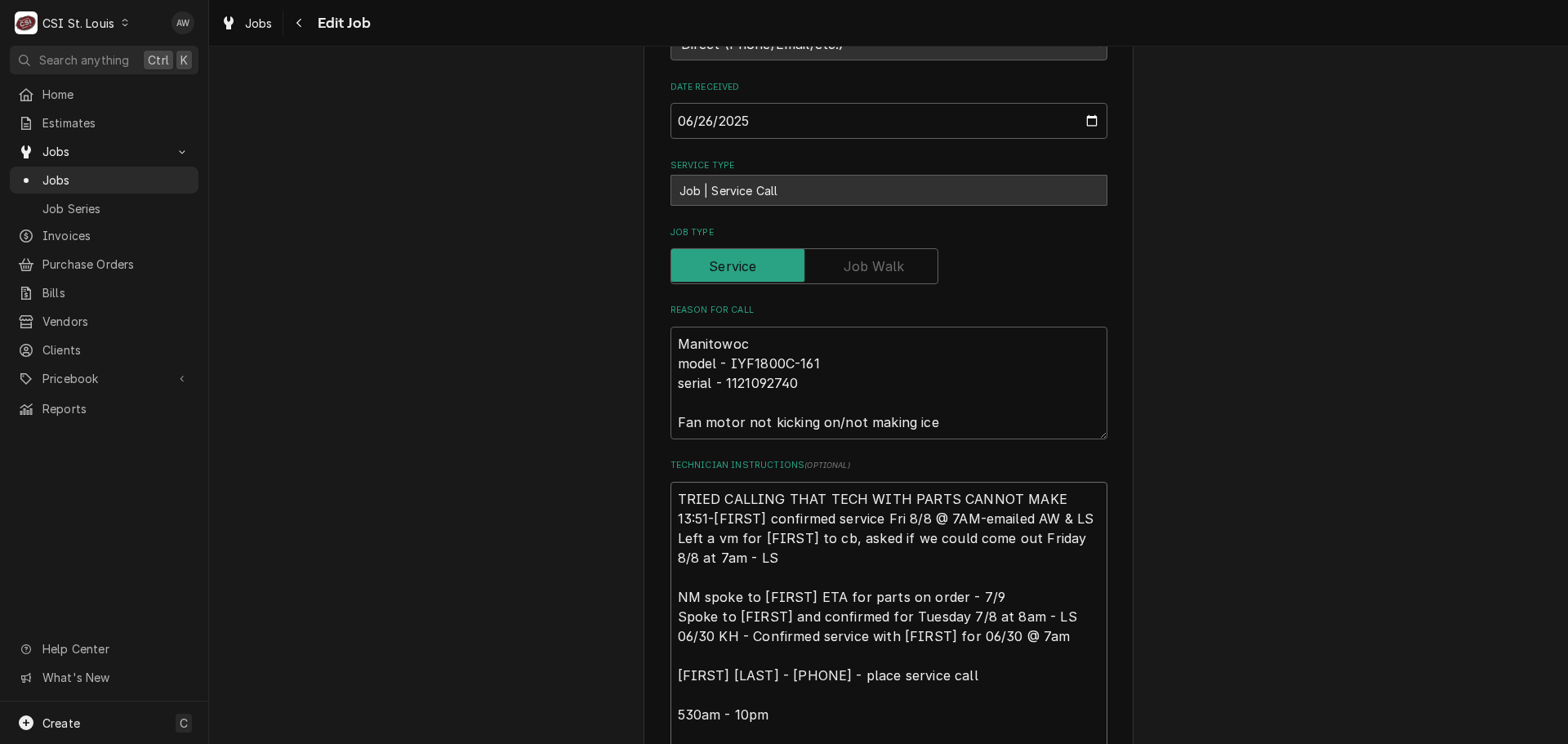 type on "x" 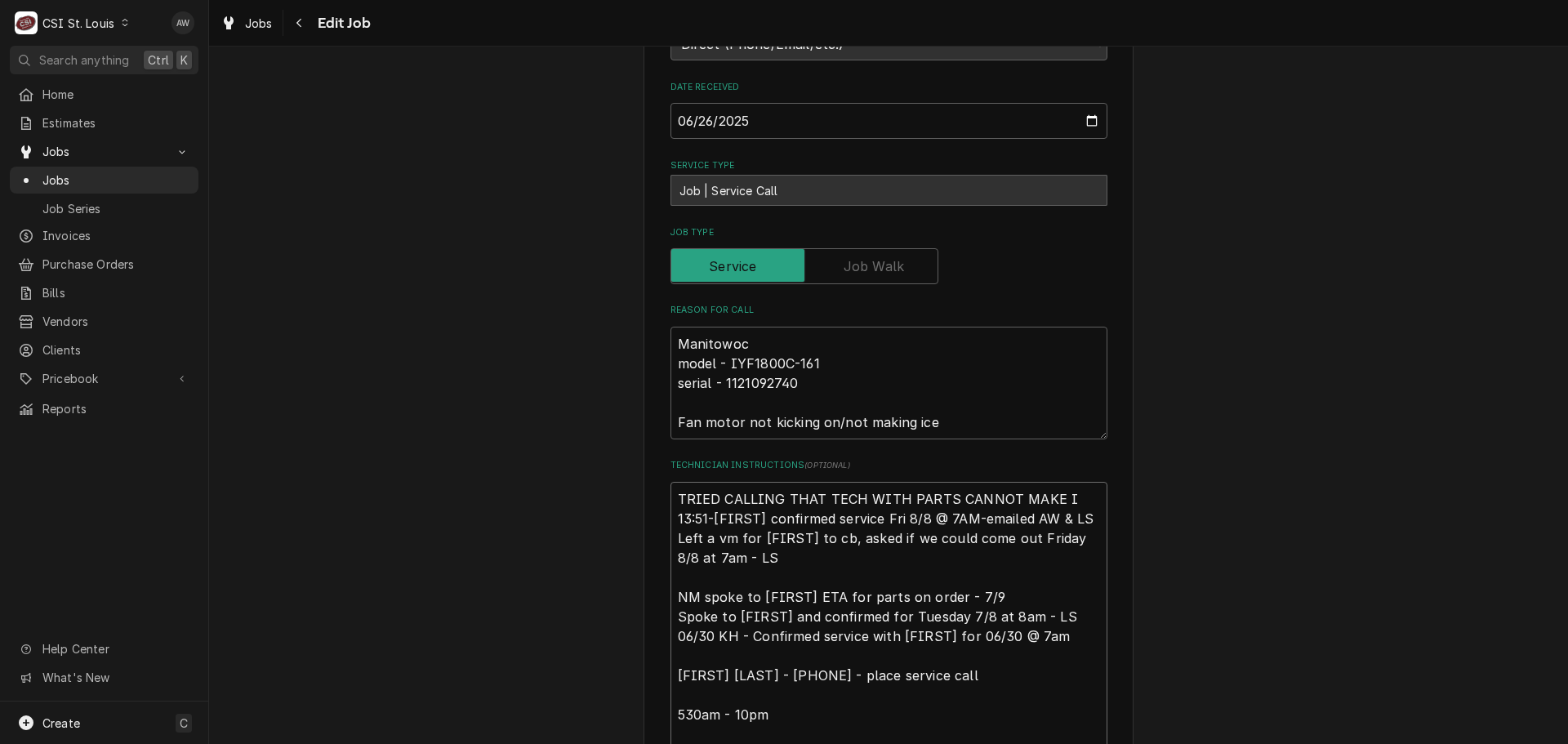 type on "x" 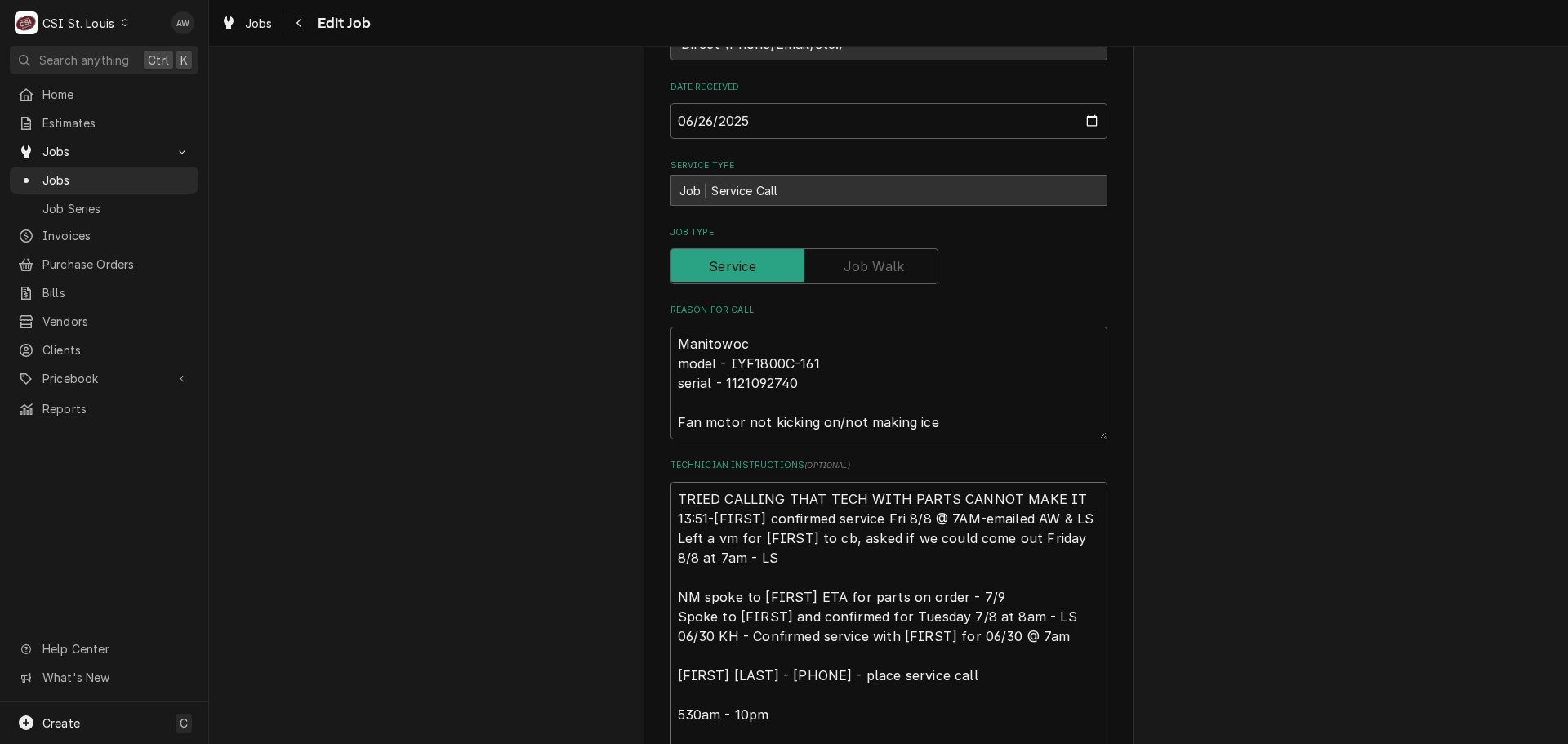 type on "x" 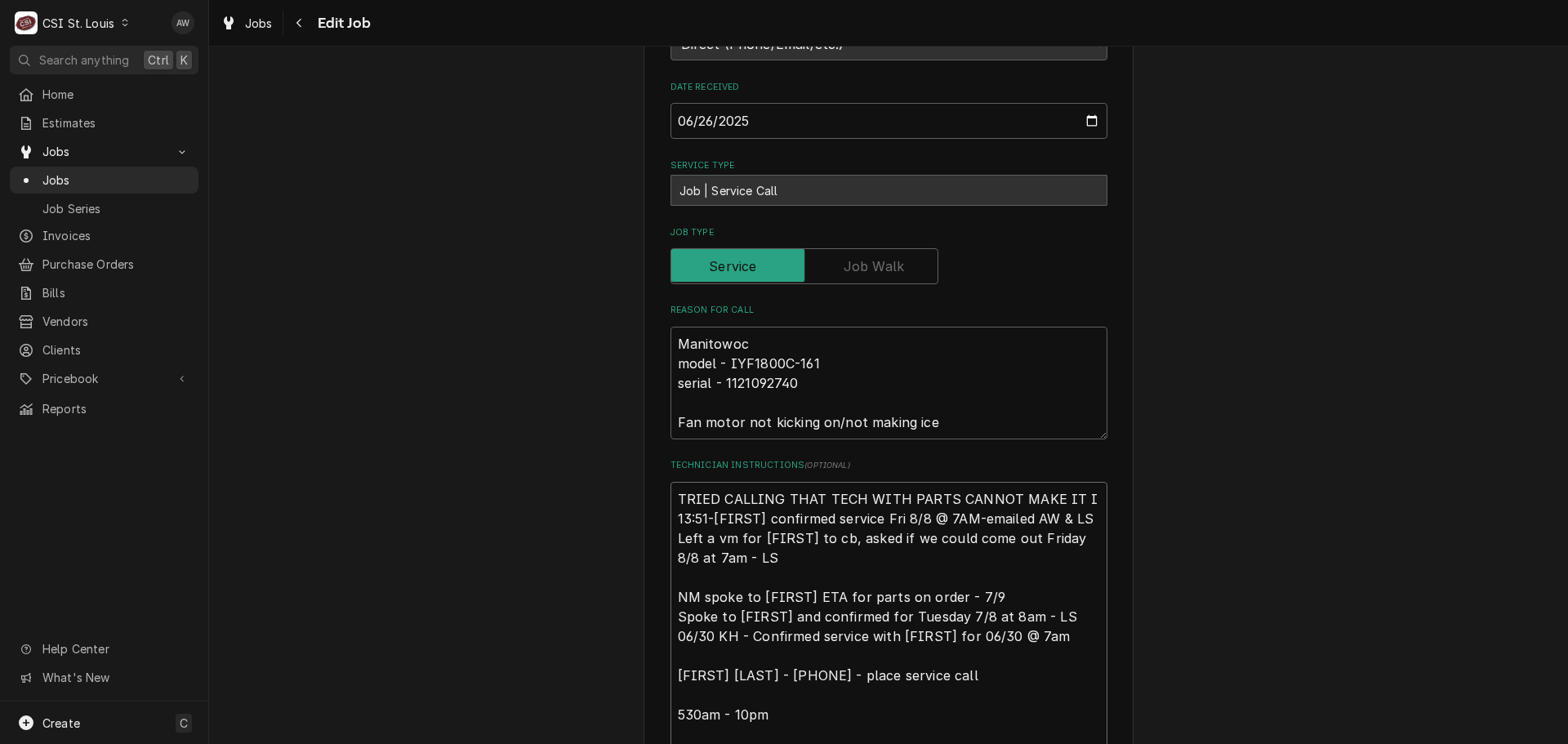 type on "x" 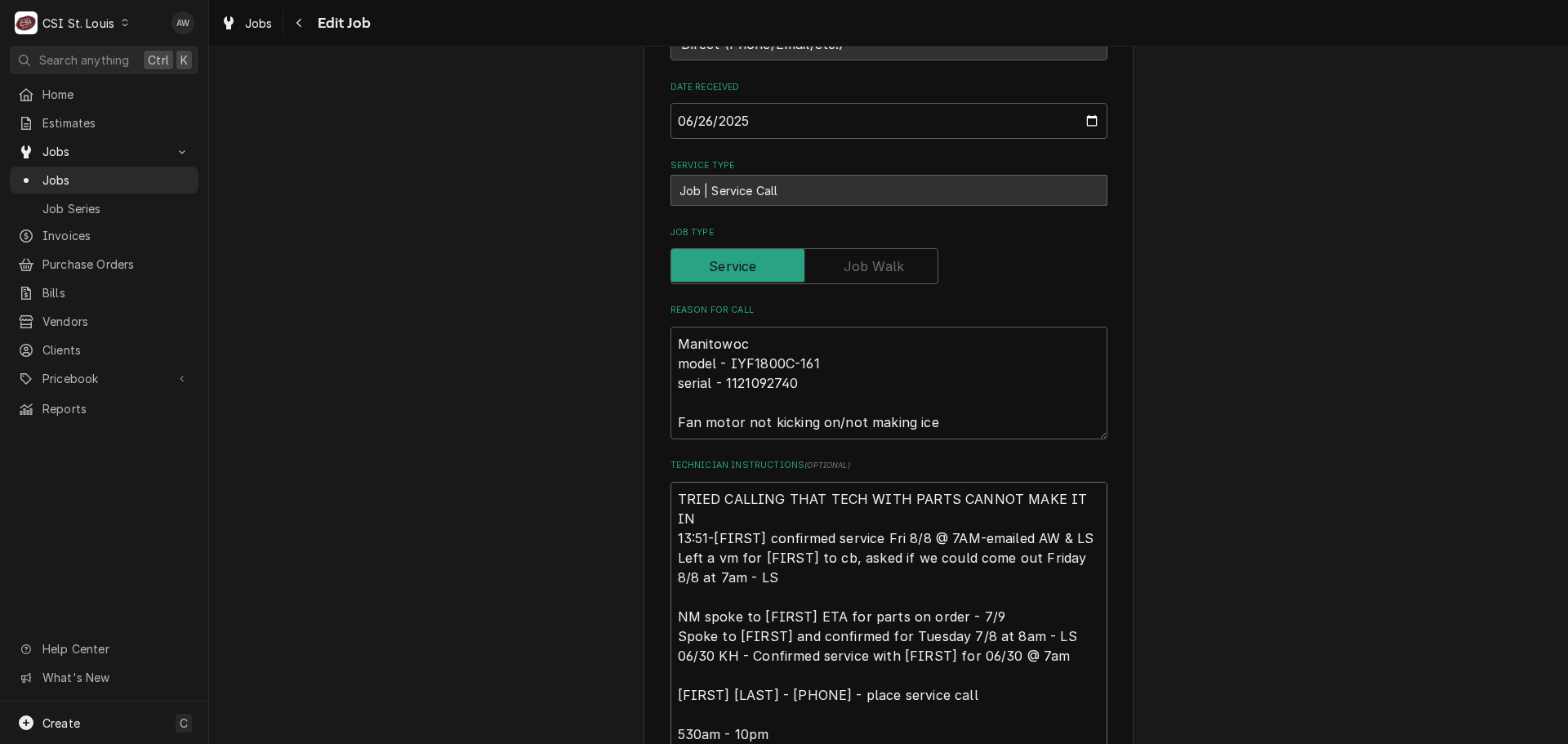type on "x" 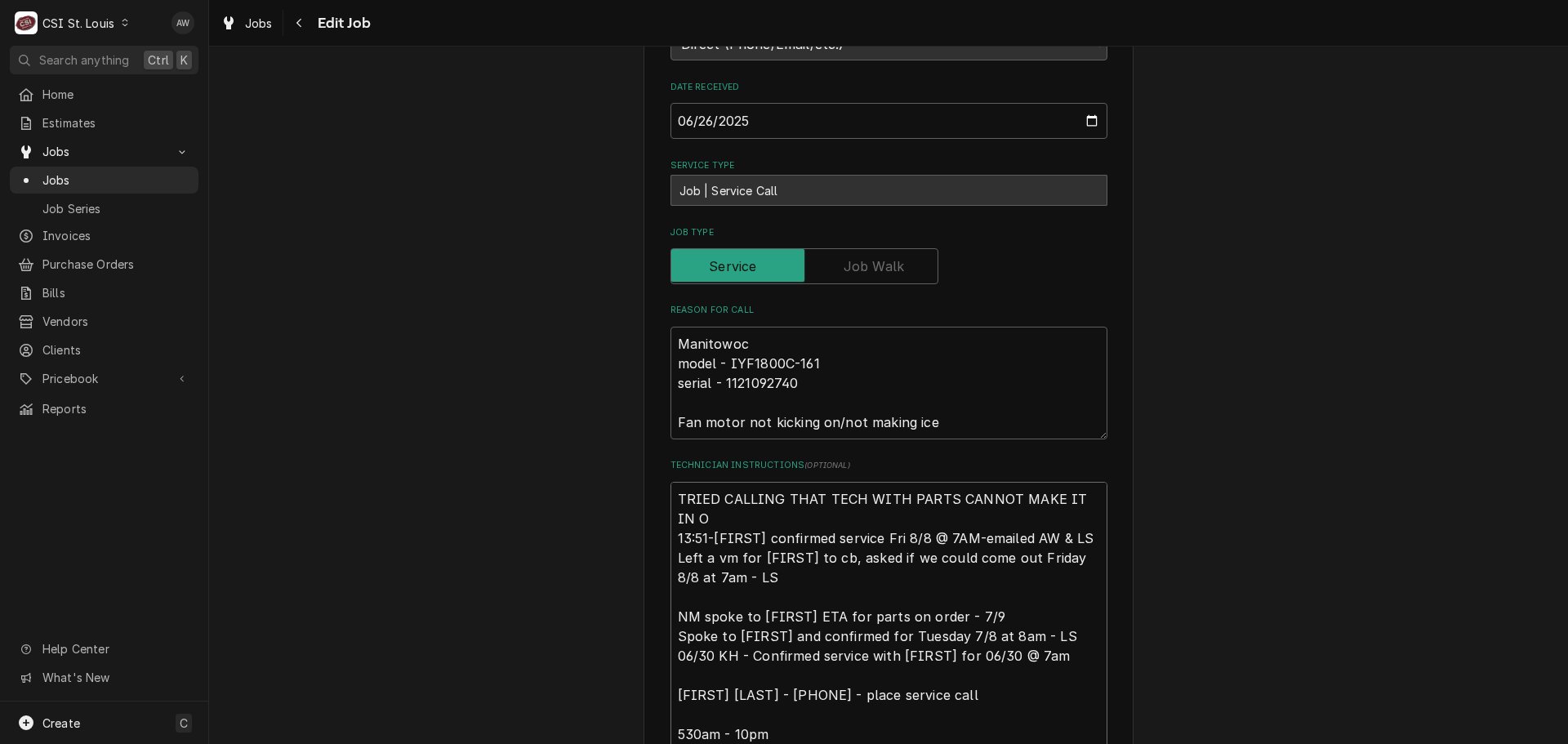 type on "x" 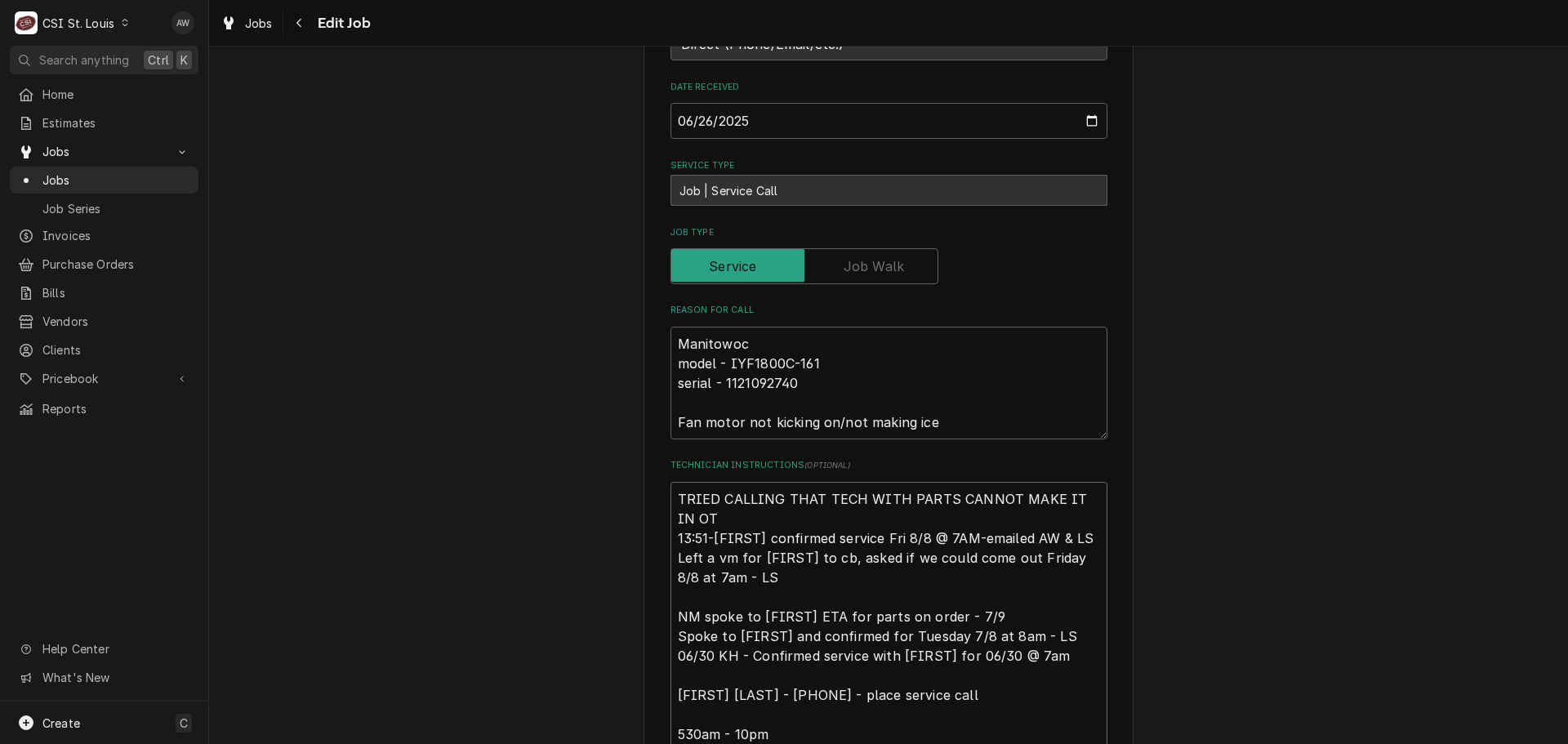 type on "x" 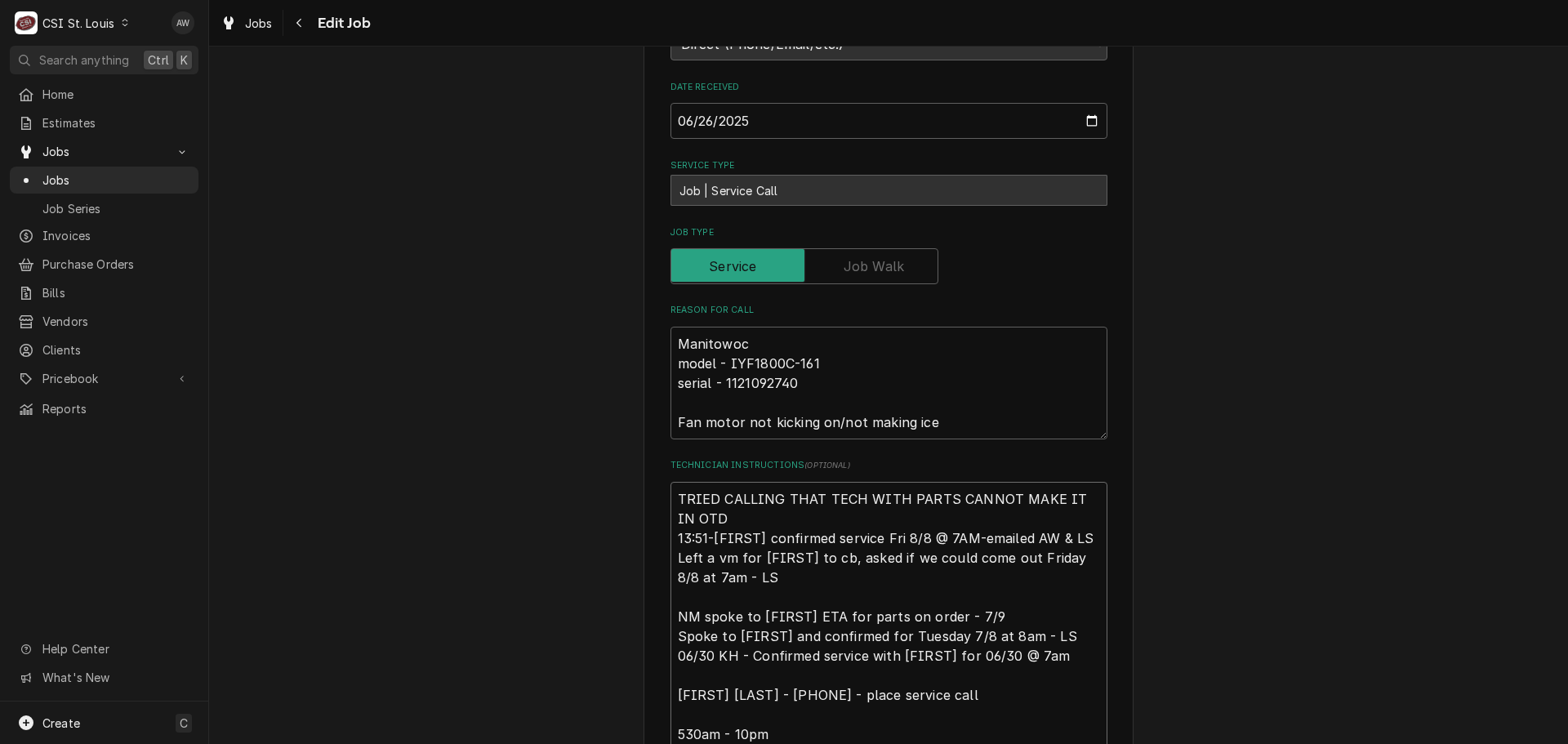 type on "x" 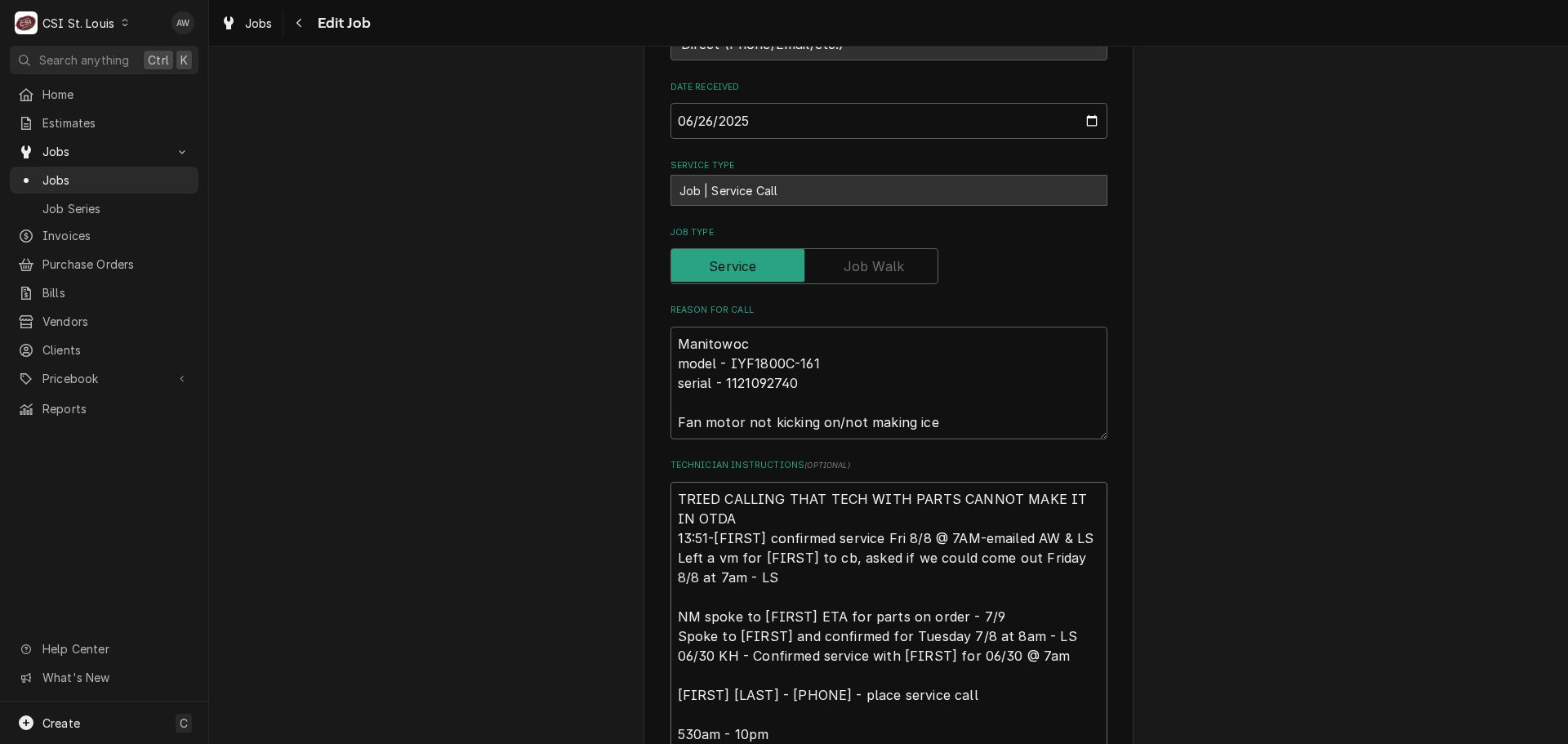 type on "x" 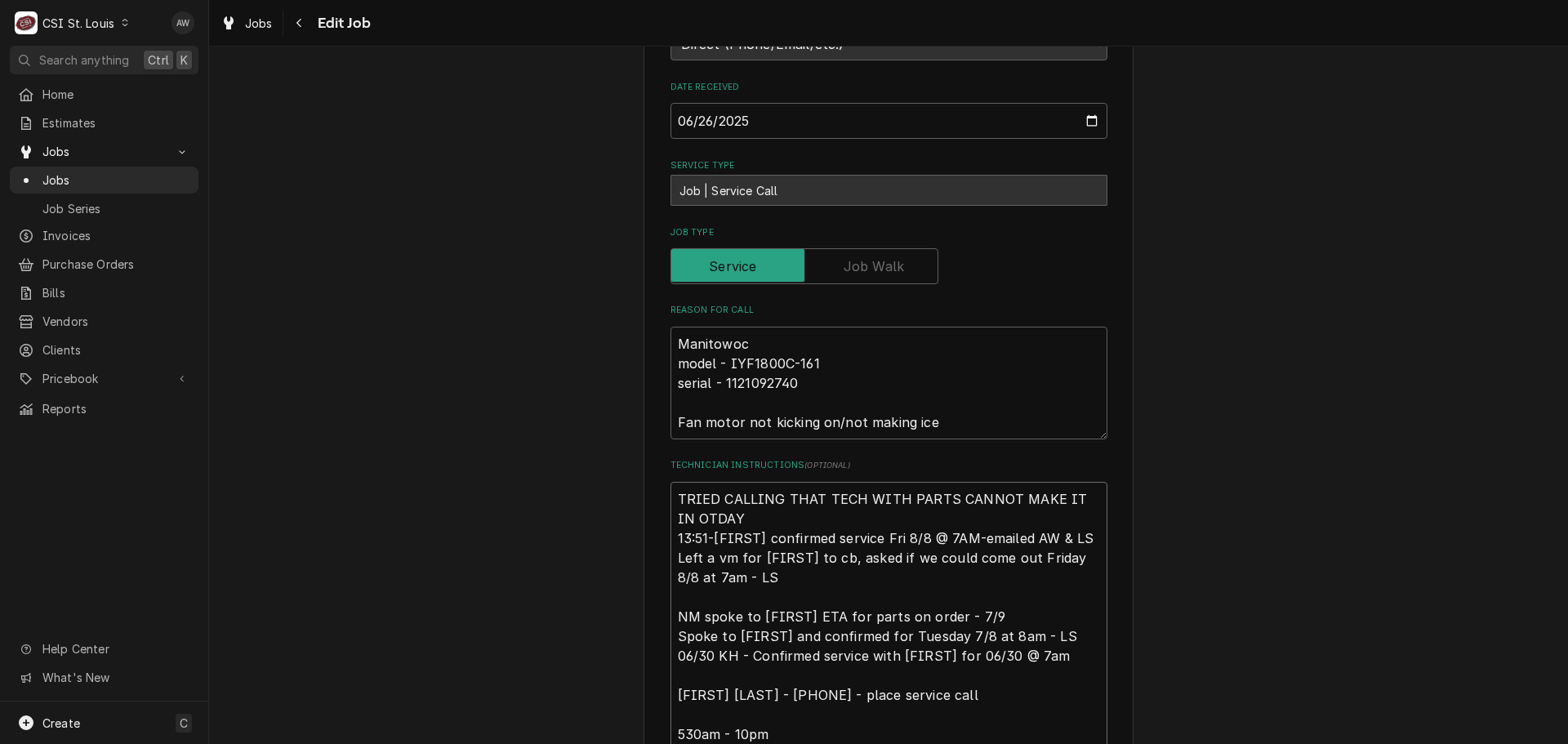 type on "x" 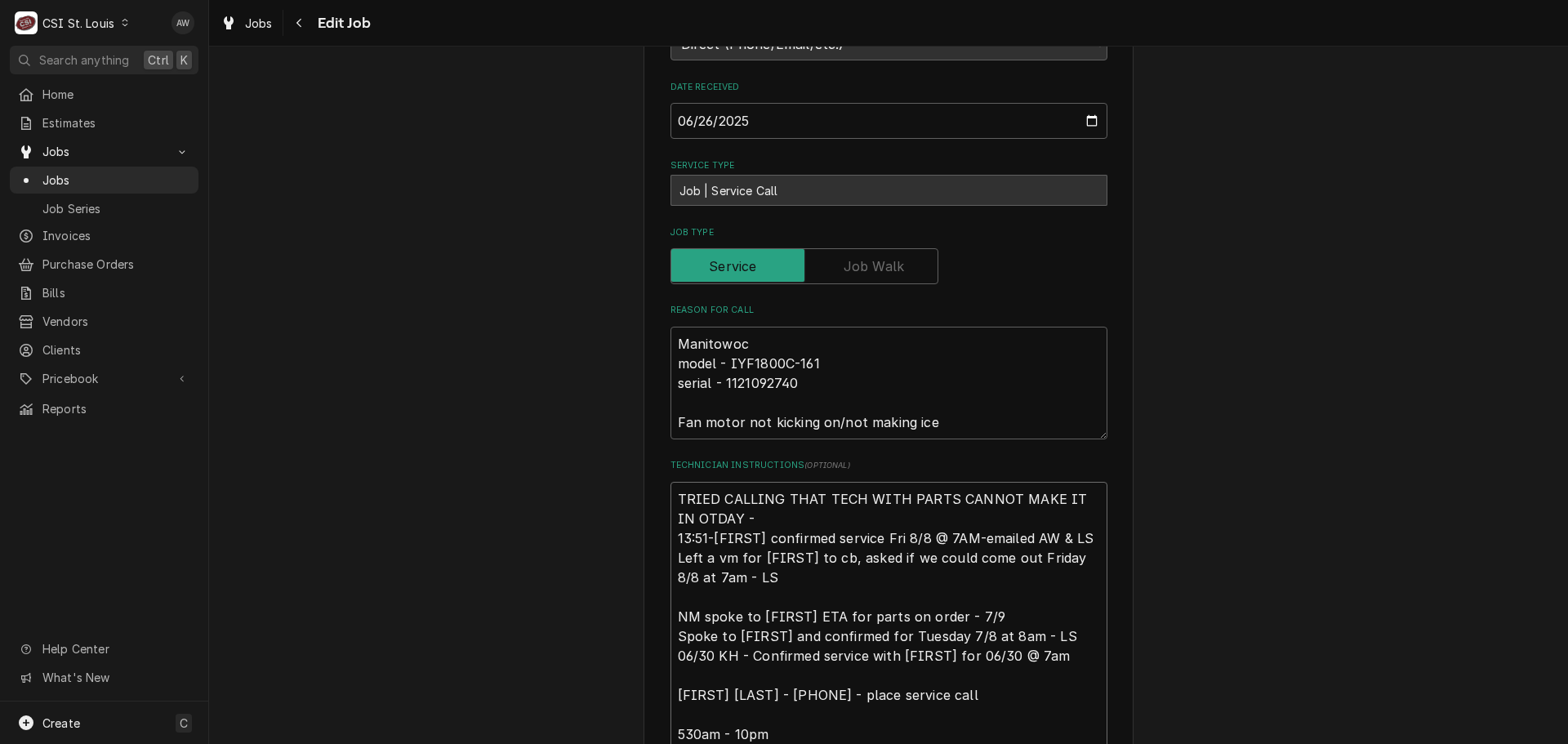 type on "x" 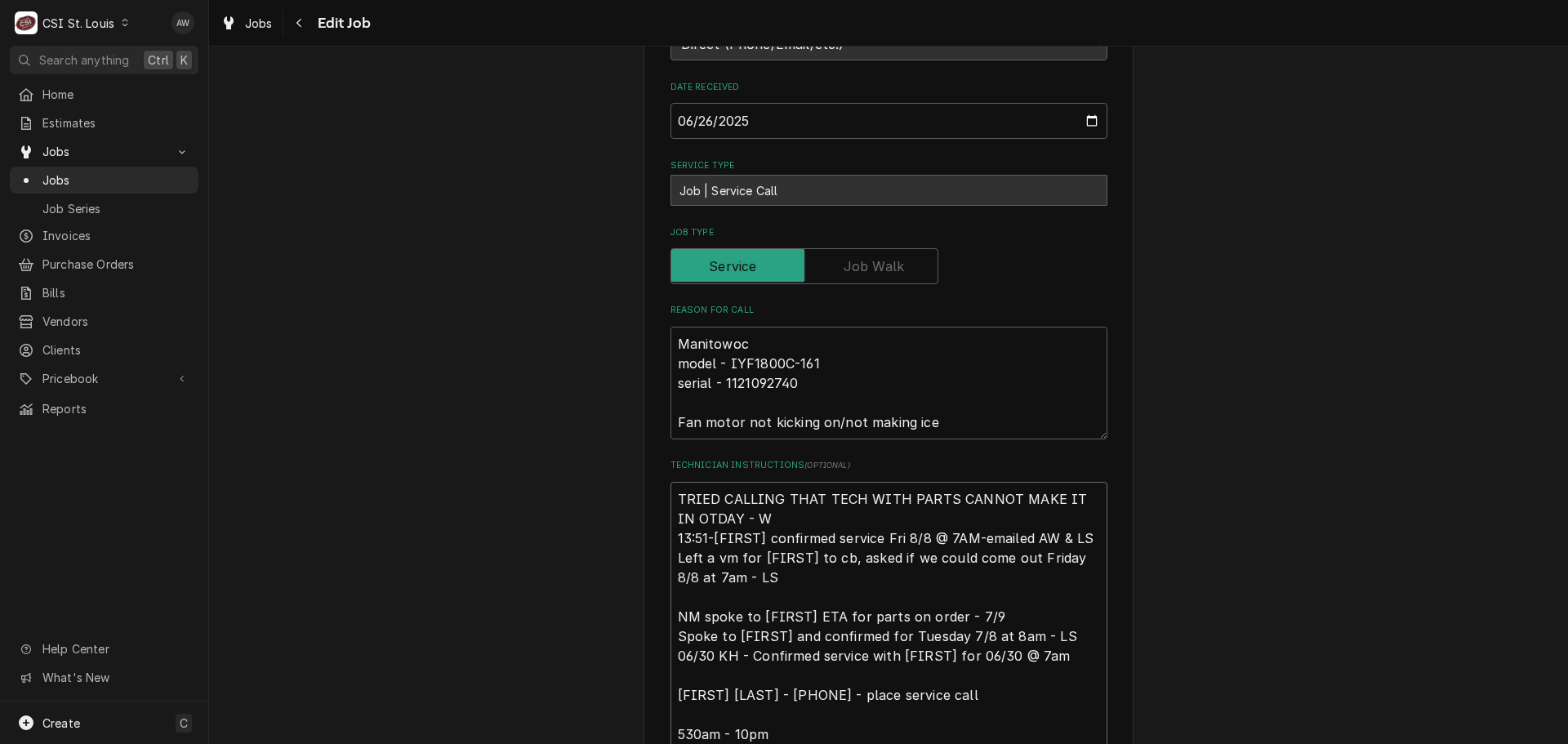 type on "x" 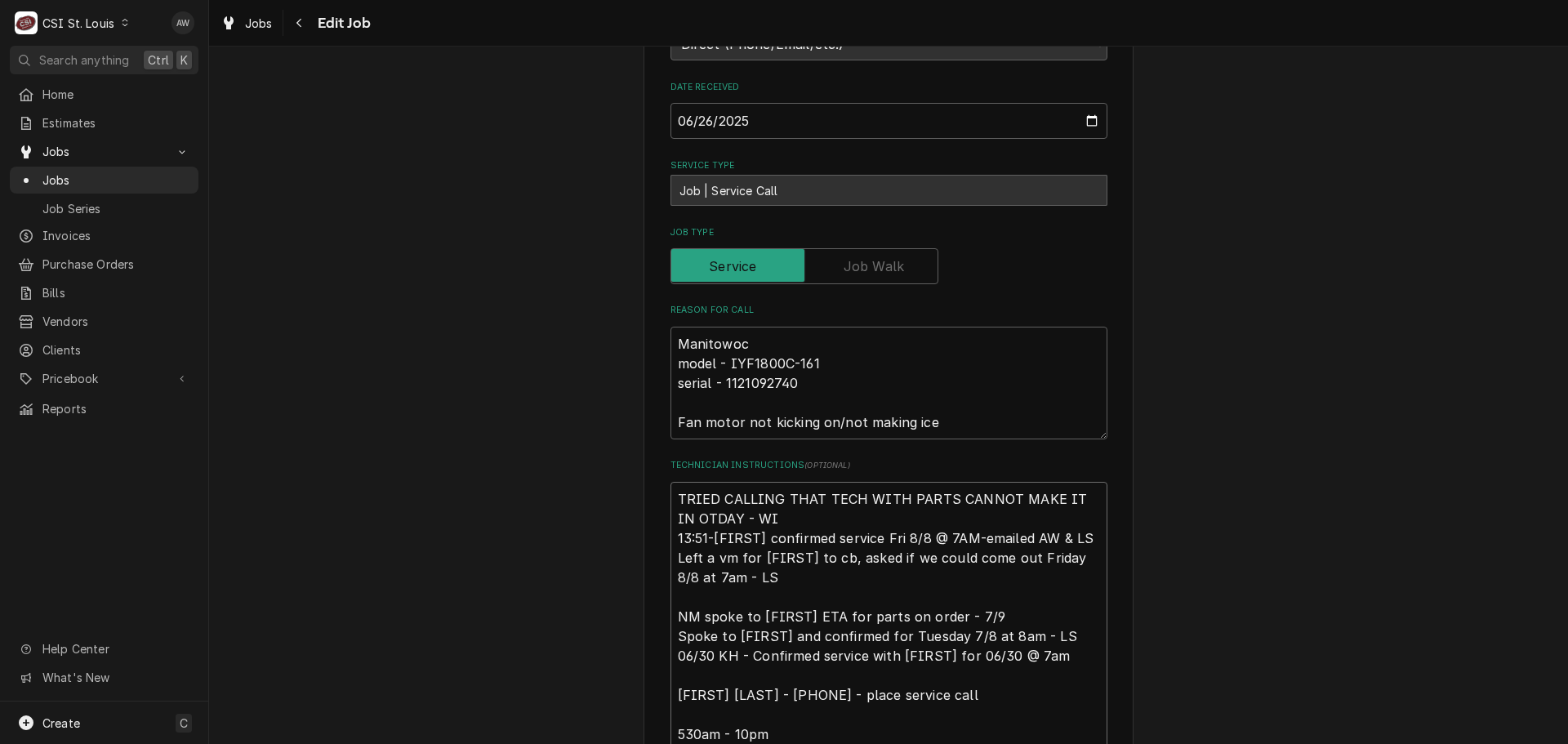 type on "x" 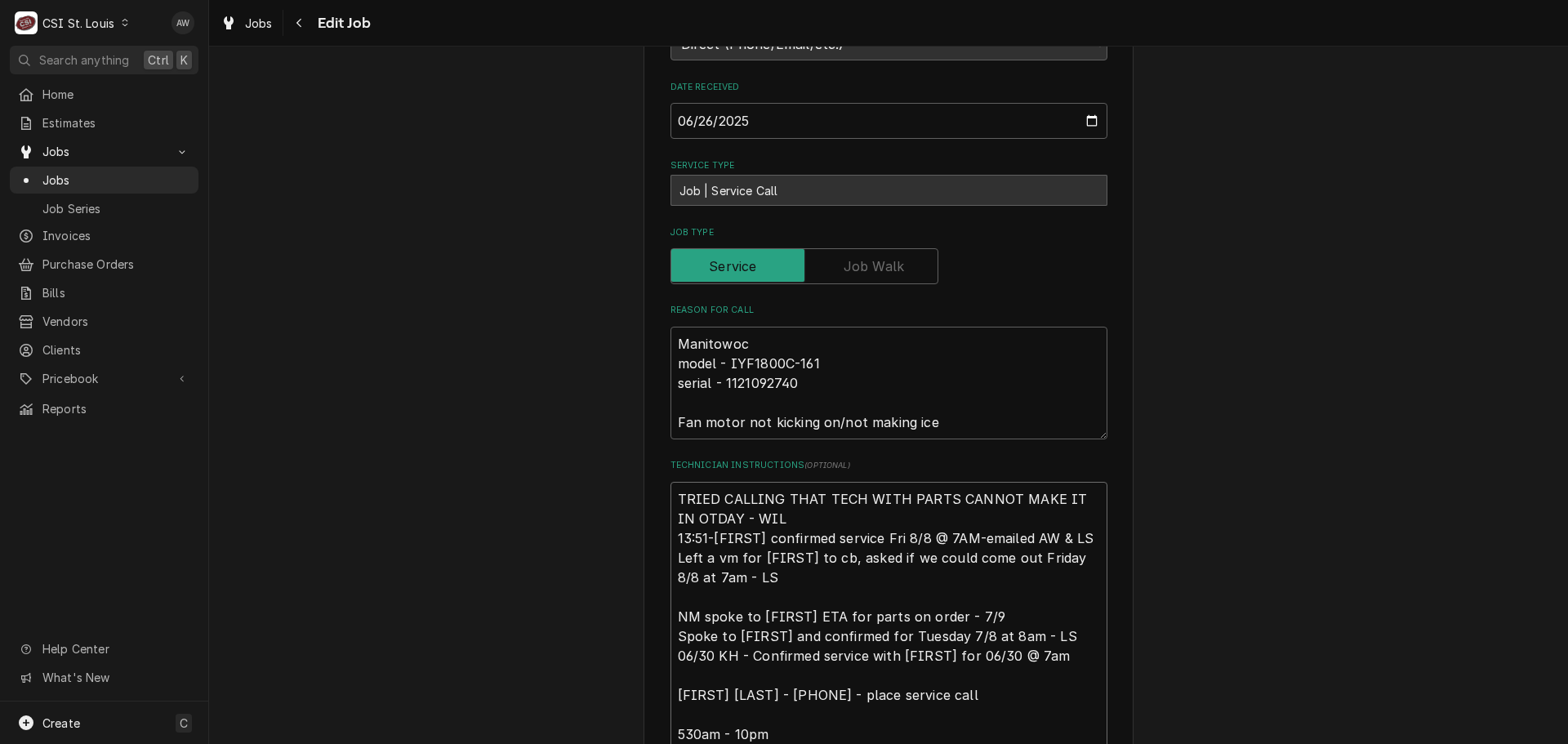 type on "x" 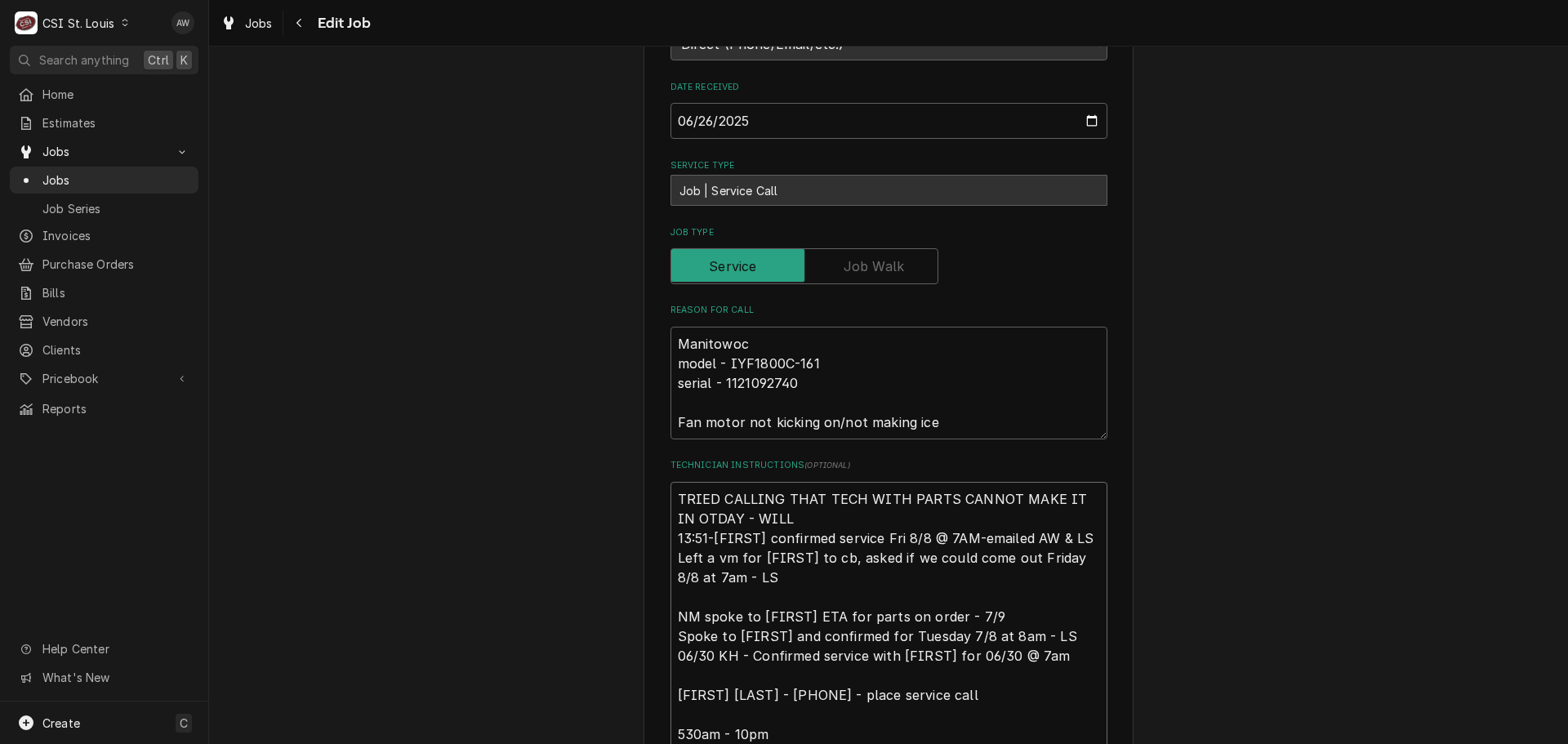type on "x" 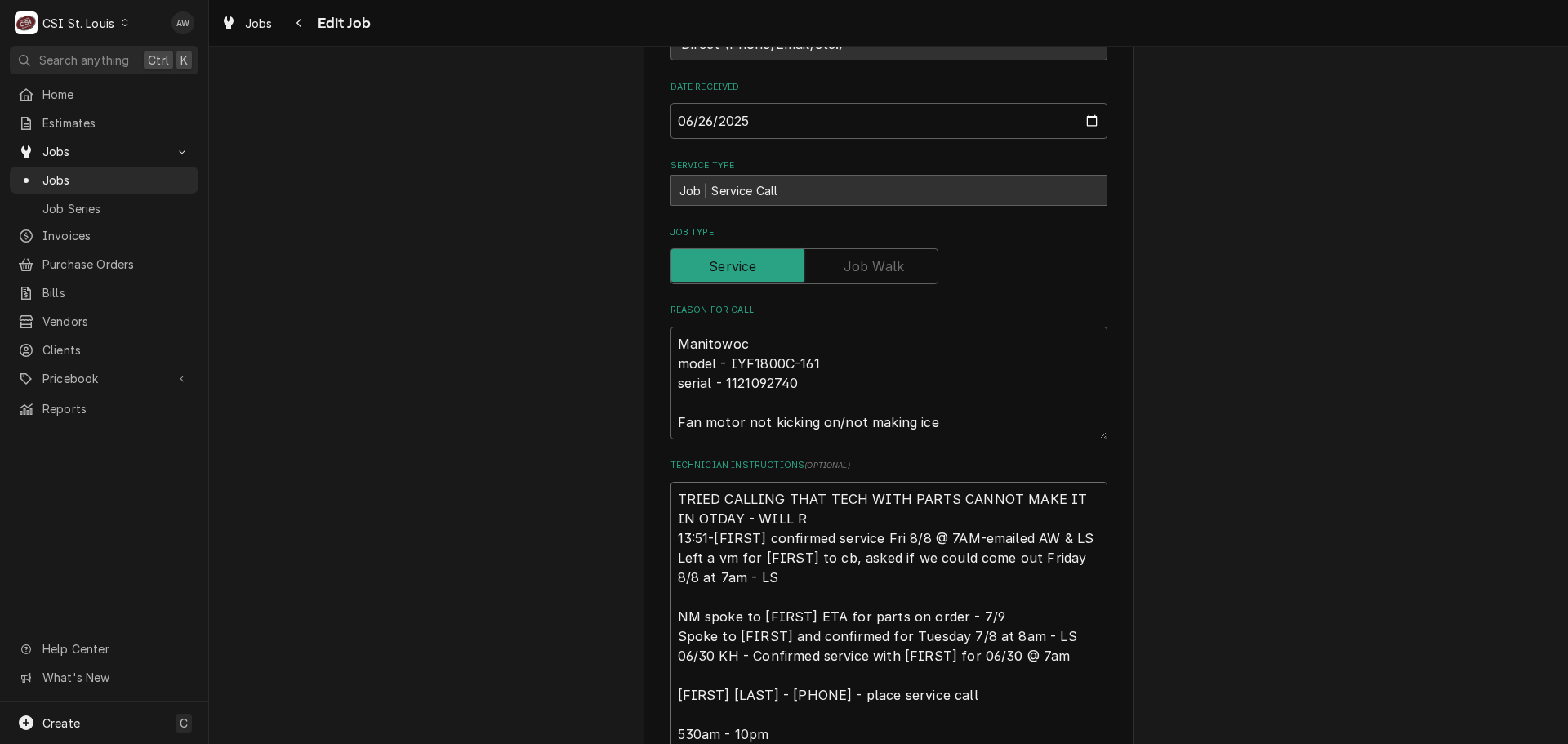 type on "x" 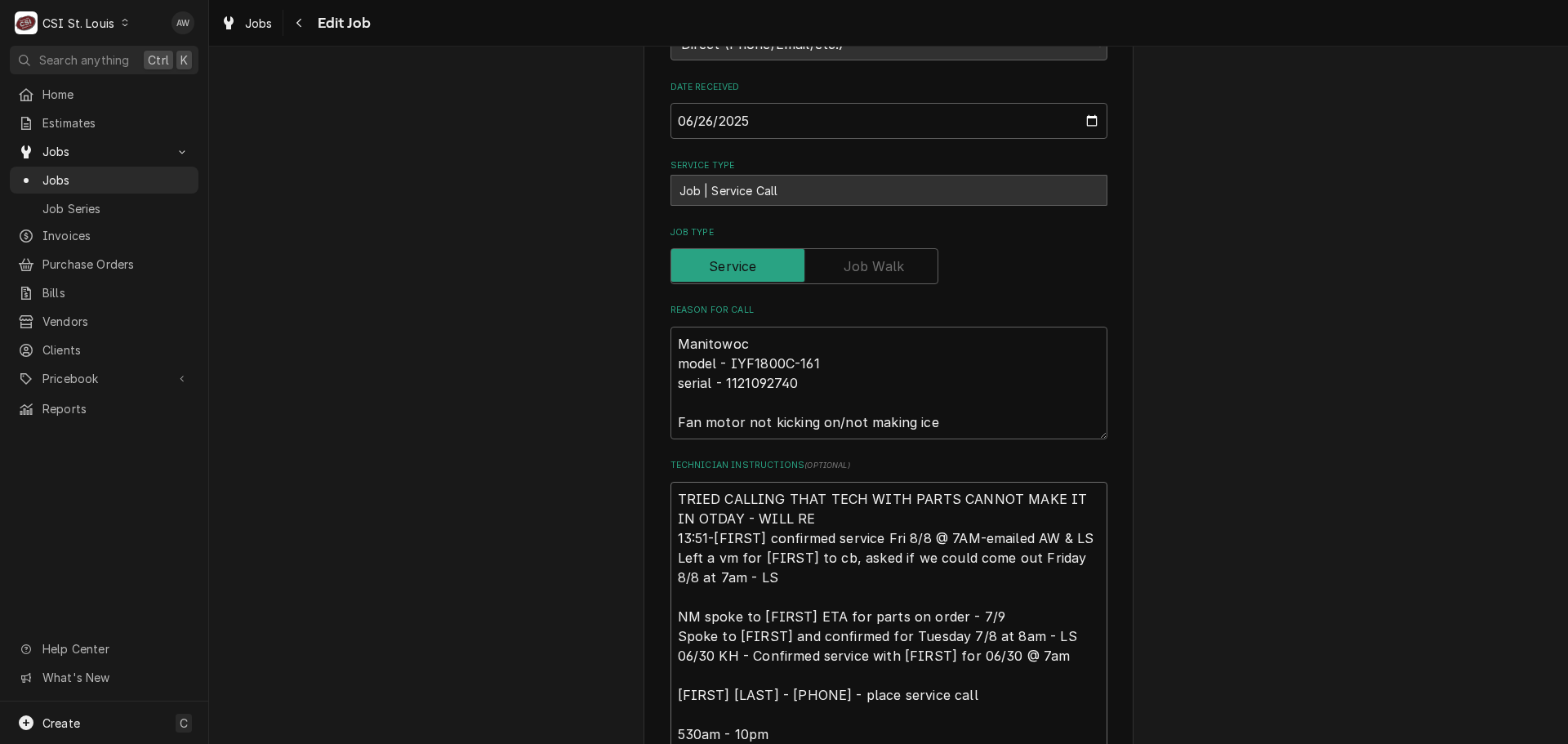 type on "x" 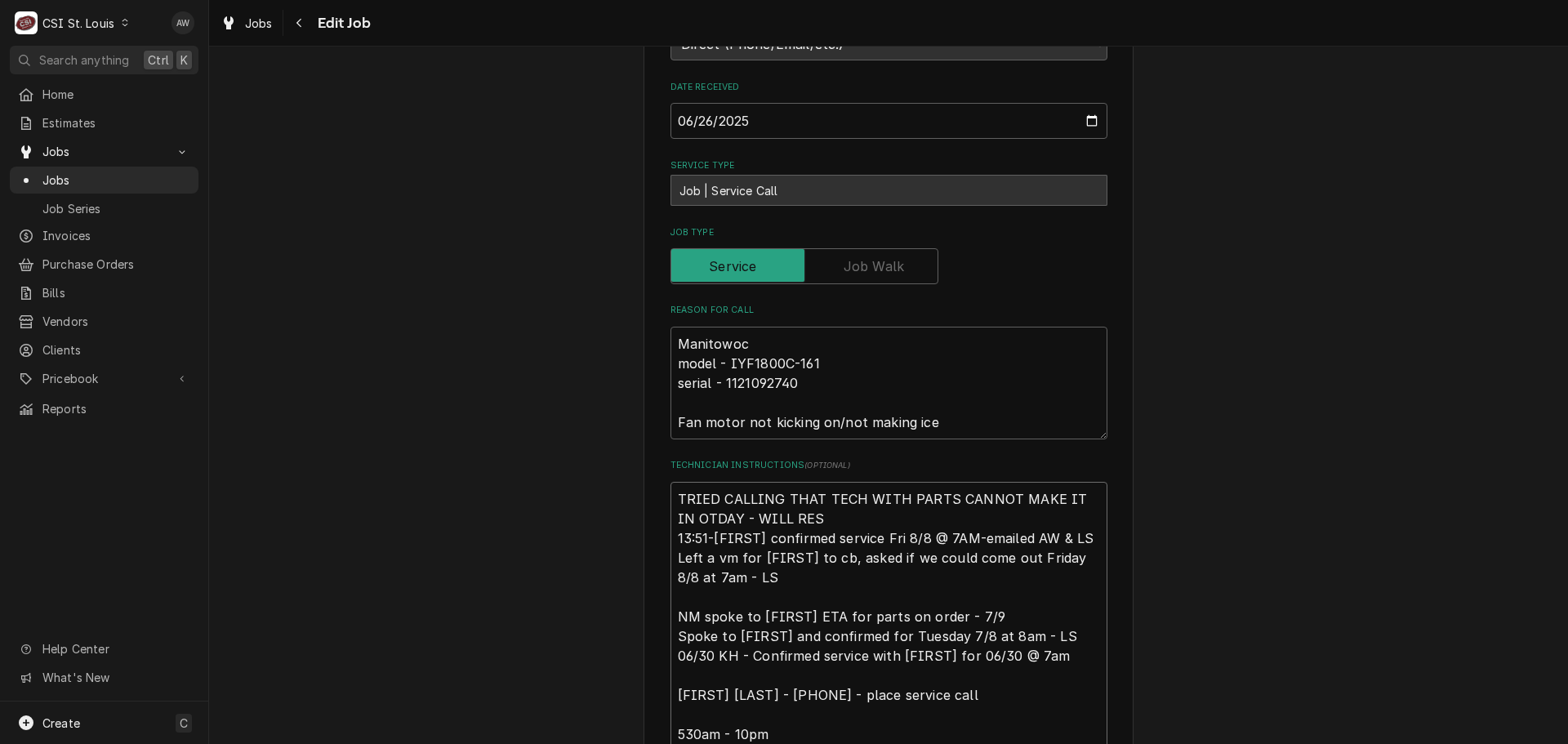 type on "x" 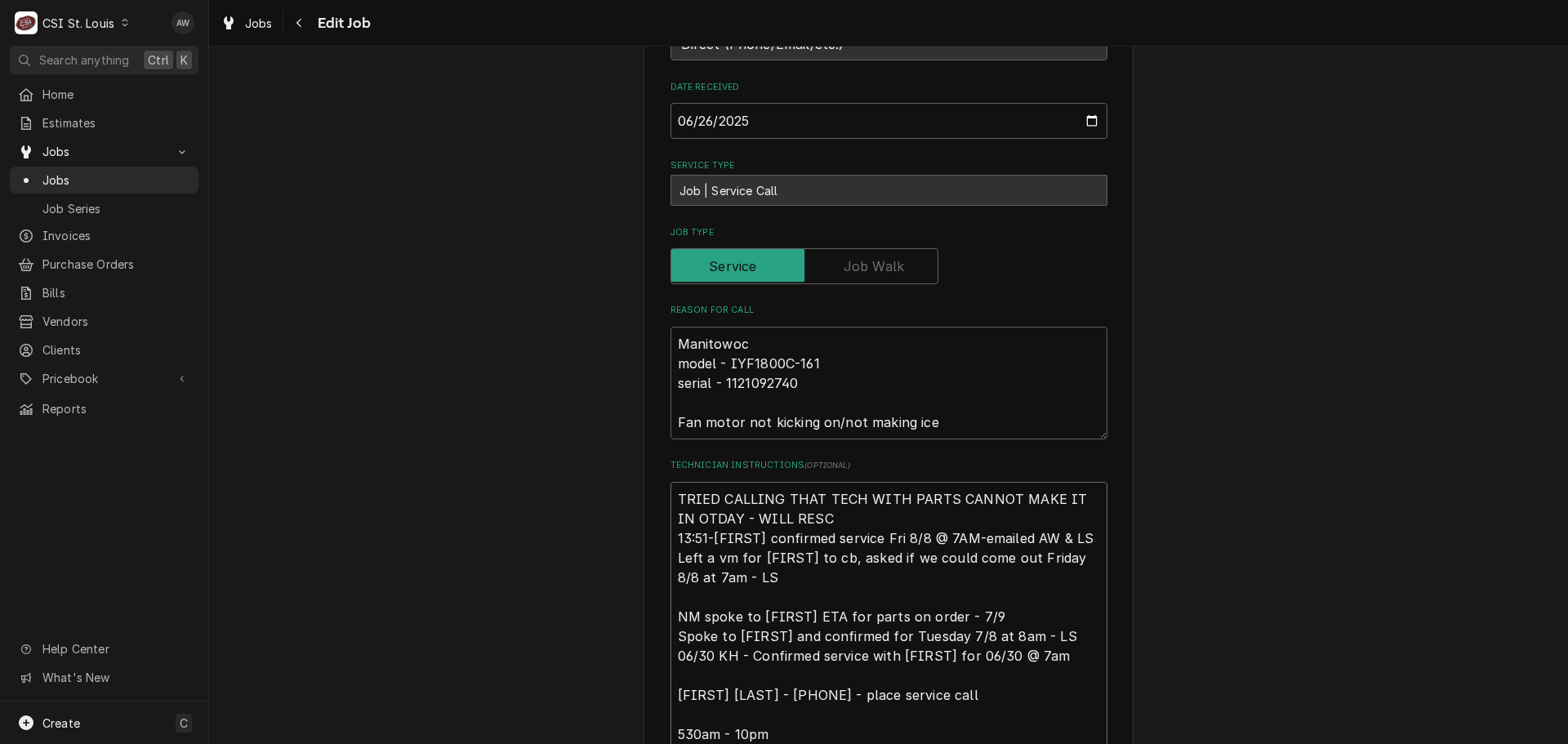 type on "x" 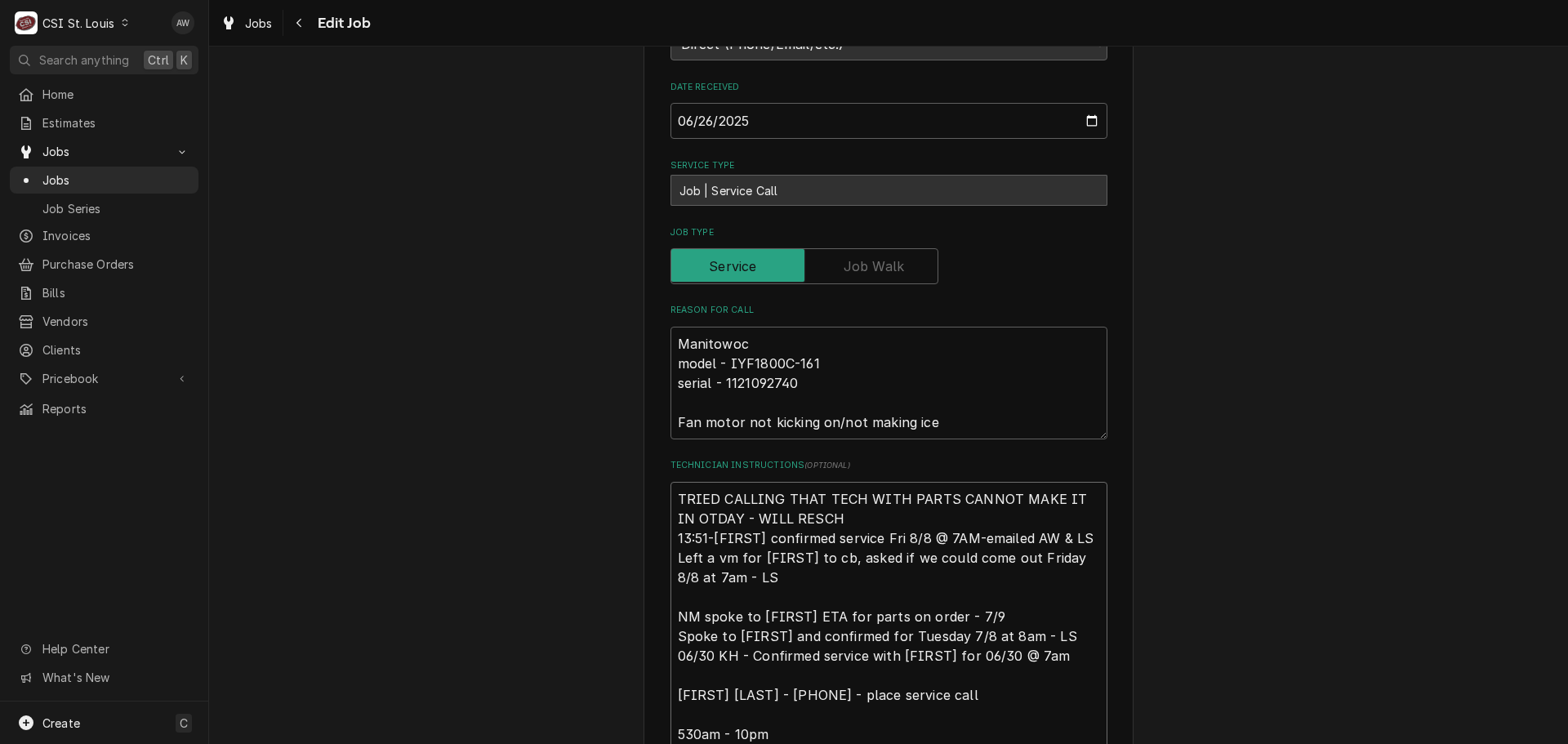 type on "x" 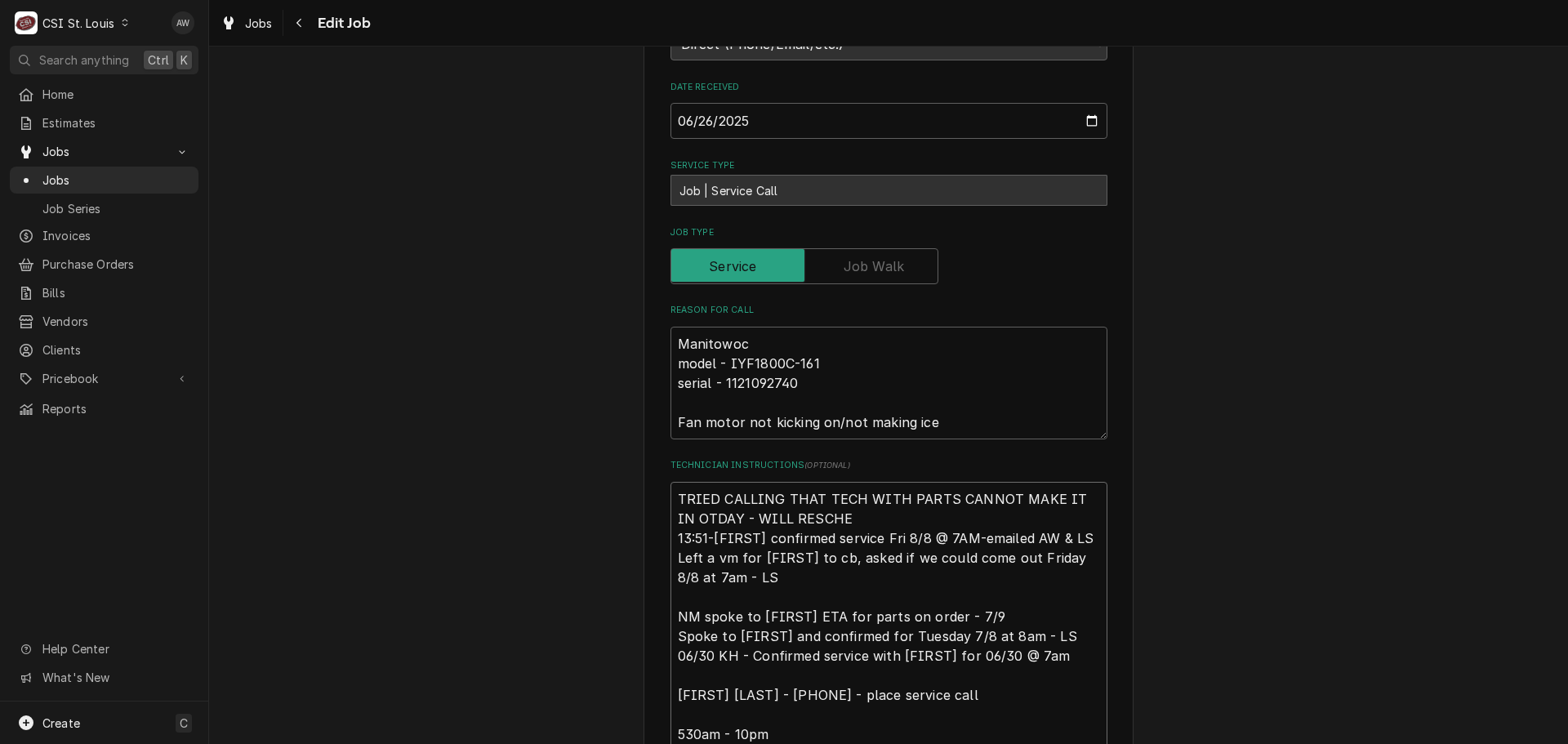 type on "x" 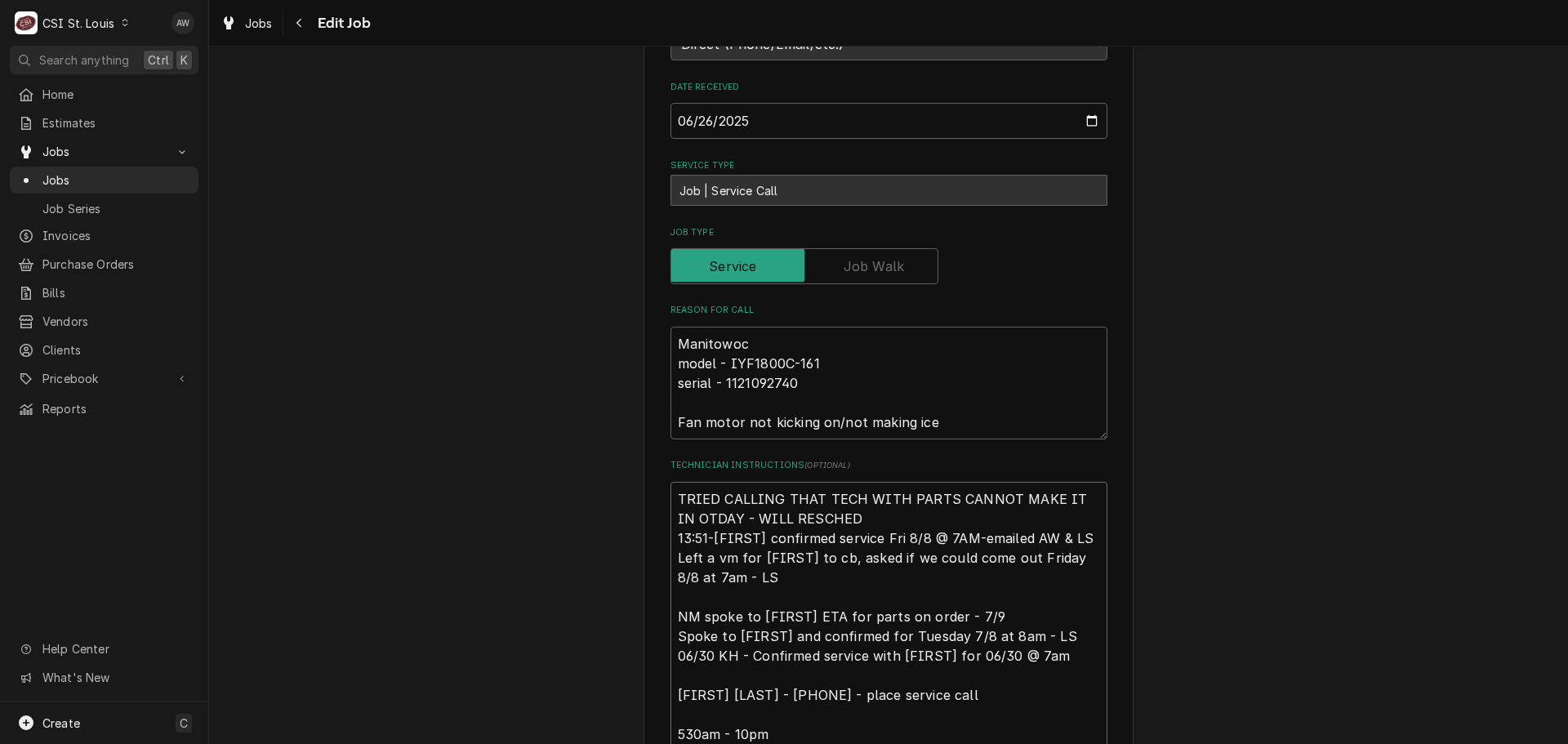 type on "x" 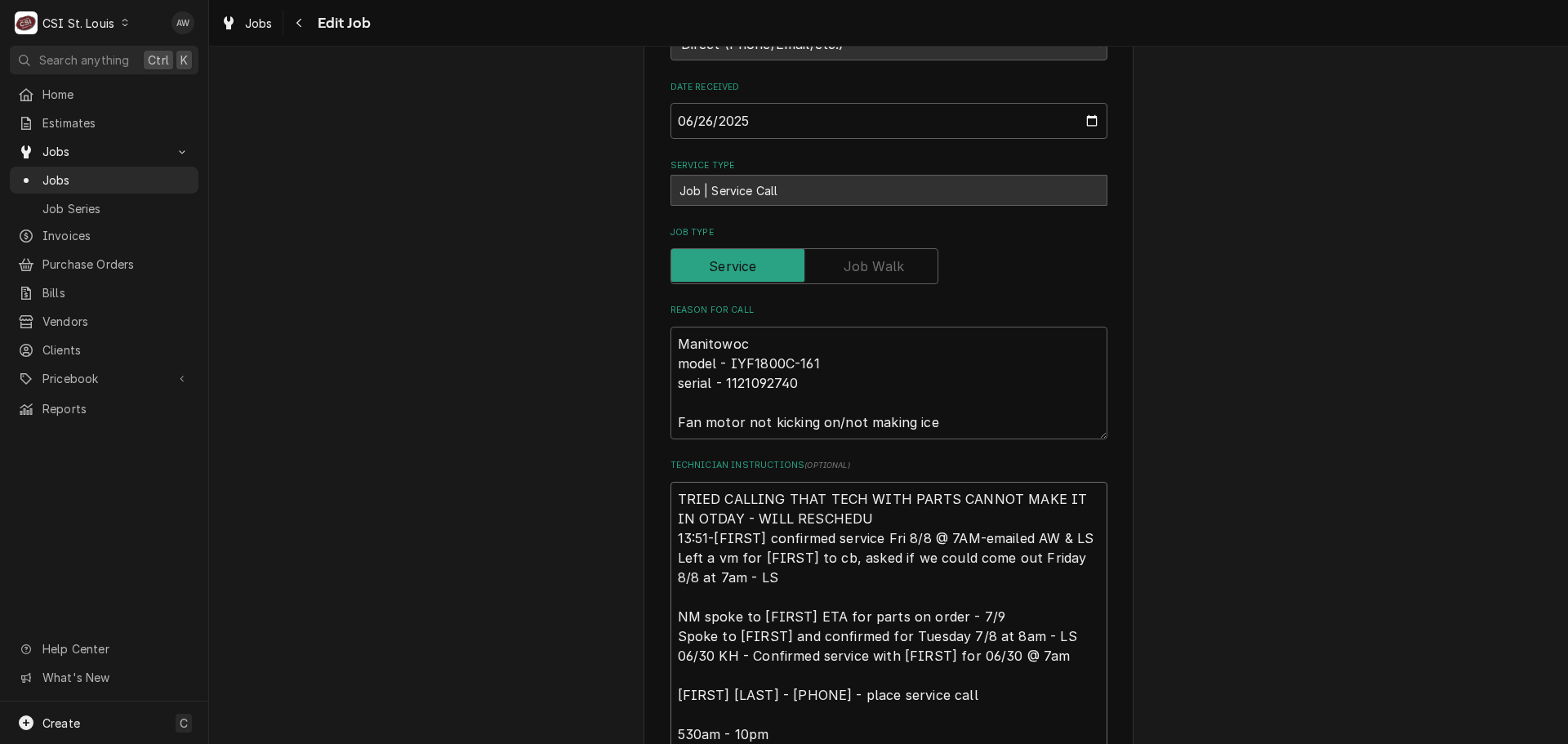 type on "x" 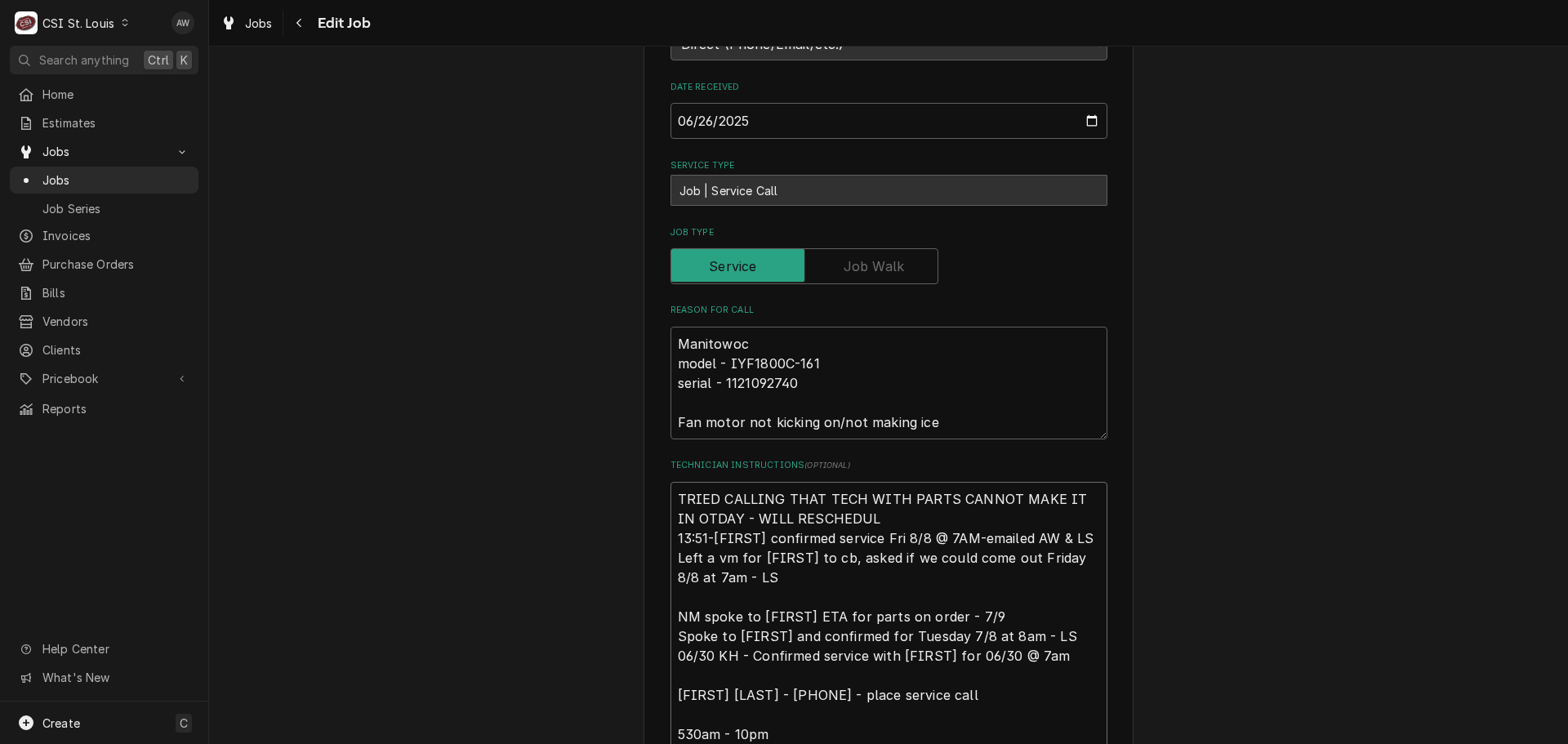 type on "x" 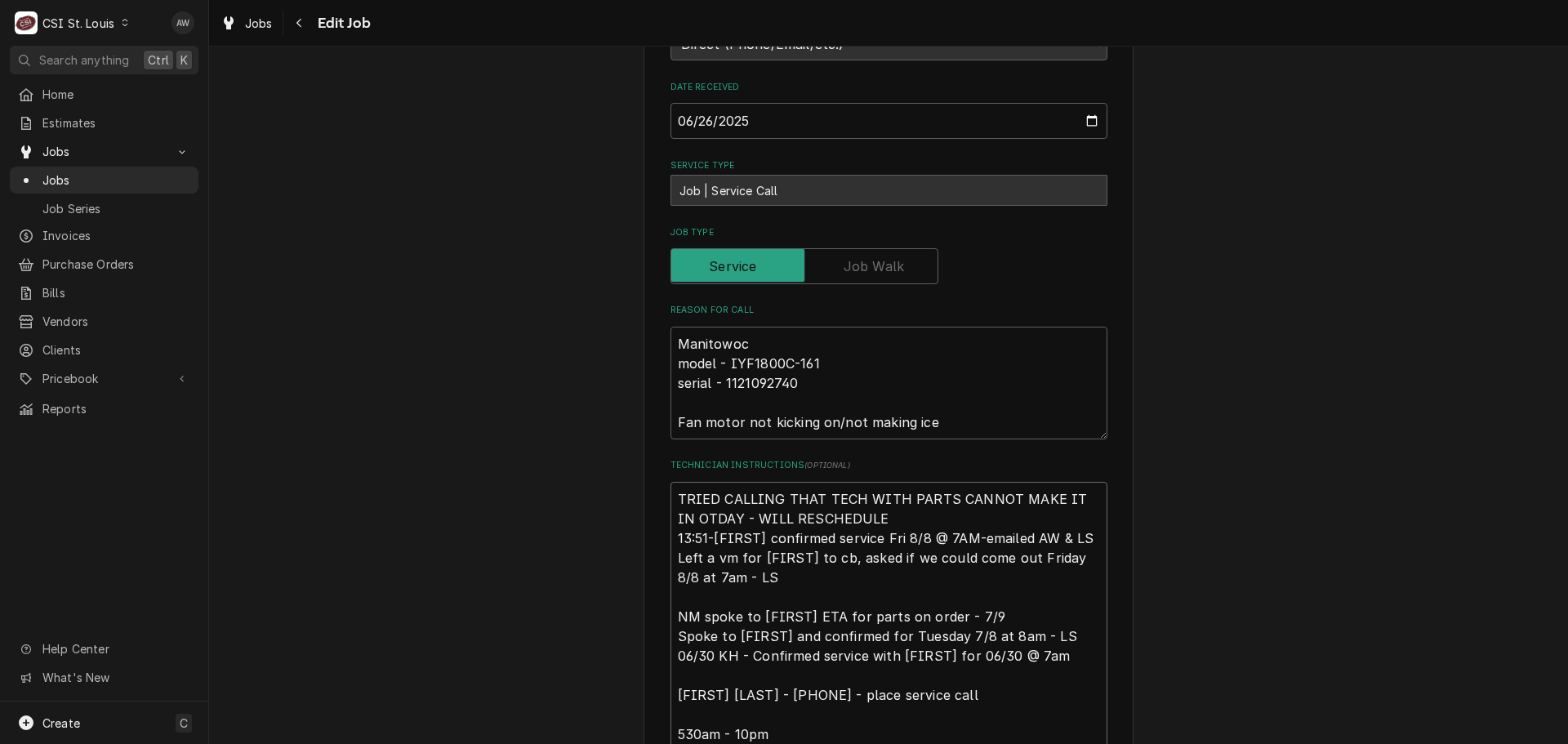 type on "x" 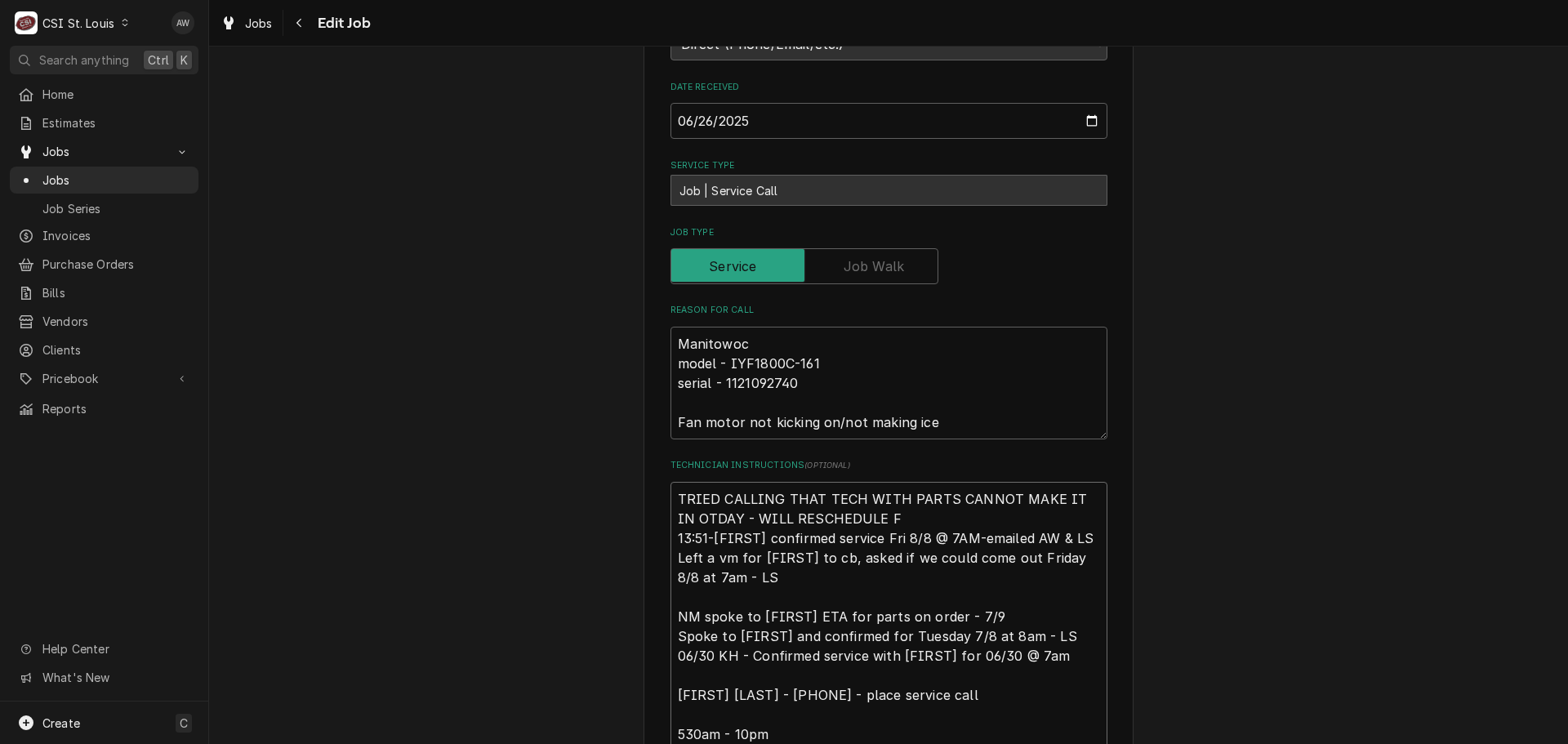 type on "x" 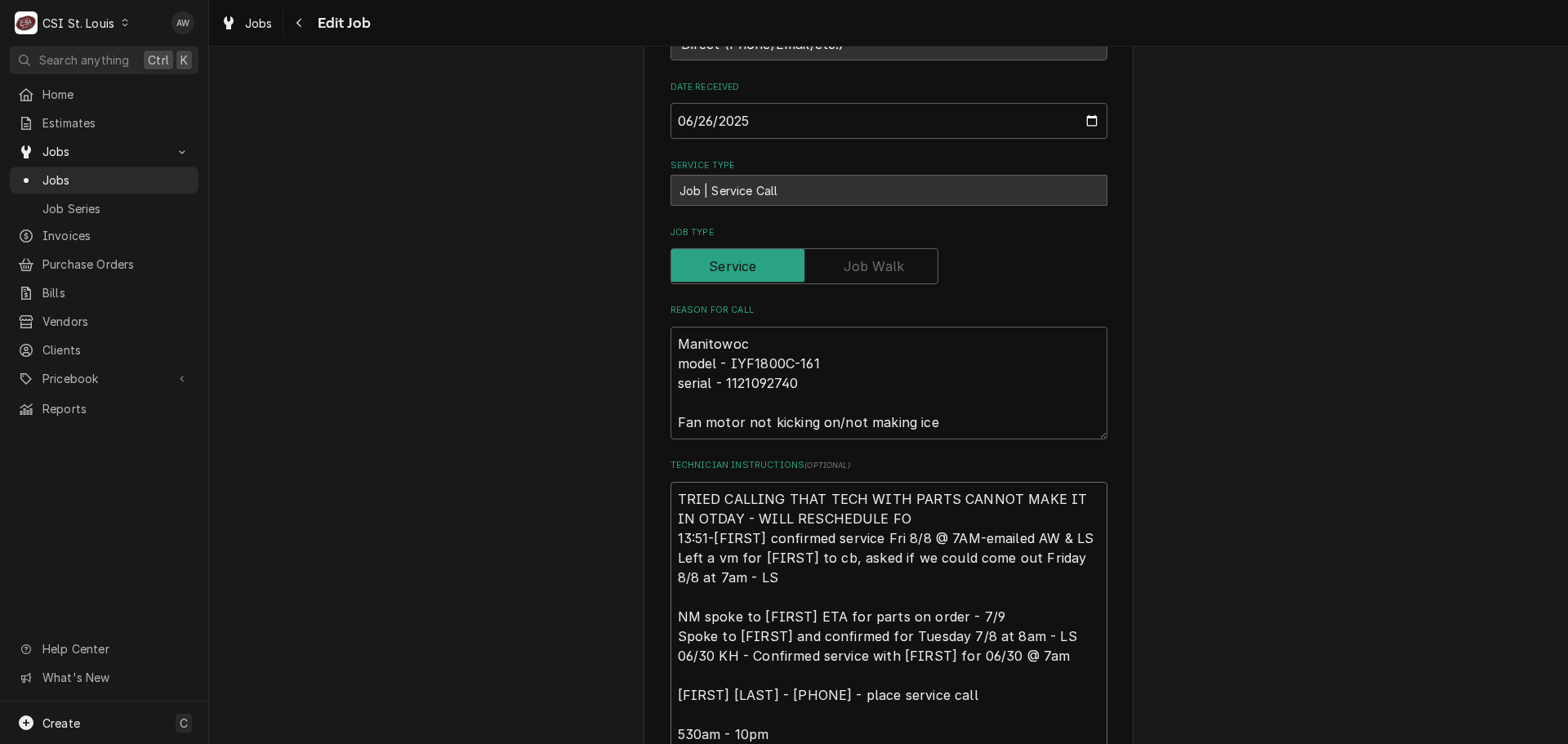 type on "x" 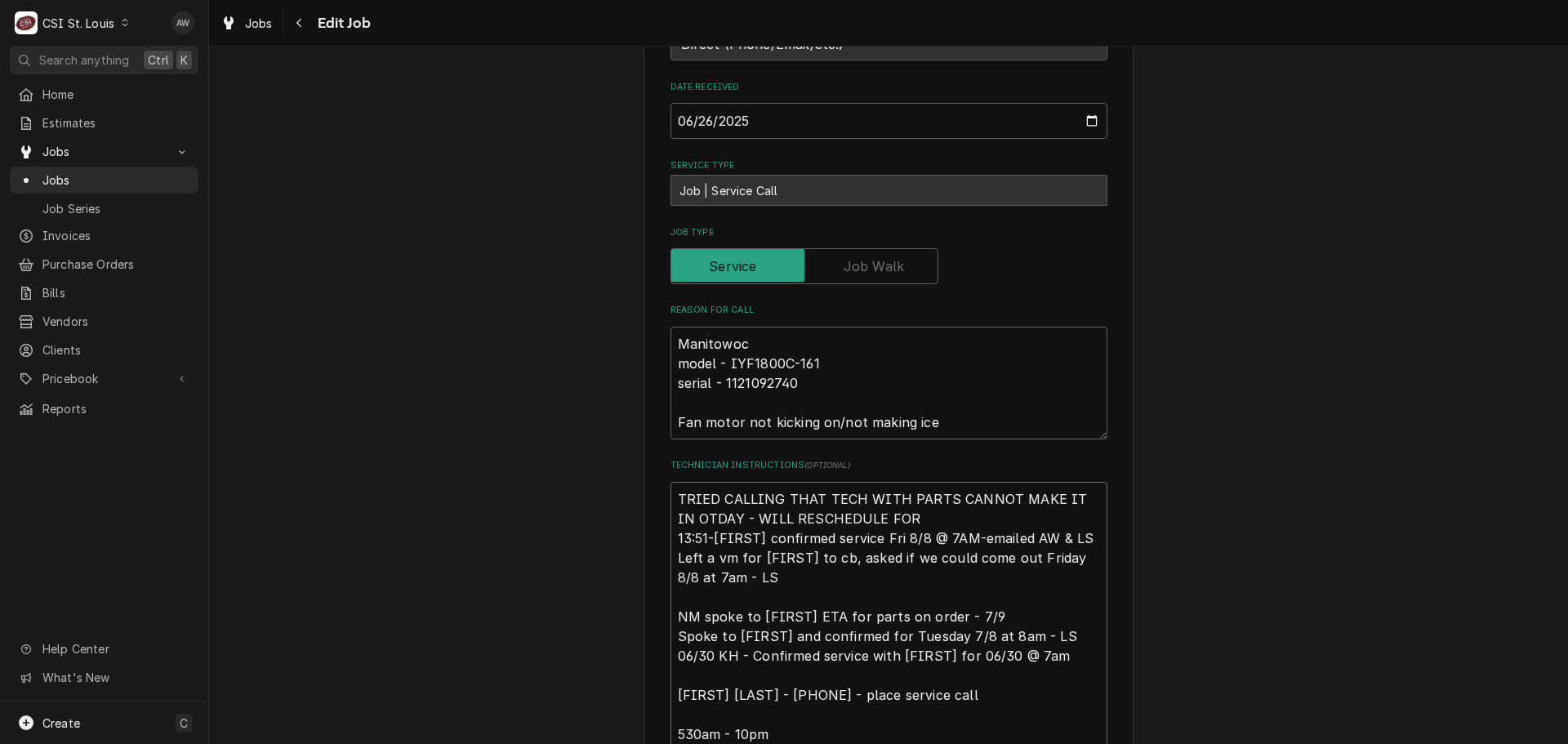 type on "x" 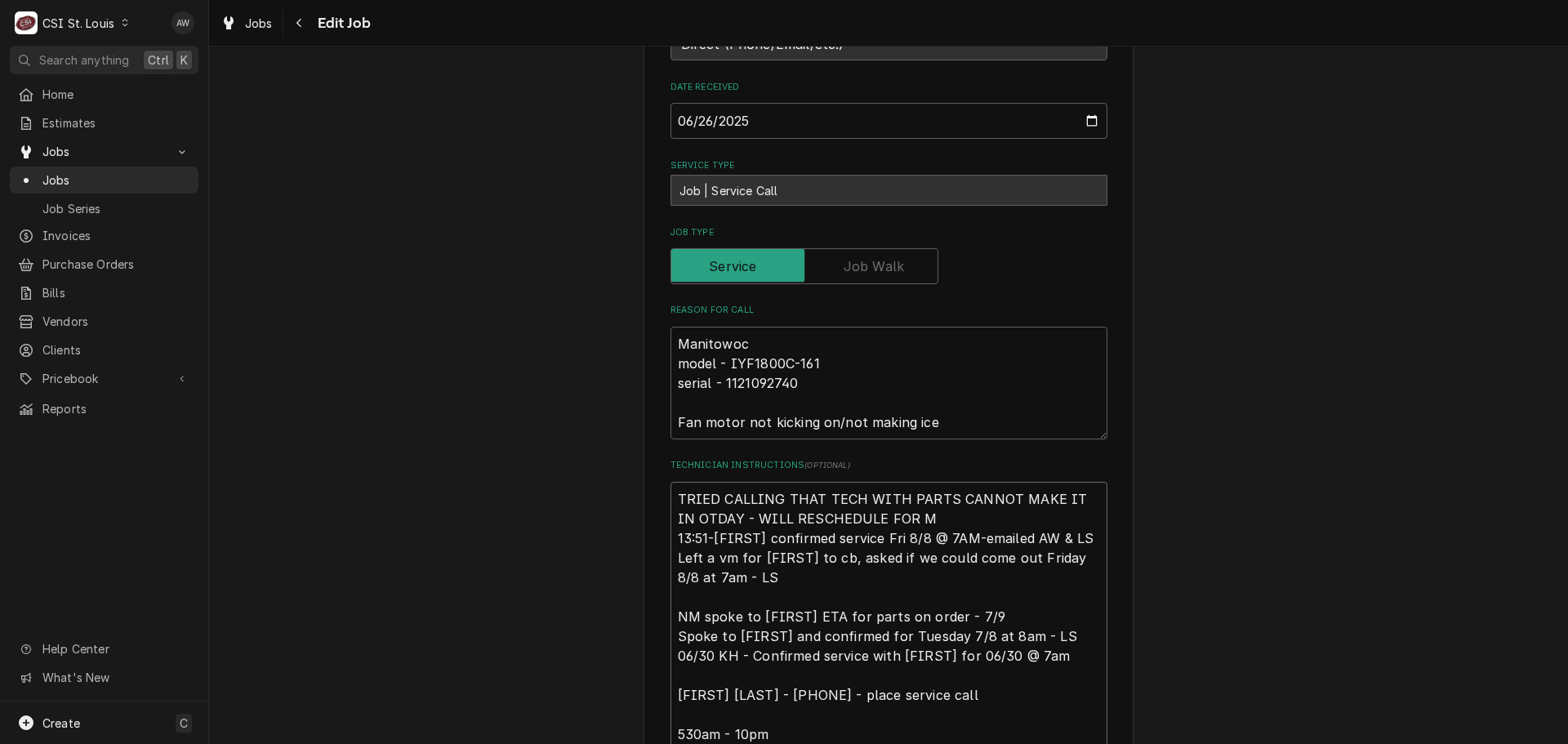 type on "x" 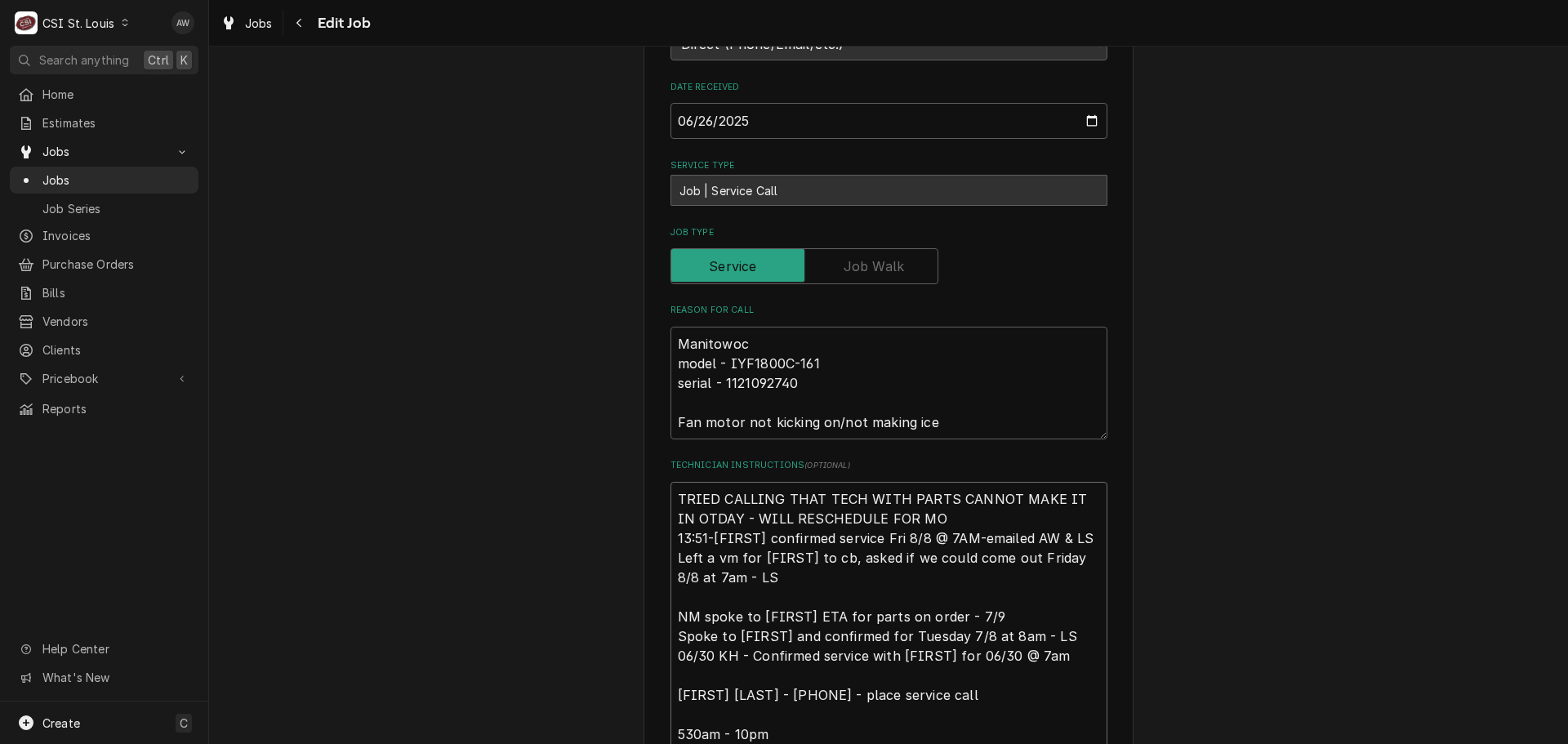 type on "x" 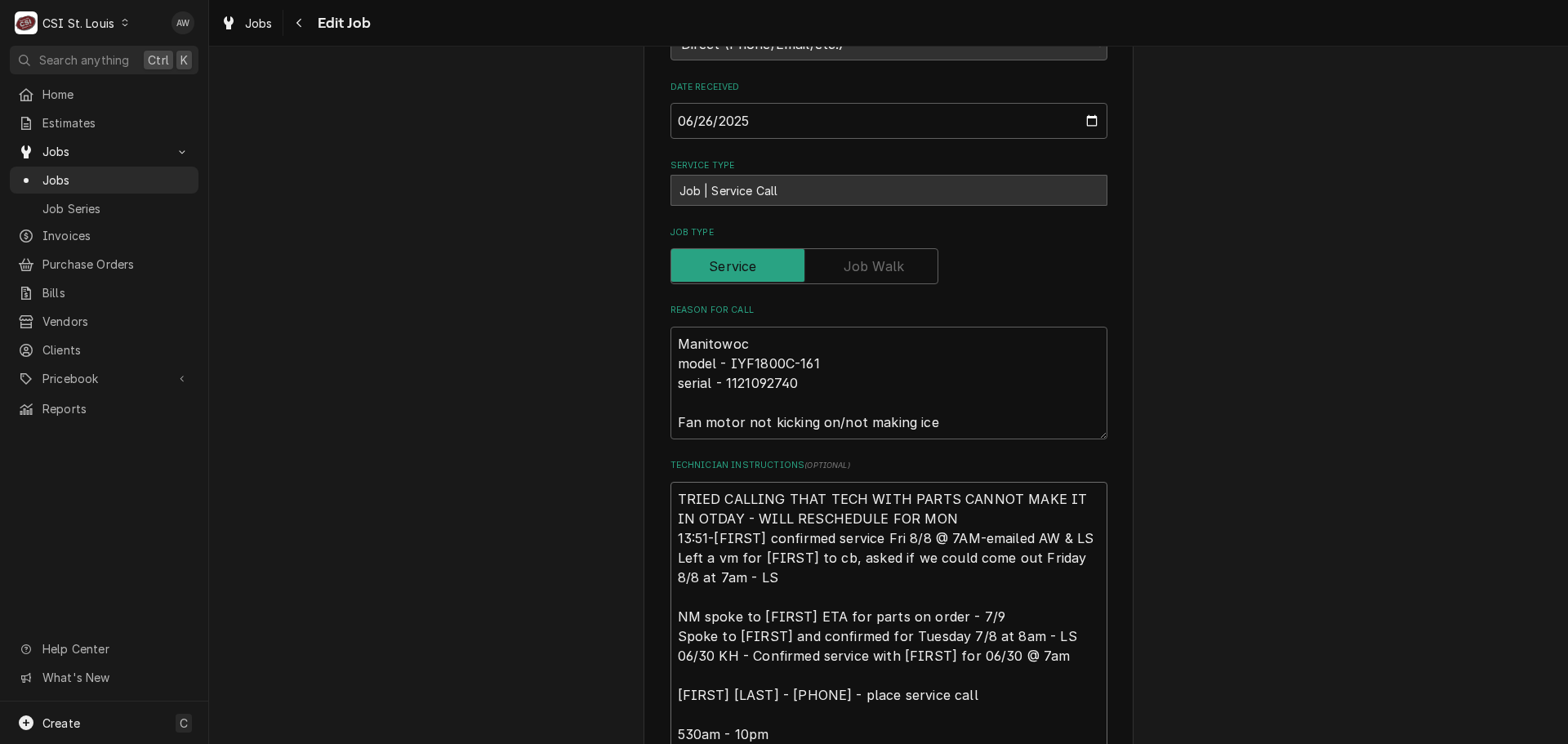 type on "x" 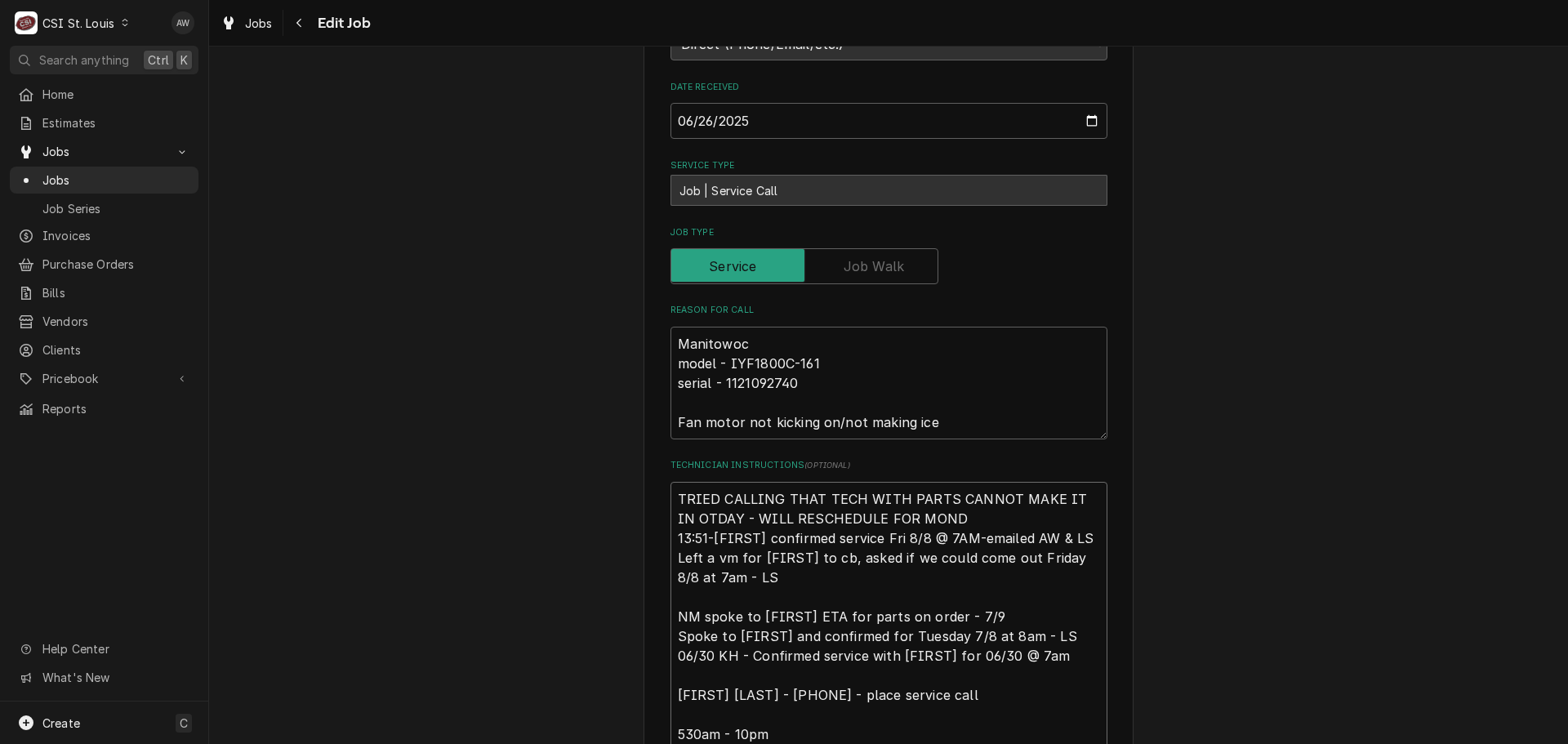 type on "x" 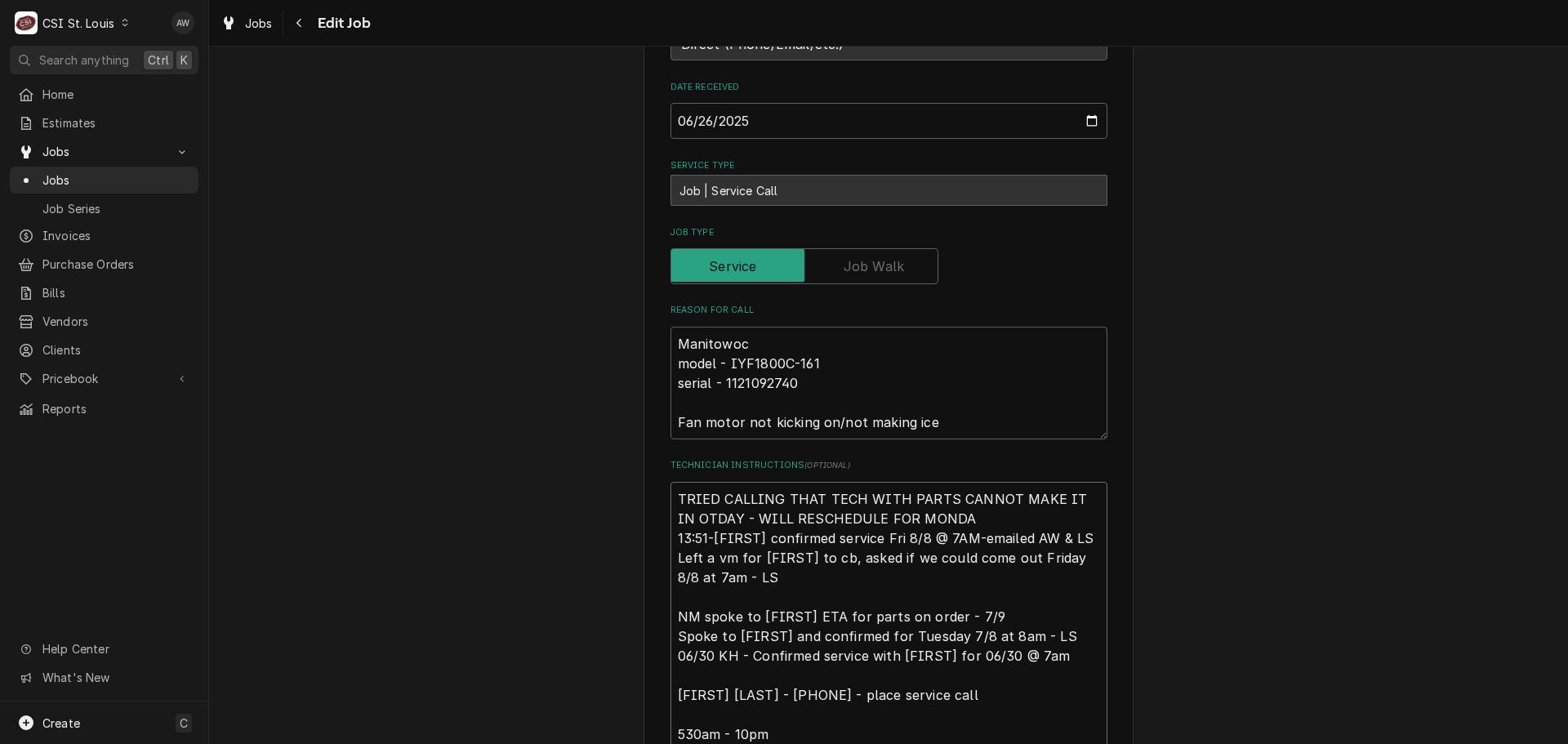 type on "x" 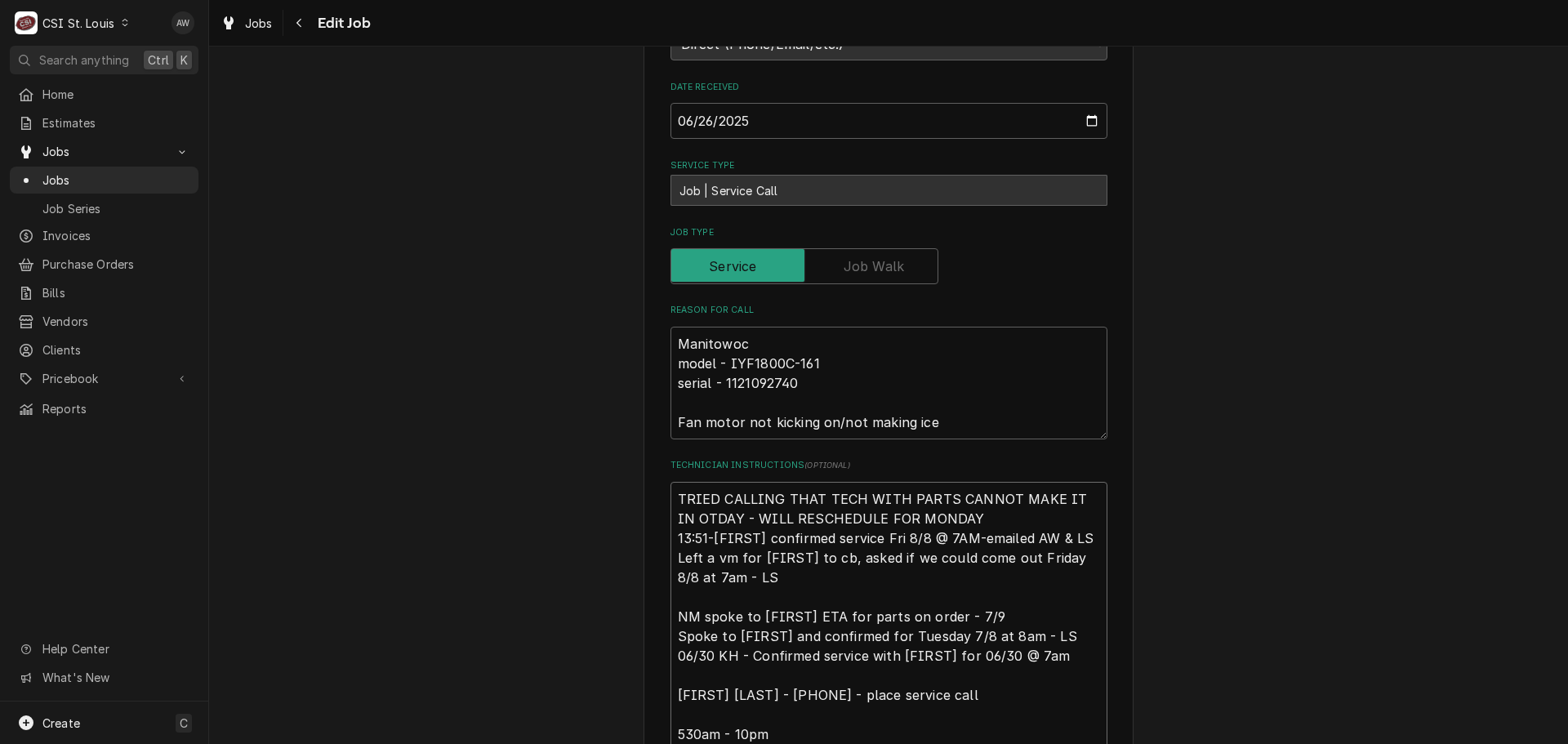 type on "x" 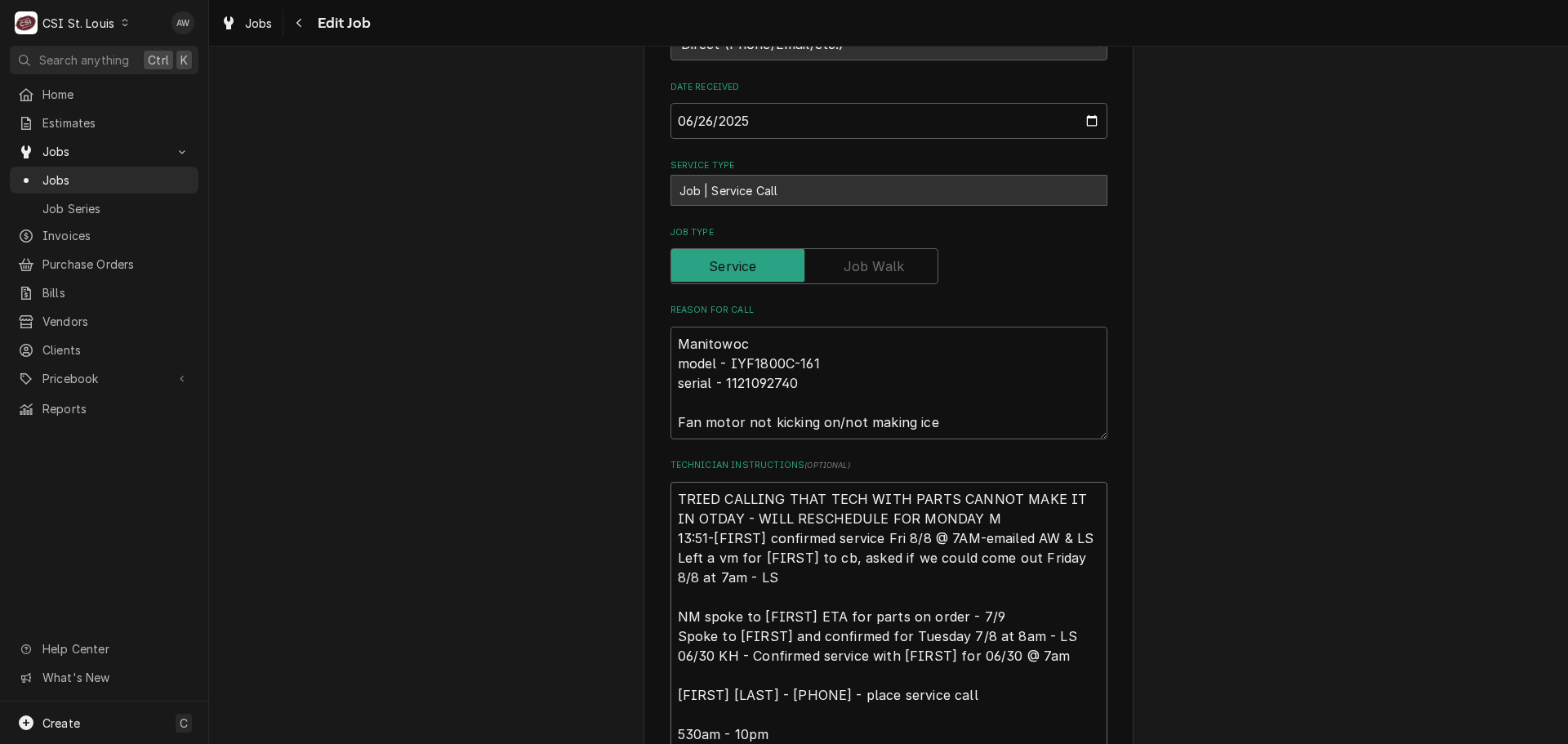 type on "x" 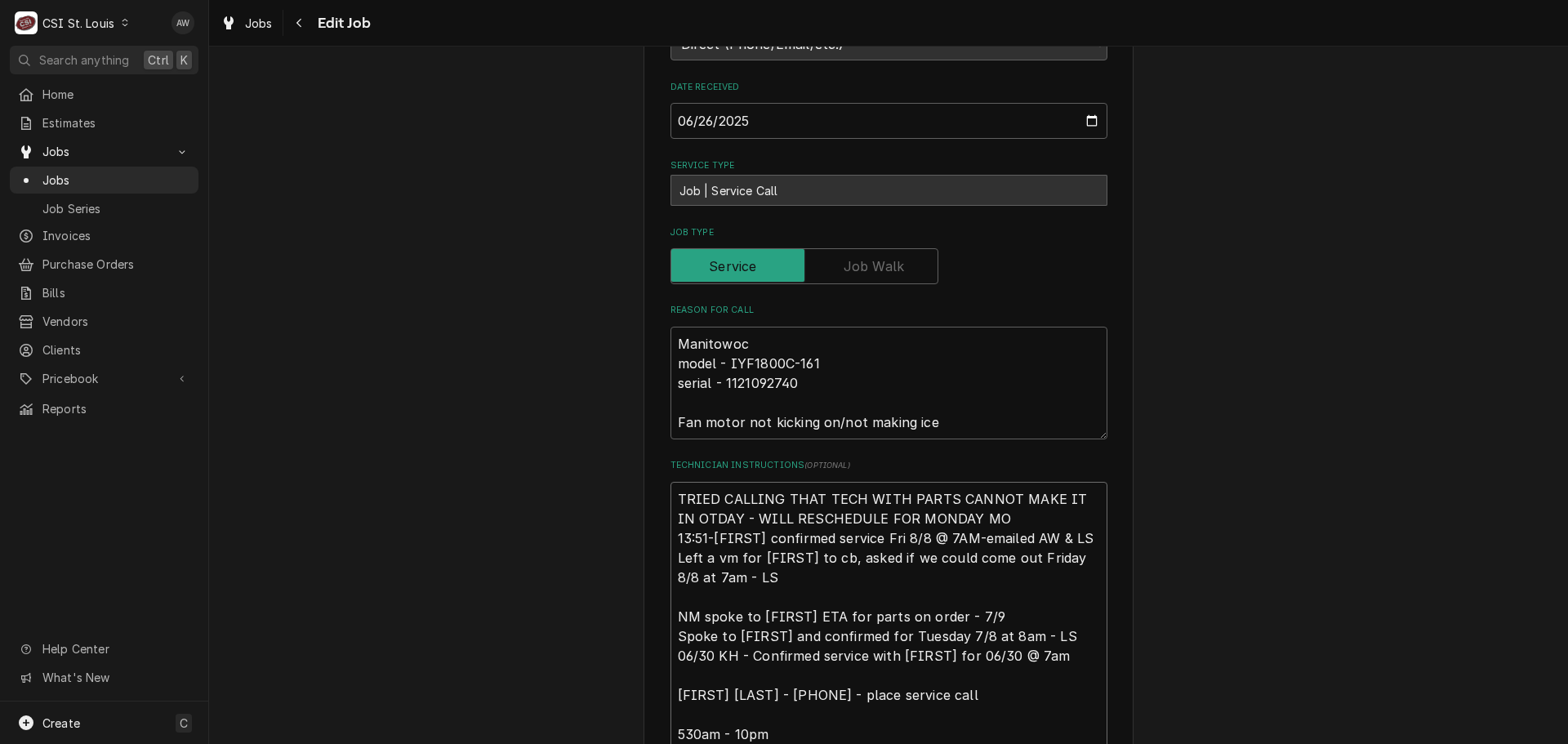 type on "x" 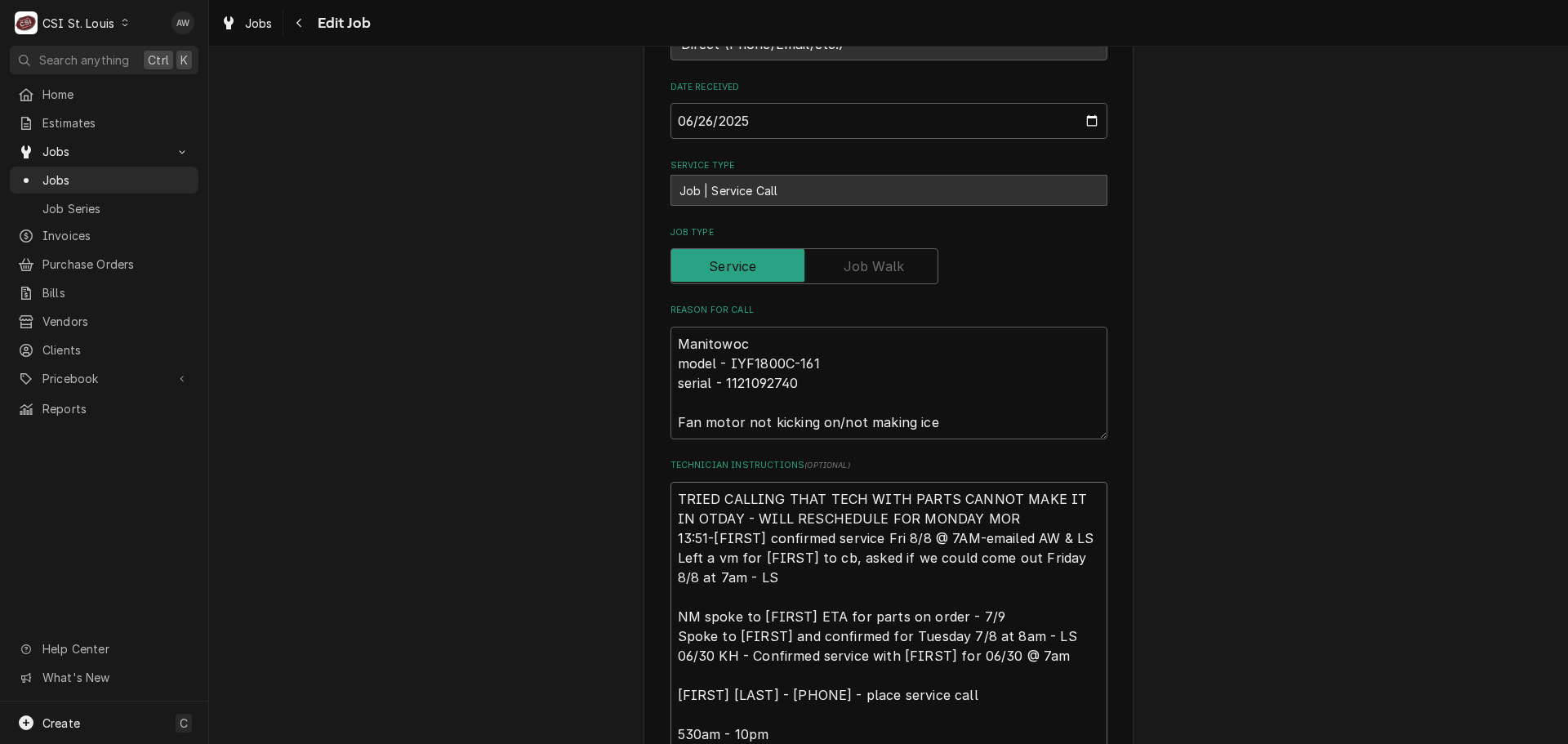 type on "x" 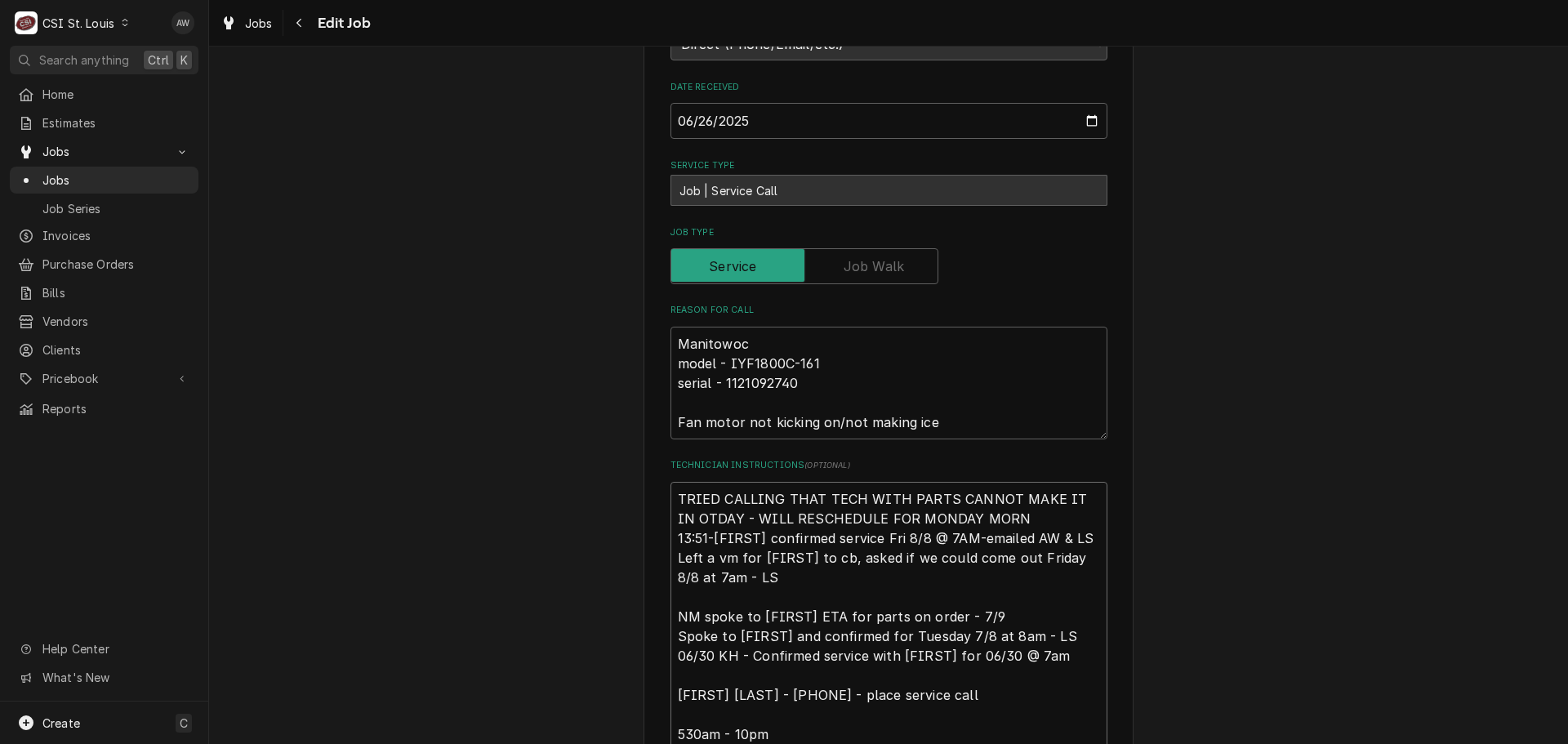 type on "x" 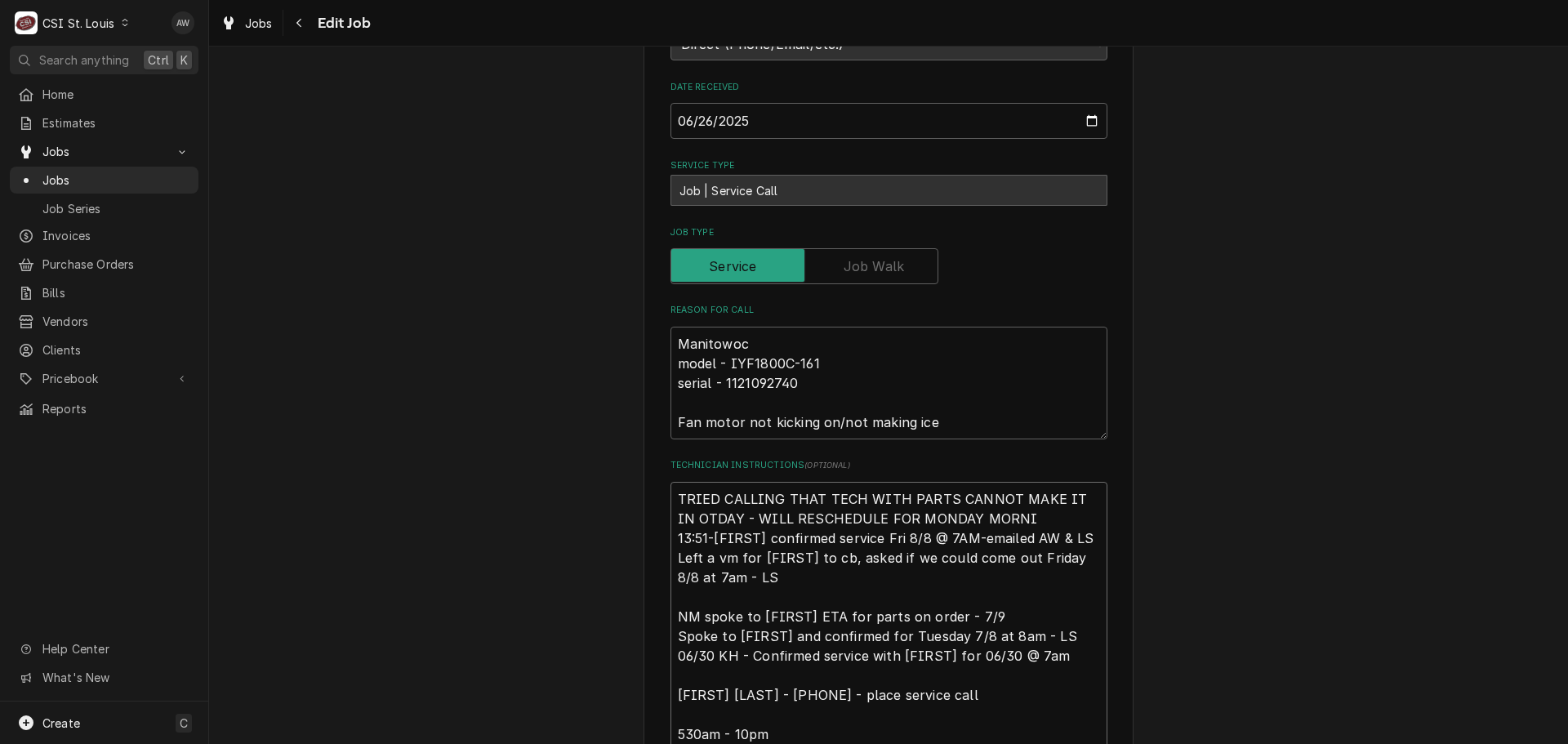 type on "x" 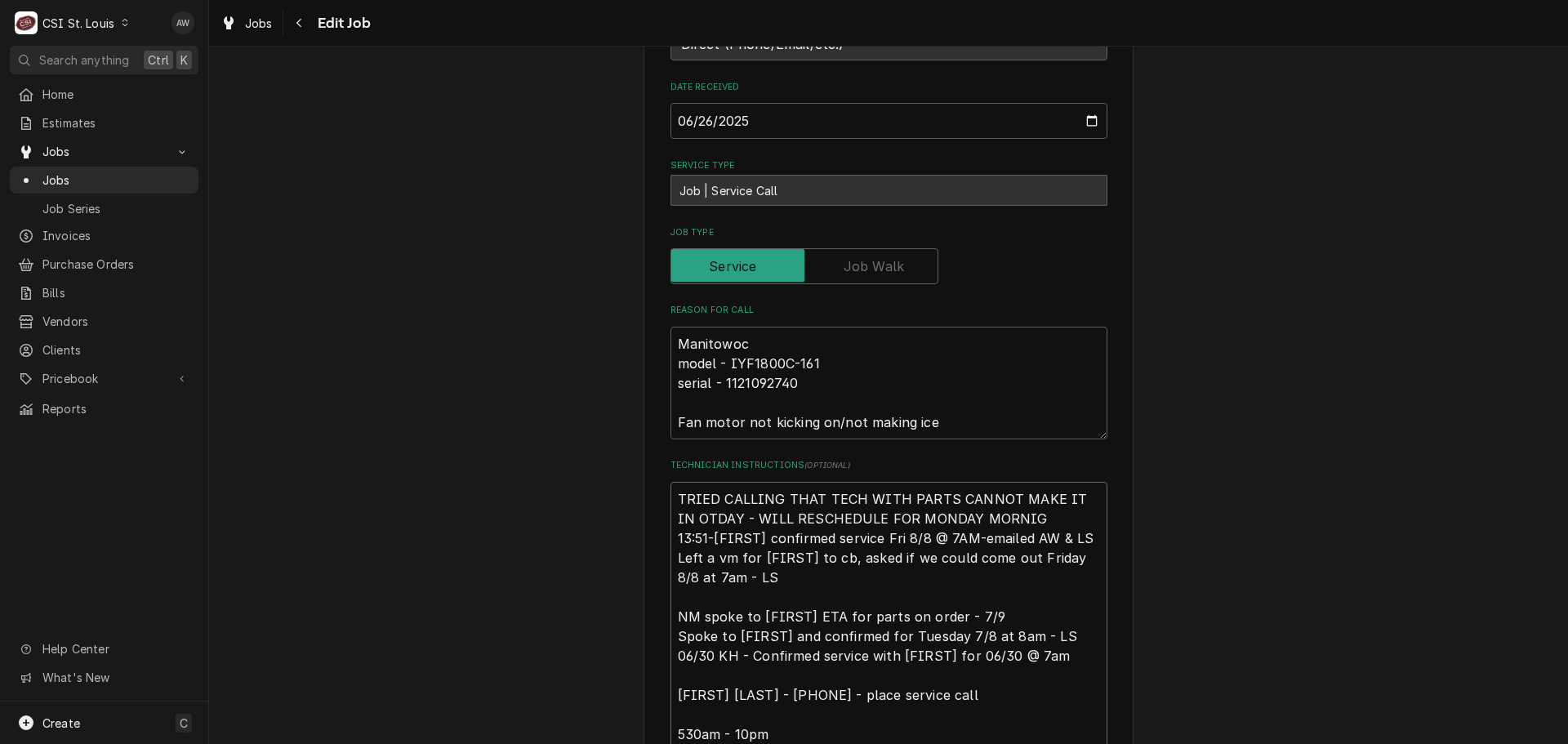 type on "x" 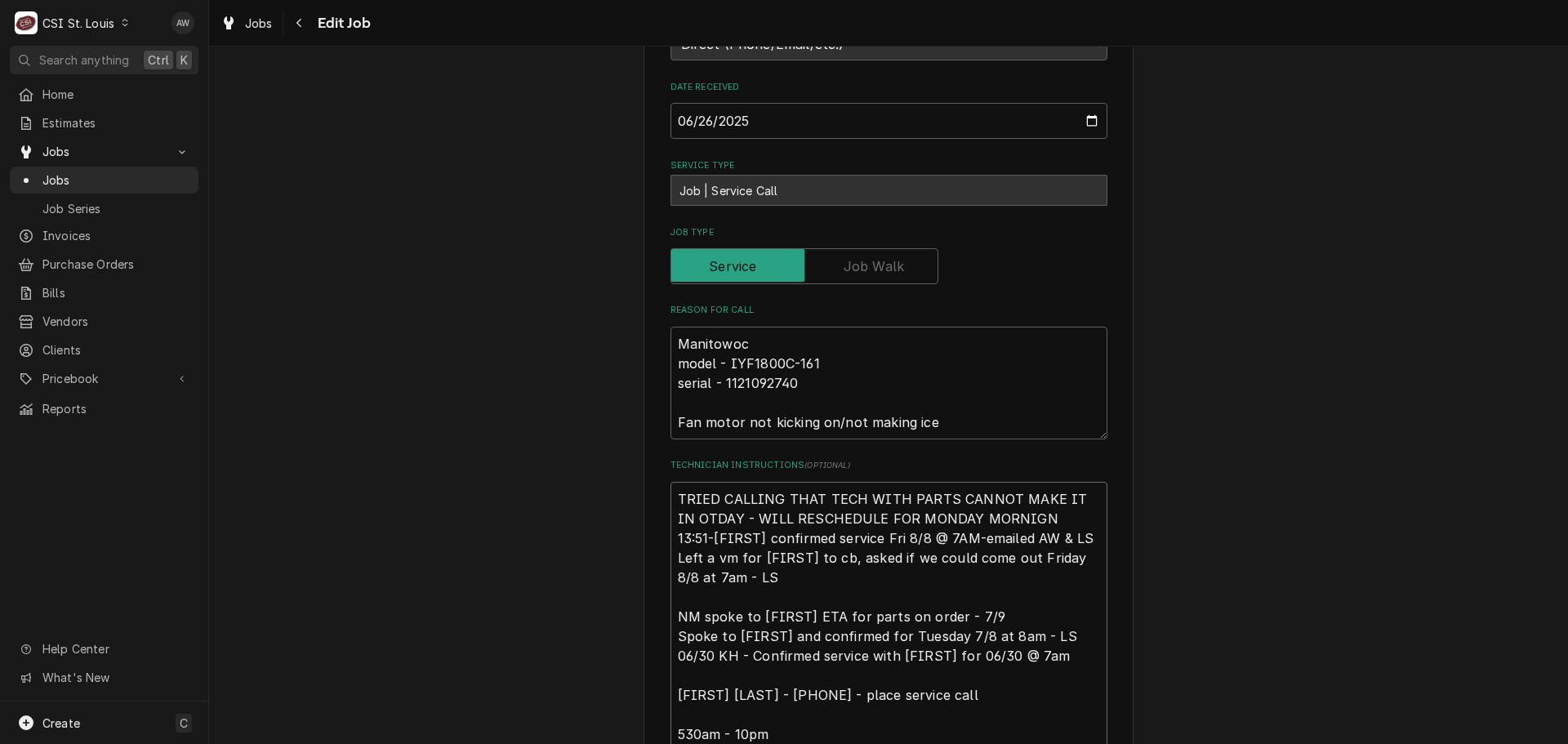 type on "x" 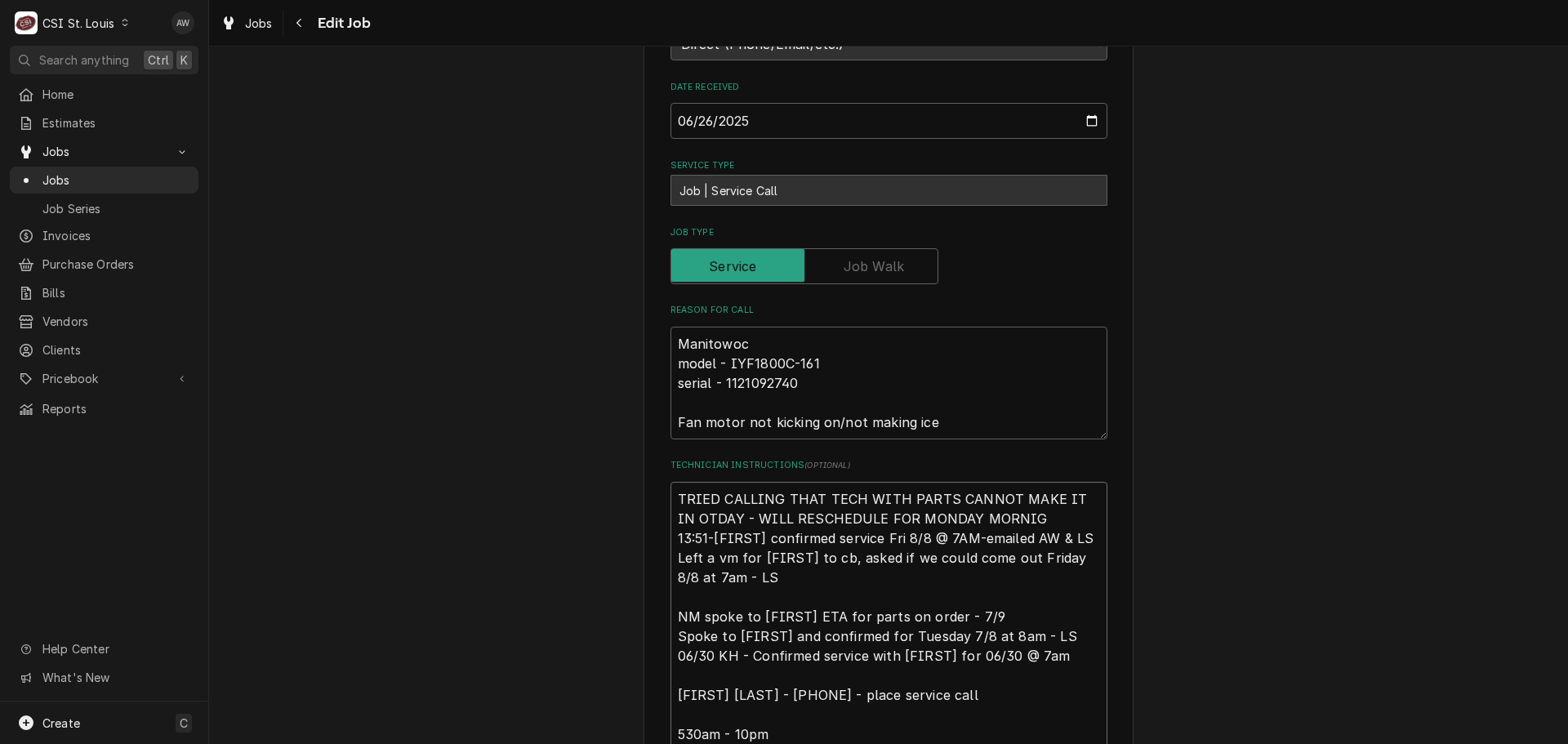 type on "x" 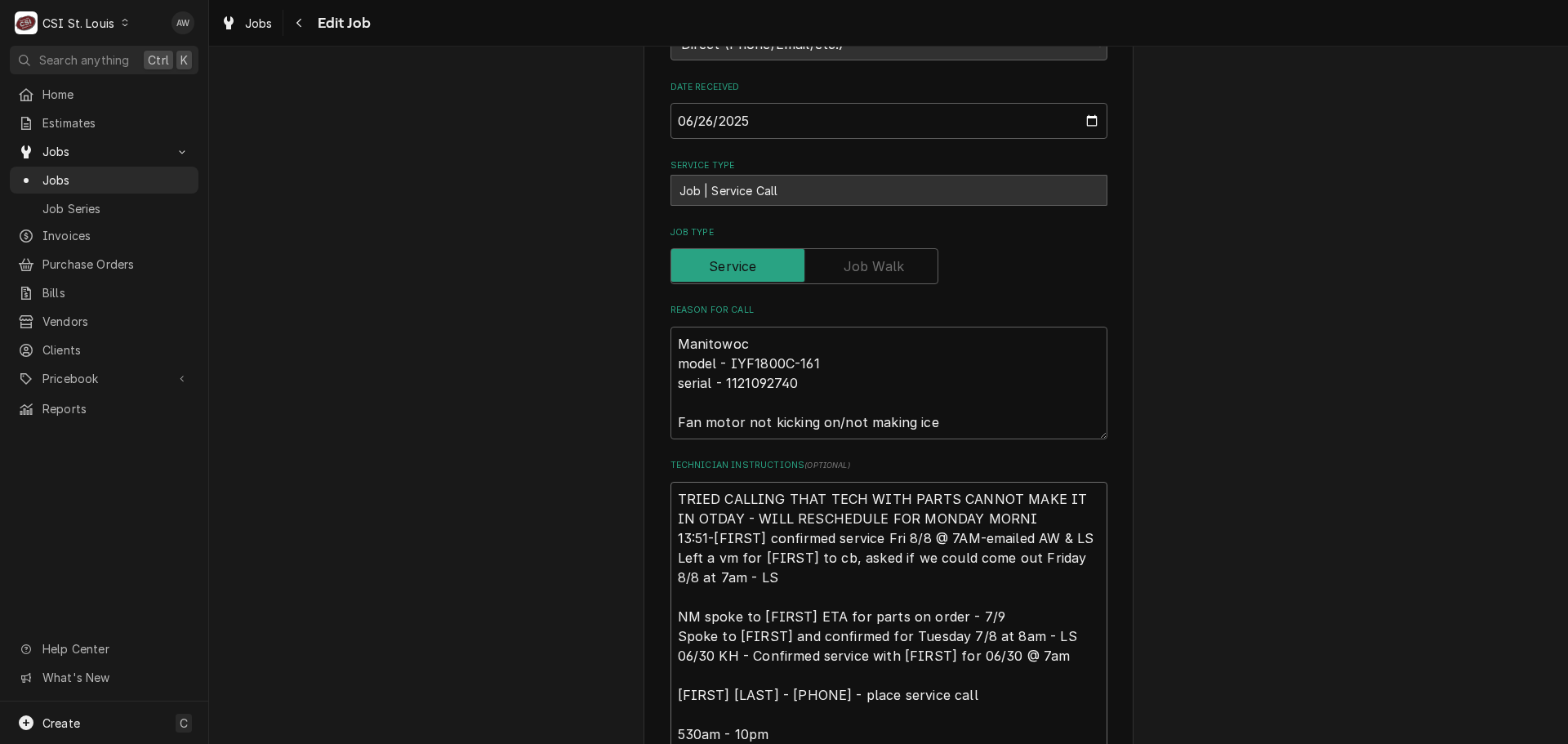 type 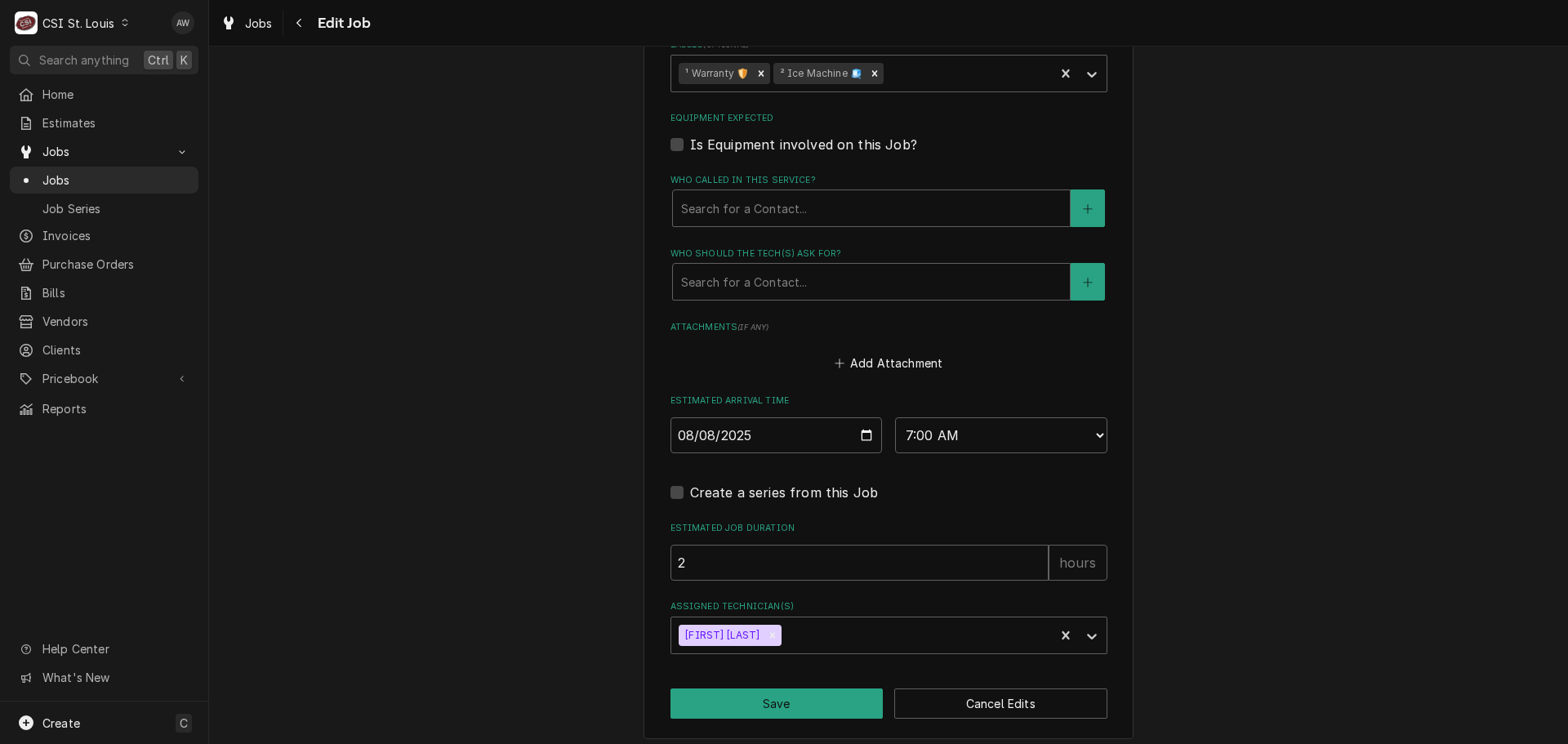 scroll, scrollTop: 1265, scrollLeft: 0, axis: vertical 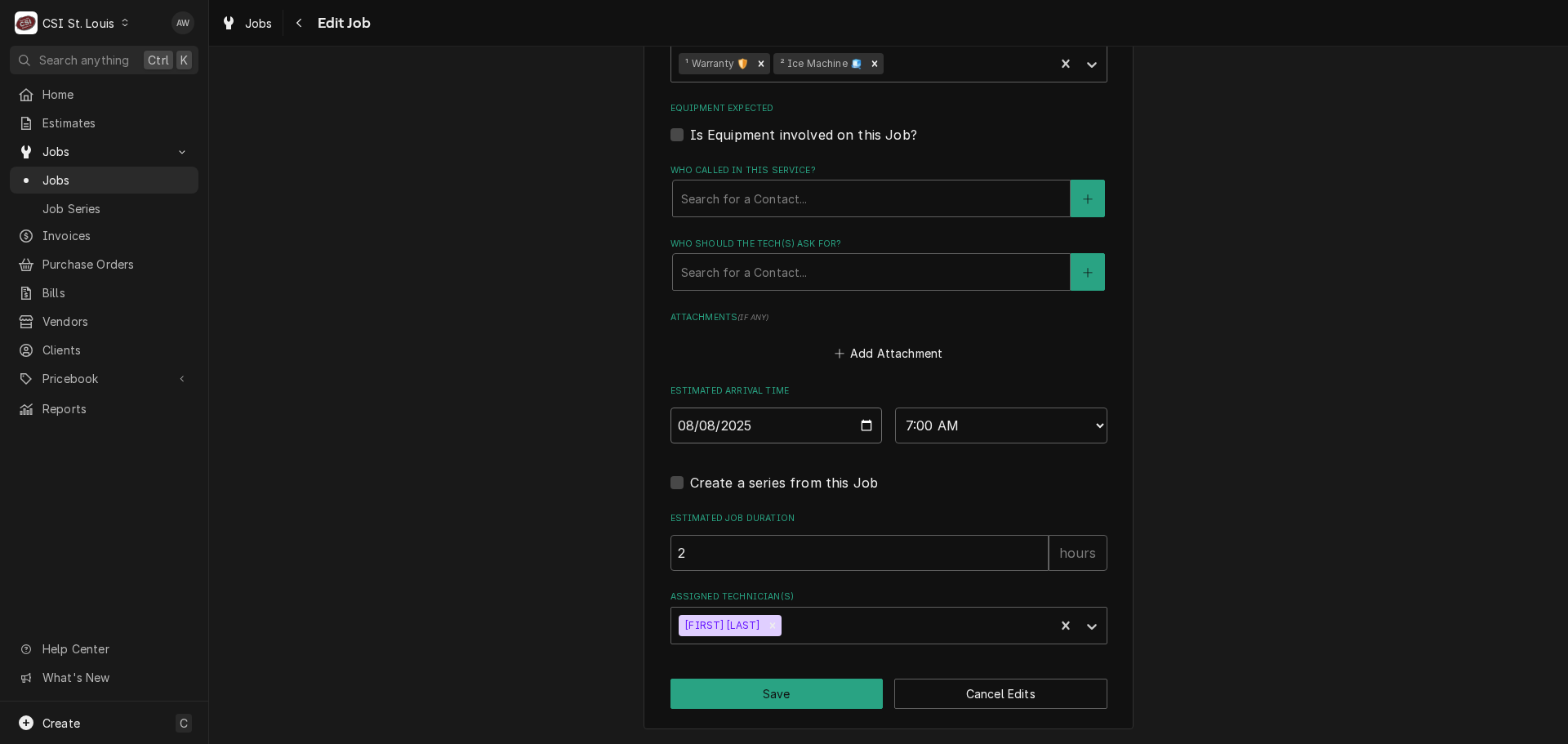 click on "2025-08-08" at bounding box center (777, 425) 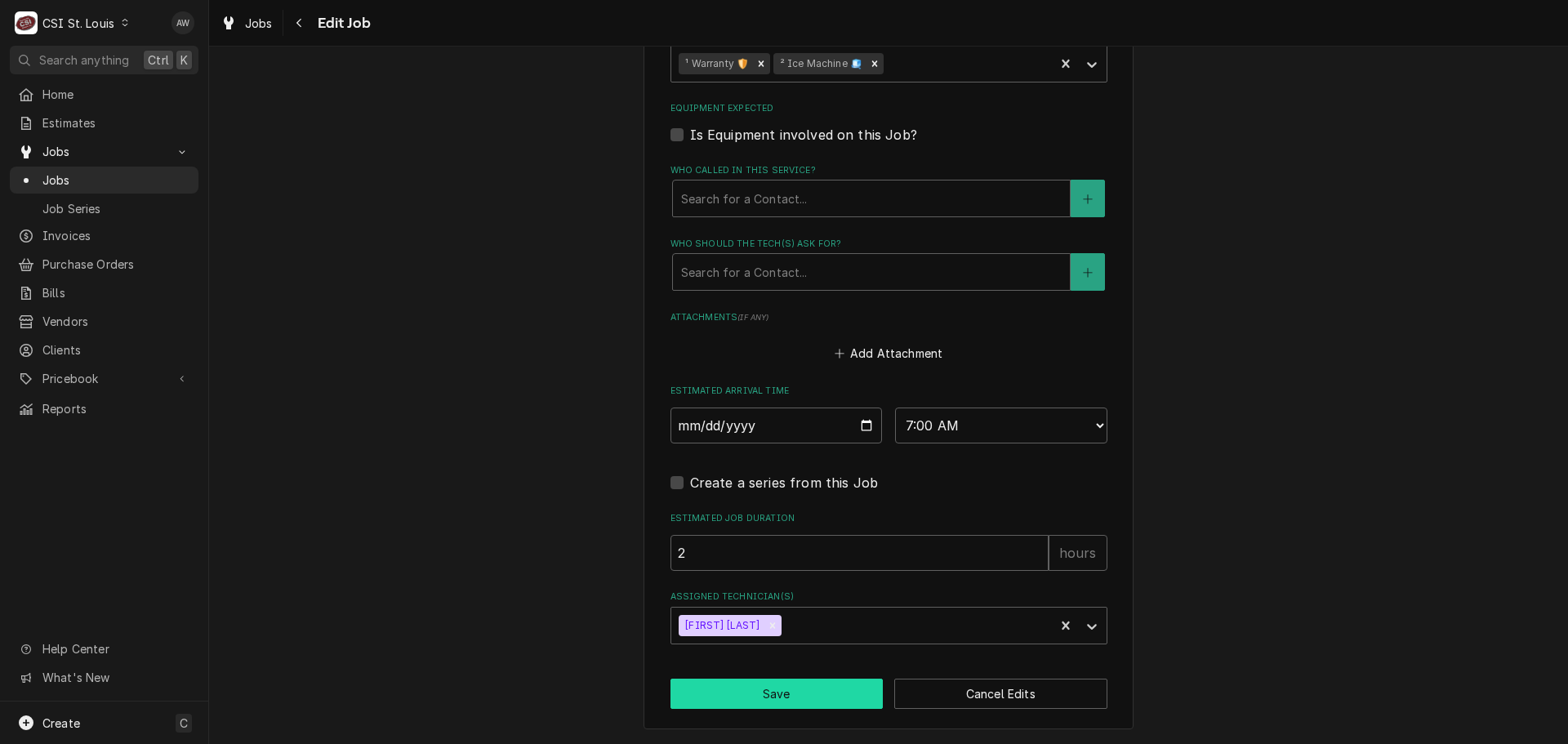 click on "Save" at bounding box center (777, 693) 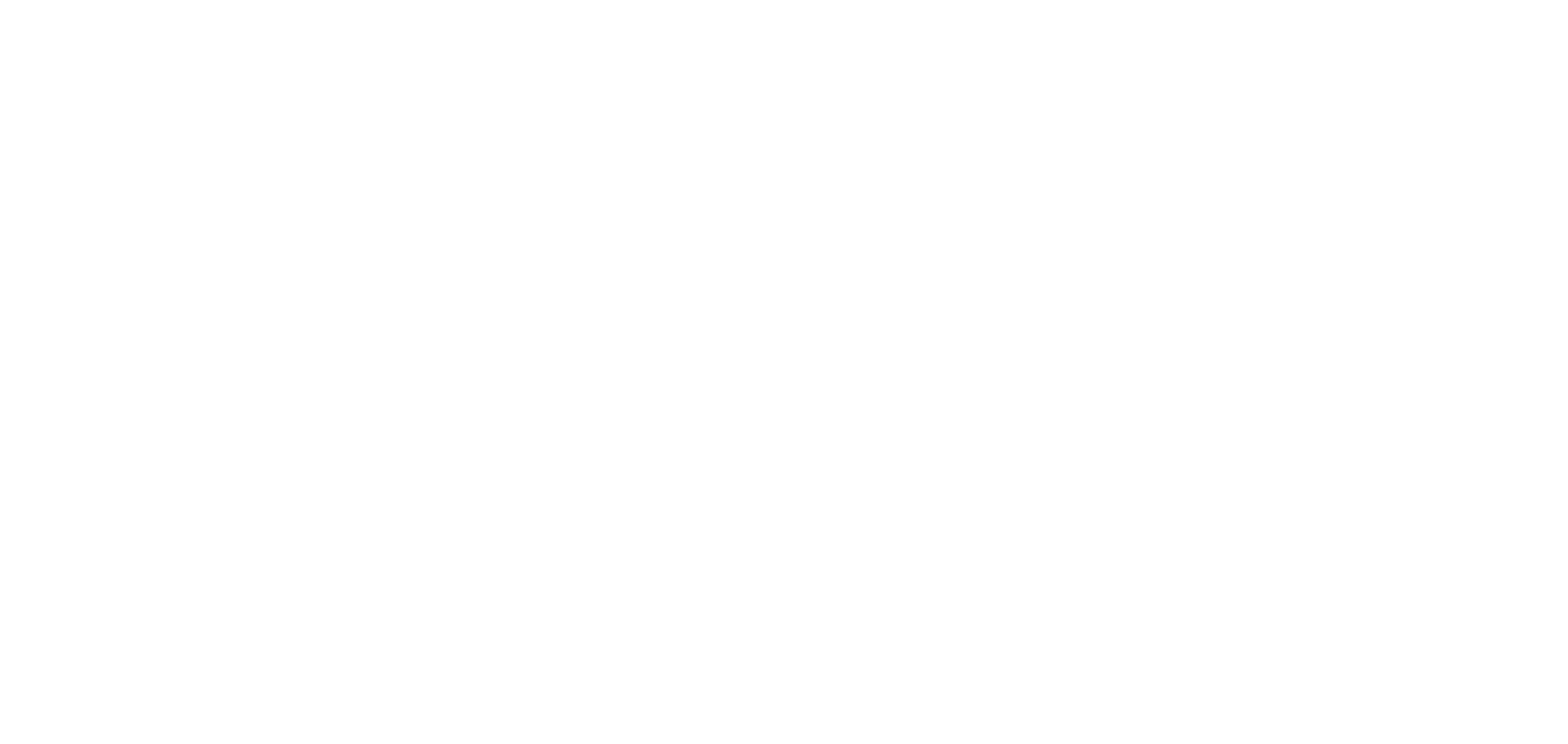 scroll, scrollTop: 0, scrollLeft: 0, axis: both 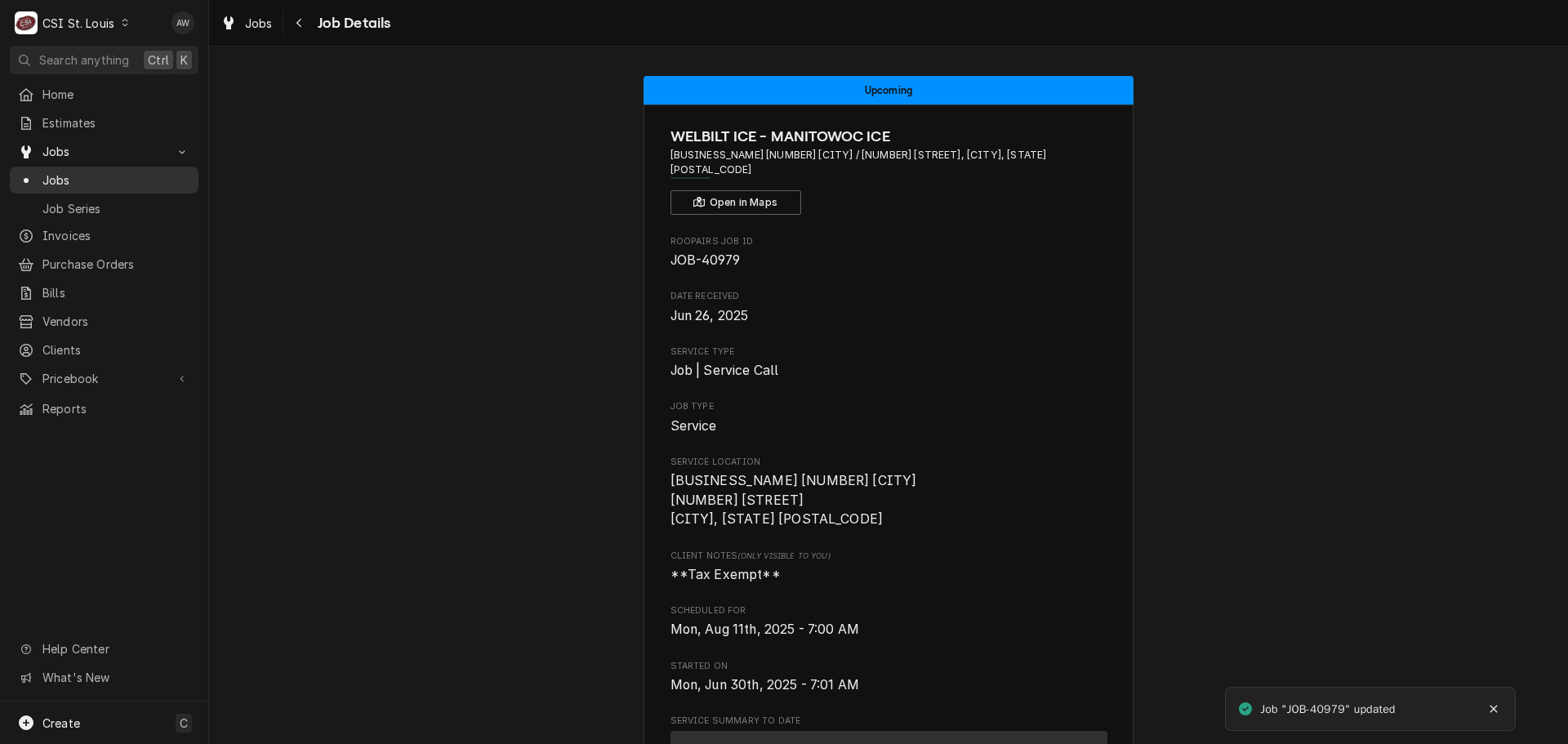 click on "Jobs" at bounding box center (116, 180) 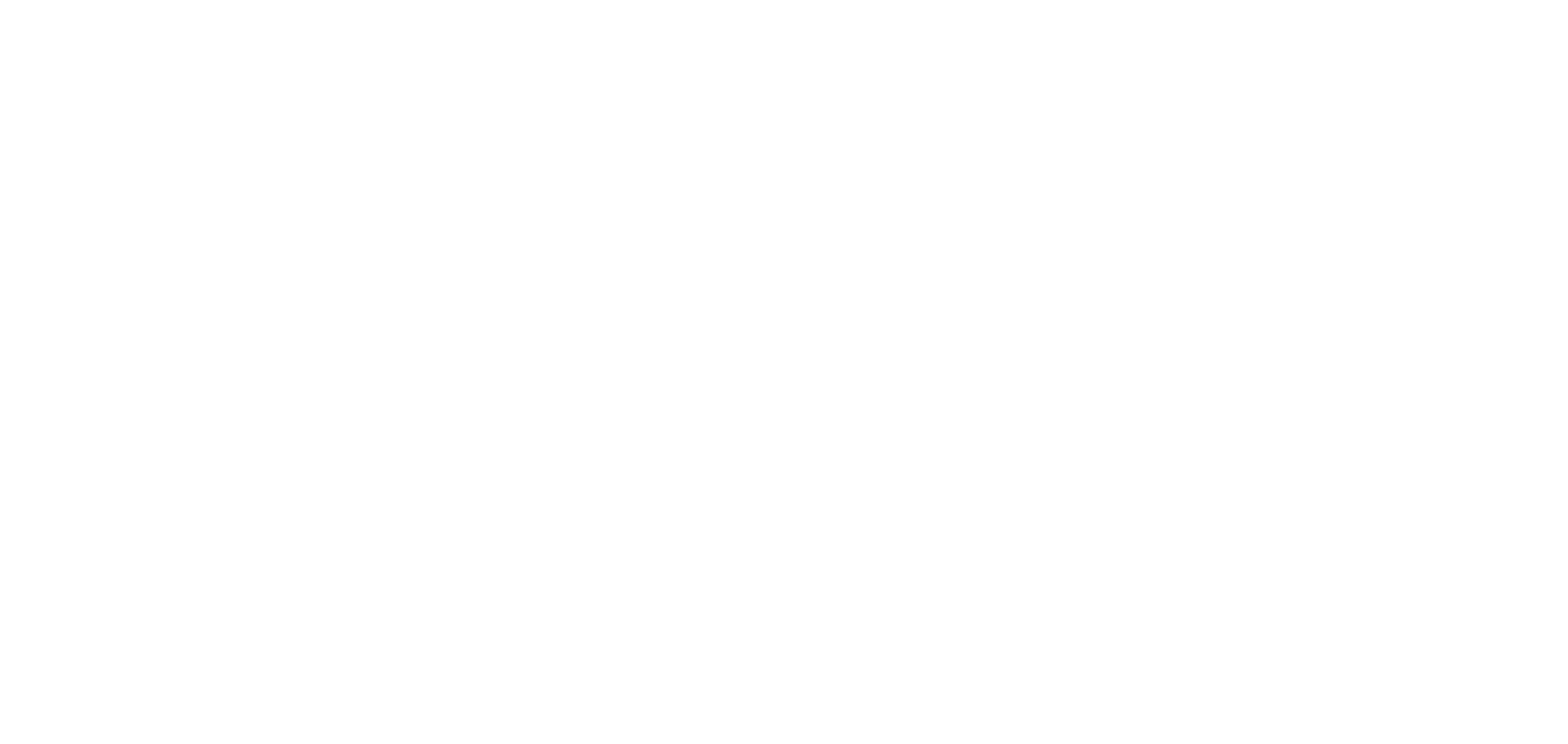 scroll, scrollTop: 0, scrollLeft: 0, axis: both 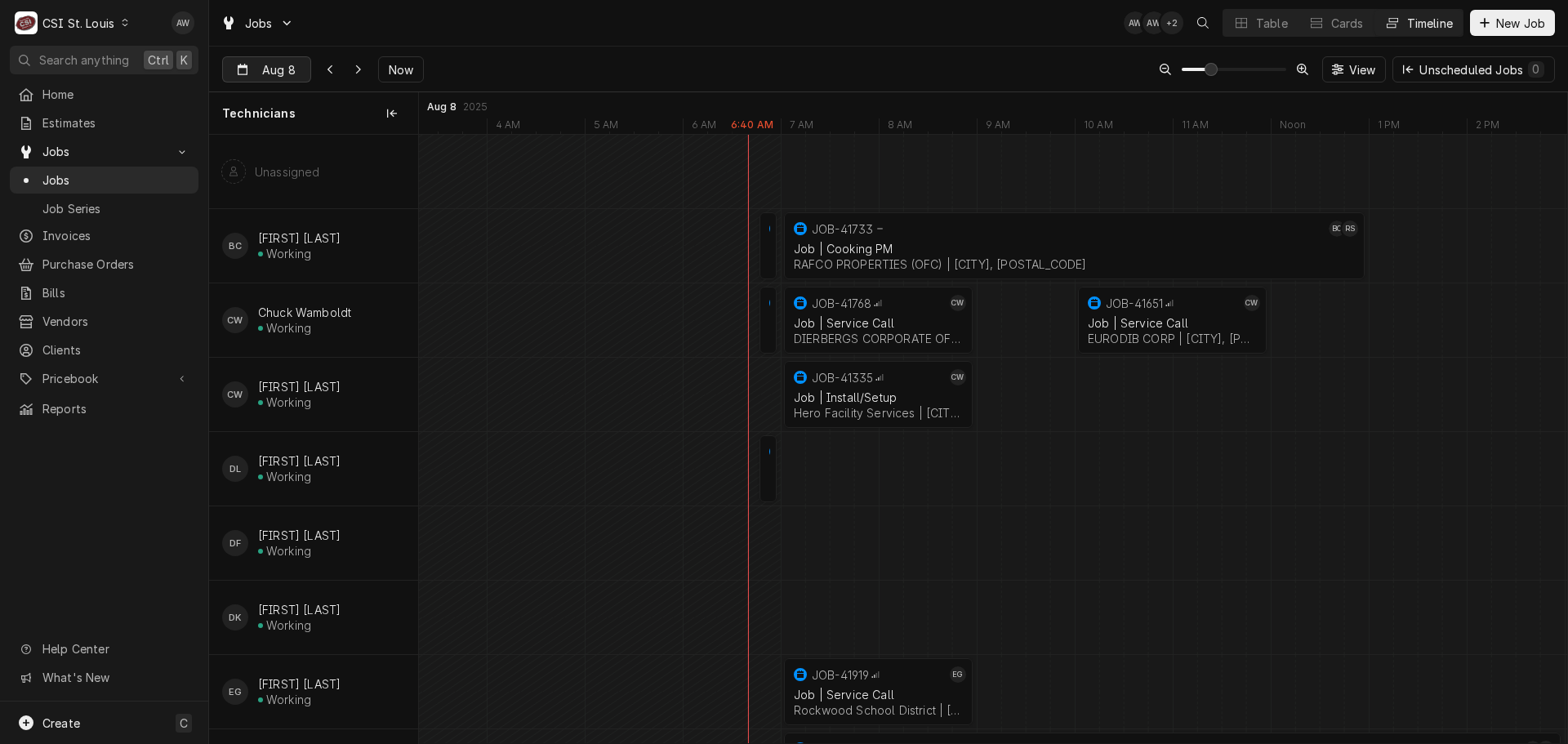 click on "Aug 8" at bounding box center (255, 73) 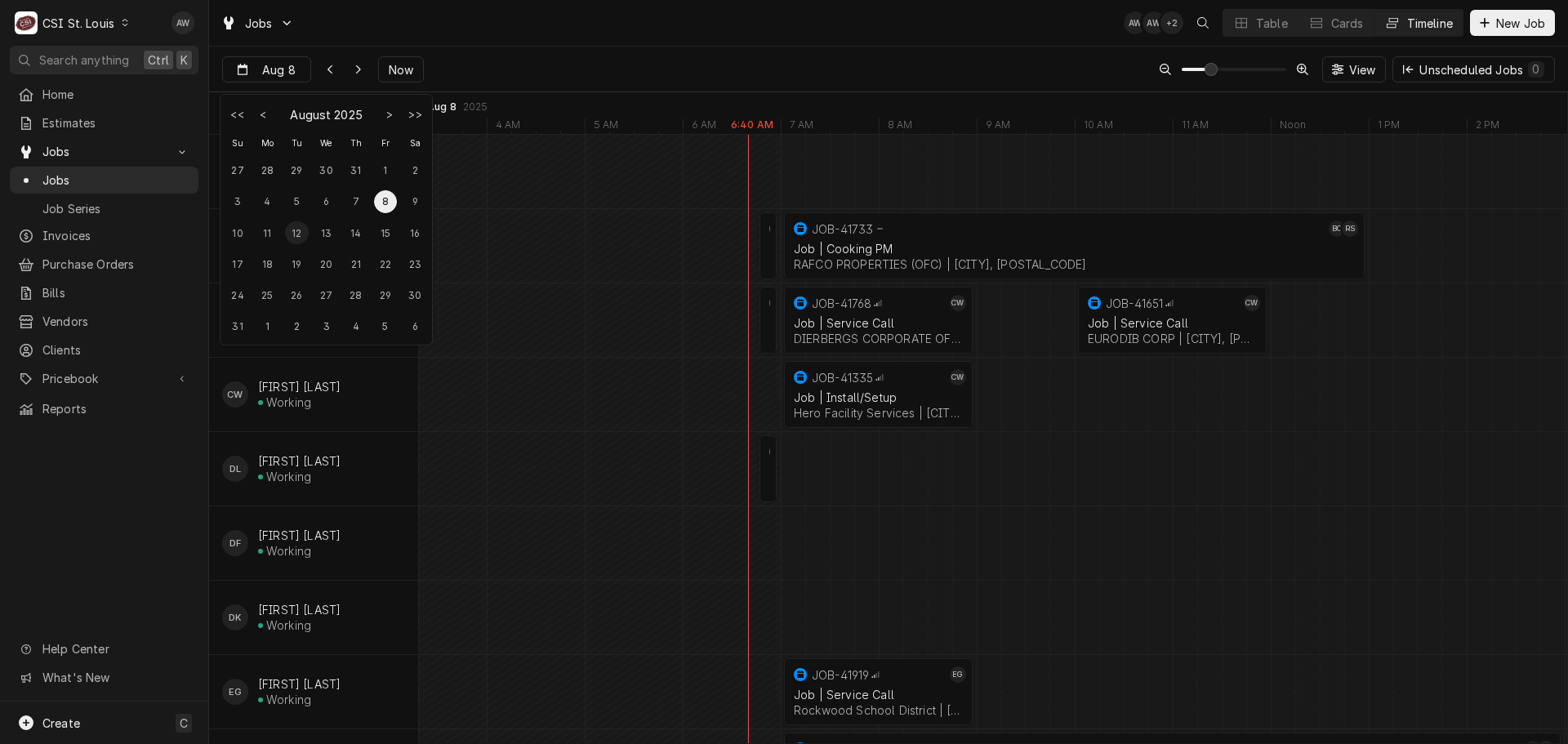 click on "12" at bounding box center [296, 233] 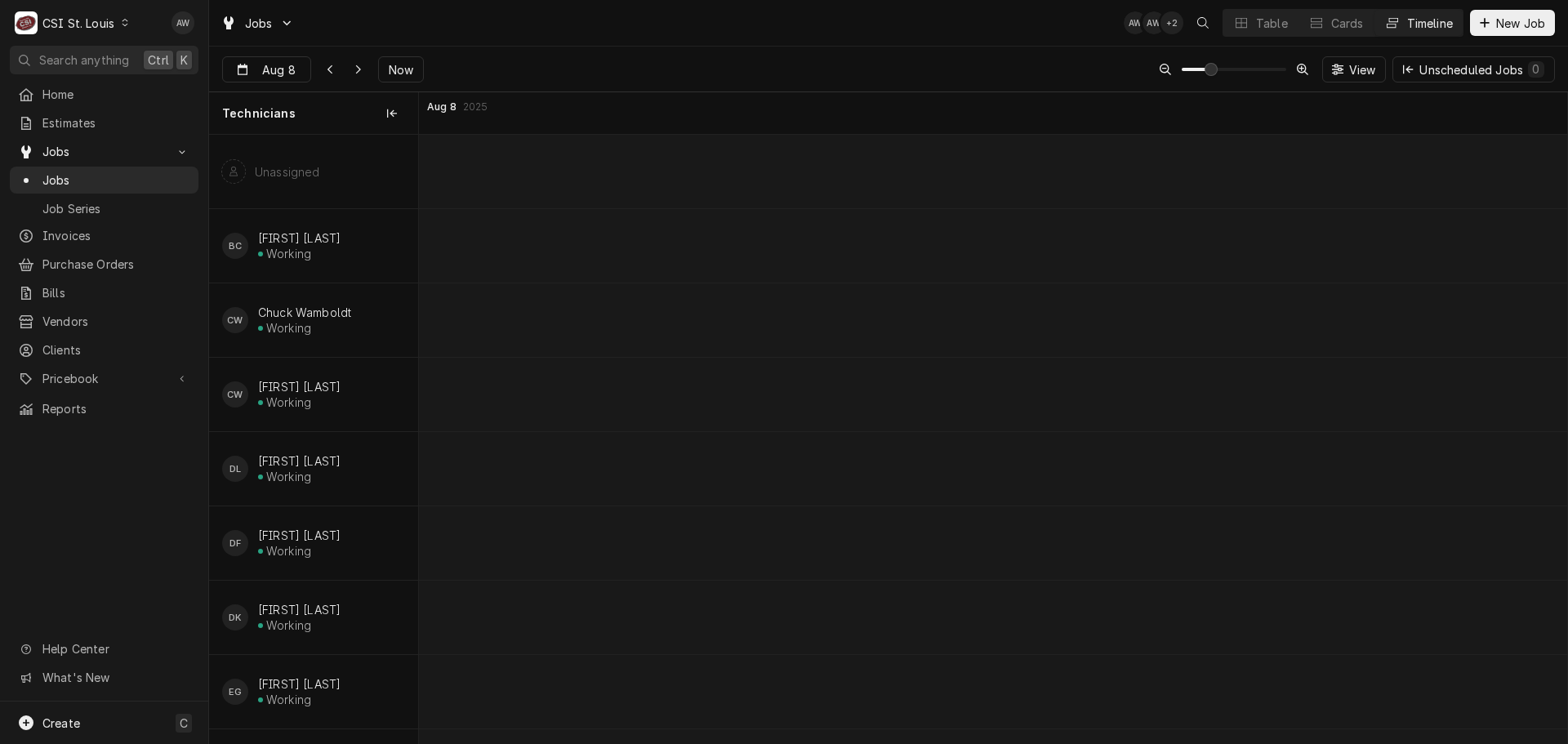 scroll, scrollTop: 0, scrollLeft: 29389, axis: horizontal 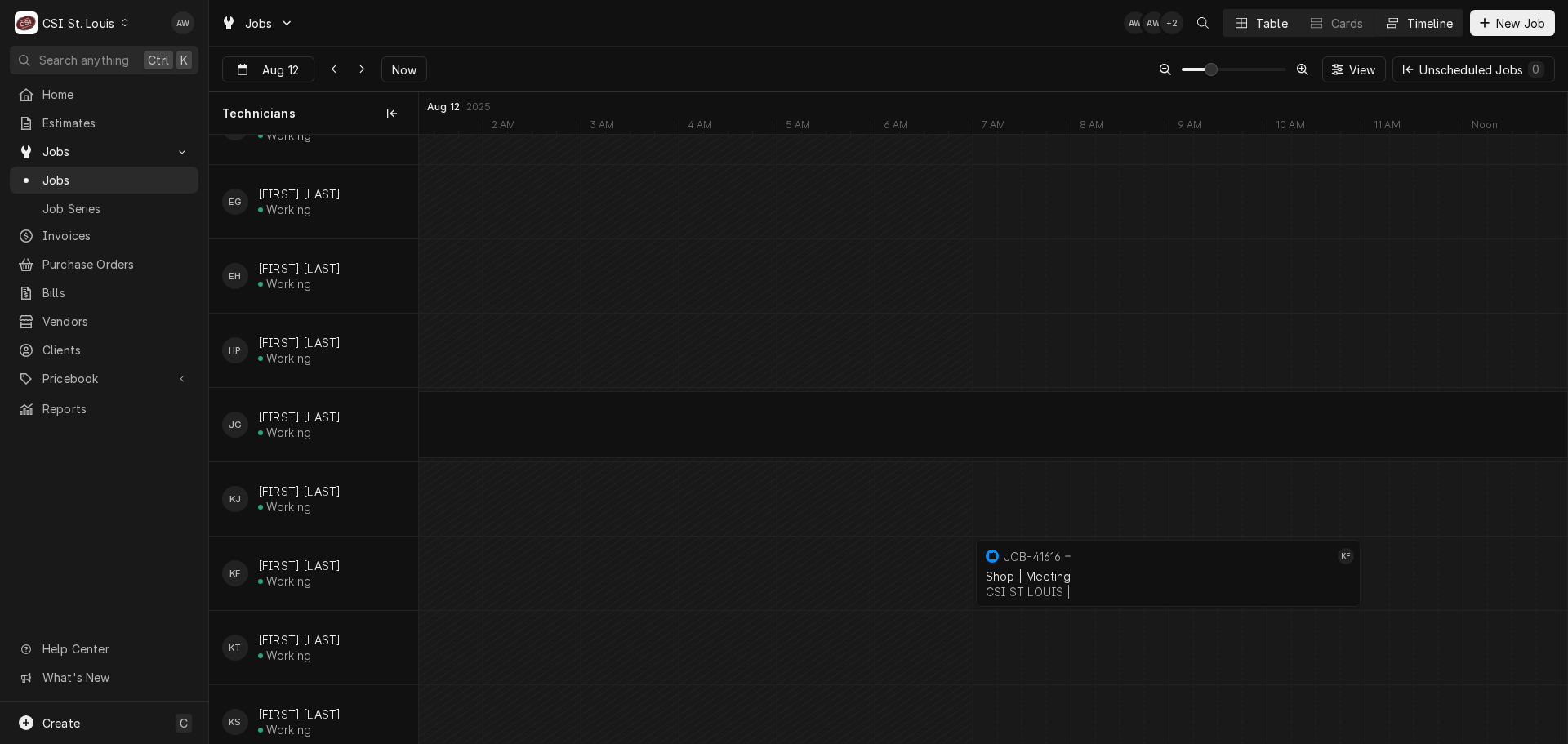 click on "Table" at bounding box center [1260, 23] 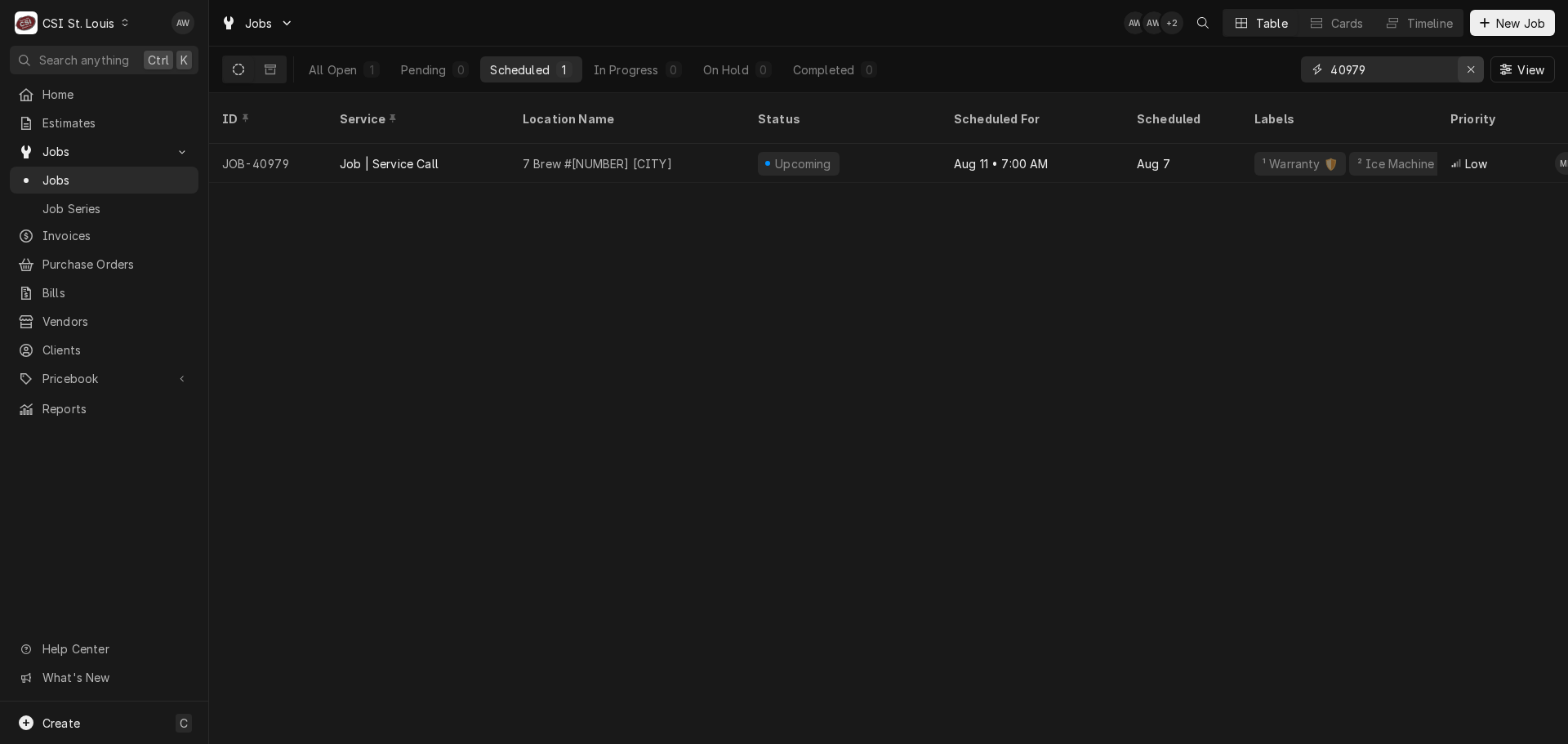 click at bounding box center (1471, 69) 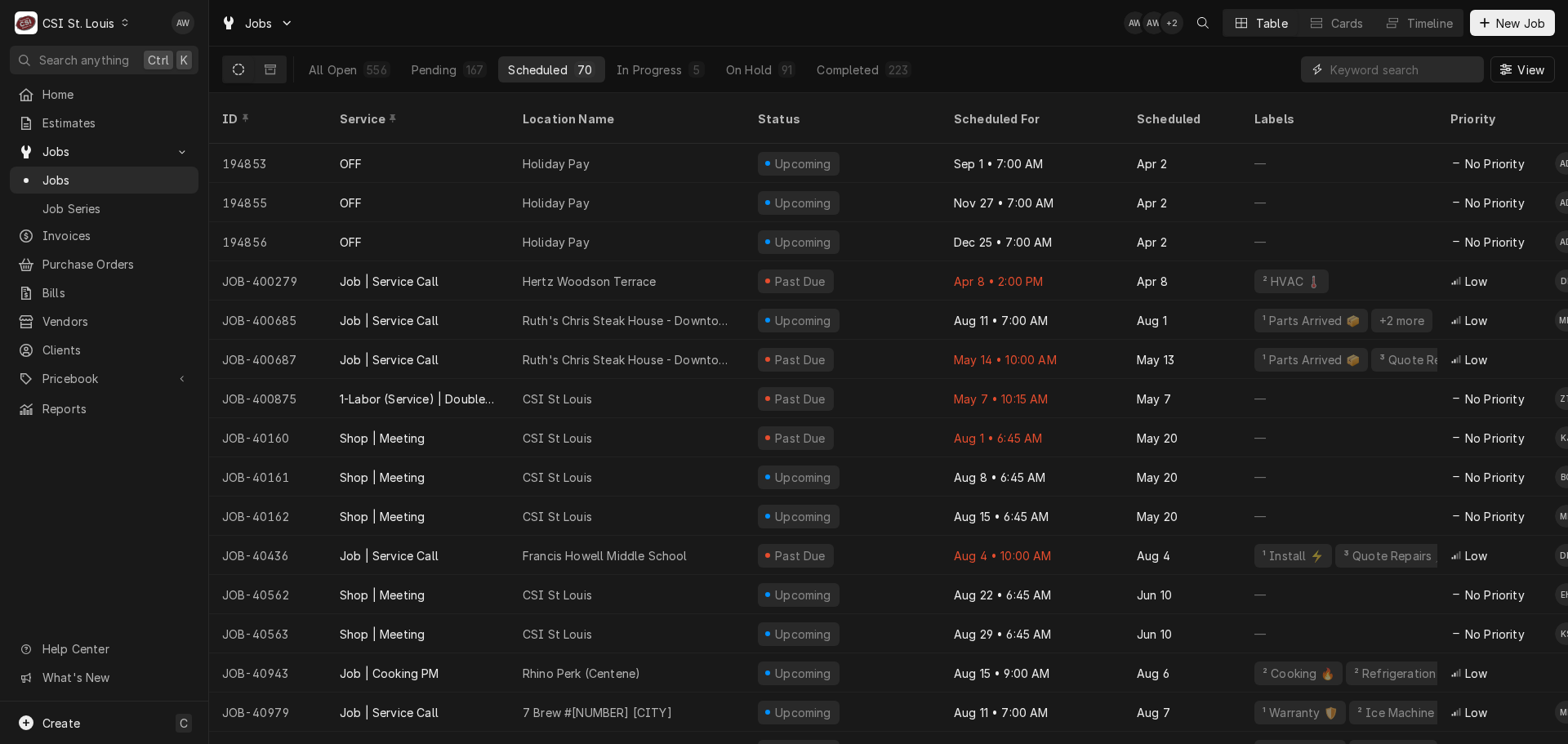 click at bounding box center (1403, 69) 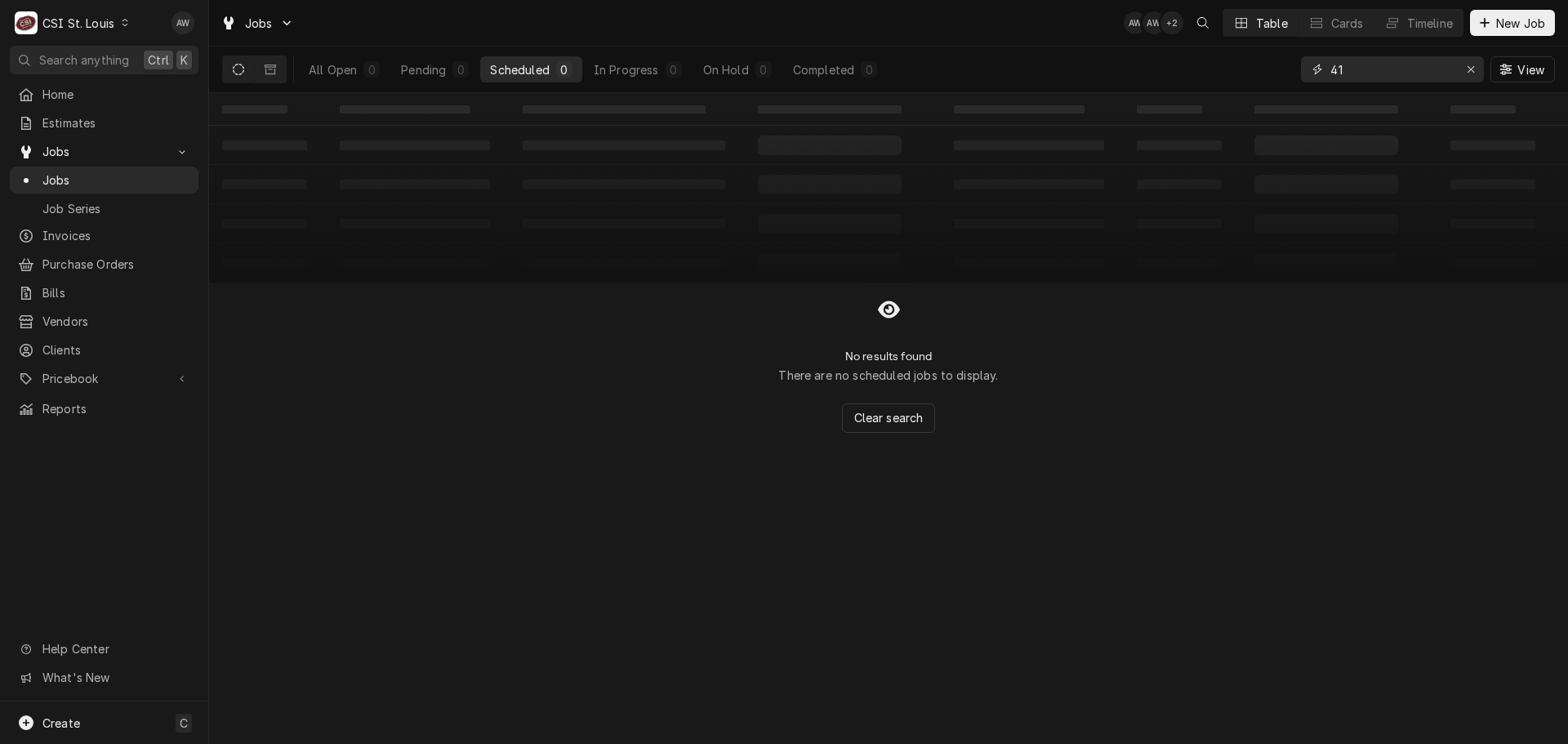 type on "4" 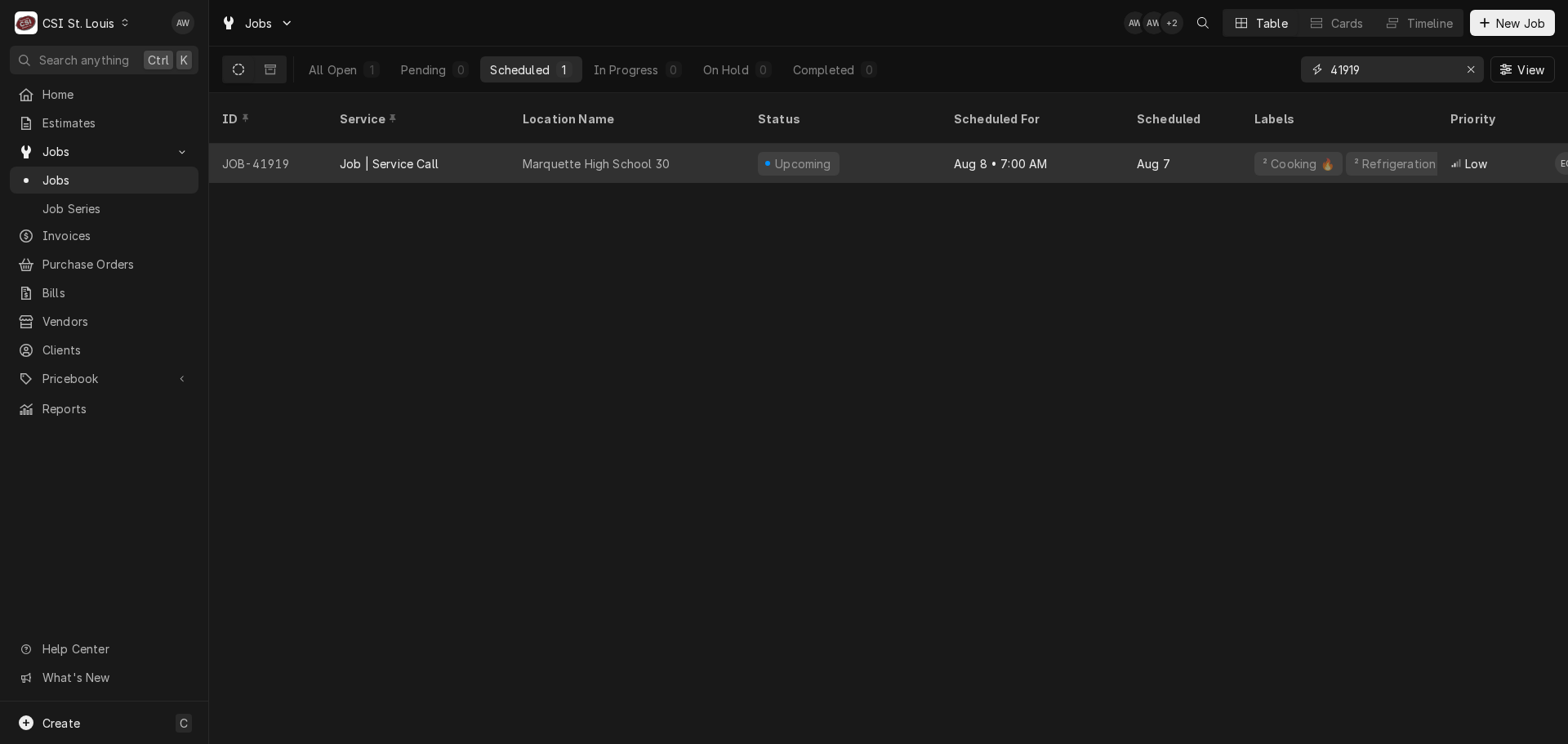 type on "41919" 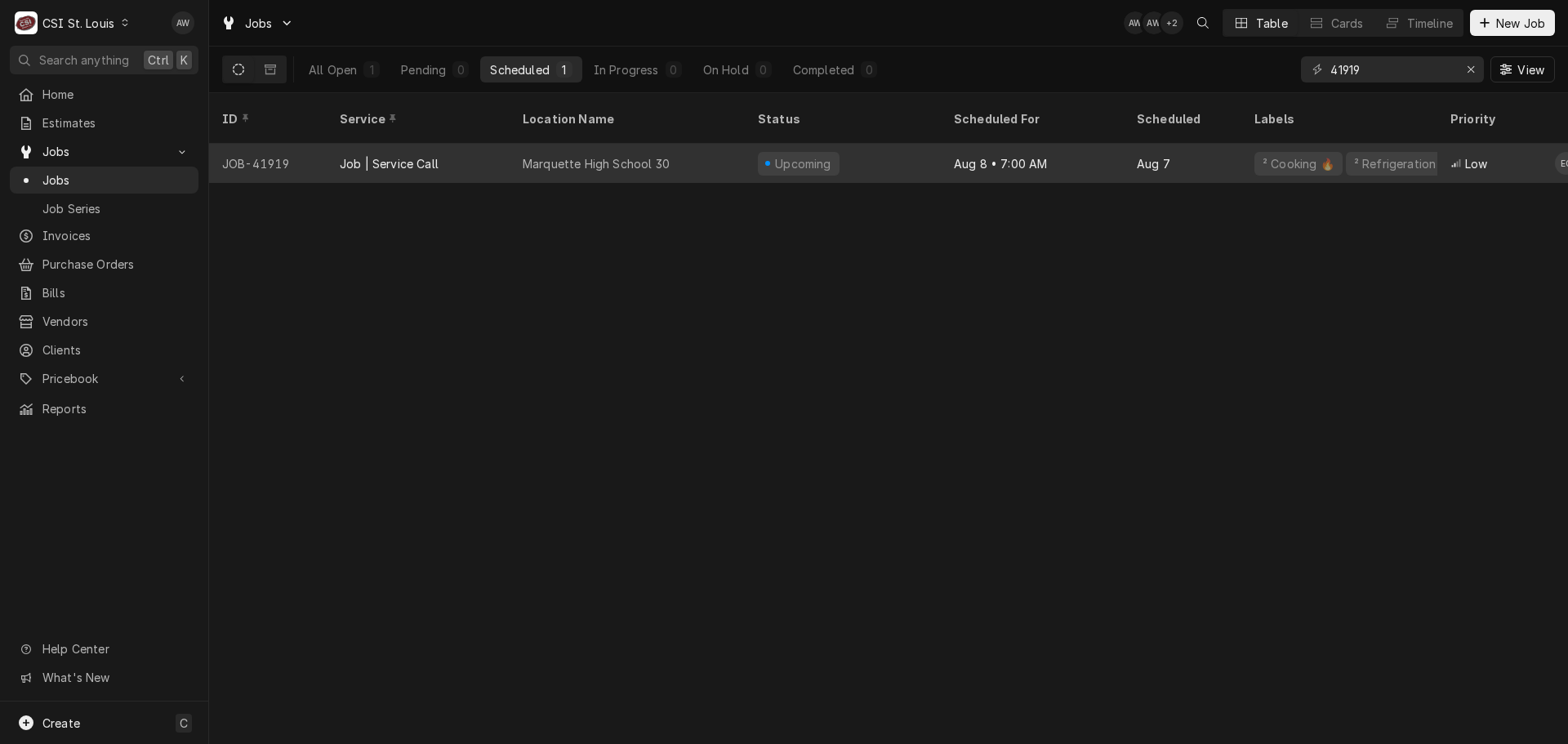 click on "Marquette High School                30" at bounding box center (627, 163) 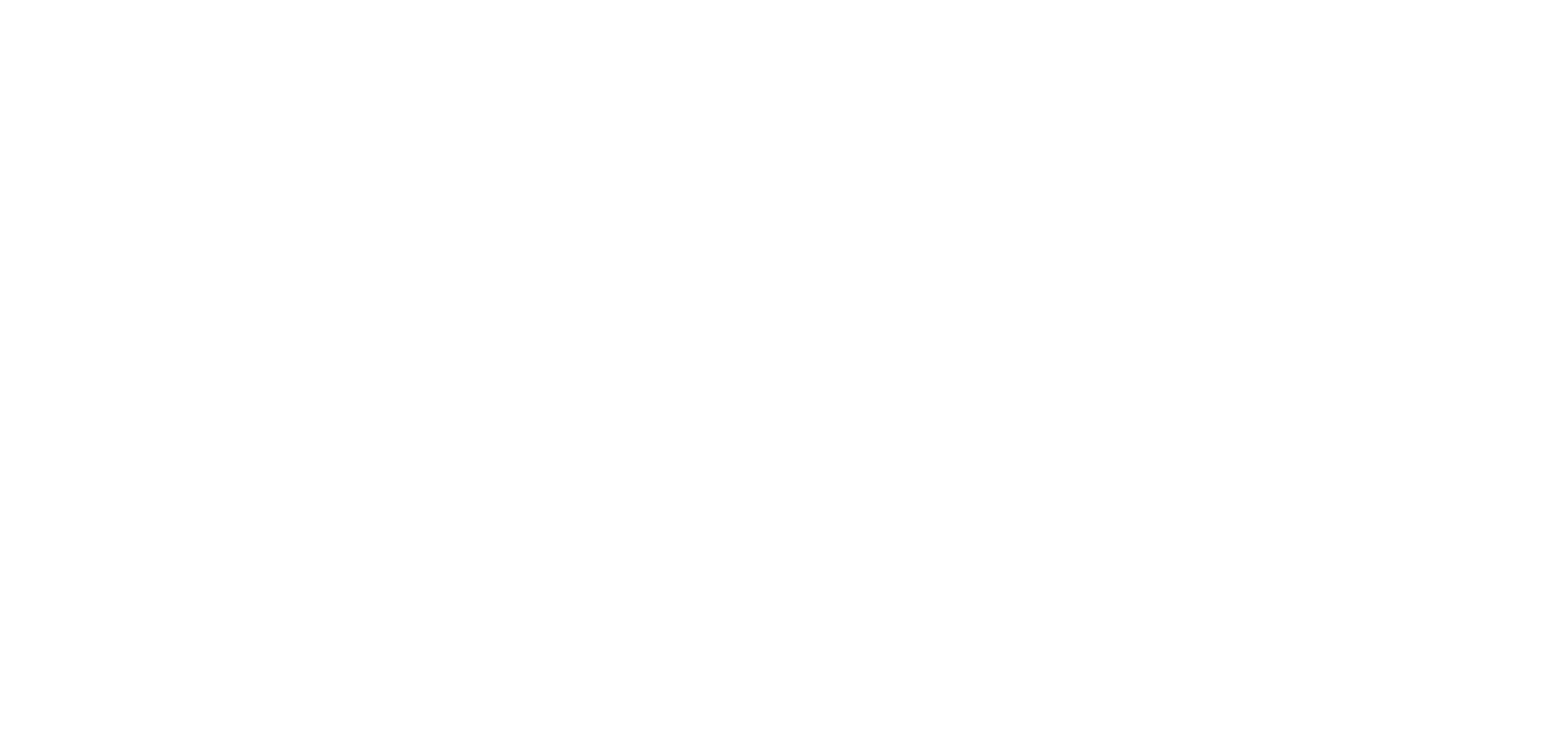 scroll, scrollTop: 0, scrollLeft: 0, axis: both 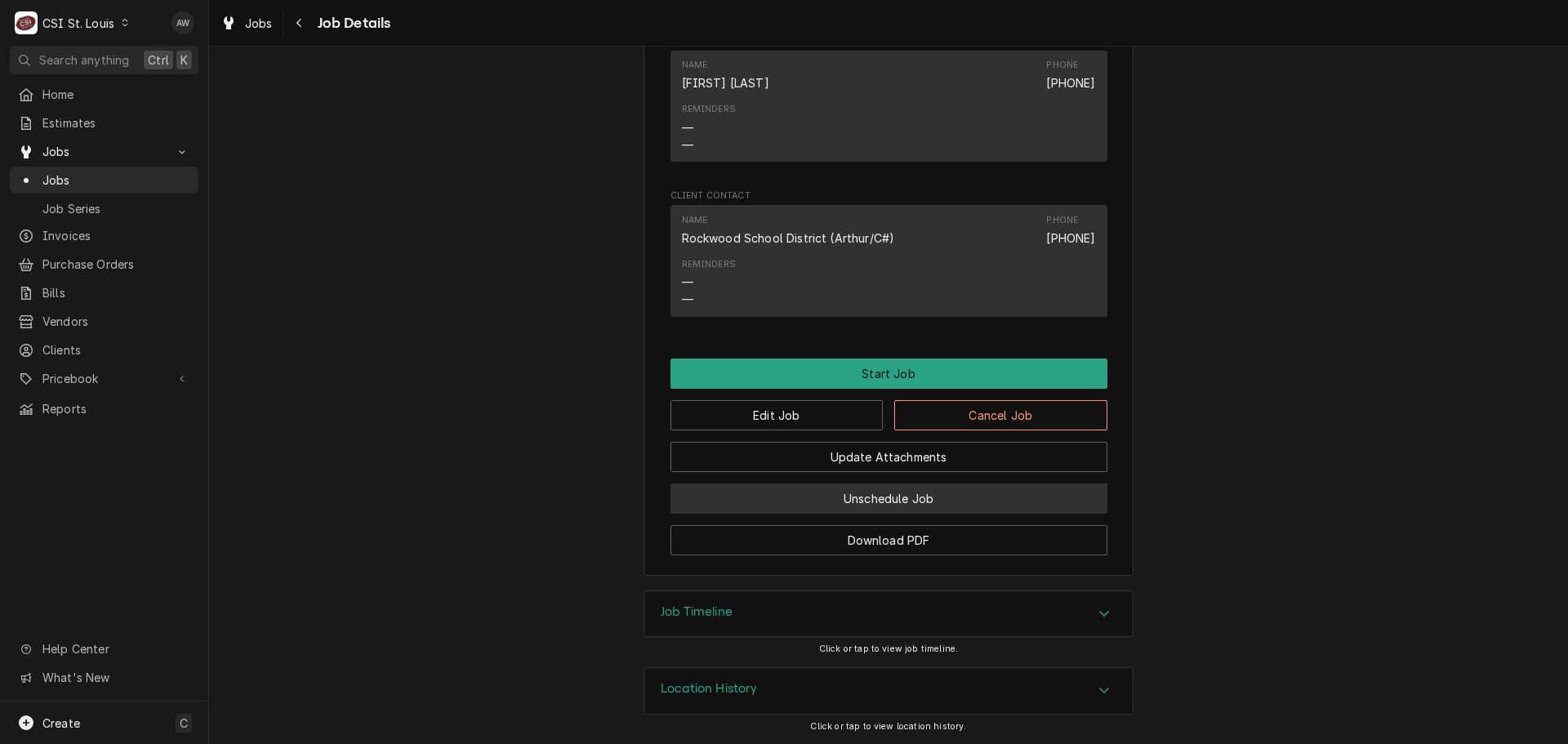 click on "Unschedule Job" at bounding box center (889, 498) 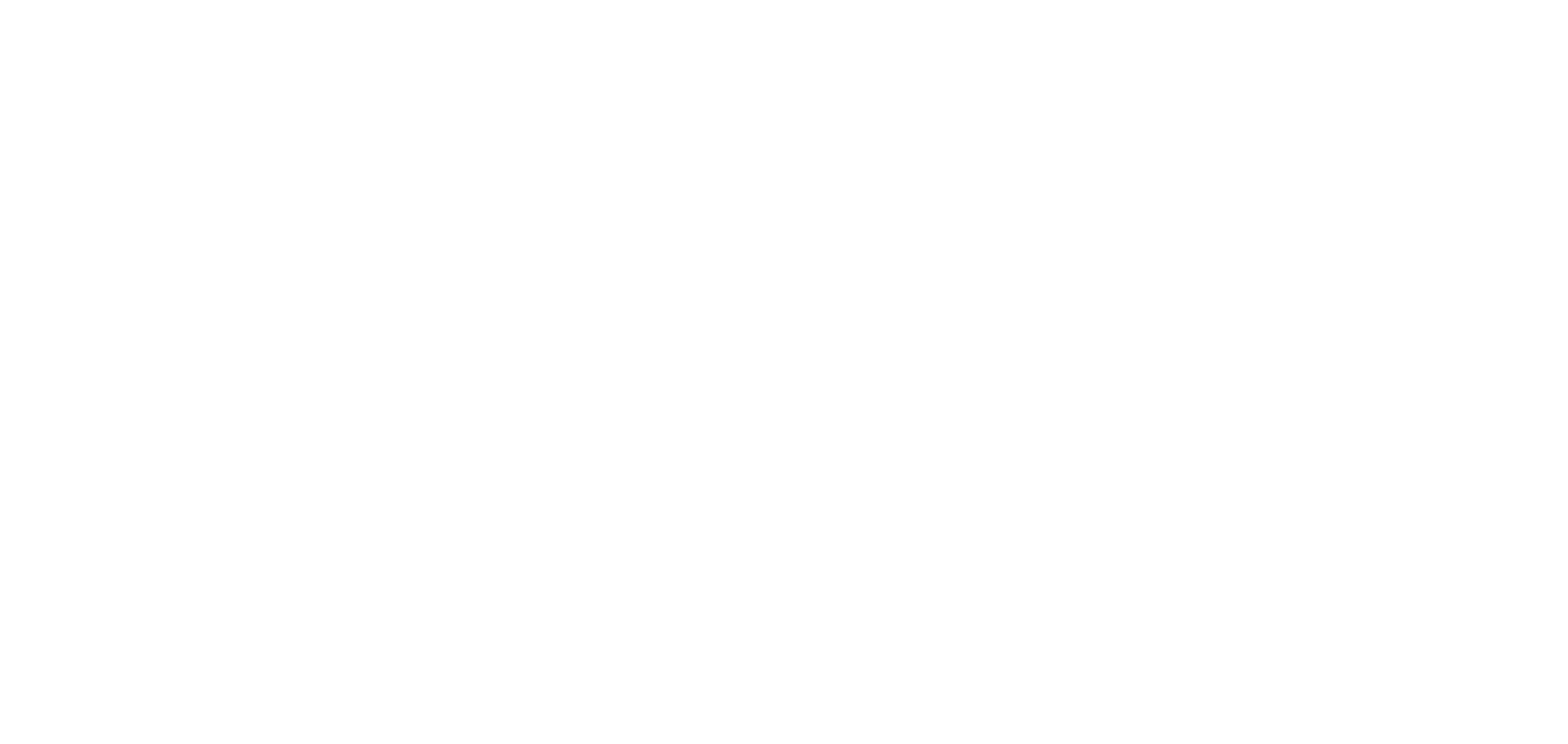 scroll, scrollTop: 0, scrollLeft: 0, axis: both 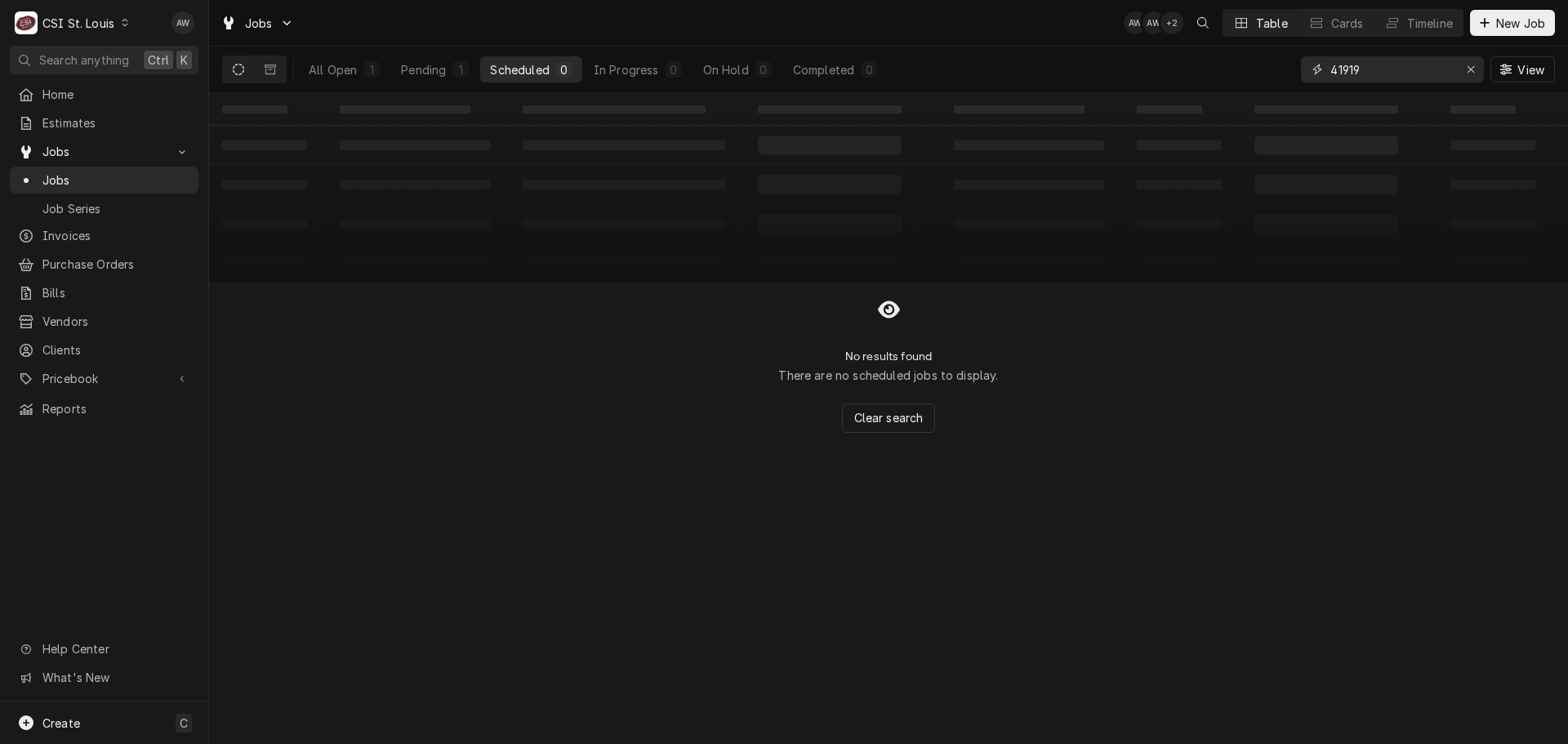 drag, startPoint x: 1374, startPoint y: 70, endPoint x: 1269, endPoint y: 68, distance: 105.01905 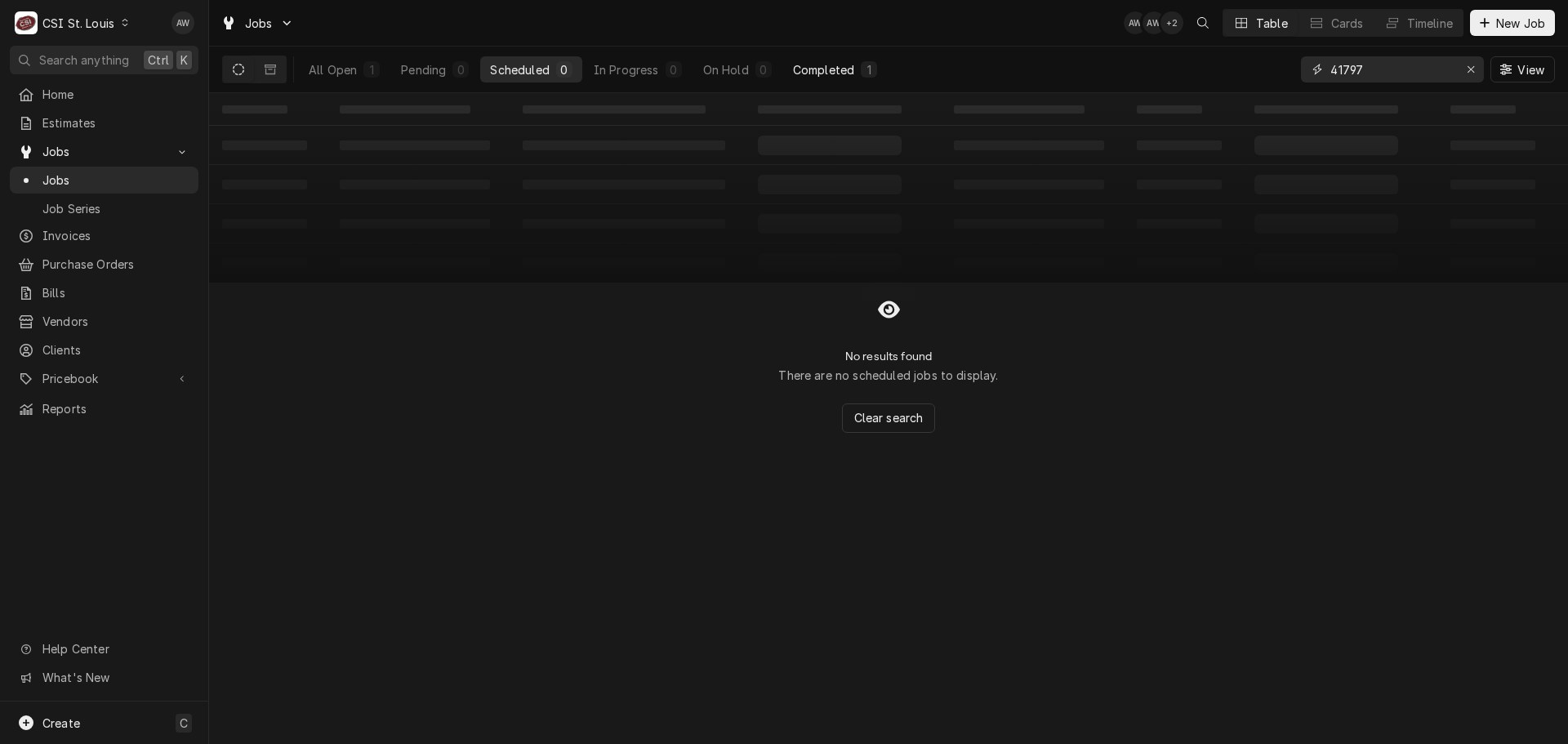 type on "41797" 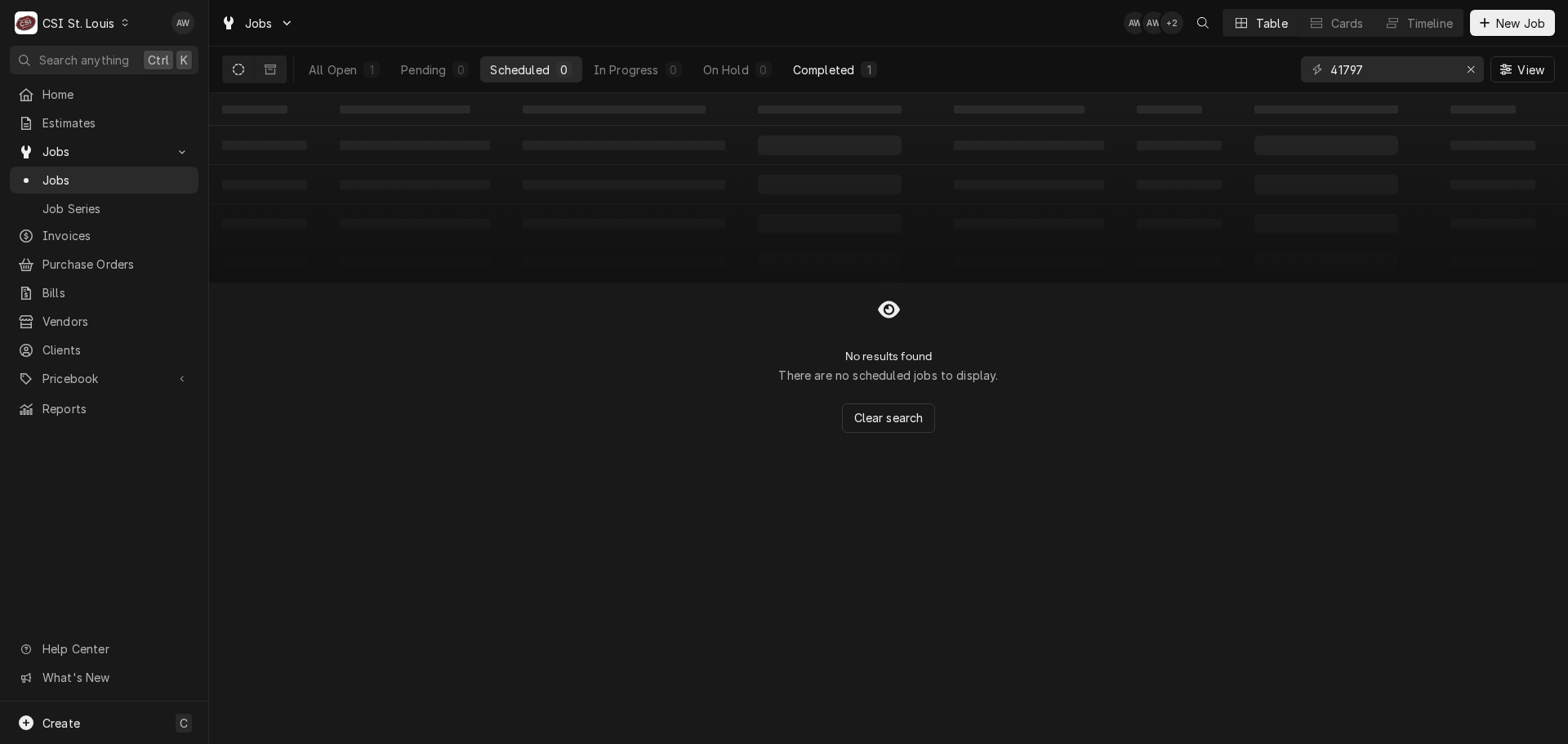 click on "Completed" at bounding box center [823, 69] 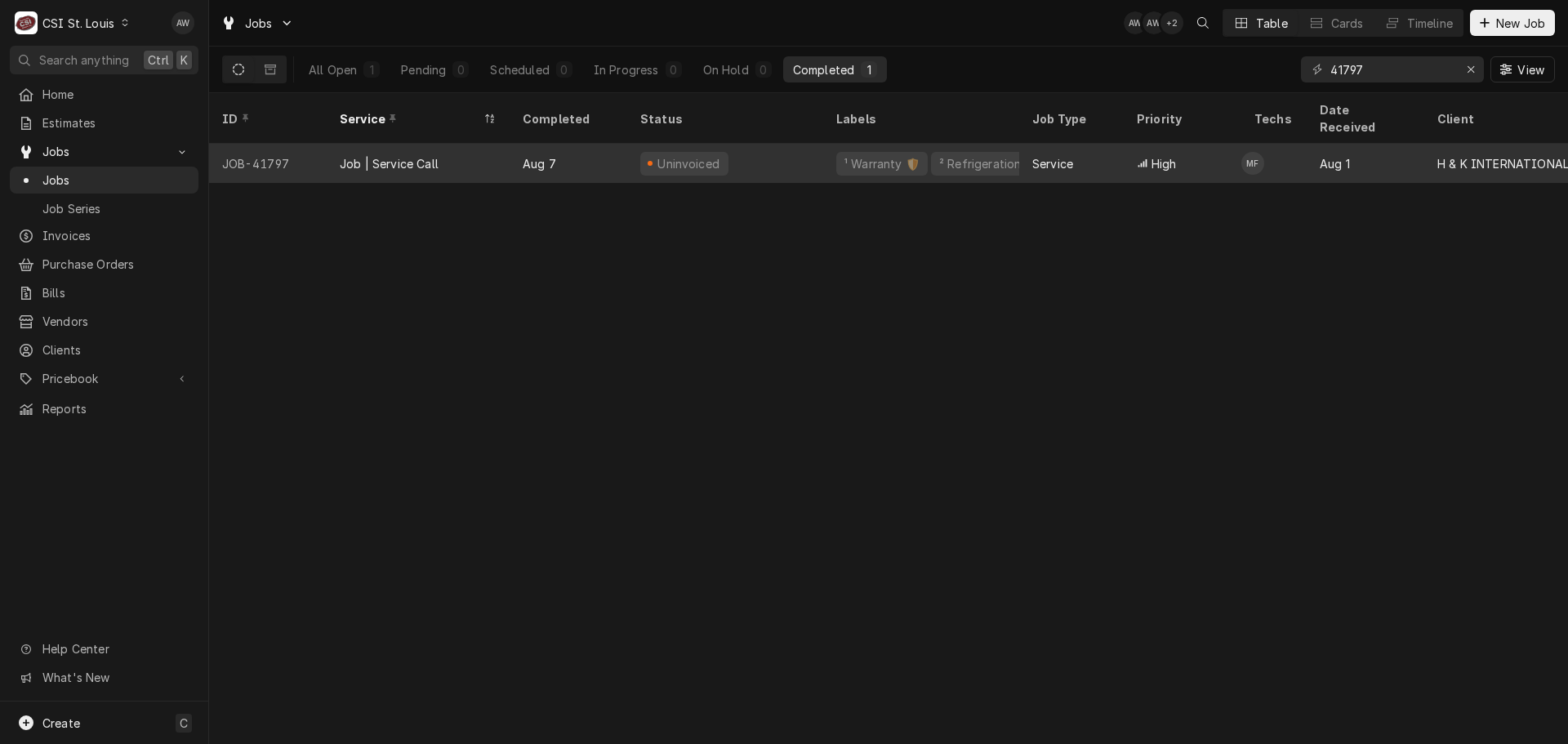 click on "¹ Warranty 🛡️ ² Refrigeration ❄️" at bounding box center [921, 163] 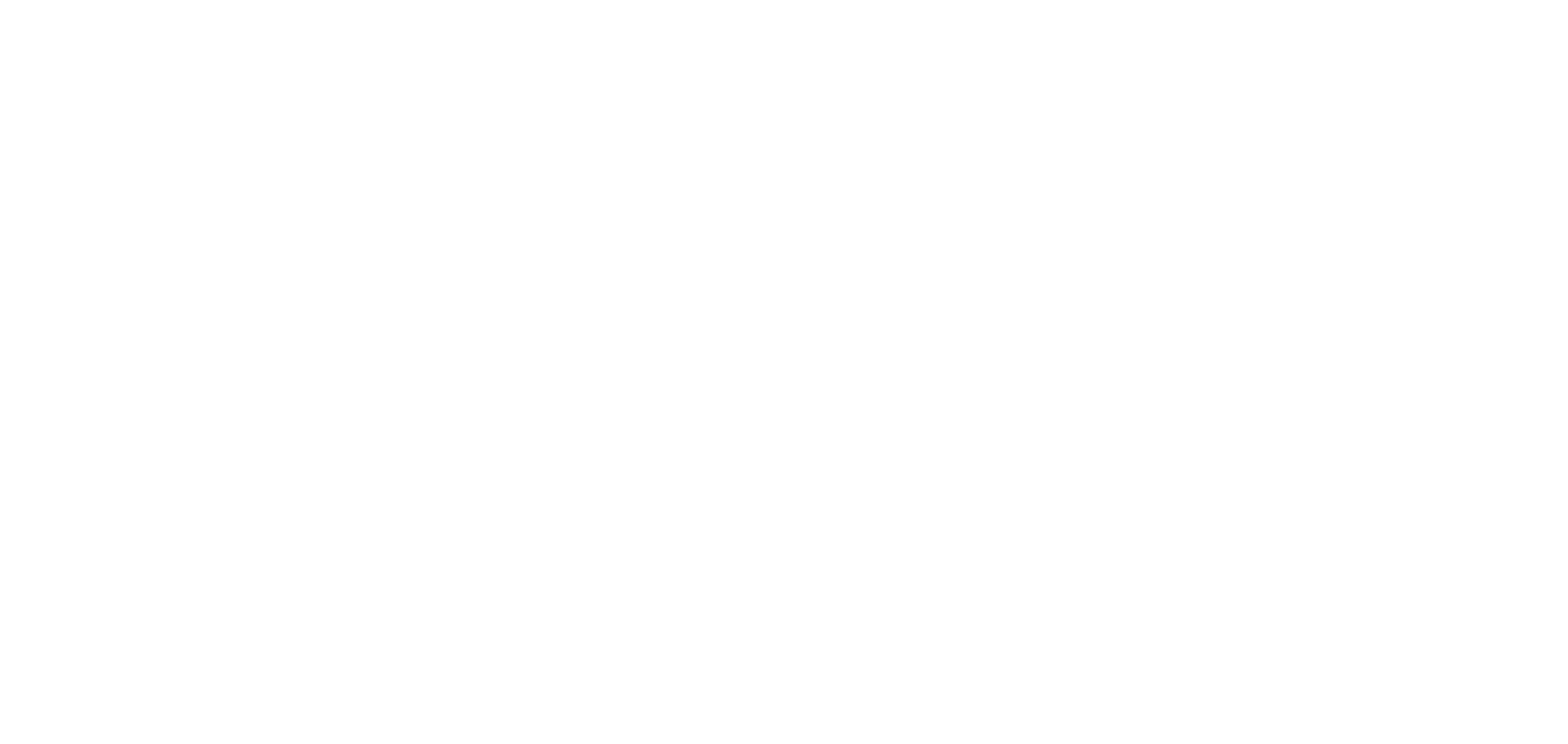 scroll, scrollTop: 0, scrollLeft: 0, axis: both 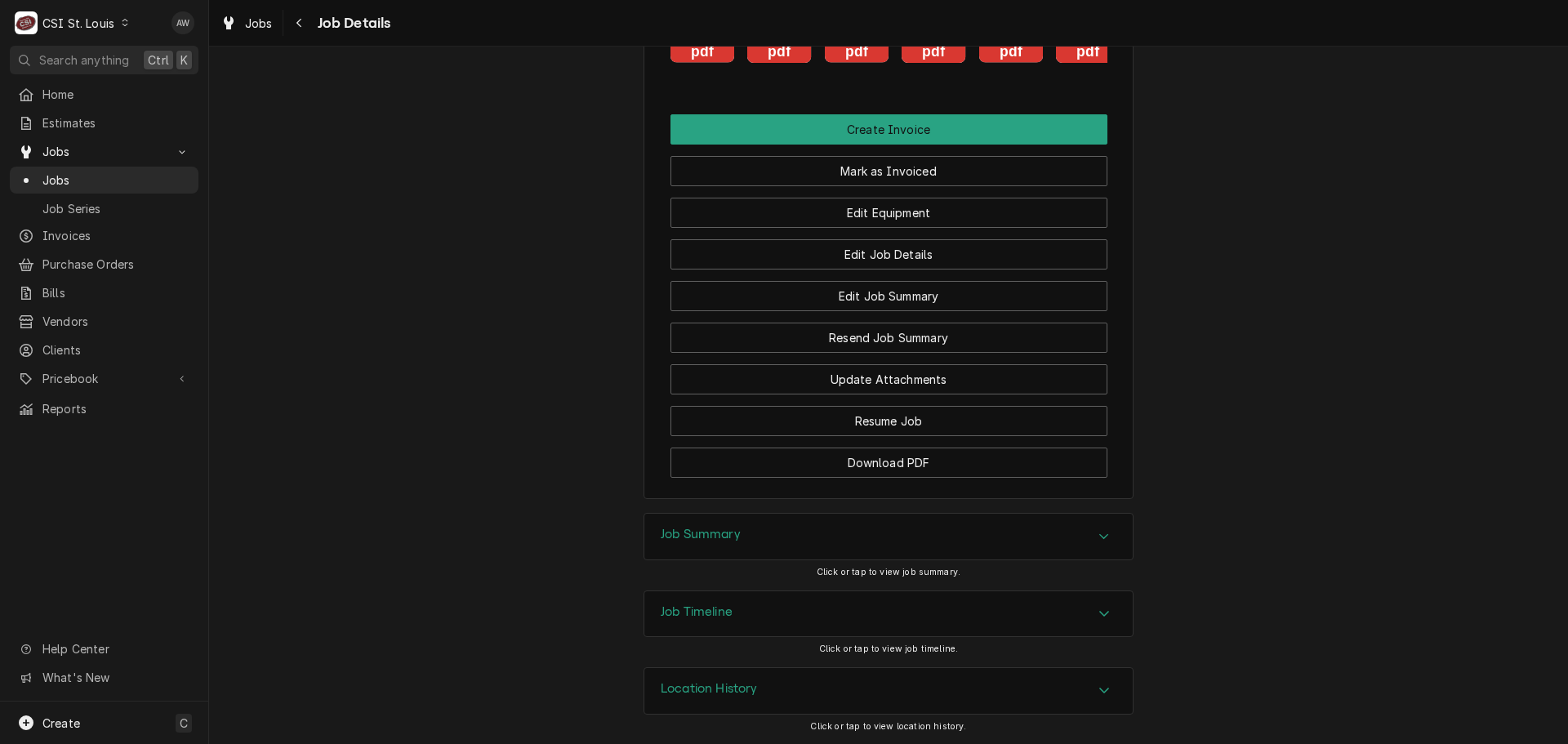 click on "Job Timeline" at bounding box center (889, 614) 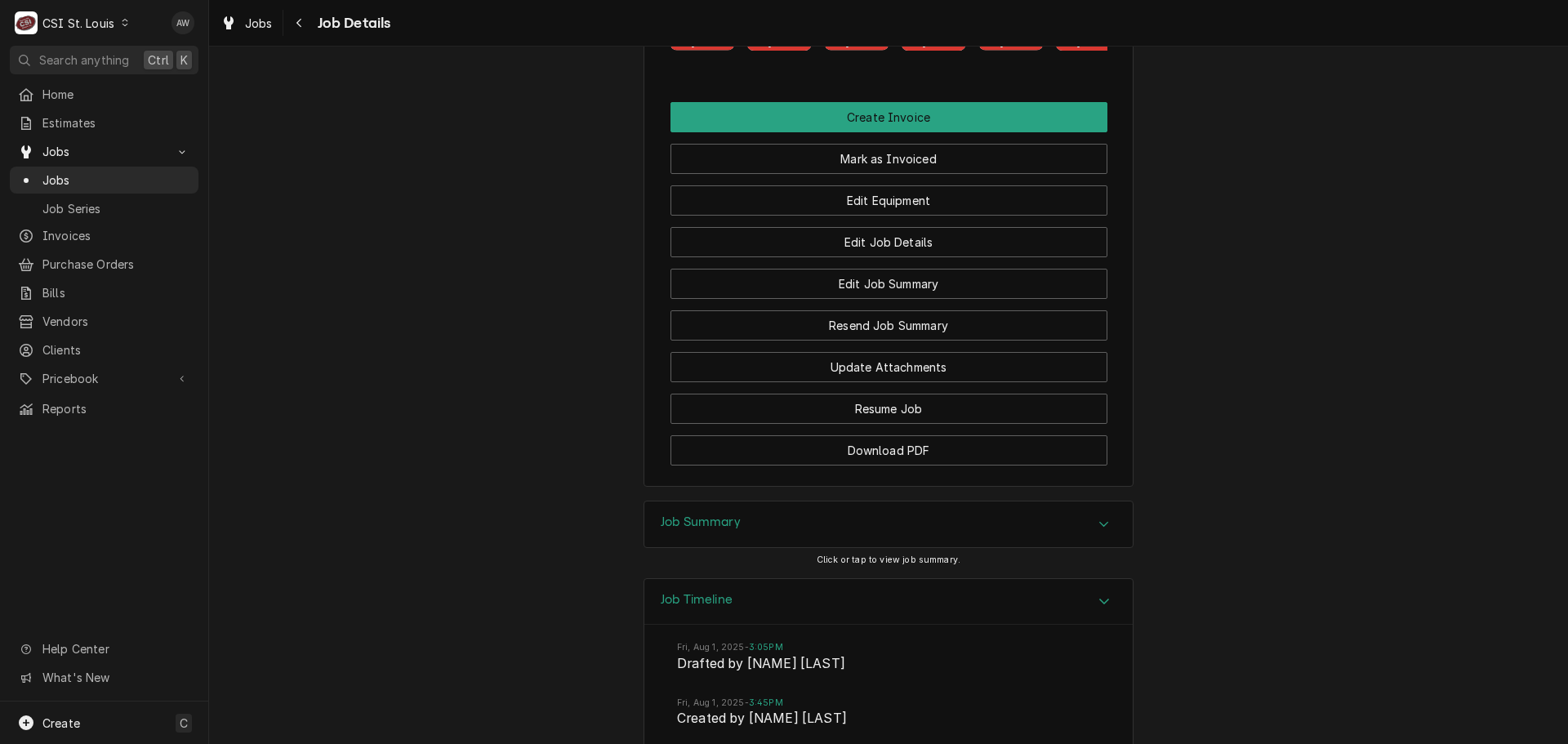click on "Job Summary" at bounding box center (889, 524) 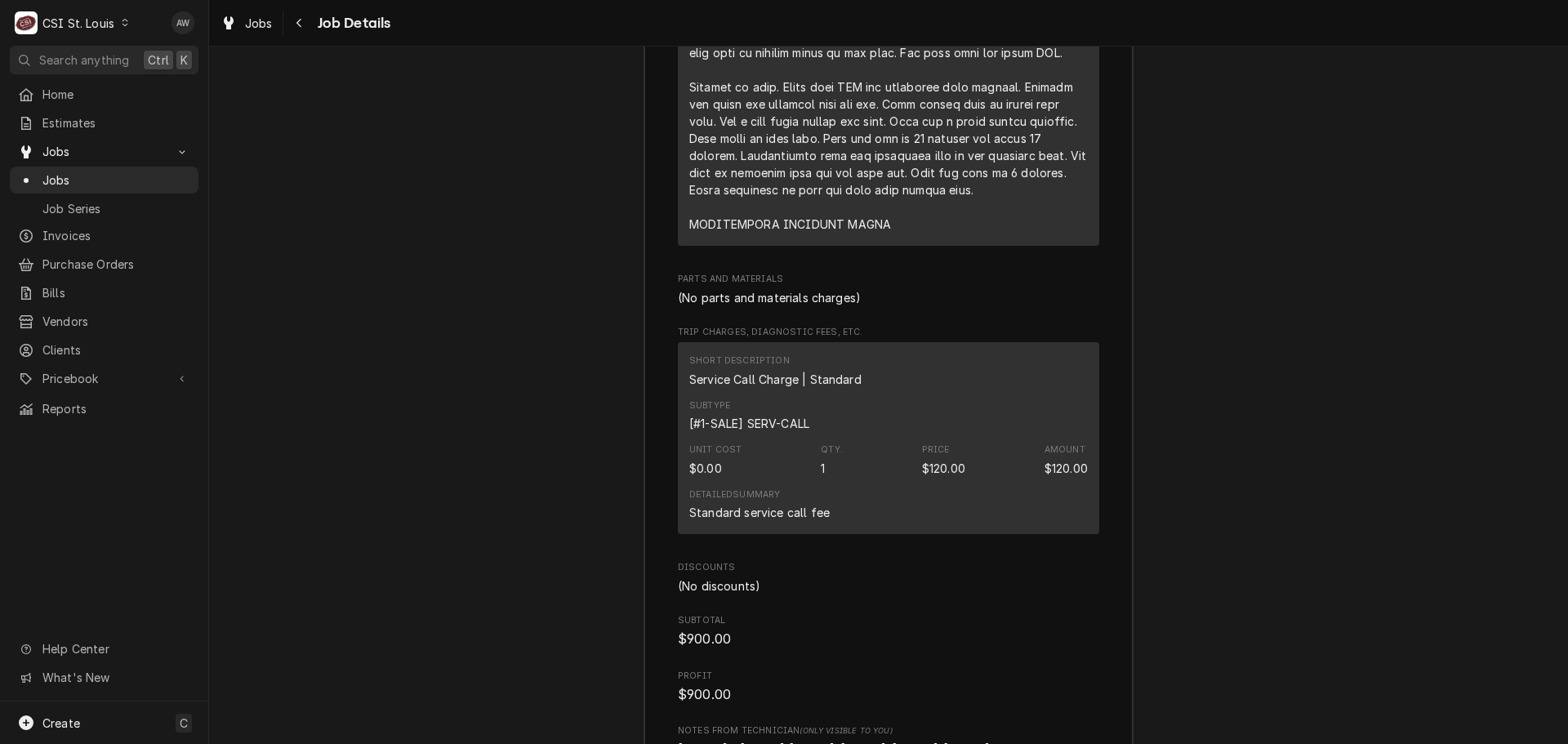 scroll, scrollTop: 4663, scrollLeft: 0, axis: vertical 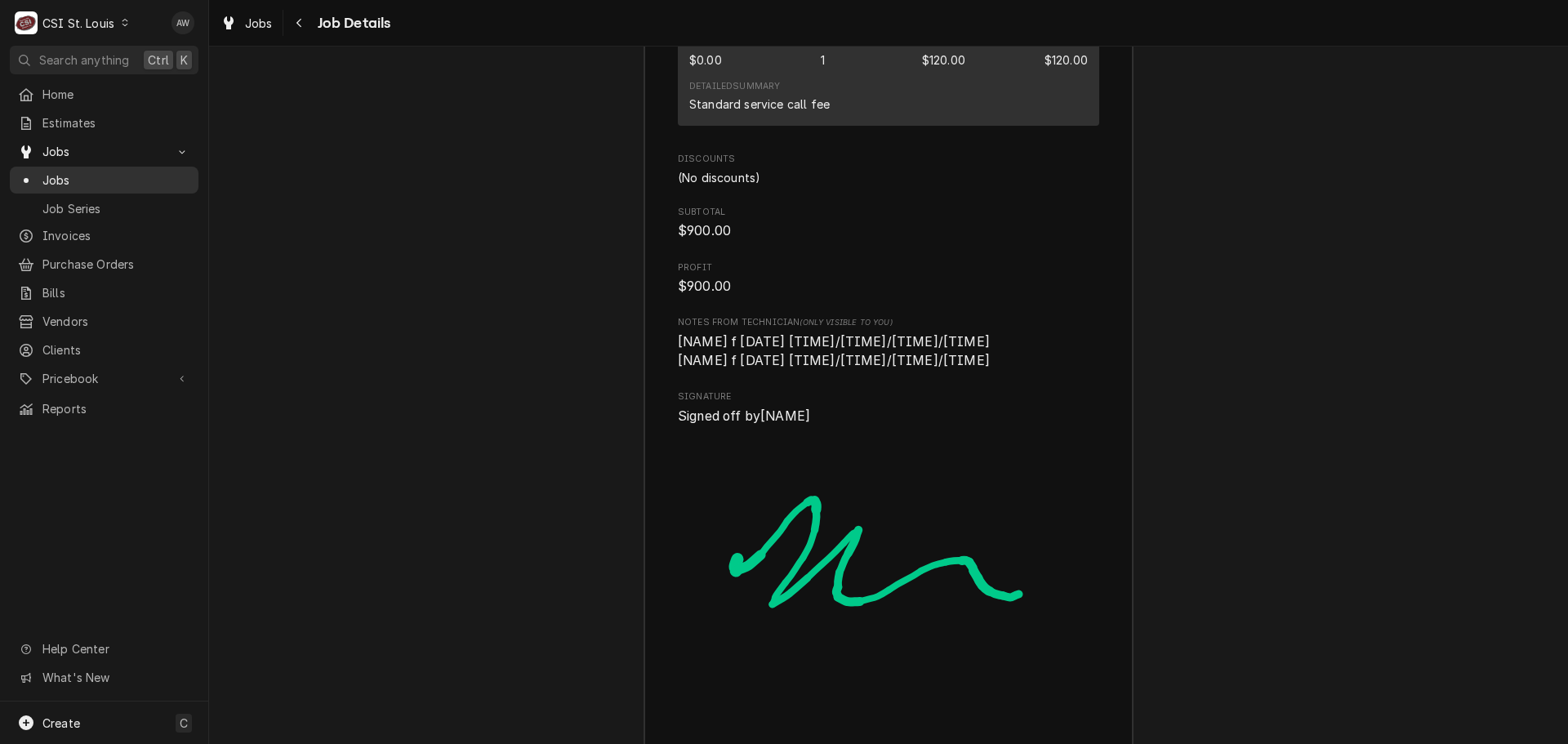 click on "Jobs" at bounding box center (116, 180) 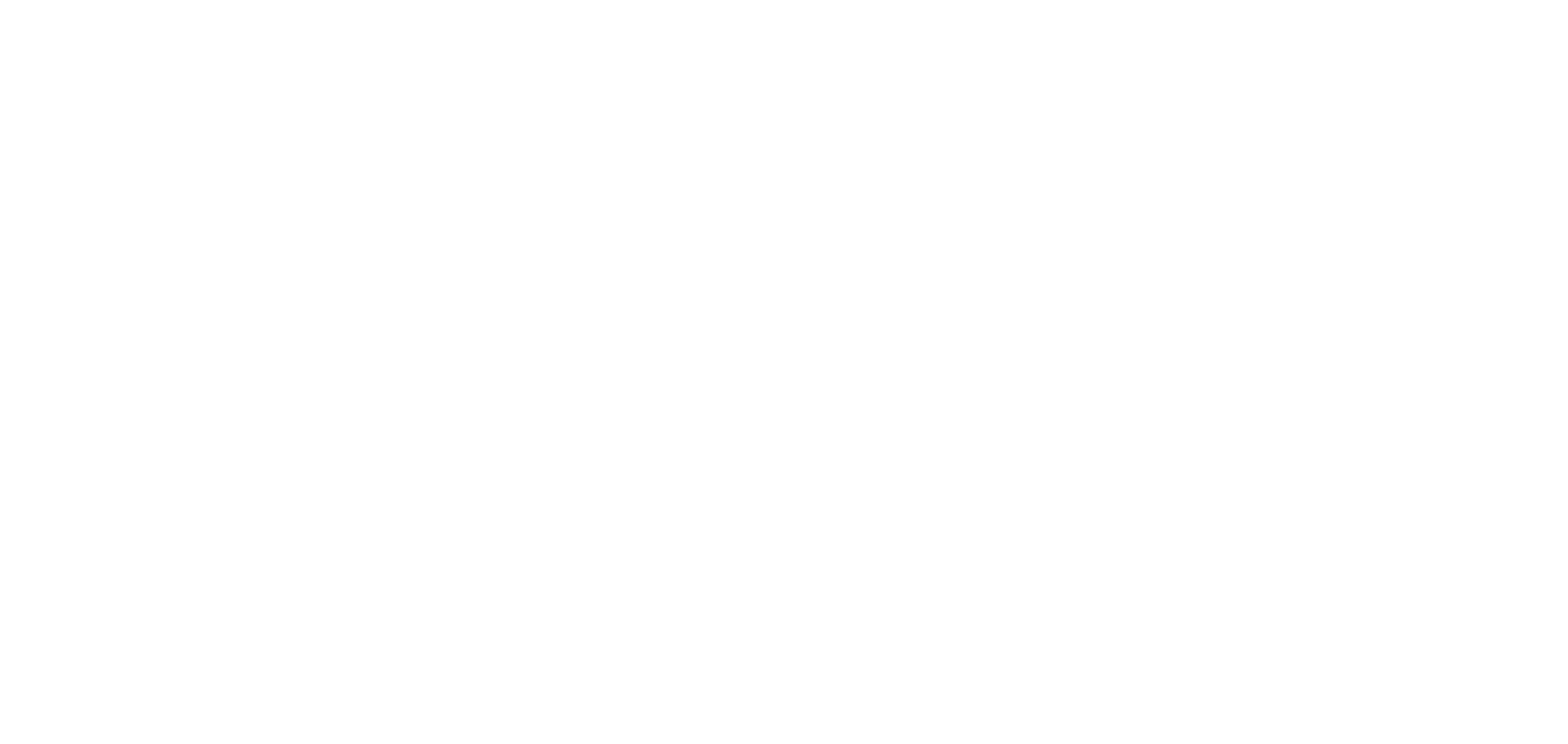 scroll, scrollTop: 0, scrollLeft: 0, axis: both 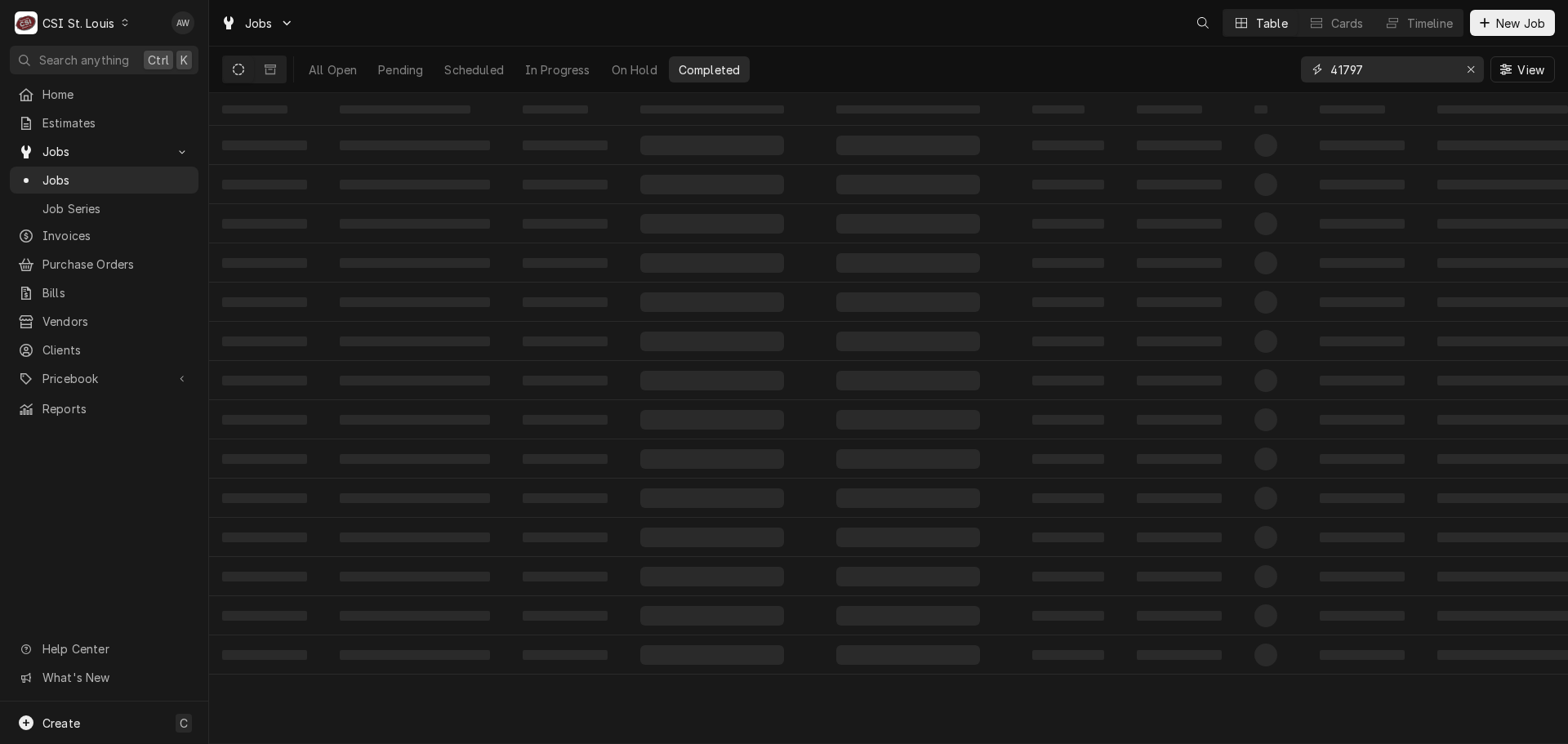 drag, startPoint x: 1374, startPoint y: 68, endPoint x: 1263, endPoint y: 69, distance: 111.0045 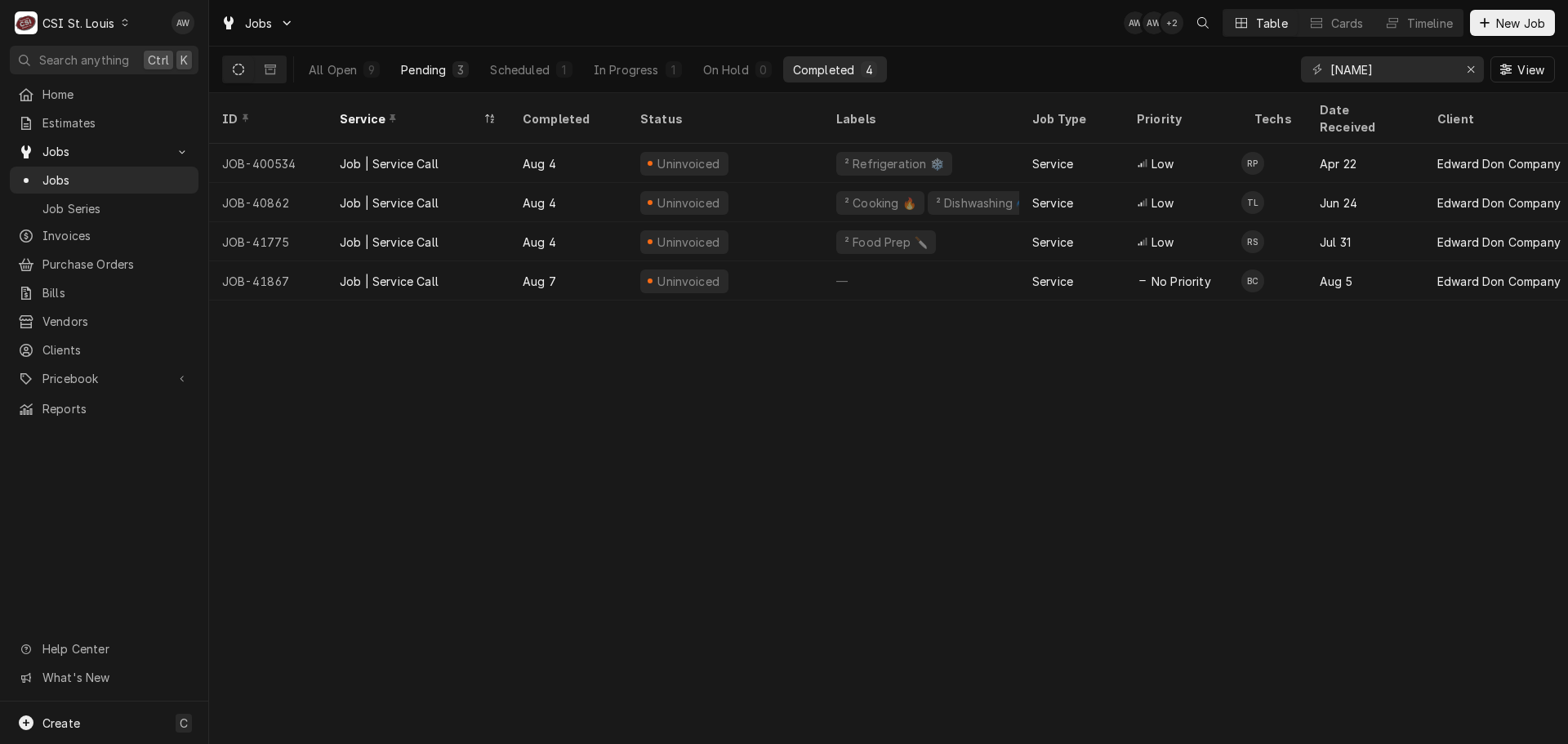 click on "Pending" at bounding box center [423, 69] 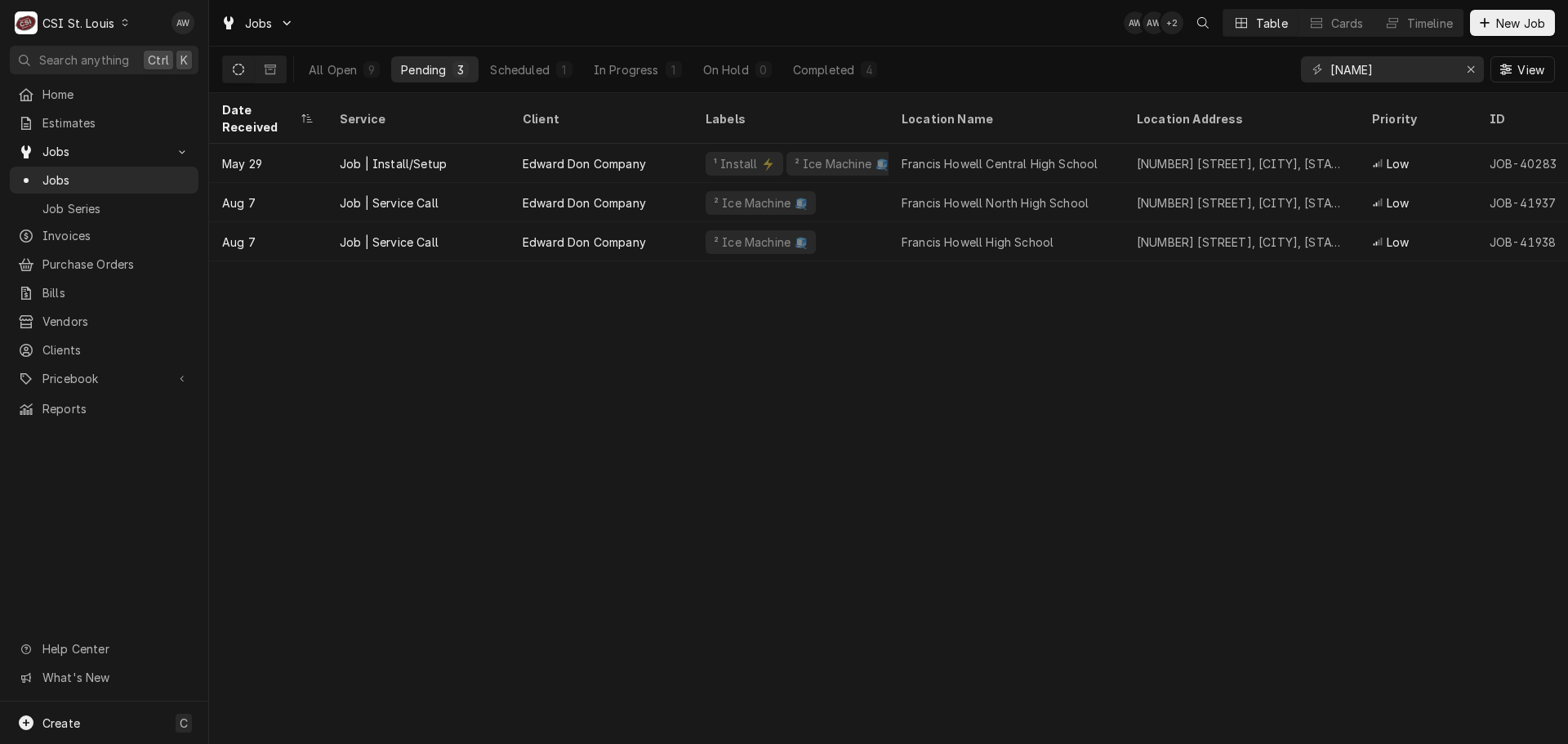 click on "All Open 9 Pending 3 Scheduled 1 In Progress 1 On Hold 0 Completed 4 [NAME] View" at bounding box center [889, 69] 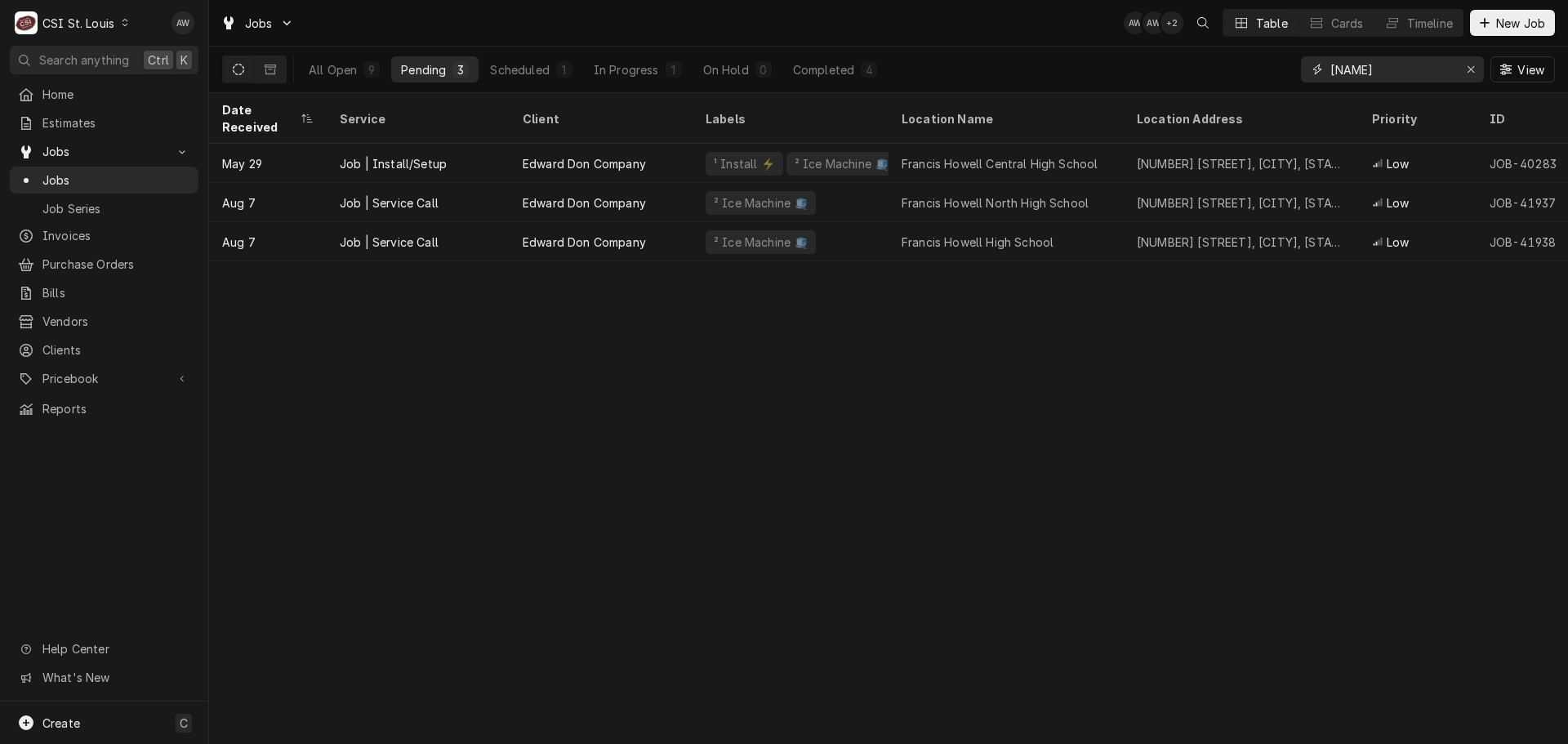 drag, startPoint x: 1396, startPoint y: 69, endPoint x: 1247, endPoint y: 64, distance: 149.08387 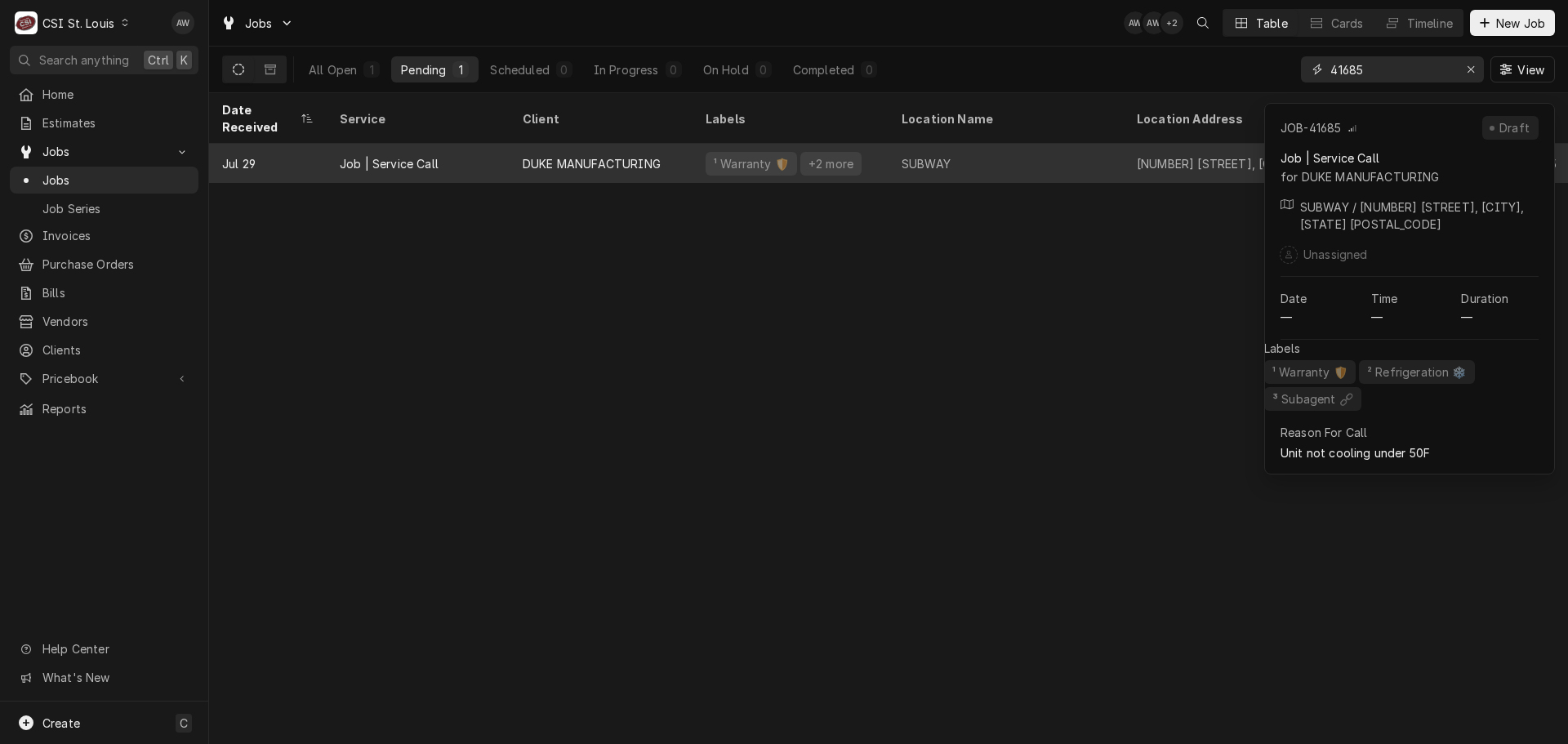 type on "41685" 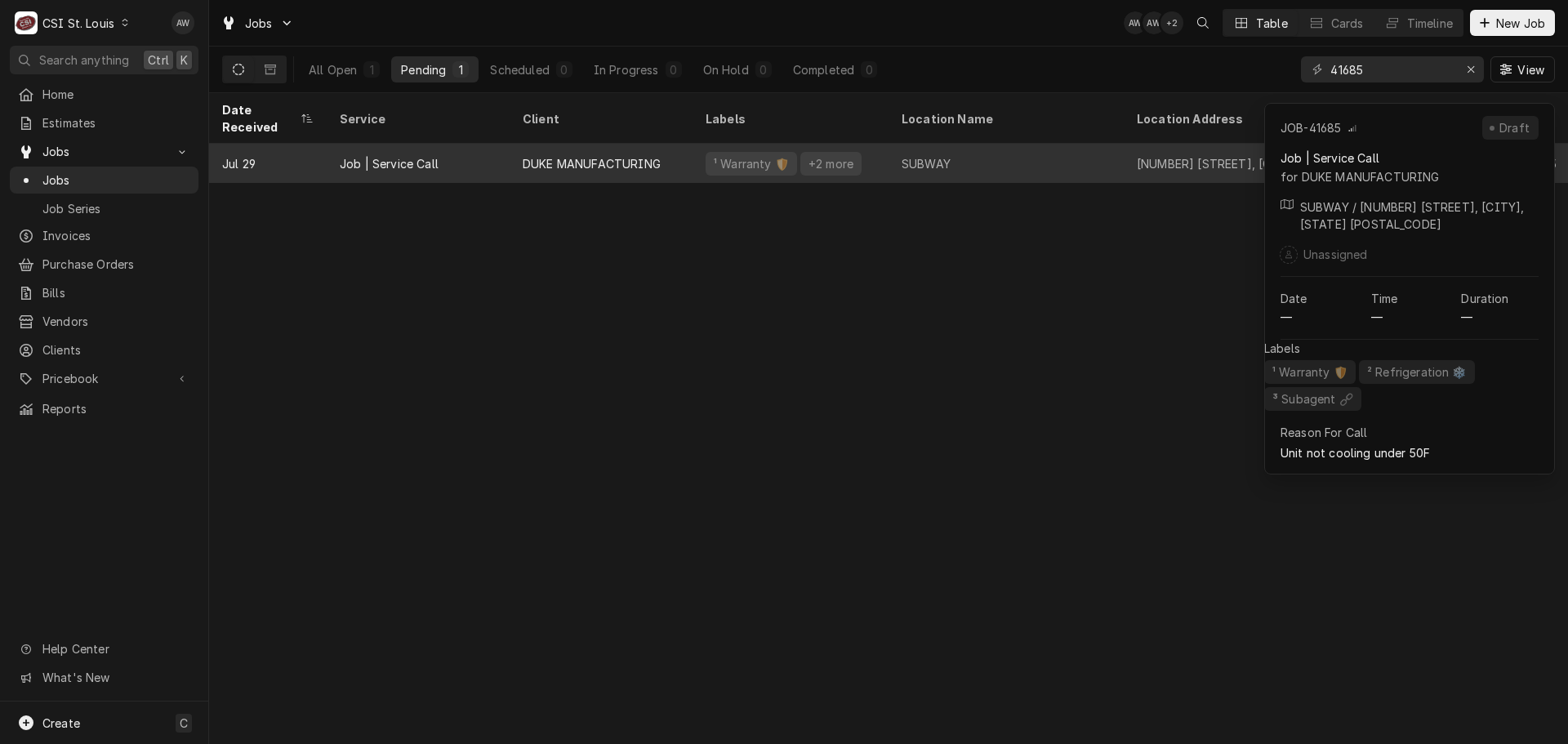 click on "+2 more" at bounding box center [831, 163] 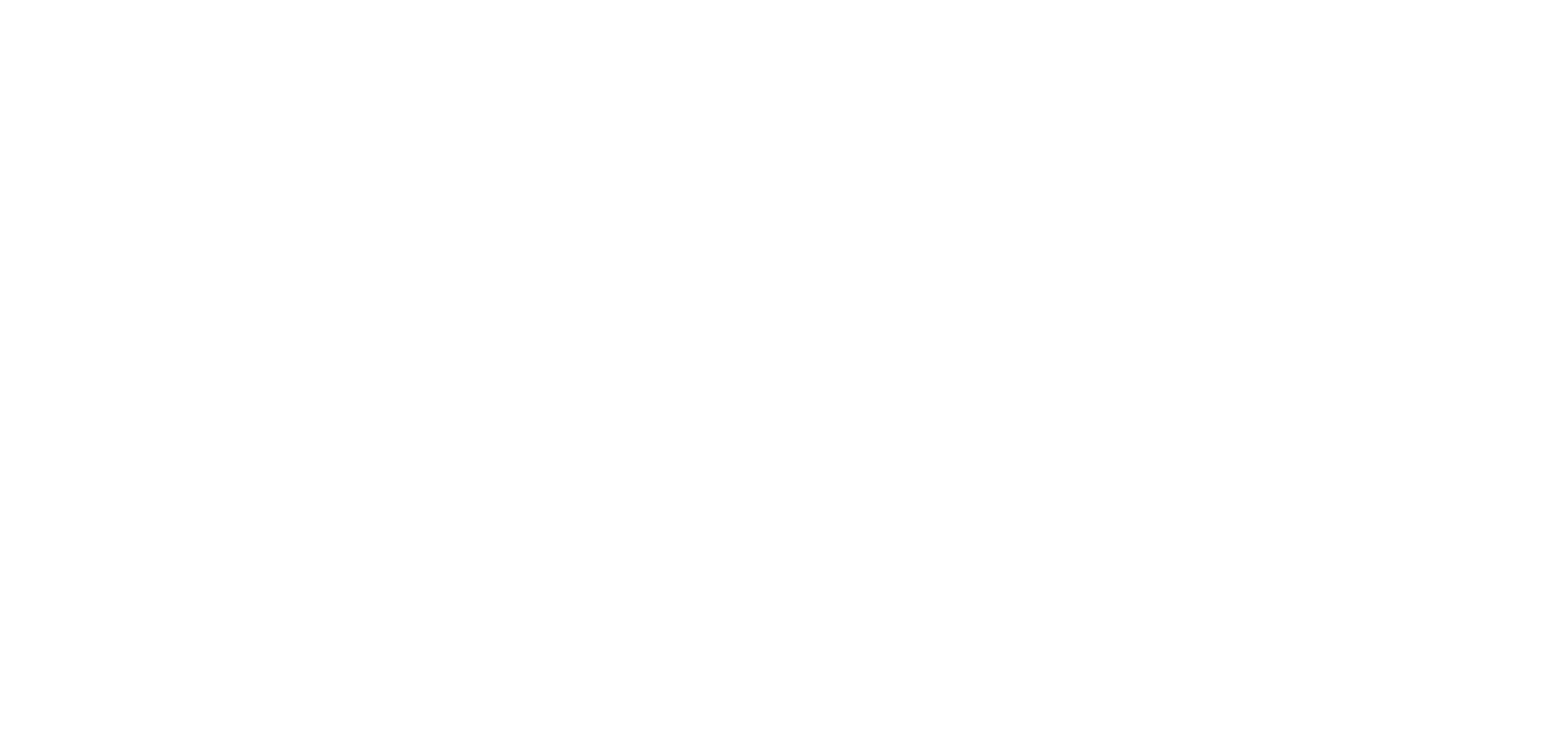 scroll, scrollTop: 0, scrollLeft: 0, axis: both 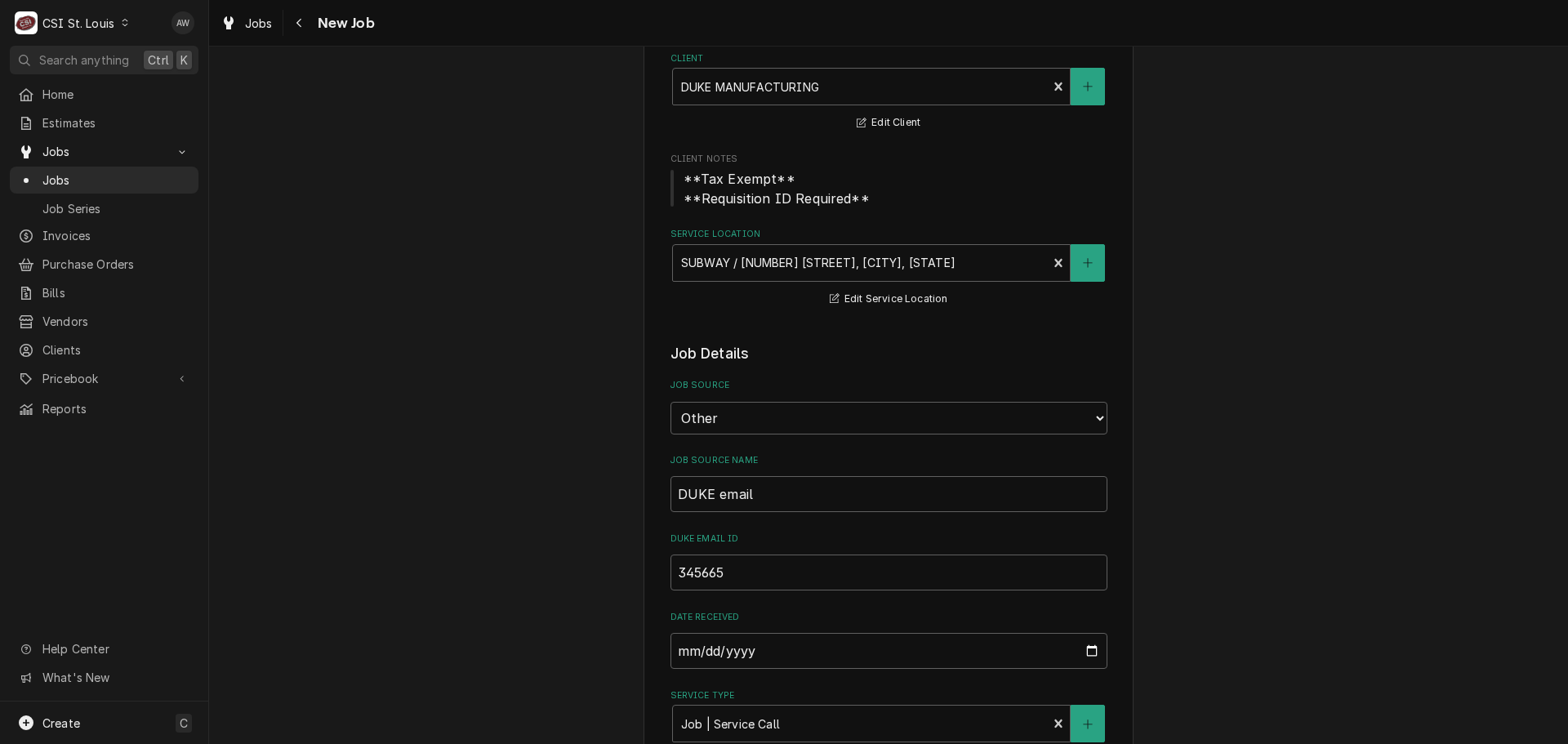 type on "x" 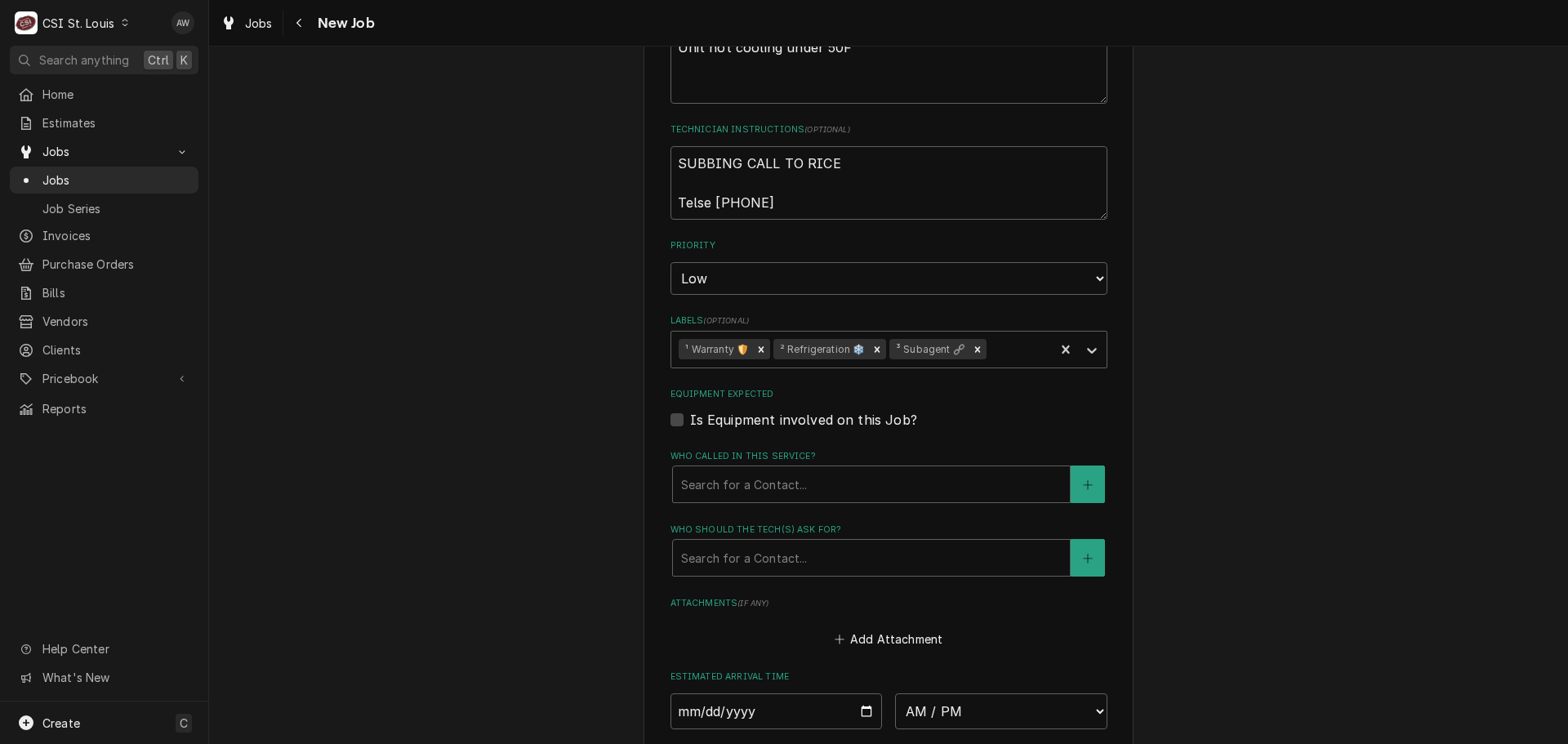 scroll, scrollTop: 1303, scrollLeft: 0, axis: vertical 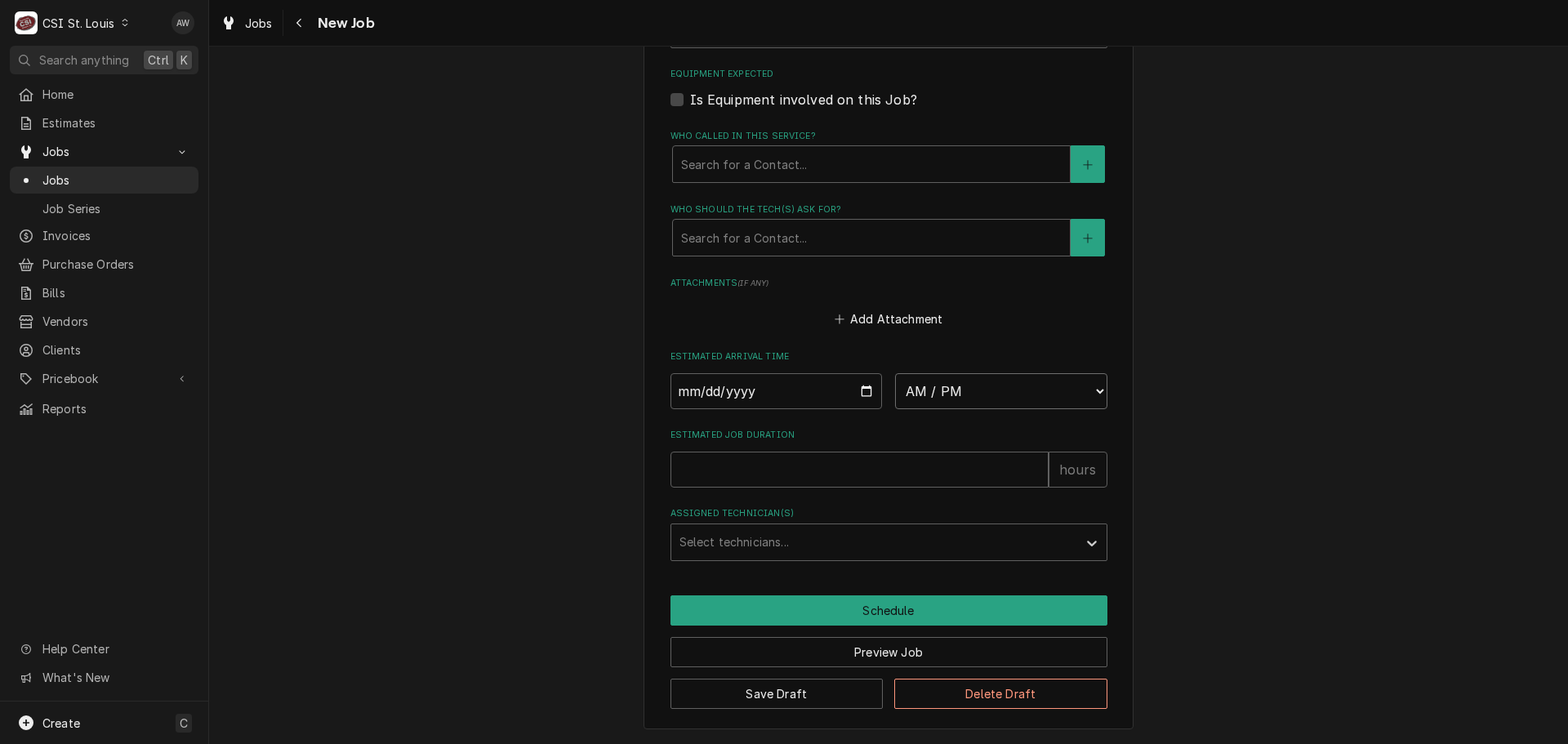 click on "AM / PM 6:00 AM 6:15 AM 6:30 AM 6:45 AM 7:00 AM 7:15 AM 7:30 AM 7:45 AM 8:00 AM 8:15 AM 8:30 AM 8:45 AM 9:00 AM 9:15 AM 9:30 AM 9:45 AM 10:00 AM 10:15 AM 10:30 AM 10:45 AM 11:00 AM 11:15 AM 11:30 AM 11:45 AM 12:00 PM 12:15 PM 12:30 PM 12:45 PM 1:00 PM 1:15 PM 1:30 PM 1:45 PM 2:00 PM 2:15 PM 2:30 PM 2:45 PM 3:00 PM 3:15 PM 3:30 PM 3:45 PM 4:00 PM 4:15 PM 4:30 PM 4:45 PM 5:00 PM 5:15 PM 5:30 PM 5:45 PM 6:00 PM 6:15 PM 6:30 PM 6:45 PM 7:00 PM 7:15 PM 7:30 PM 7:45 PM 8:00 PM 8:15 PM 8:30 PM 8:45 PM 9:00 PM 9:15 PM 9:30 PM 9:45 PM 10:00 PM 10:15 PM 10:30 PM 10:45 PM 11:00 PM 11:15 PM 11:30 PM 11:45 PM 12:00 AM 12:15 AM 12:30 AM 12:45 AM 1:00 AM 1:15 AM 1:30 AM 1:45 AM 2:00 AM 2:15 AM 2:30 AM 2:45 AM 3:00 AM 3:15 AM 3:30 AM 3:45 AM 4:00 AM 4:15 AM 4:30 AM 4:45 AM 5:00 AM 5:15 AM 5:30 AM 5:45 AM" at bounding box center [1001, 391] 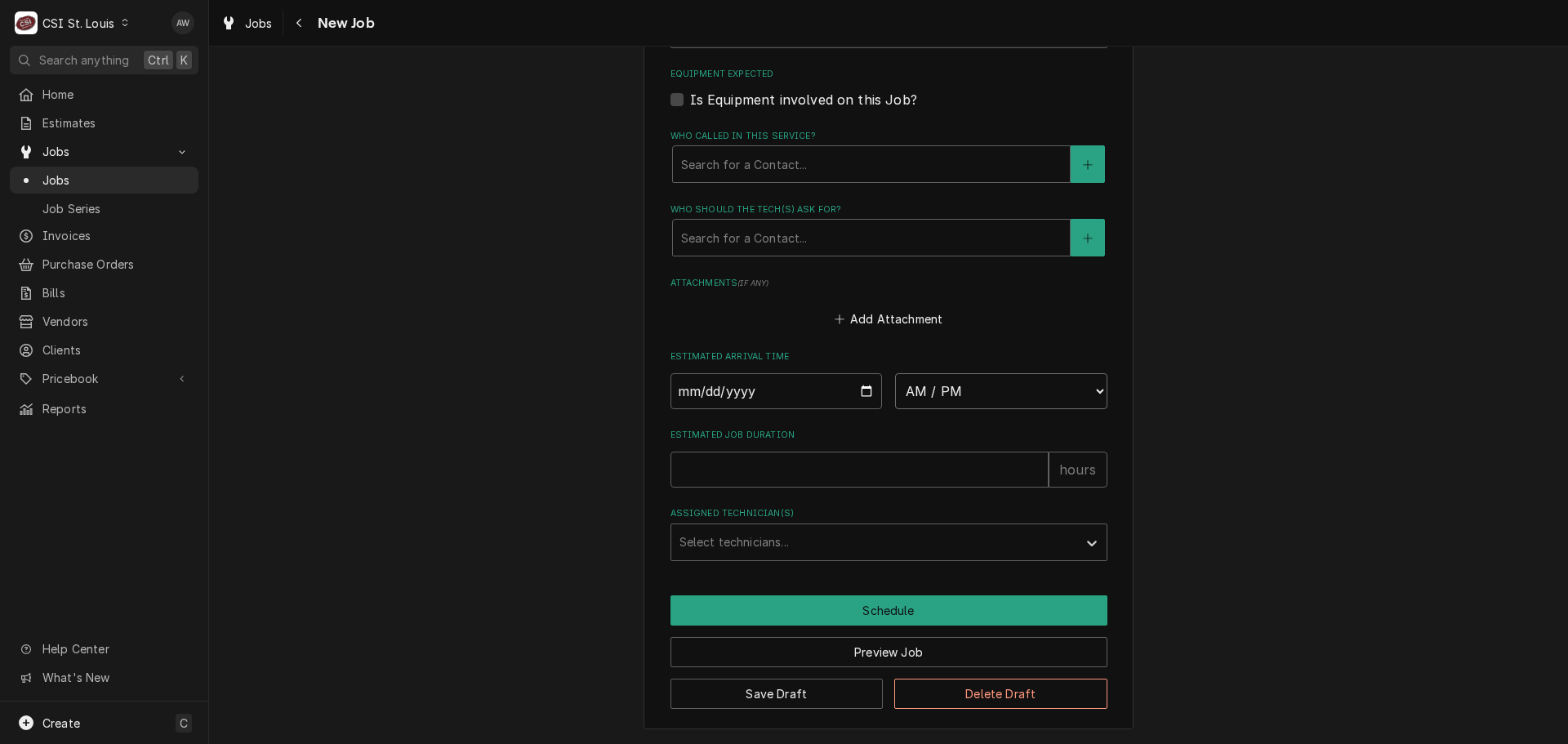 select on "07:00:00" 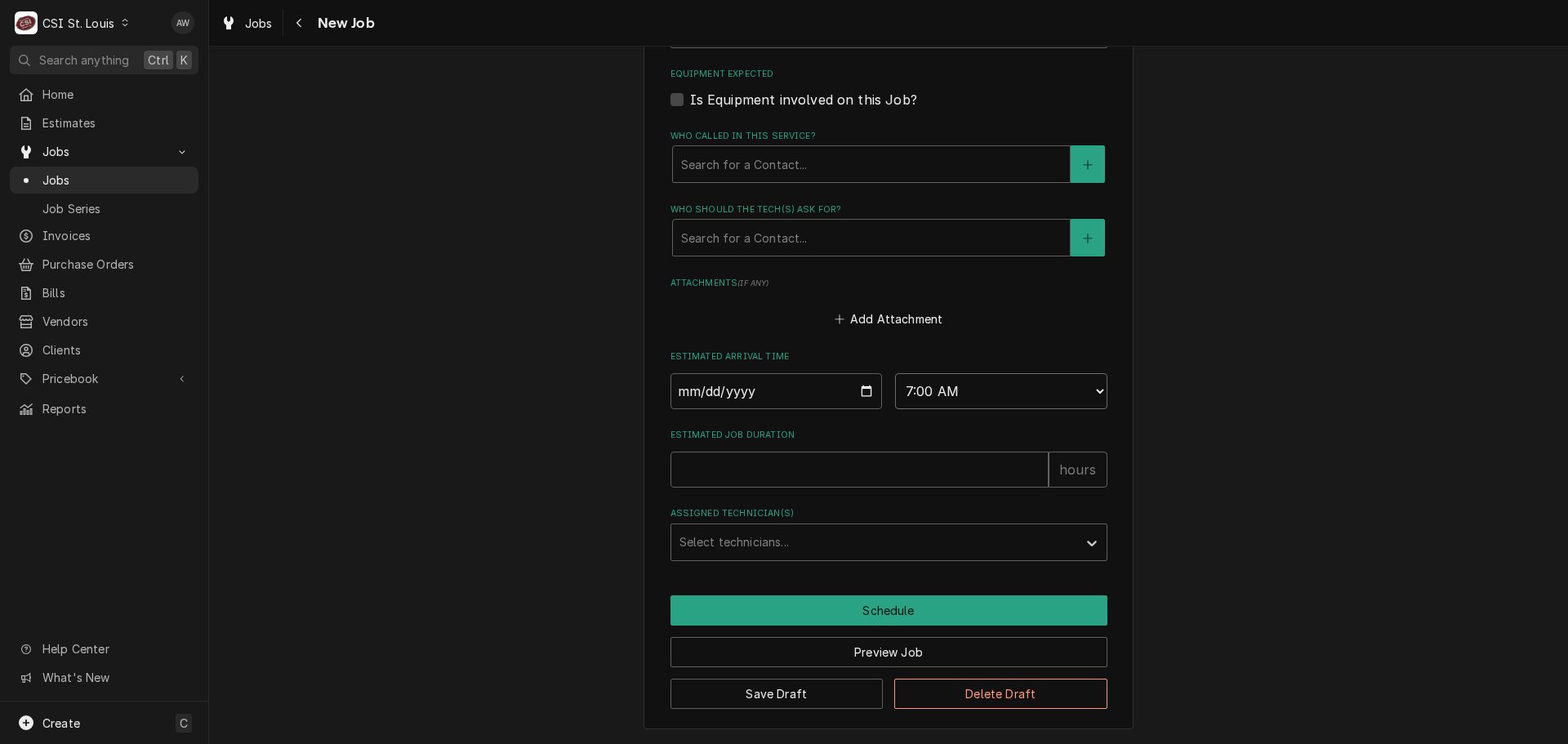 click on "AM / PM 6:00 AM 6:15 AM 6:30 AM 6:45 AM 7:00 AM 7:15 AM 7:30 AM 7:45 AM 8:00 AM 8:15 AM 8:30 AM 8:45 AM 9:00 AM 9:15 AM 9:30 AM 9:45 AM 10:00 AM 10:15 AM 10:30 AM 10:45 AM 11:00 AM 11:15 AM 11:30 AM 11:45 AM 12:00 PM 12:15 PM 12:30 PM 12:45 PM 1:00 PM 1:15 PM 1:30 PM 1:45 PM 2:00 PM 2:15 PM 2:30 PM 2:45 PM 3:00 PM 3:15 PM 3:30 PM 3:45 PM 4:00 PM 4:15 PM 4:30 PM 4:45 PM 5:00 PM 5:15 PM 5:30 PM 5:45 PM 6:00 PM 6:15 PM 6:30 PM 6:45 PM 7:00 PM 7:15 PM 7:30 PM 7:45 PM 8:00 PM 8:15 PM 8:30 PM 8:45 PM 9:00 PM 9:15 PM 9:30 PM 9:45 PM 10:00 PM 10:15 PM 10:30 PM 10:45 PM 11:00 PM 11:15 PM 11:30 PM 11:45 PM 12:00 AM 12:15 AM 12:30 AM 12:45 AM 1:00 AM 1:15 AM 1:30 AM 1:45 AM 2:00 AM 2:15 AM 2:30 AM 2:45 AM 3:00 AM 3:15 AM 3:30 AM 3:45 AM 4:00 AM 4:15 AM 4:30 AM 4:45 AM 5:00 AM 5:15 AM 5:30 AM 5:45 AM" at bounding box center (1001, 391) 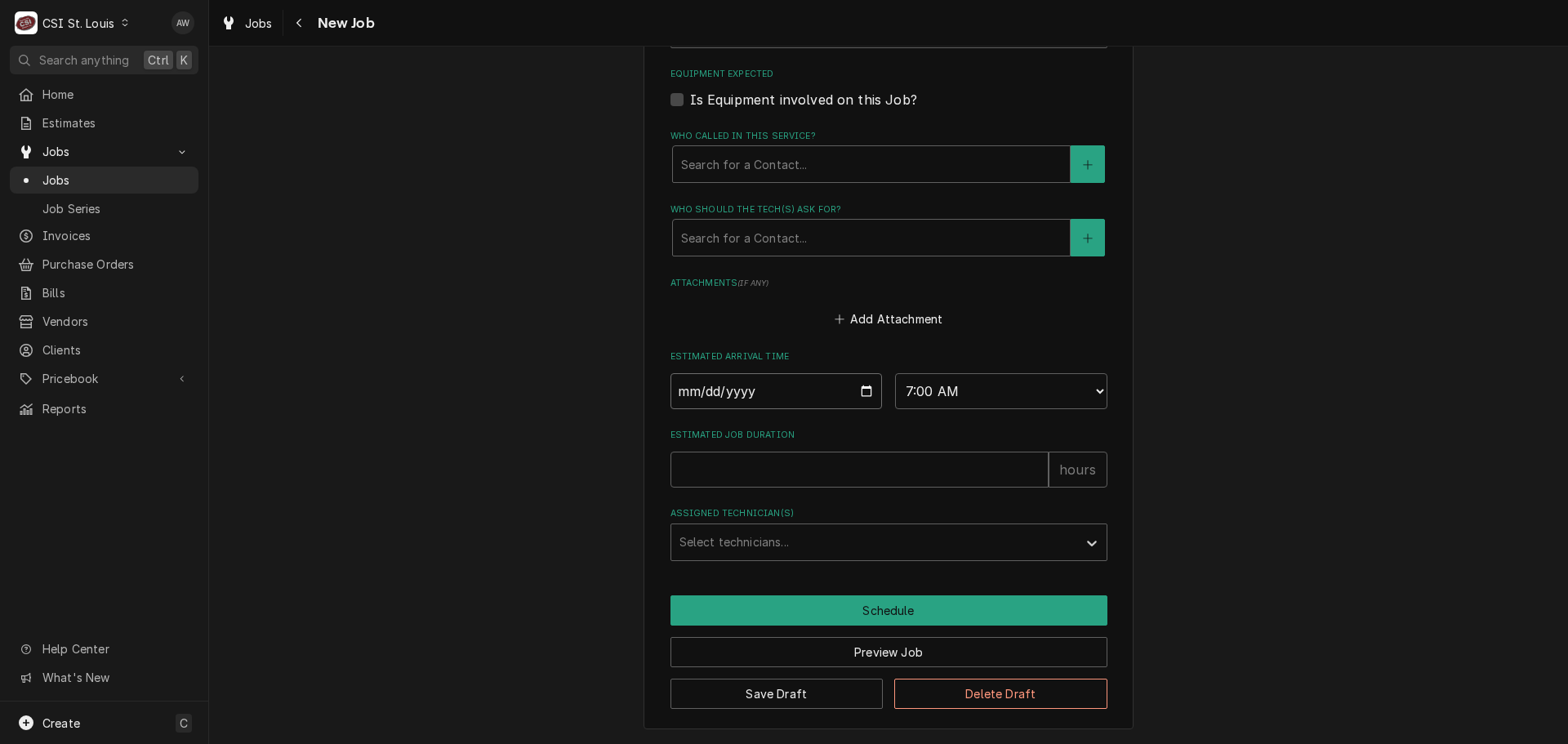 click at bounding box center (777, 391) 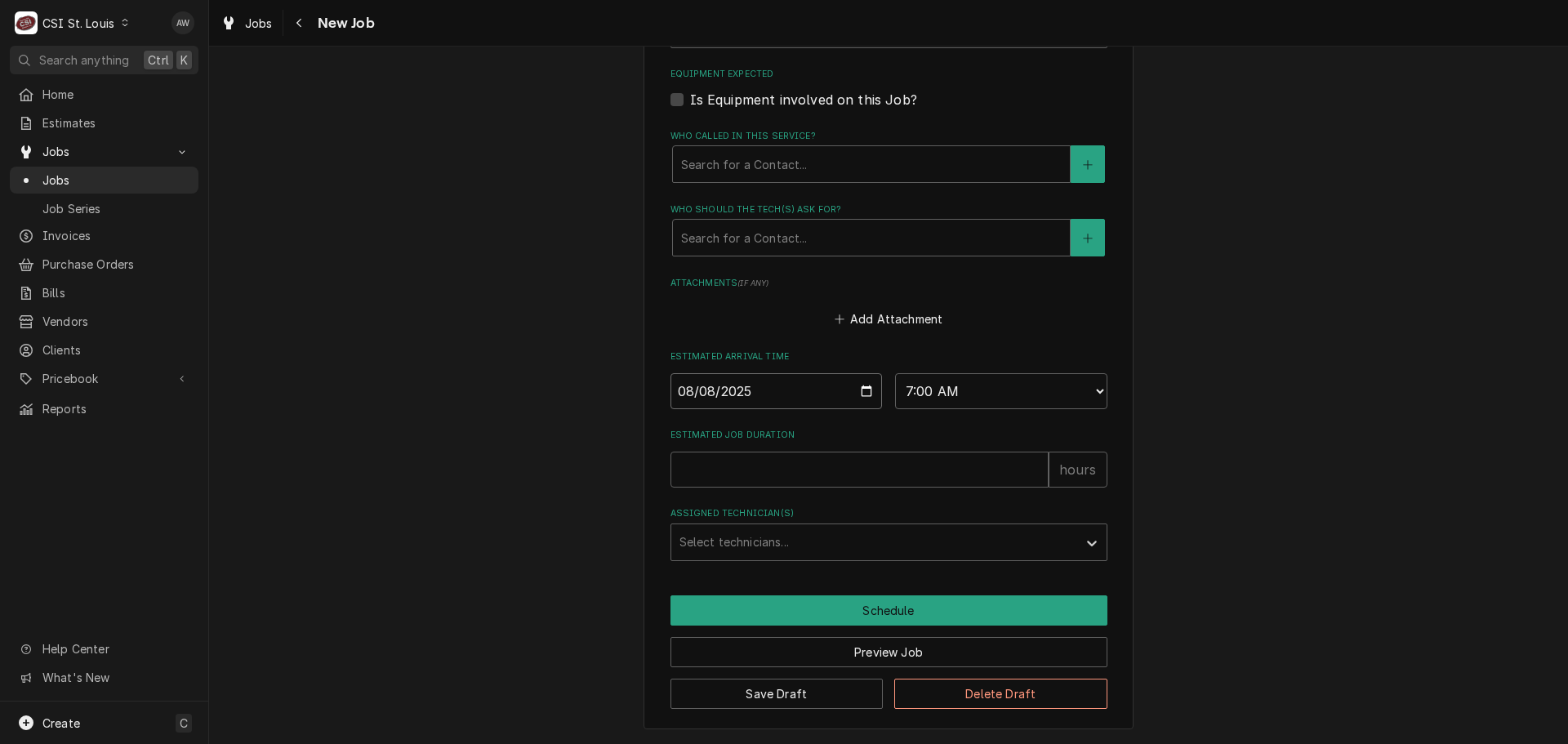 type on "2025-08-08" 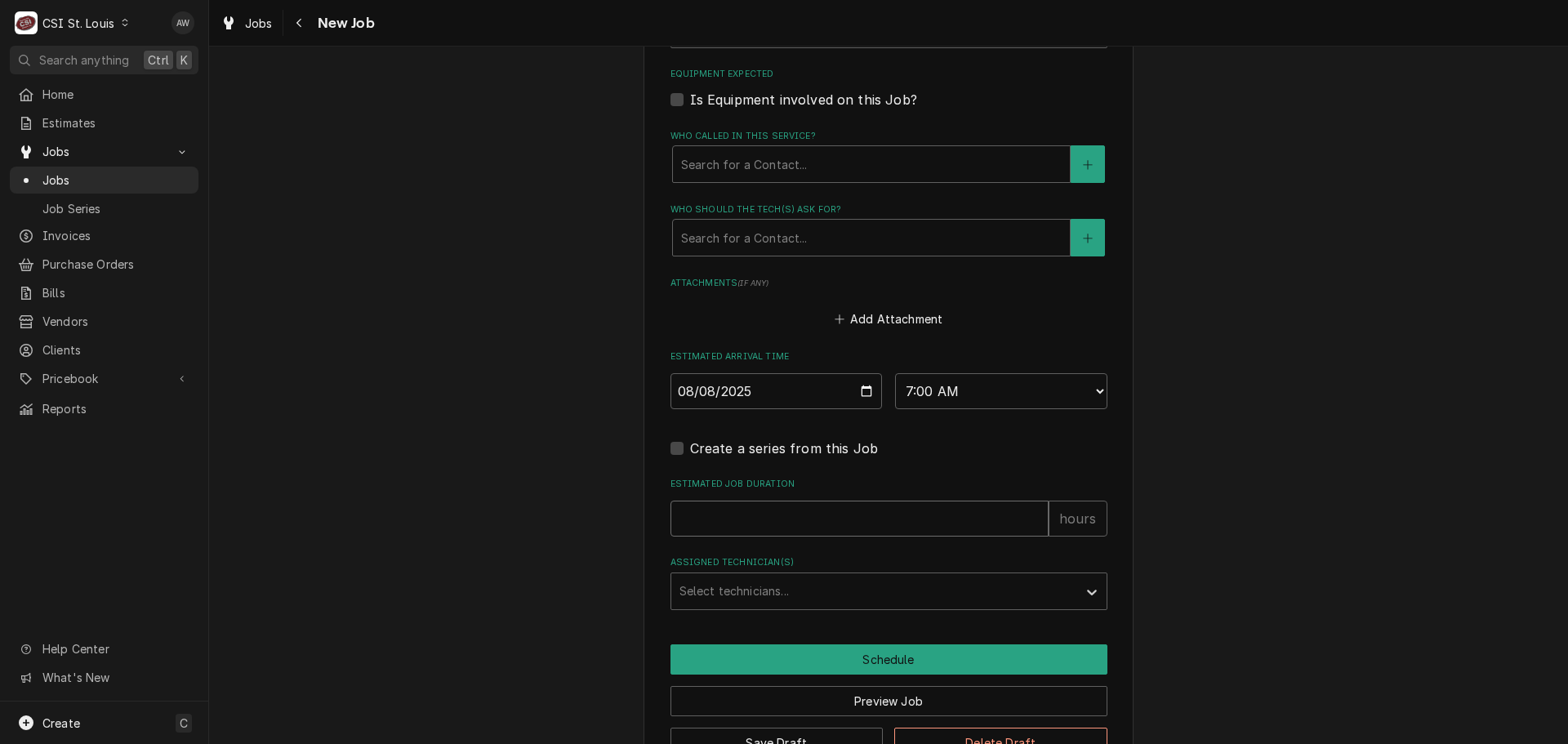 click on "Estimated Job Duration" at bounding box center (859, 519) 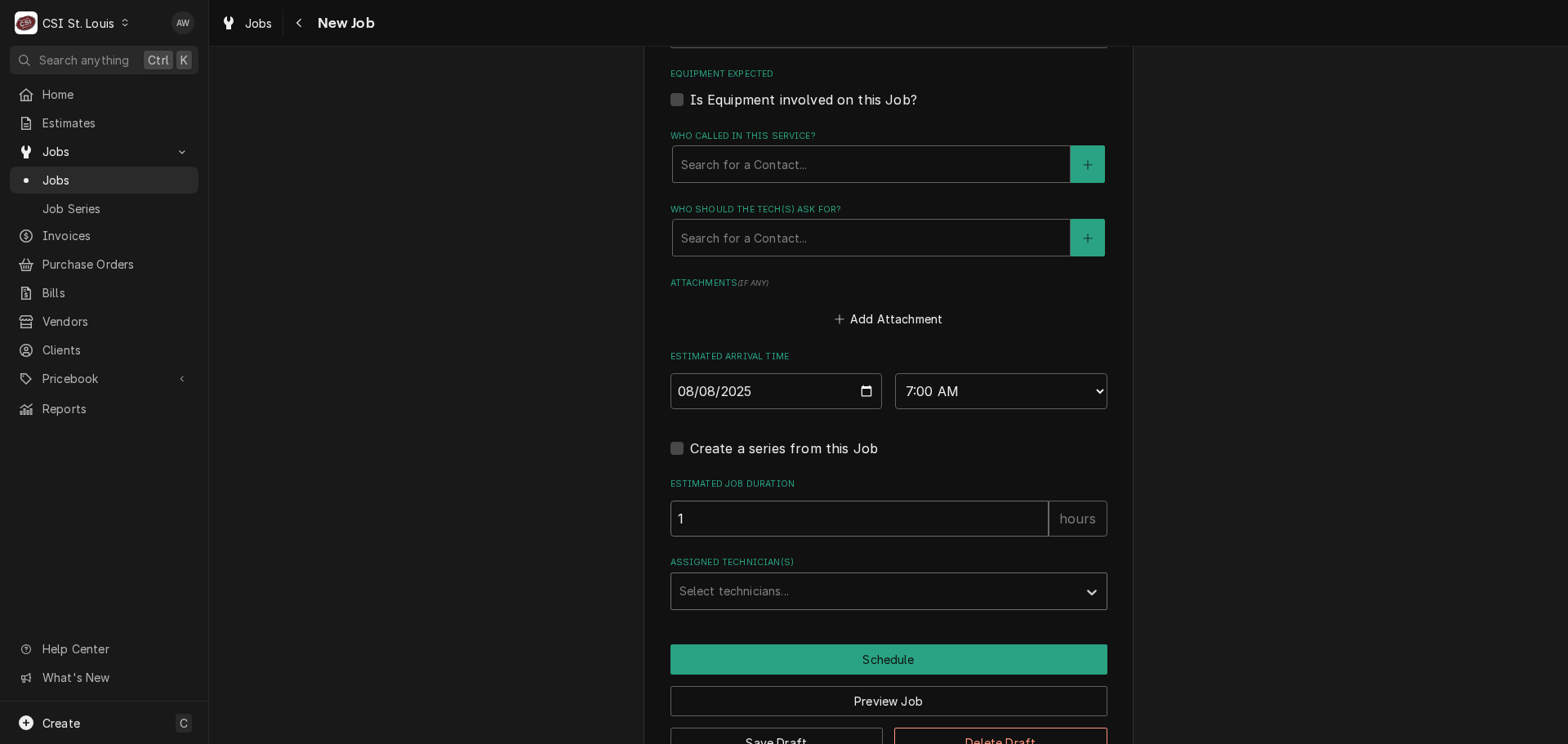 type on "1" 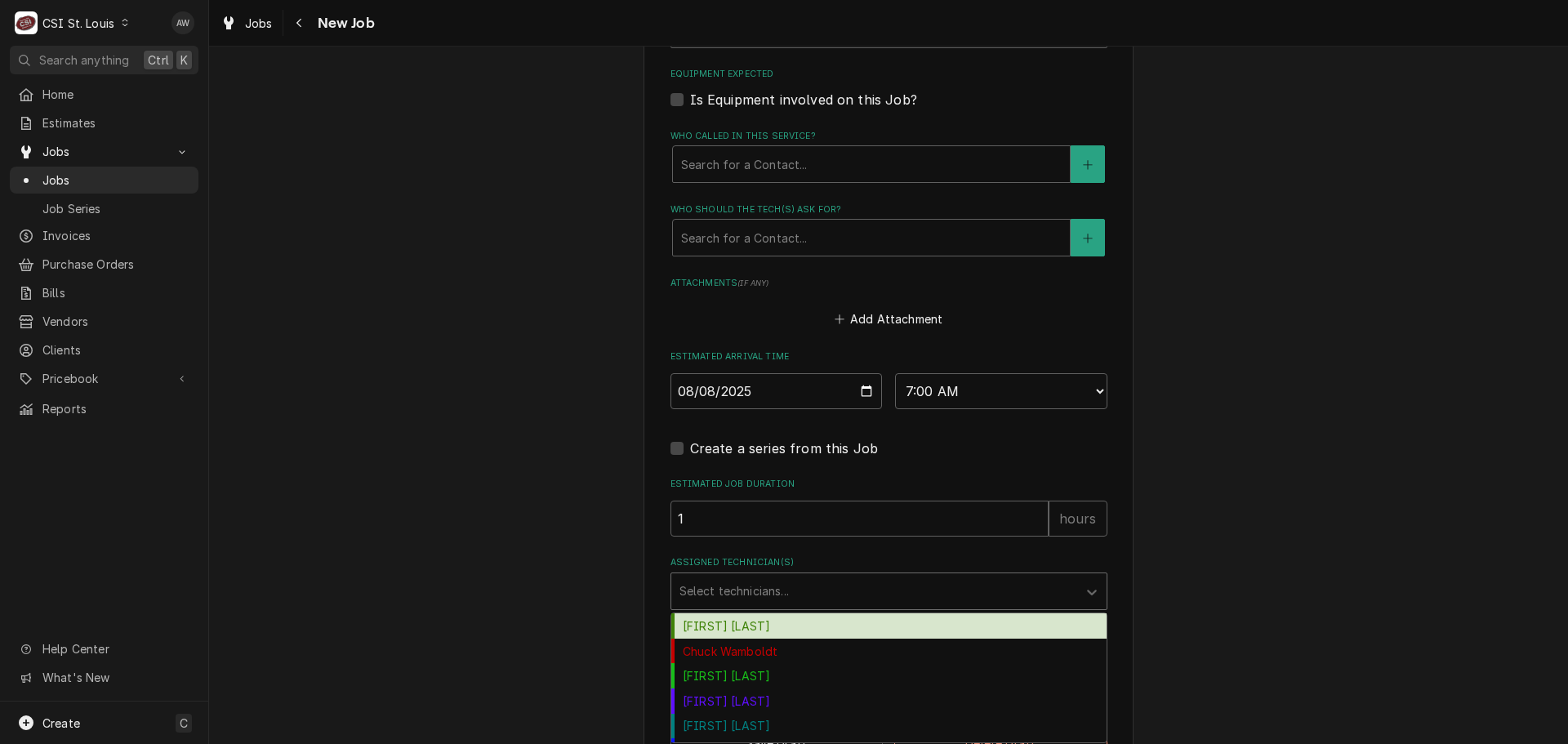 click at bounding box center (874, 591) 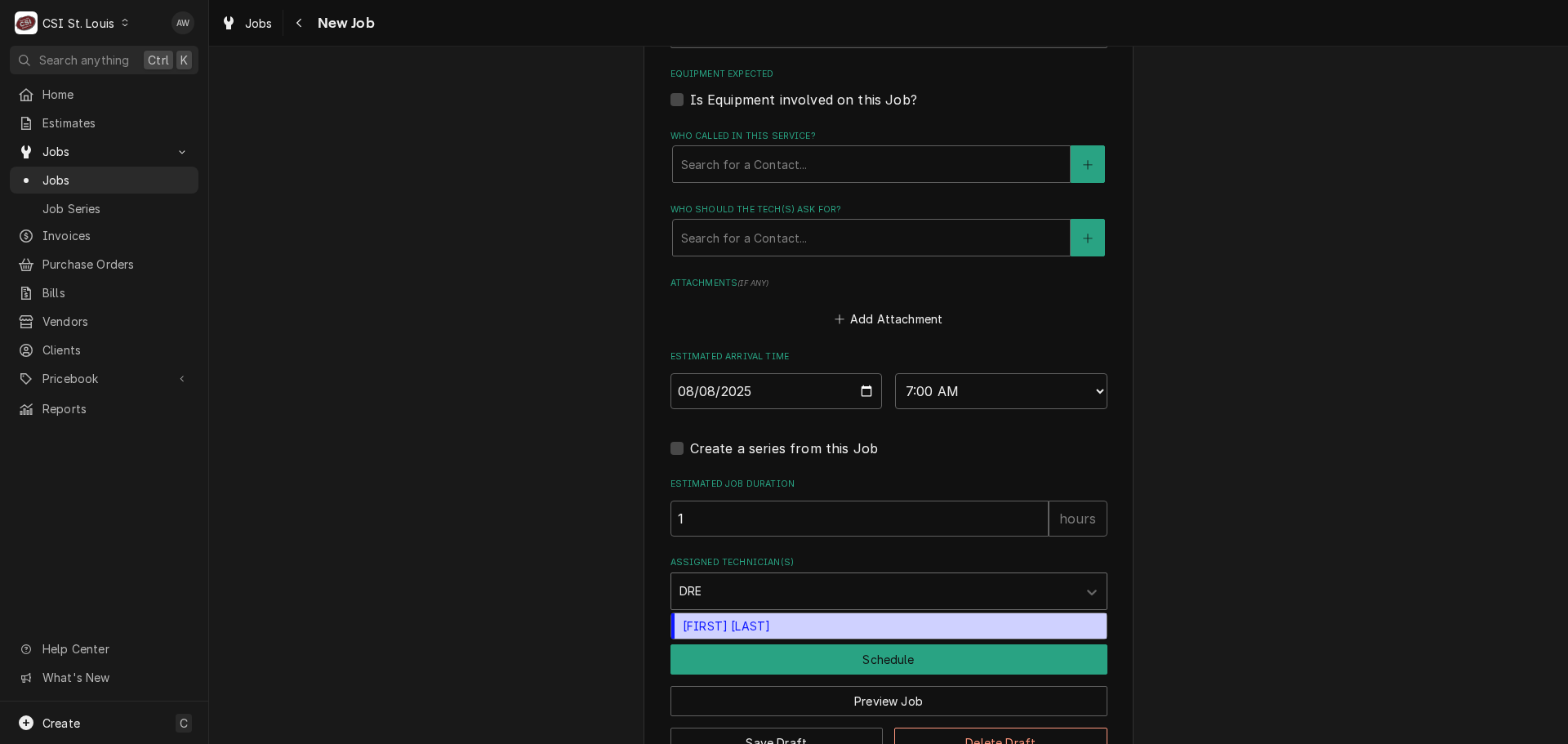 type on "DREW" 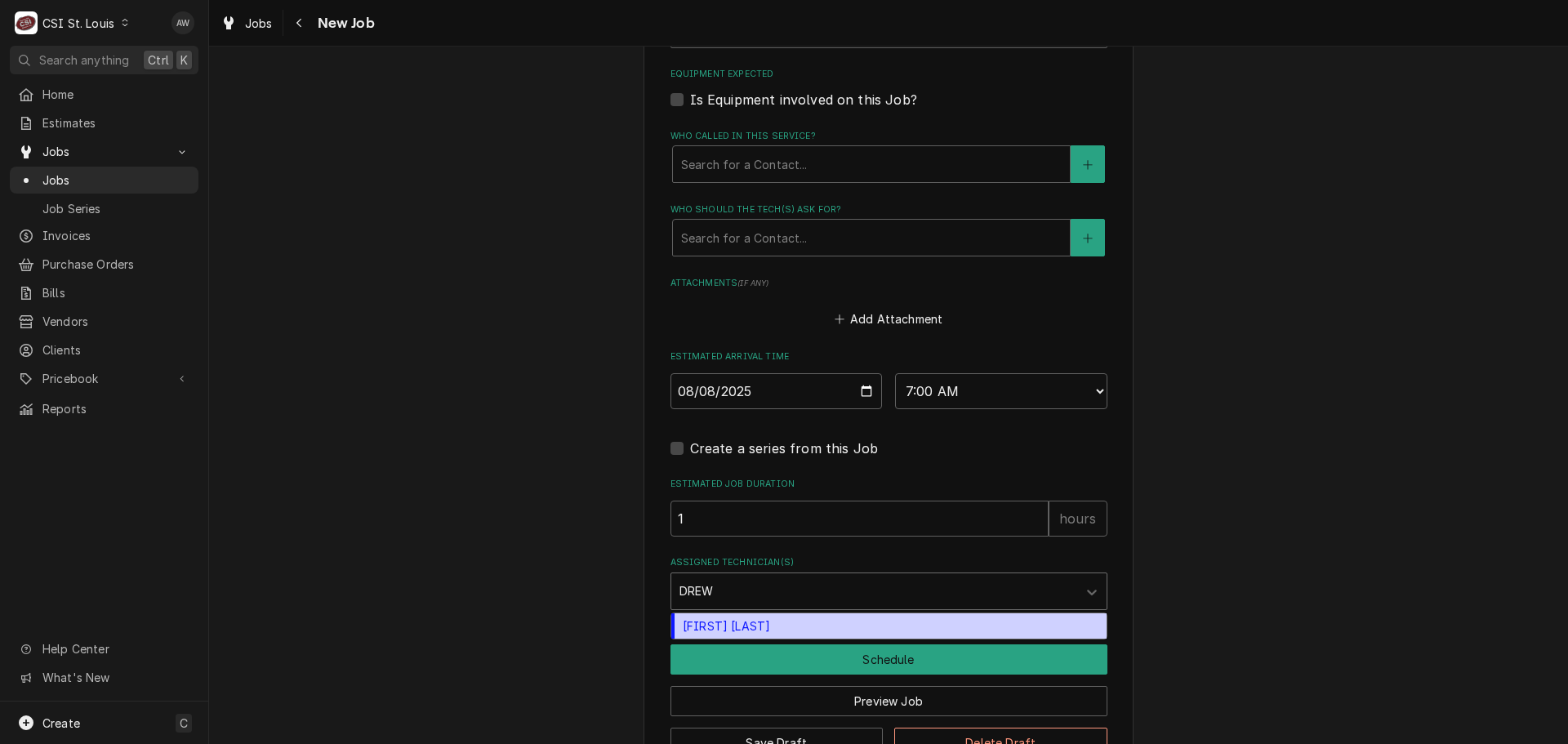 drag, startPoint x: 820, startPoint y: 630, endPoint x: 815, endPoint y: 643, distance: 13.928388 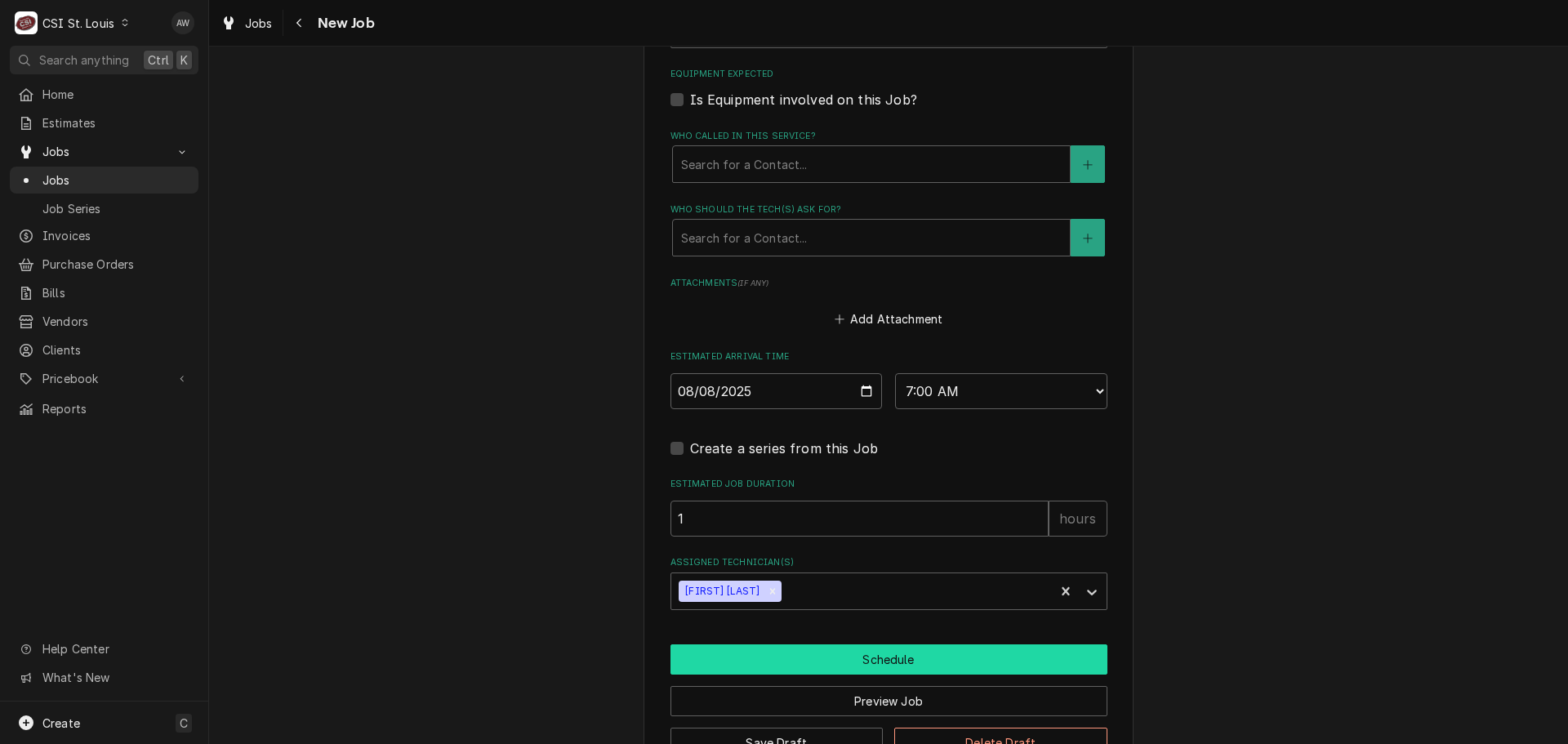 click on "Schedule" at bounding box center [889, 659] 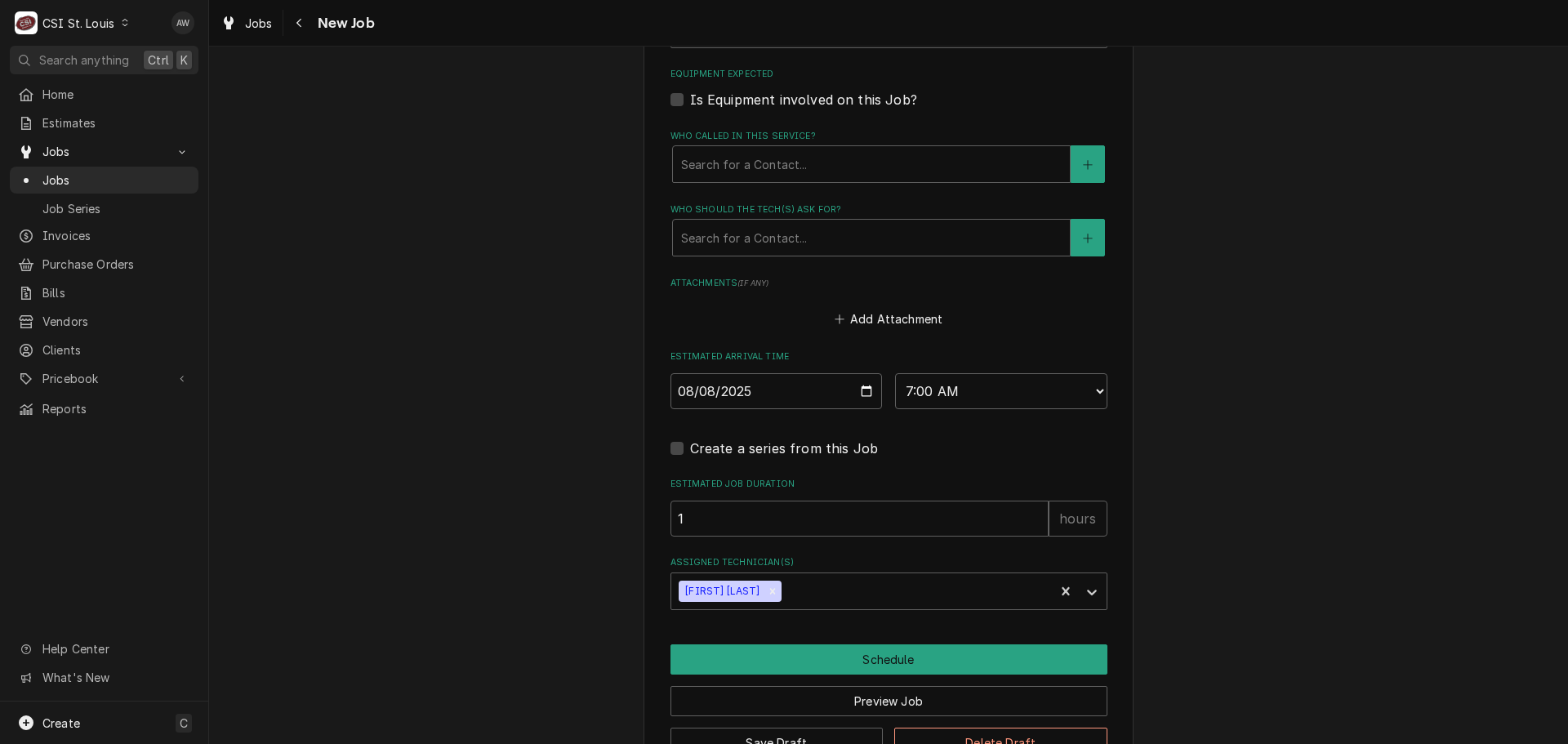 scroll, scrollTop: 1296, scrollLeft: 0, axis: vertical 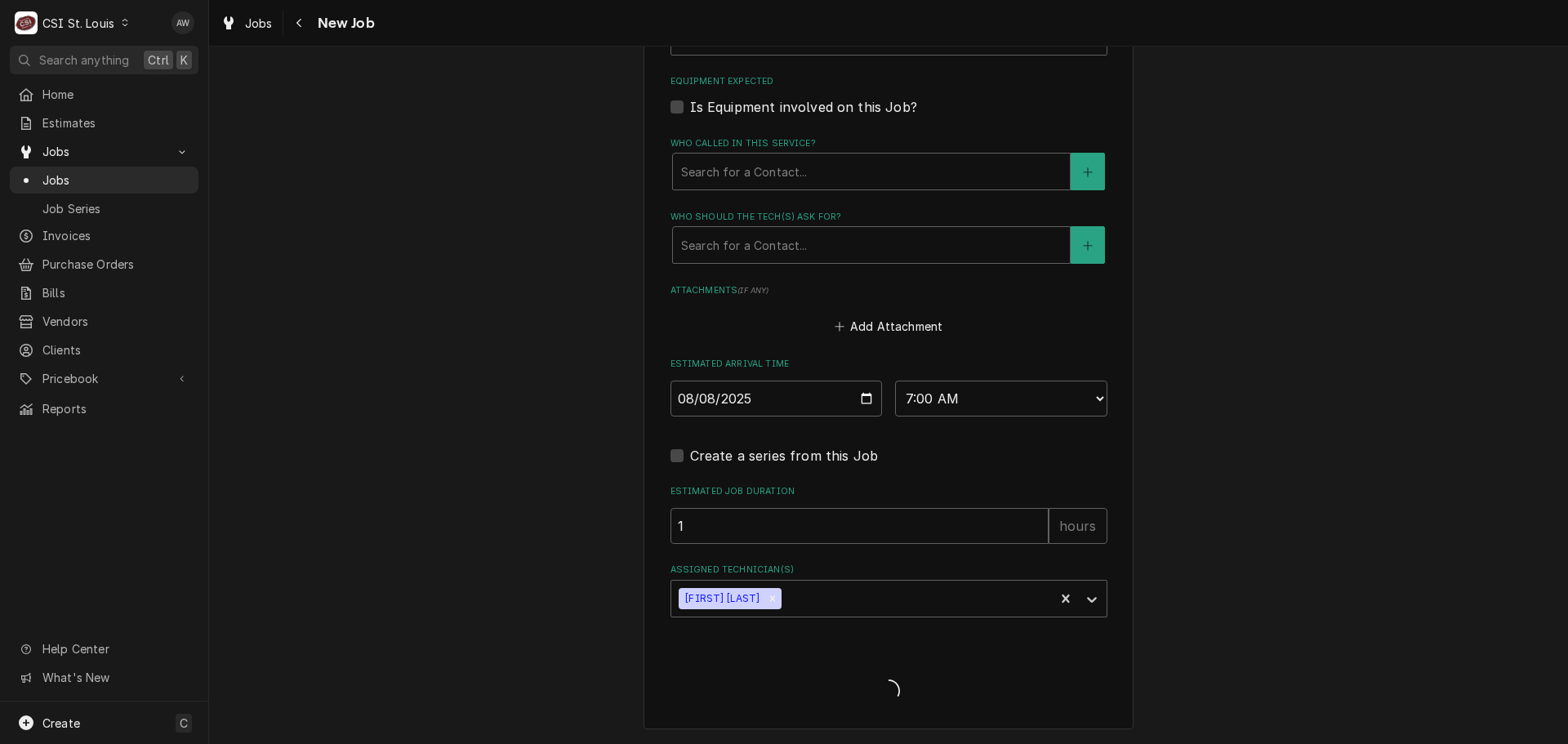 type on "x" 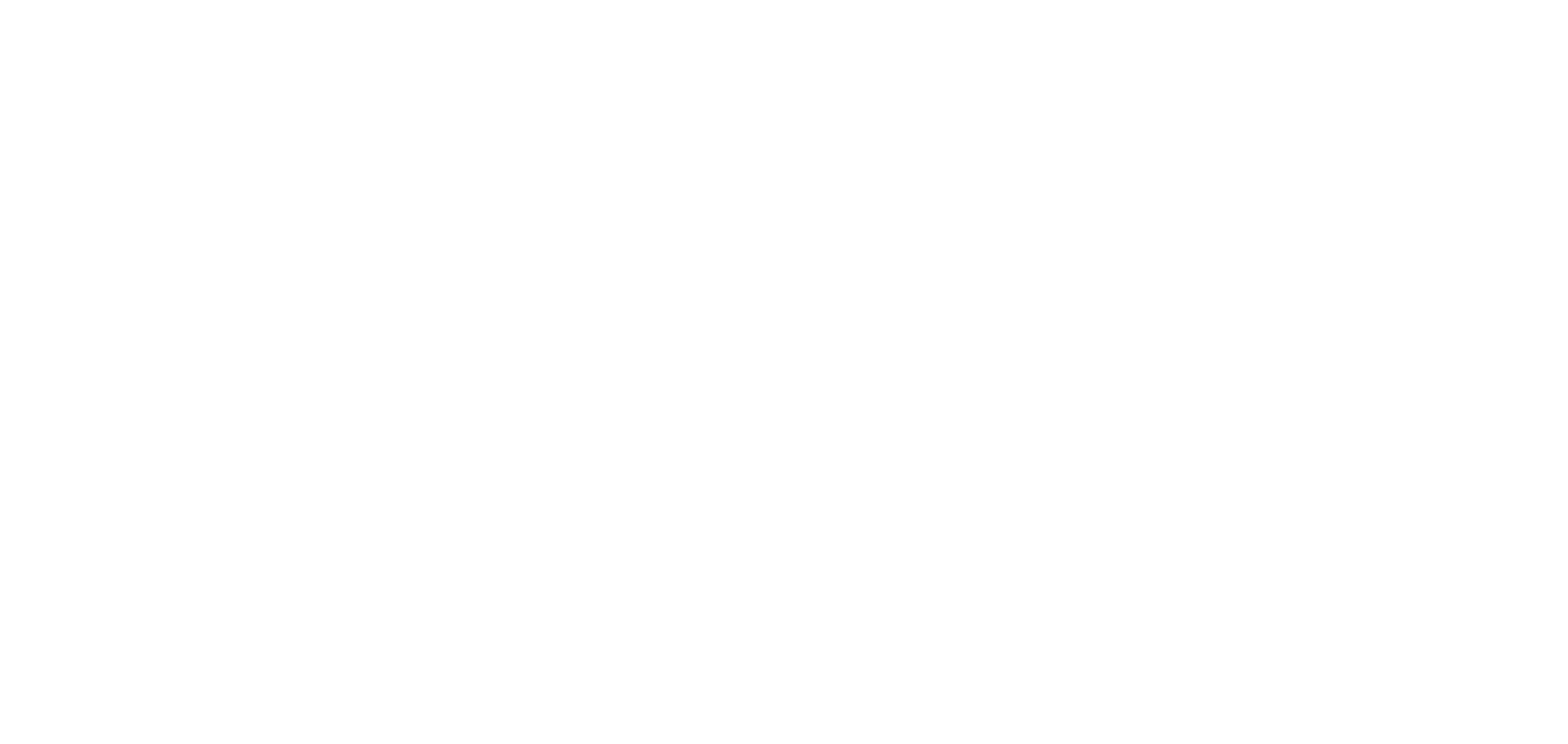 scroll, scrollTop: 0, scrollLeft: 0, axis: both 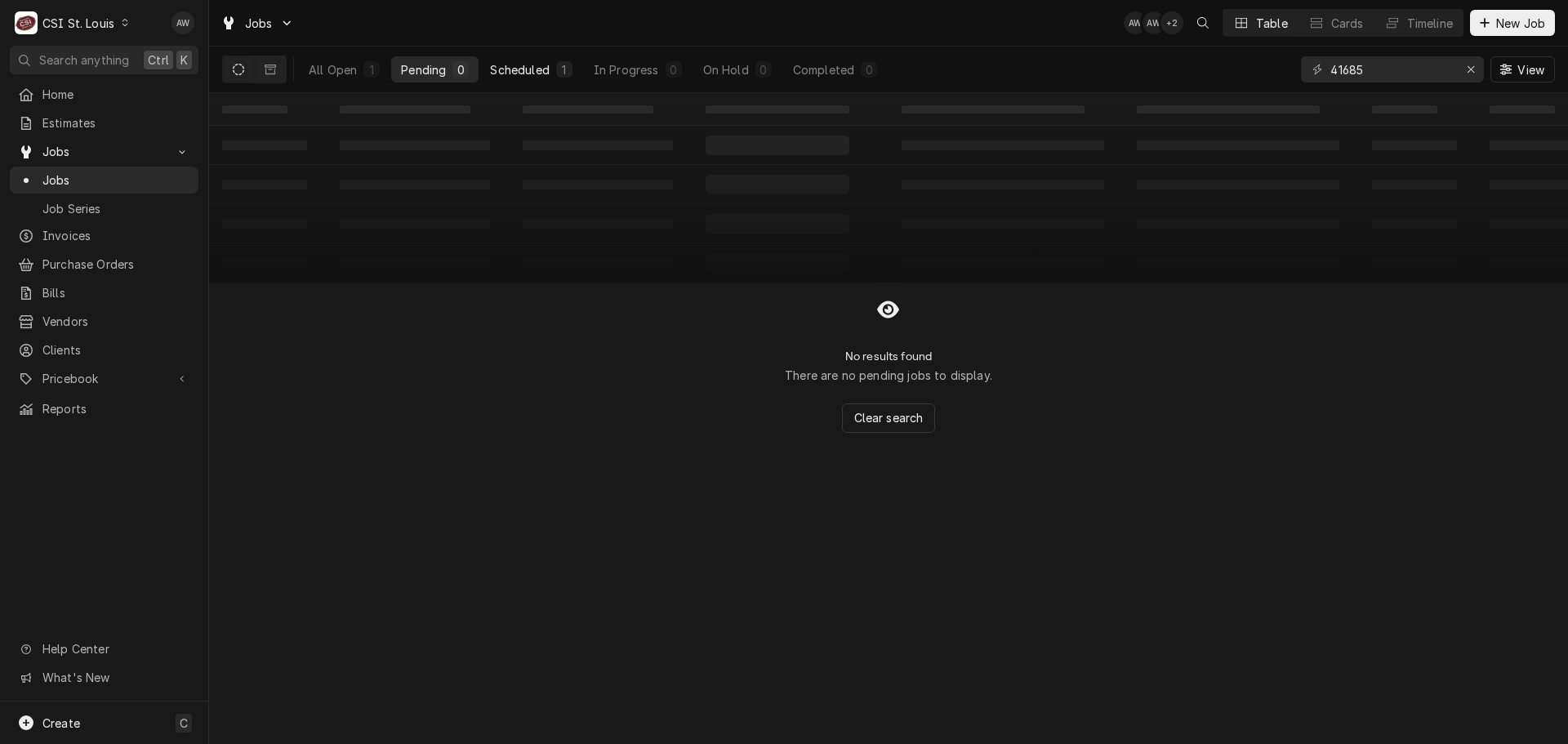click on "Scheduled" at bounding box center (519, 69) 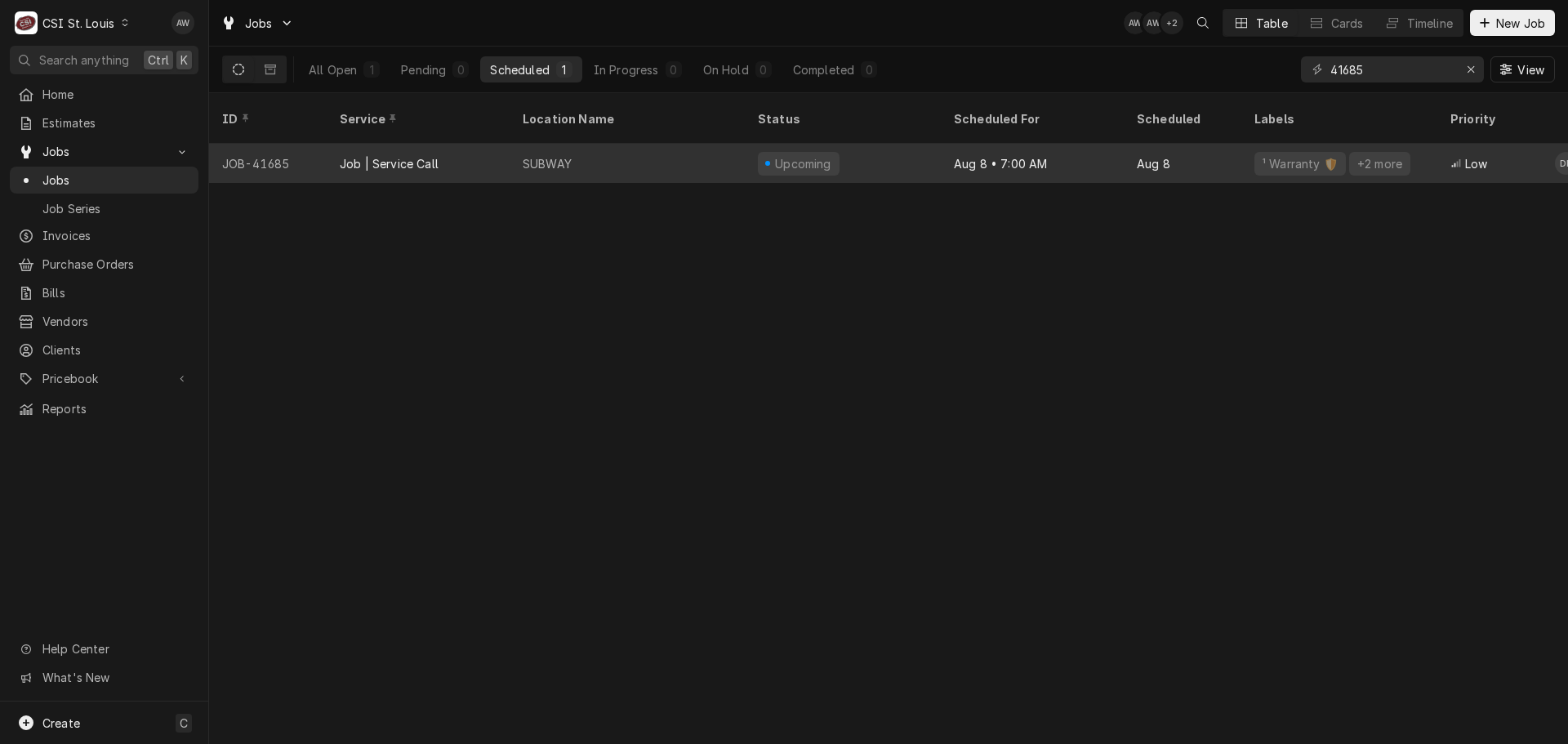 click on "Aug 8   • 7:00 AM" at bounding box center [1032, 163] 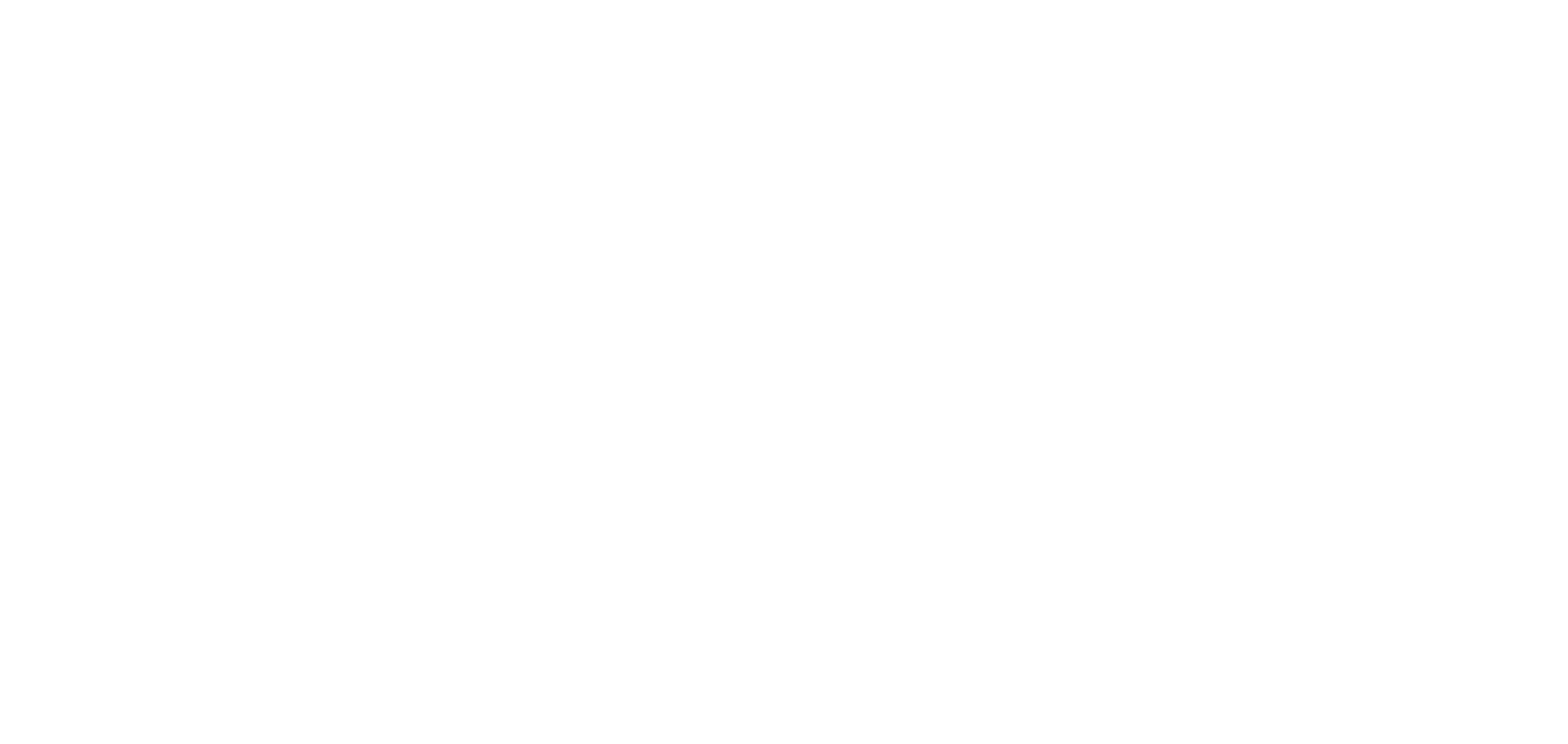 scroll, scrollTop: 0, scrollLeft: 0, axis: both 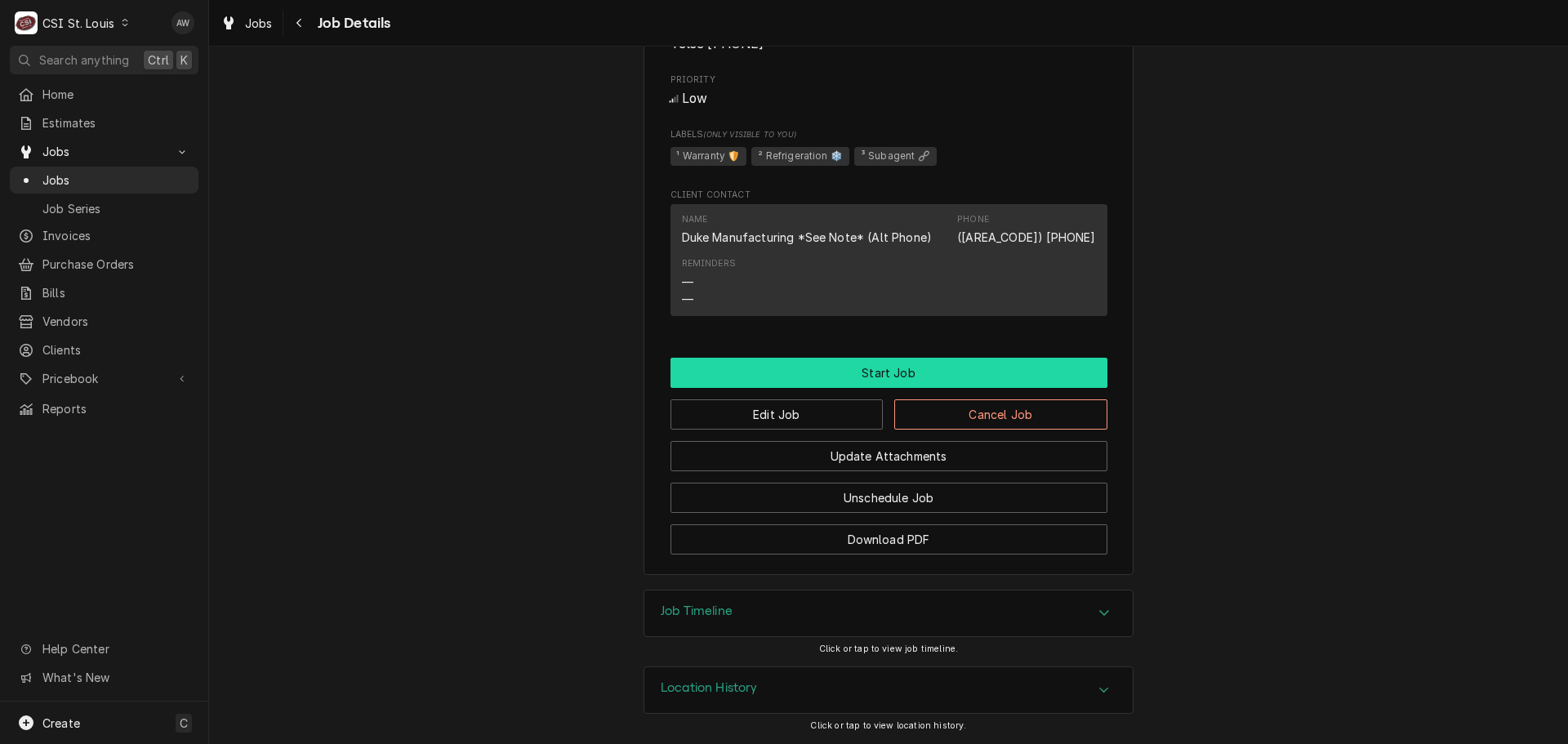 click on "Start Job" at bounding box center (889, 372) 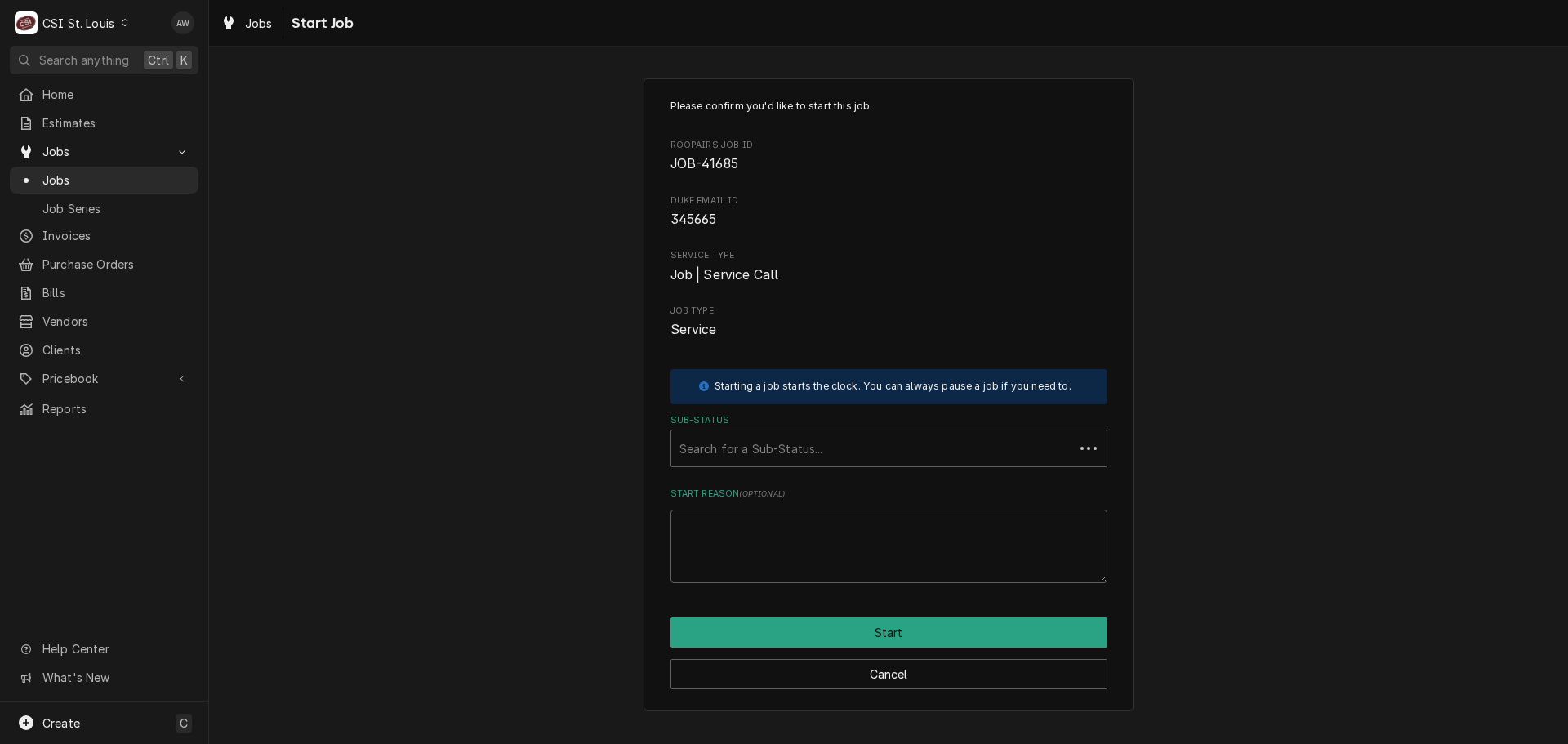 scroll, scrollTop: 0, scrollLeft: 0, axis: both 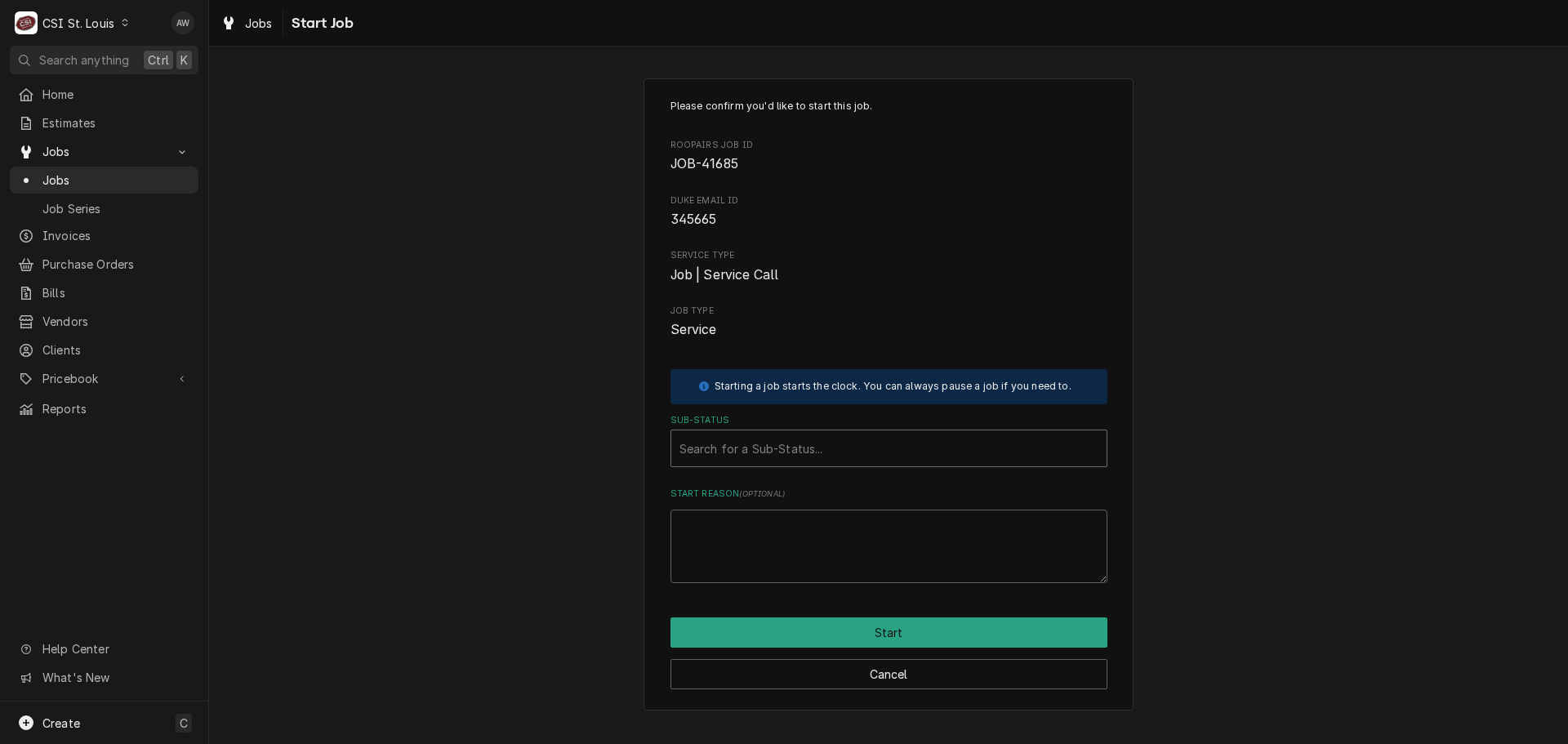 click at bounding box center [889, 448] 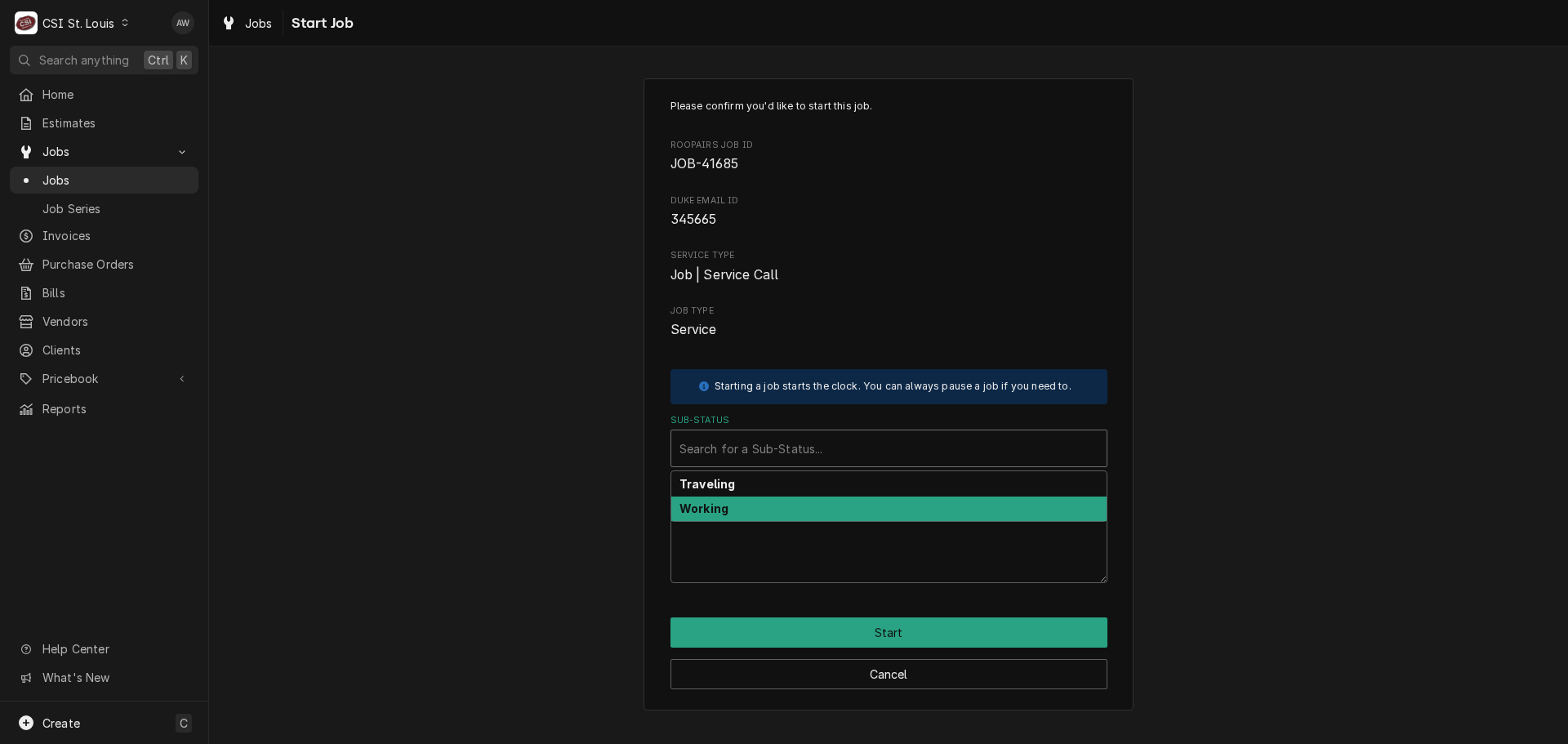 click on "Working" at bounding box center [889, 509] 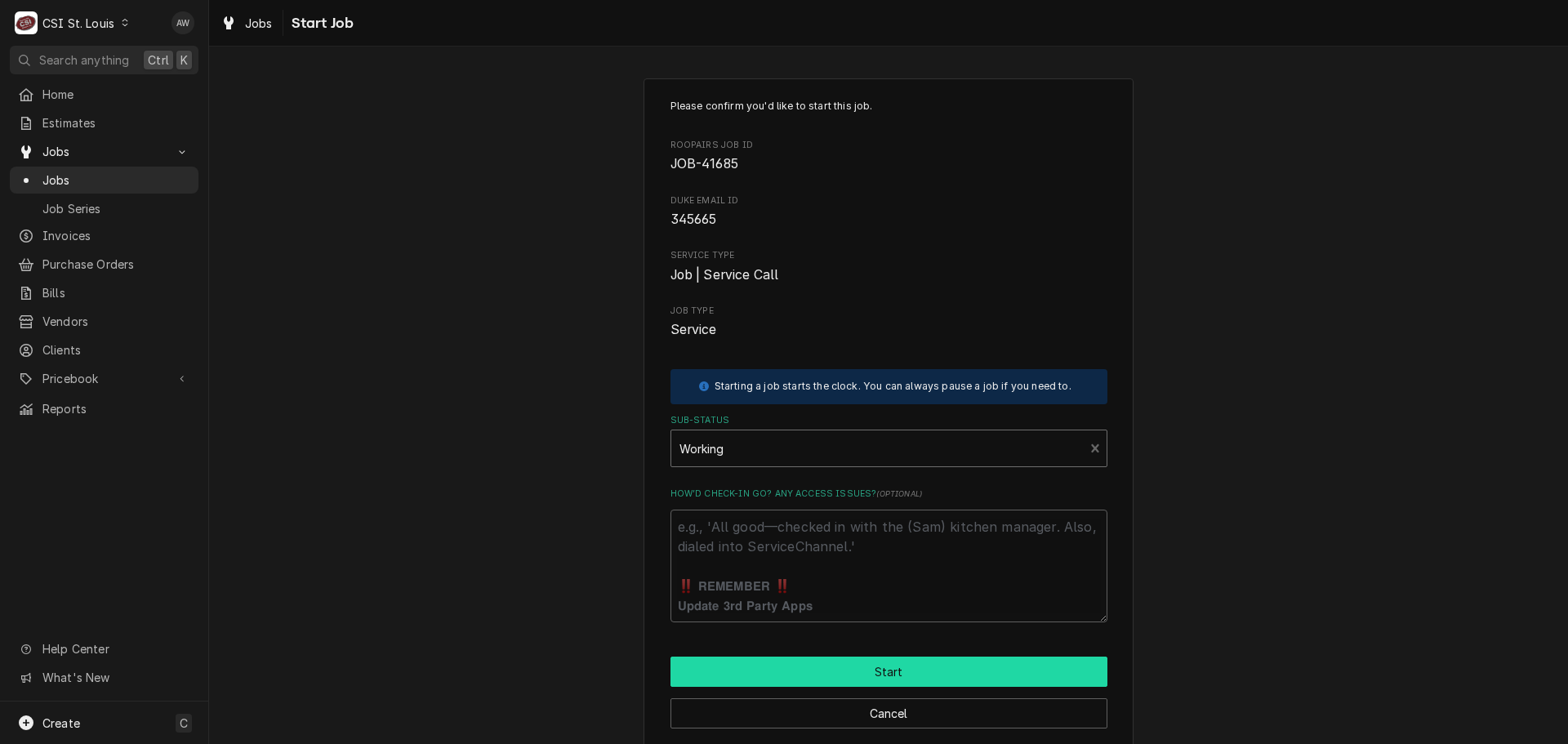 click on "Start" at bounding box center (889, 671) 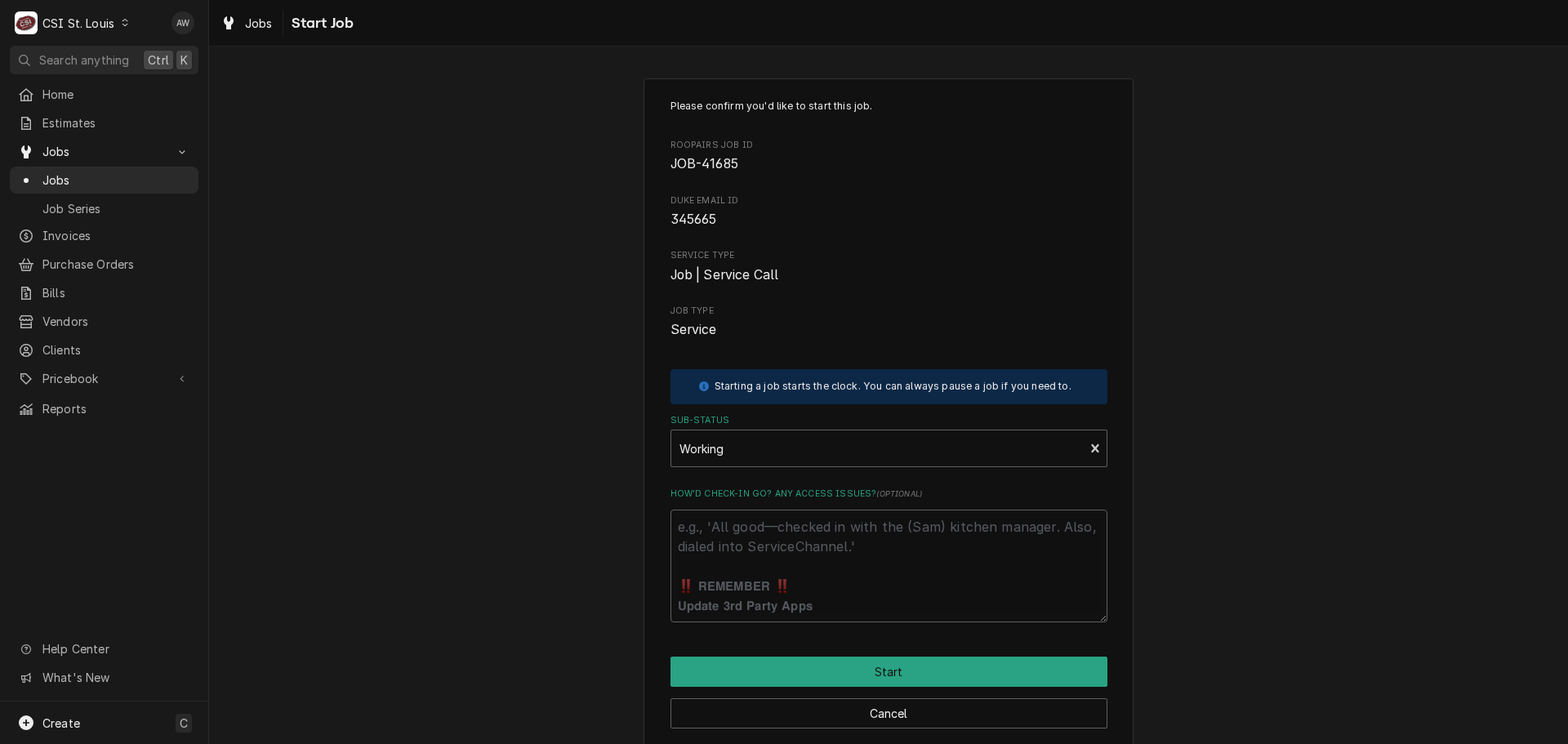 type on "x" 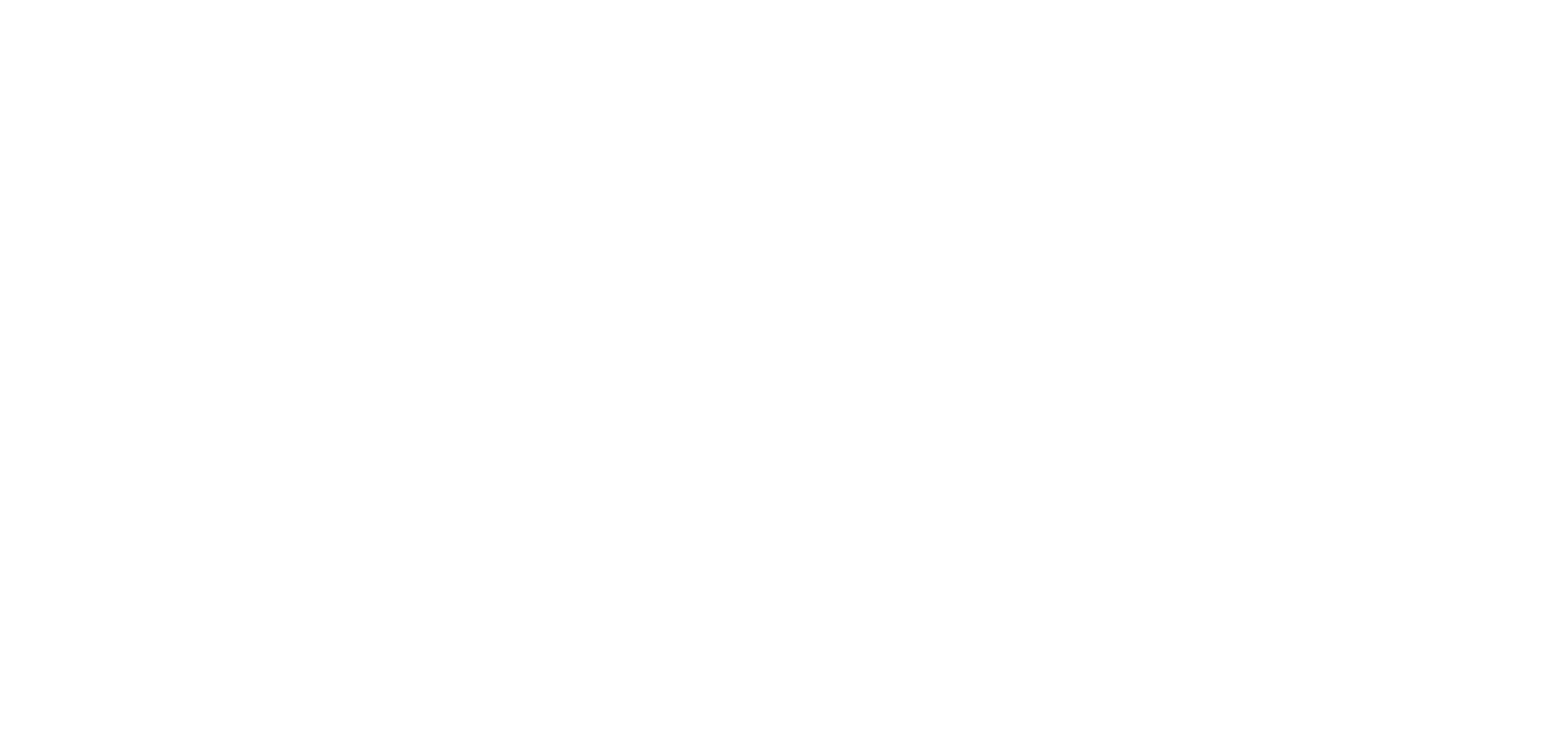 scroll, scrollTop: 0, scrollLeft: 0, axis: both 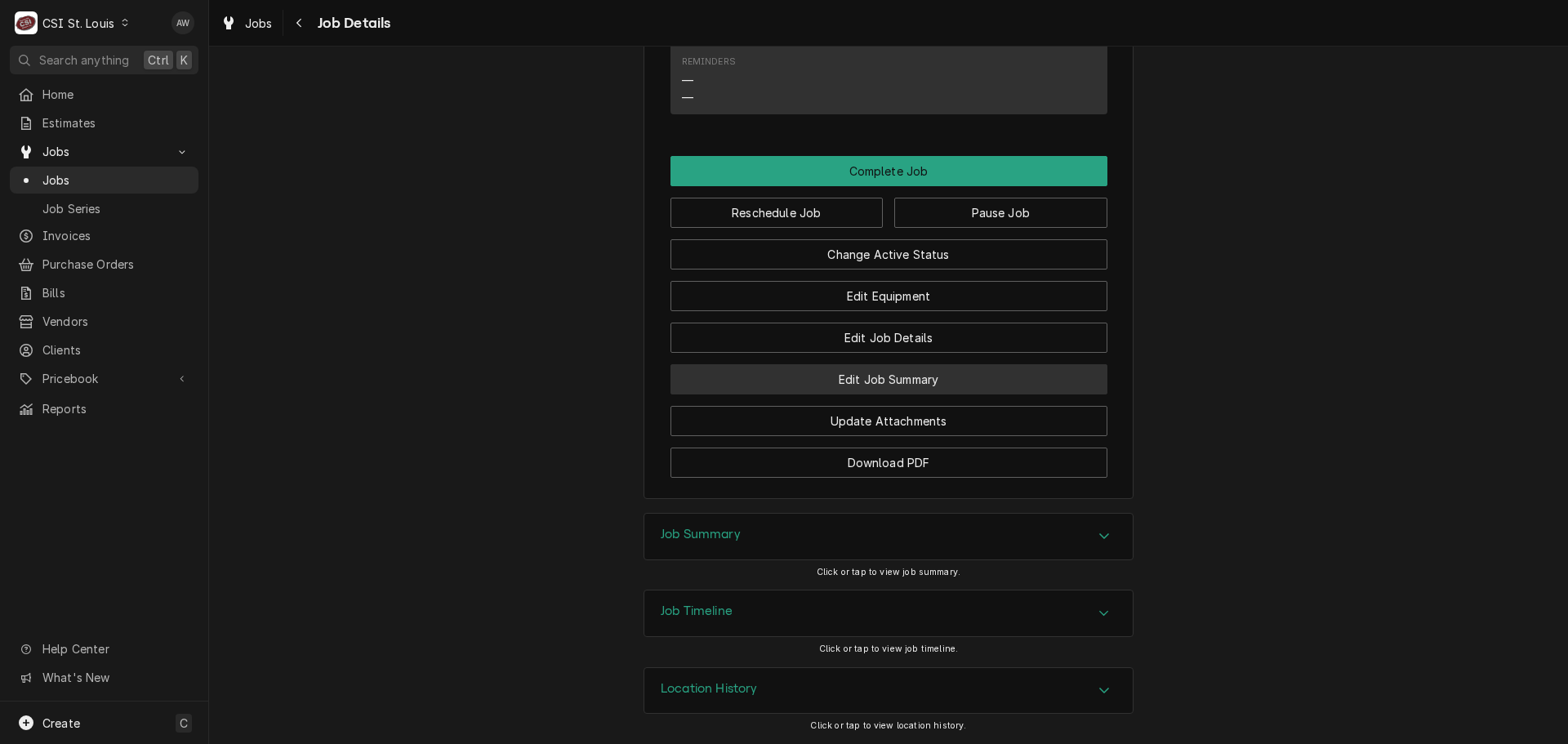 click on "Edit Job Summary" at bounding box center (889, 379) 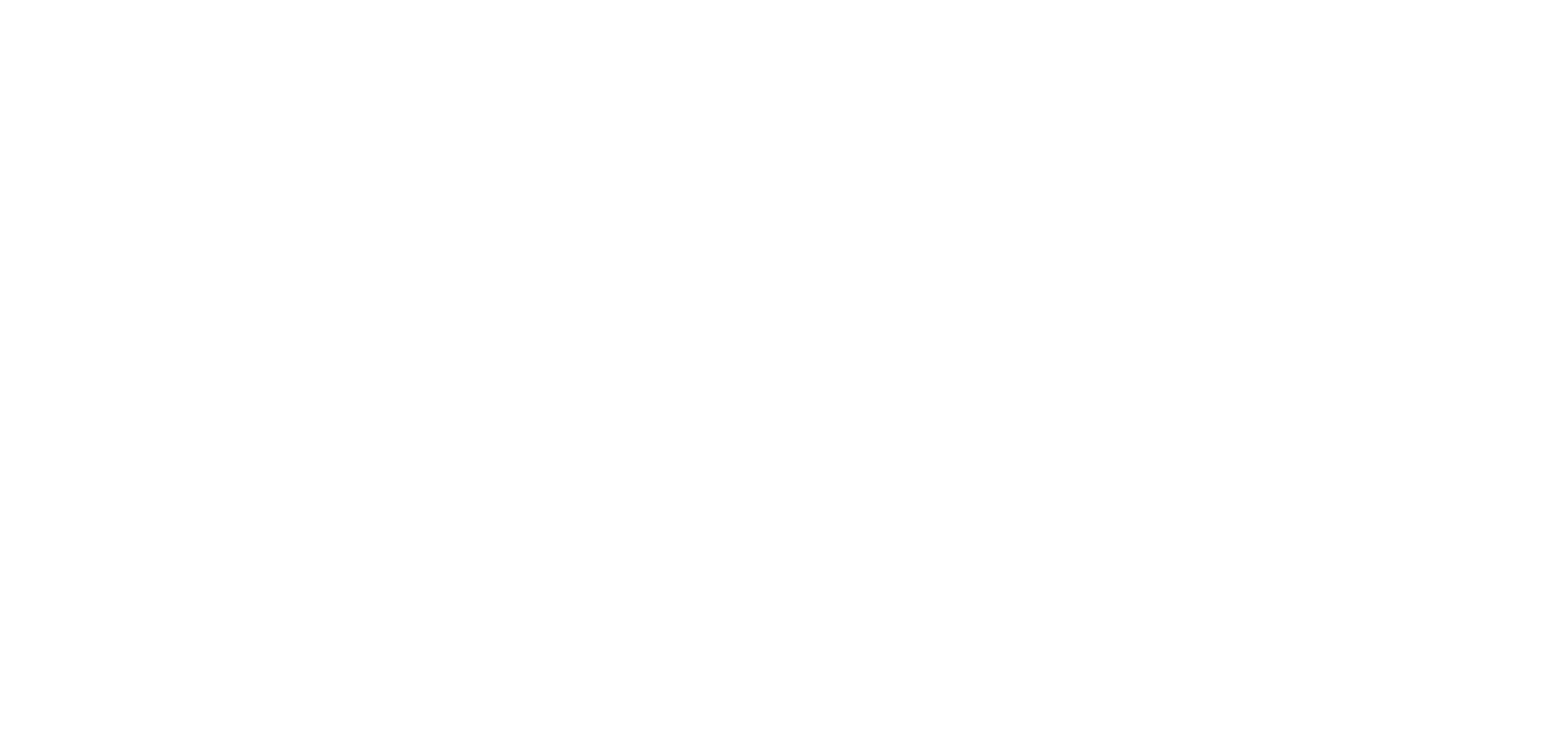 scroll, scrollTop: 0, scrollLeft: 0, axis: both 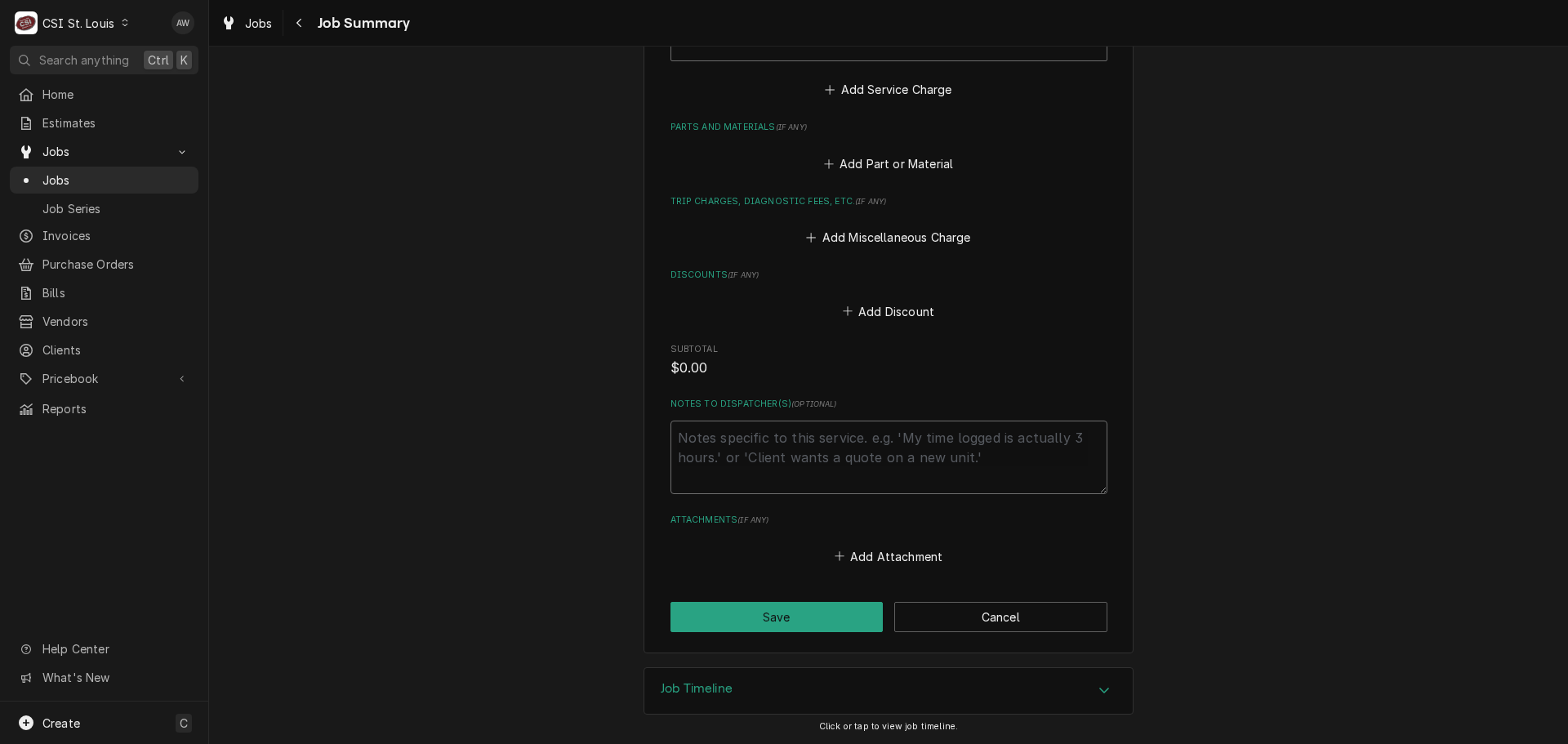 click on "Notes to Dispatcher(s)  ( optional )" at bounding box center (889, 457) 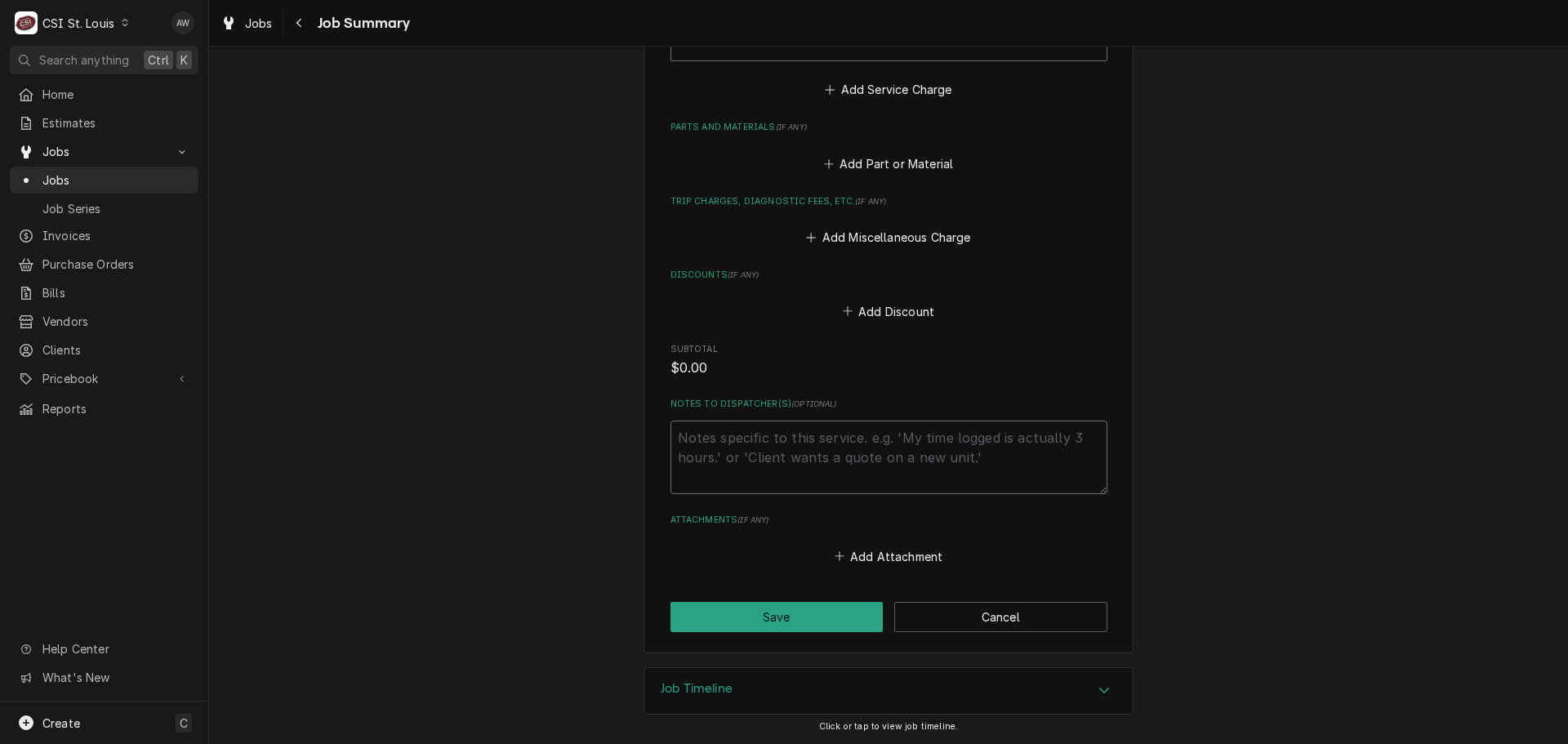 type on "x" 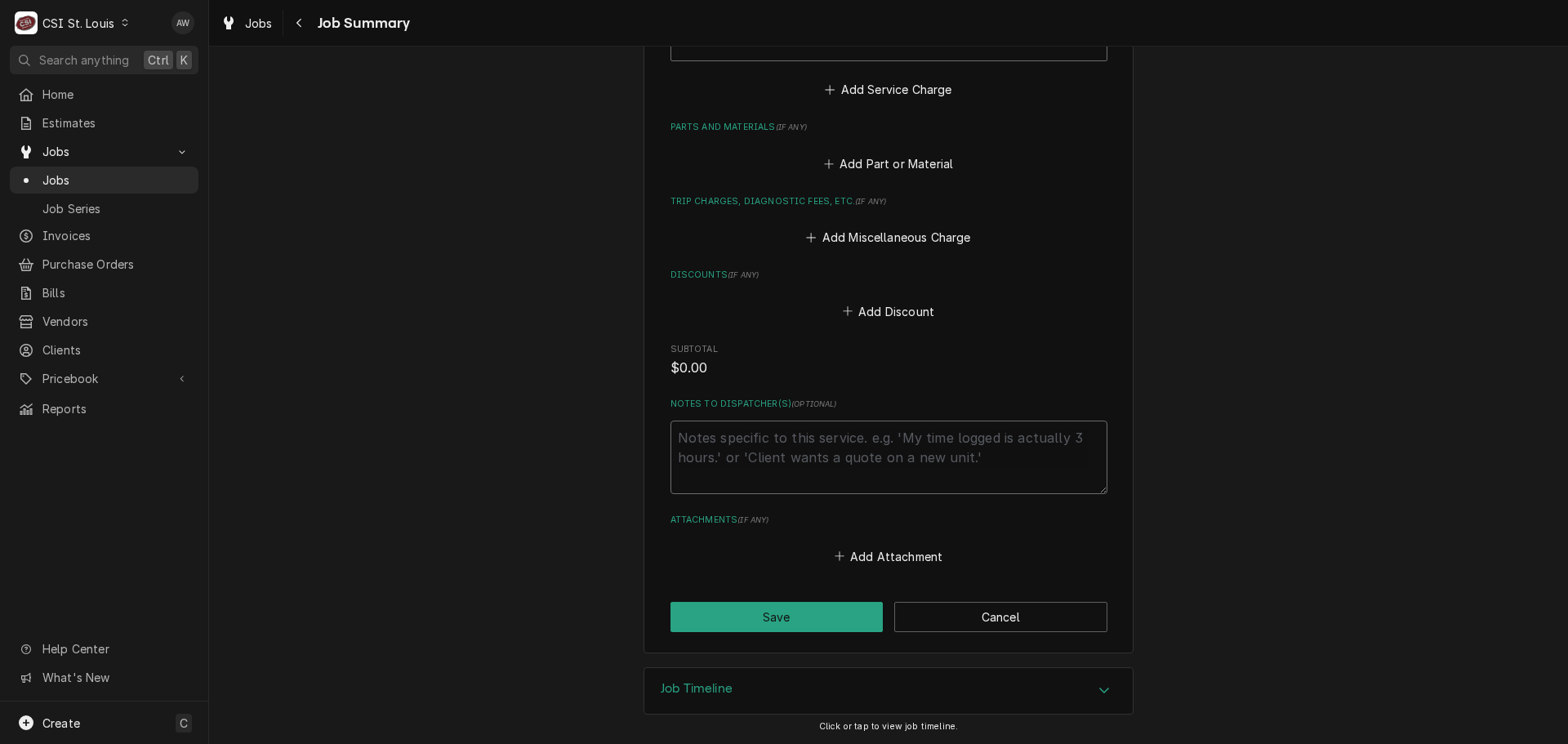 type on "C" 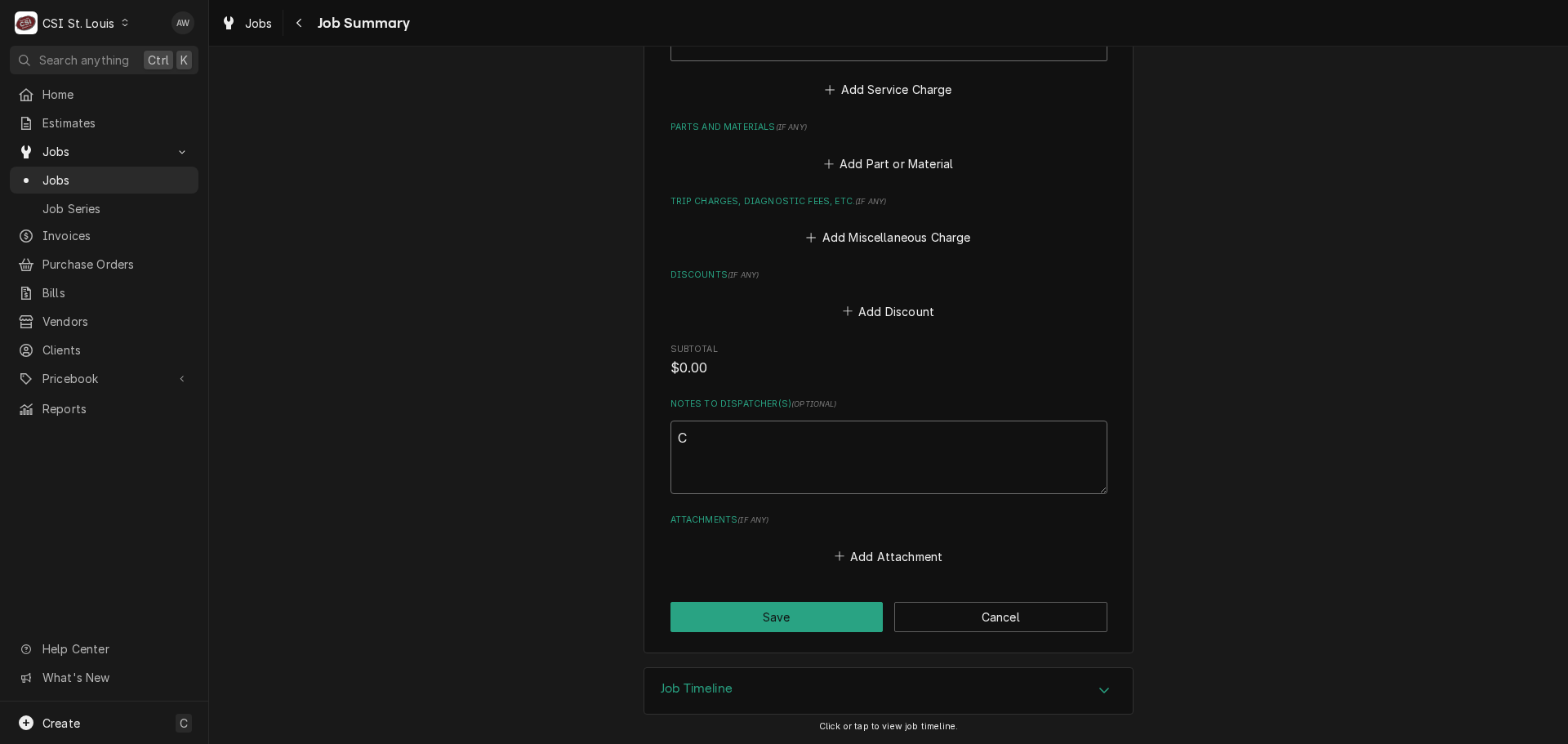 type on "x" 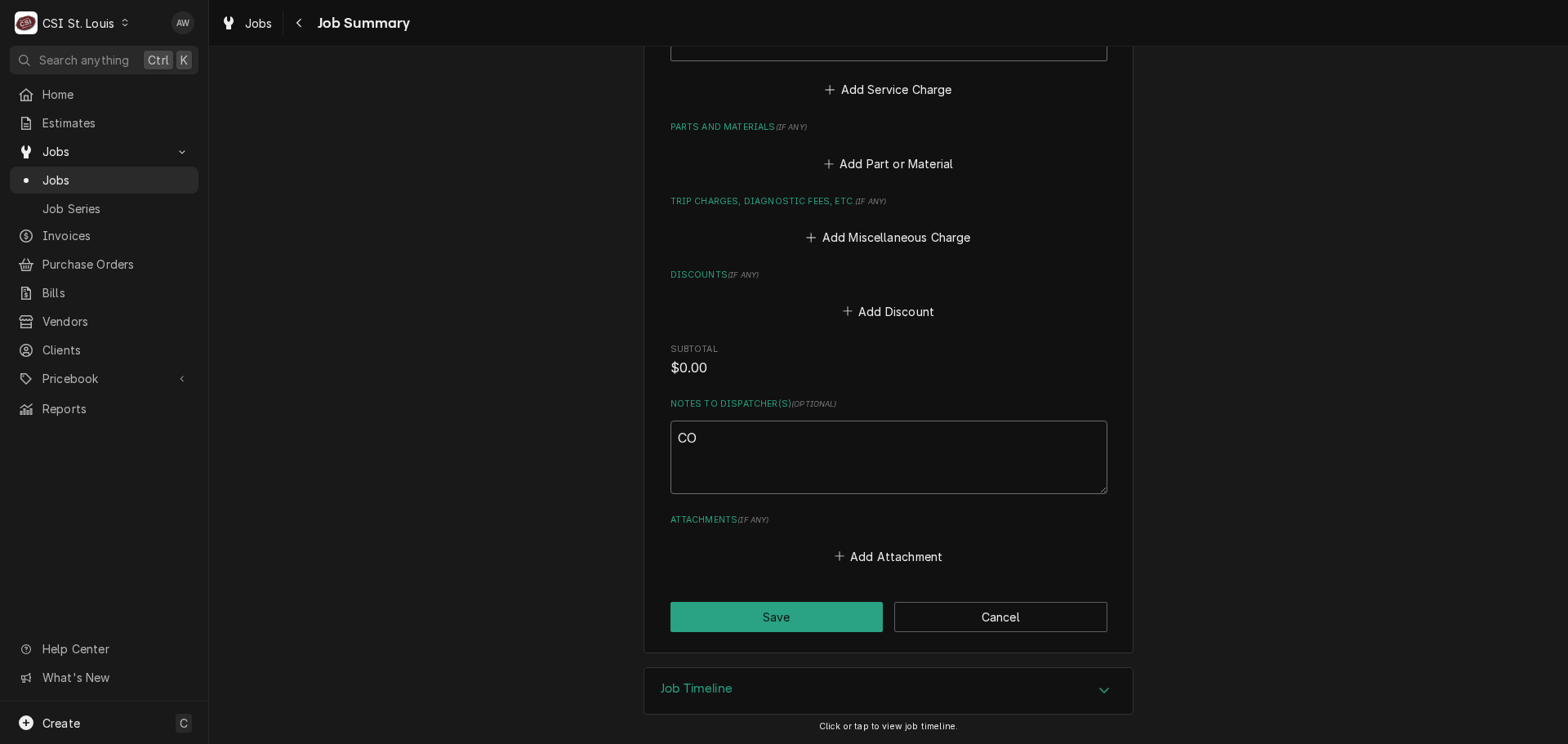 type on "x" 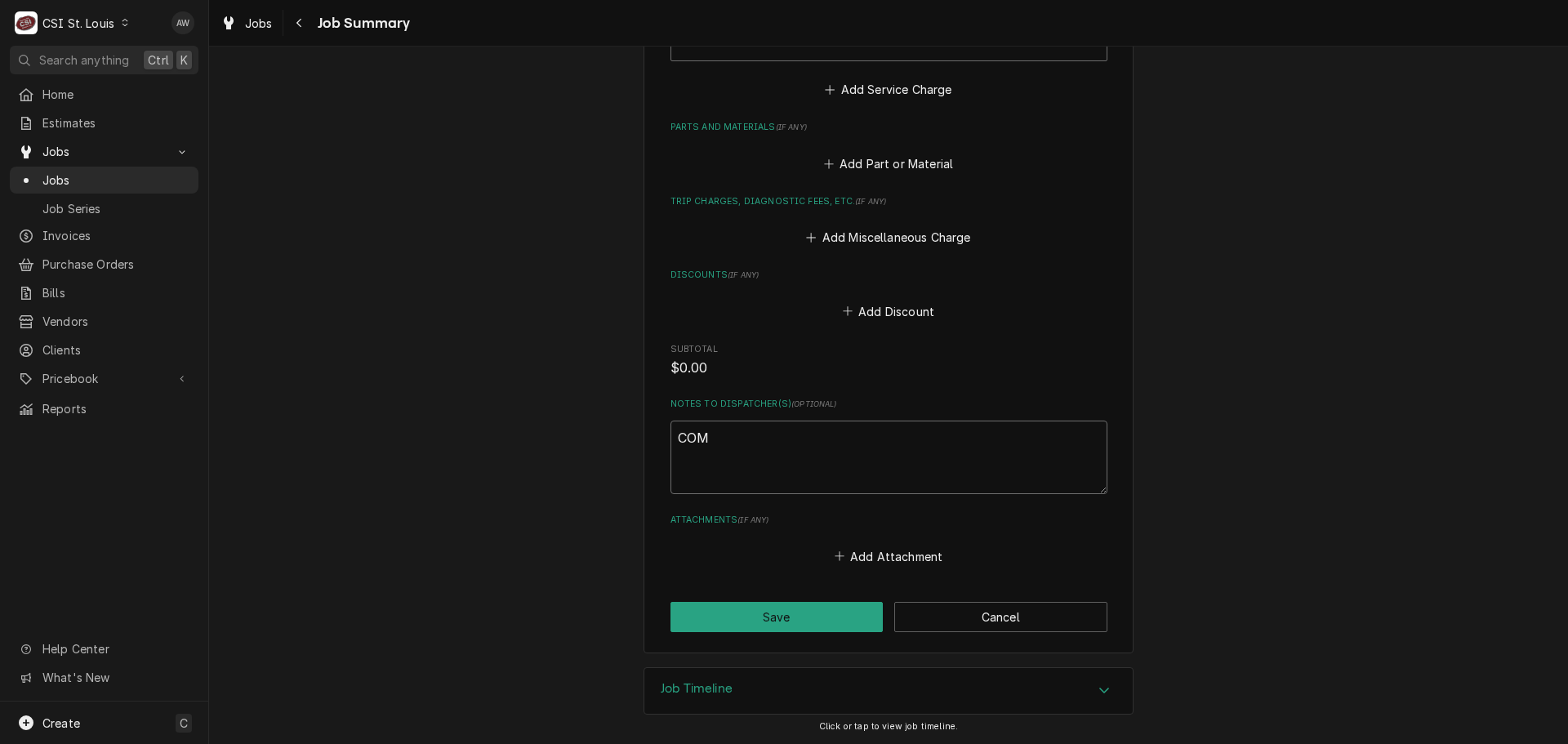 type on "x" 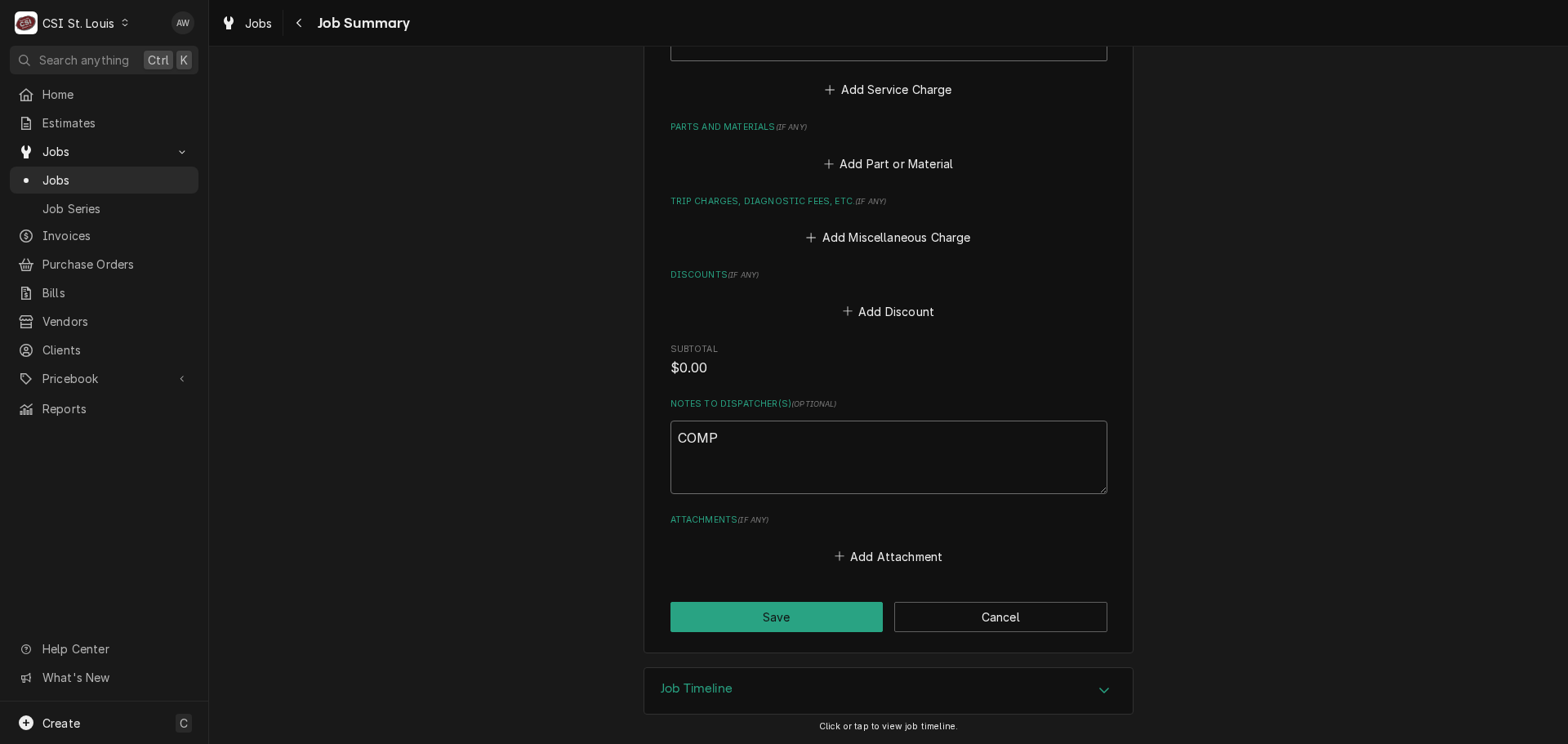 type on "x" 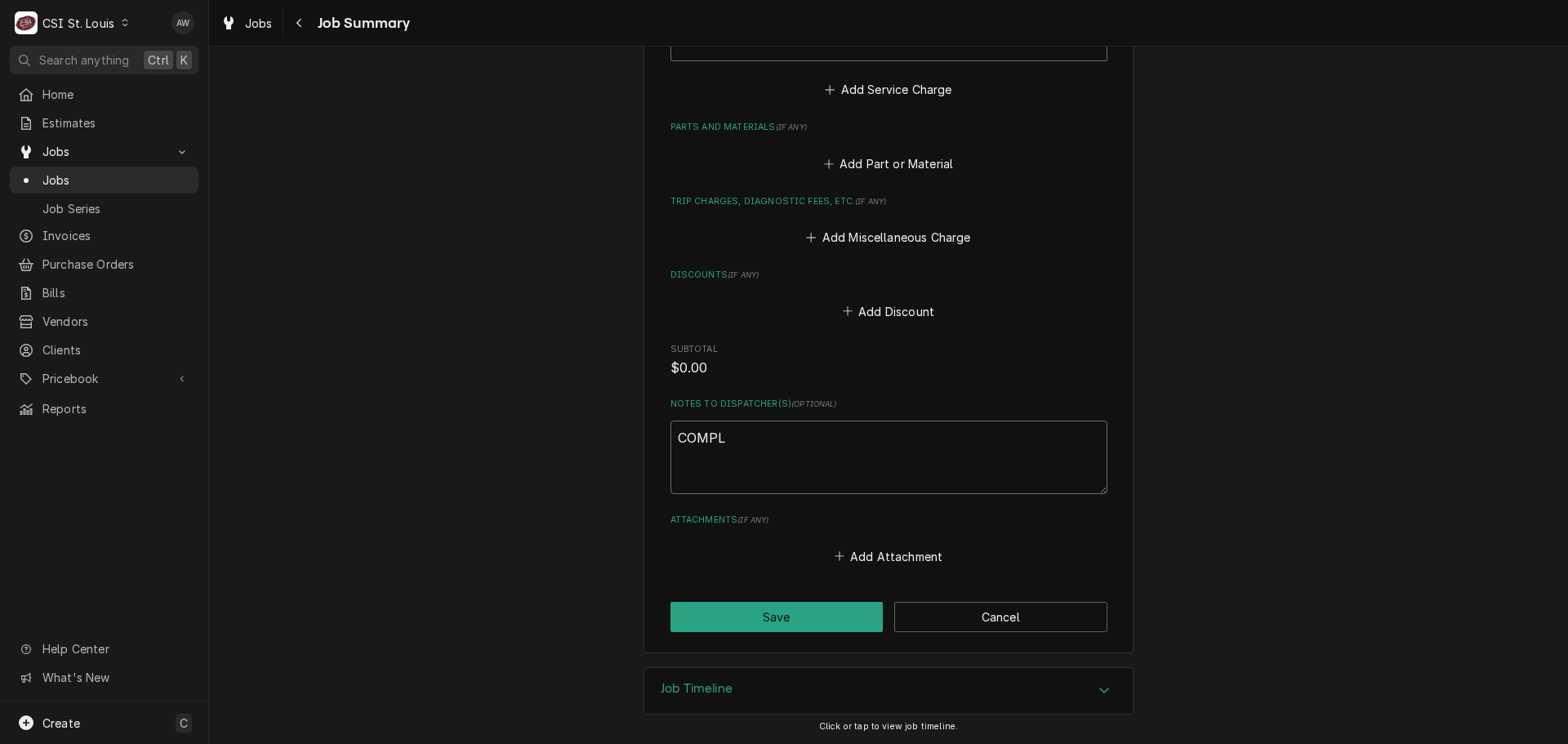 type on "x" 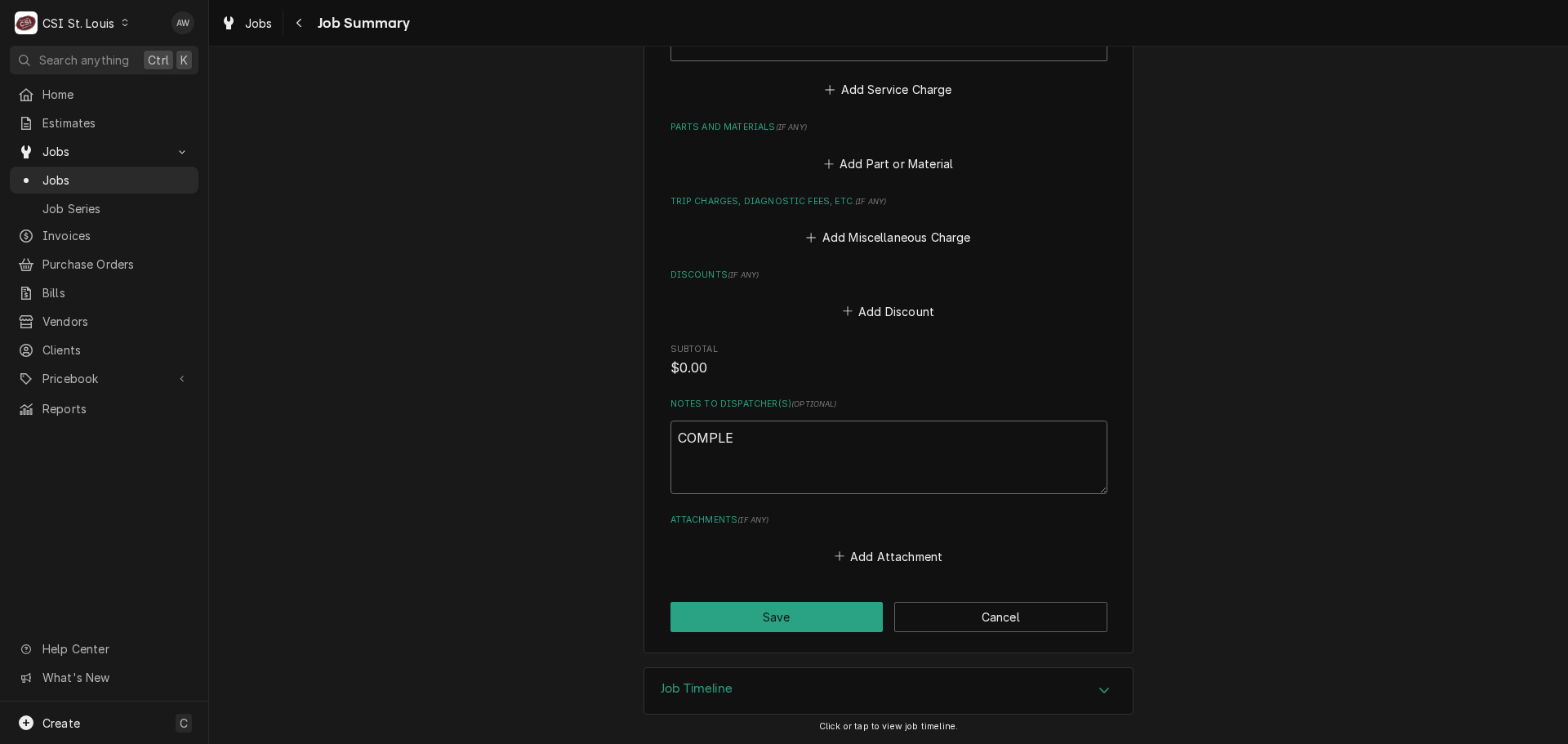 type on "x" 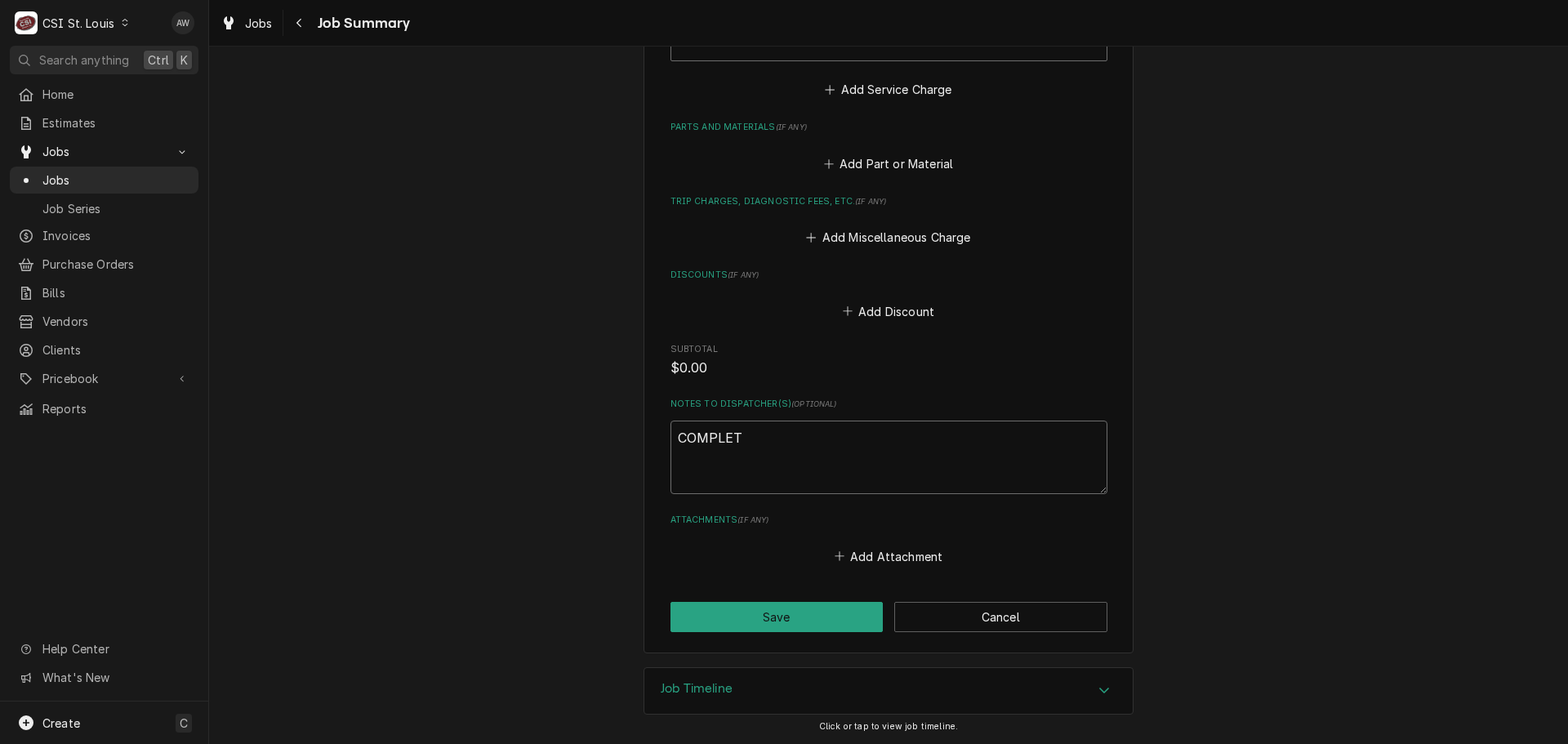 type on "x" 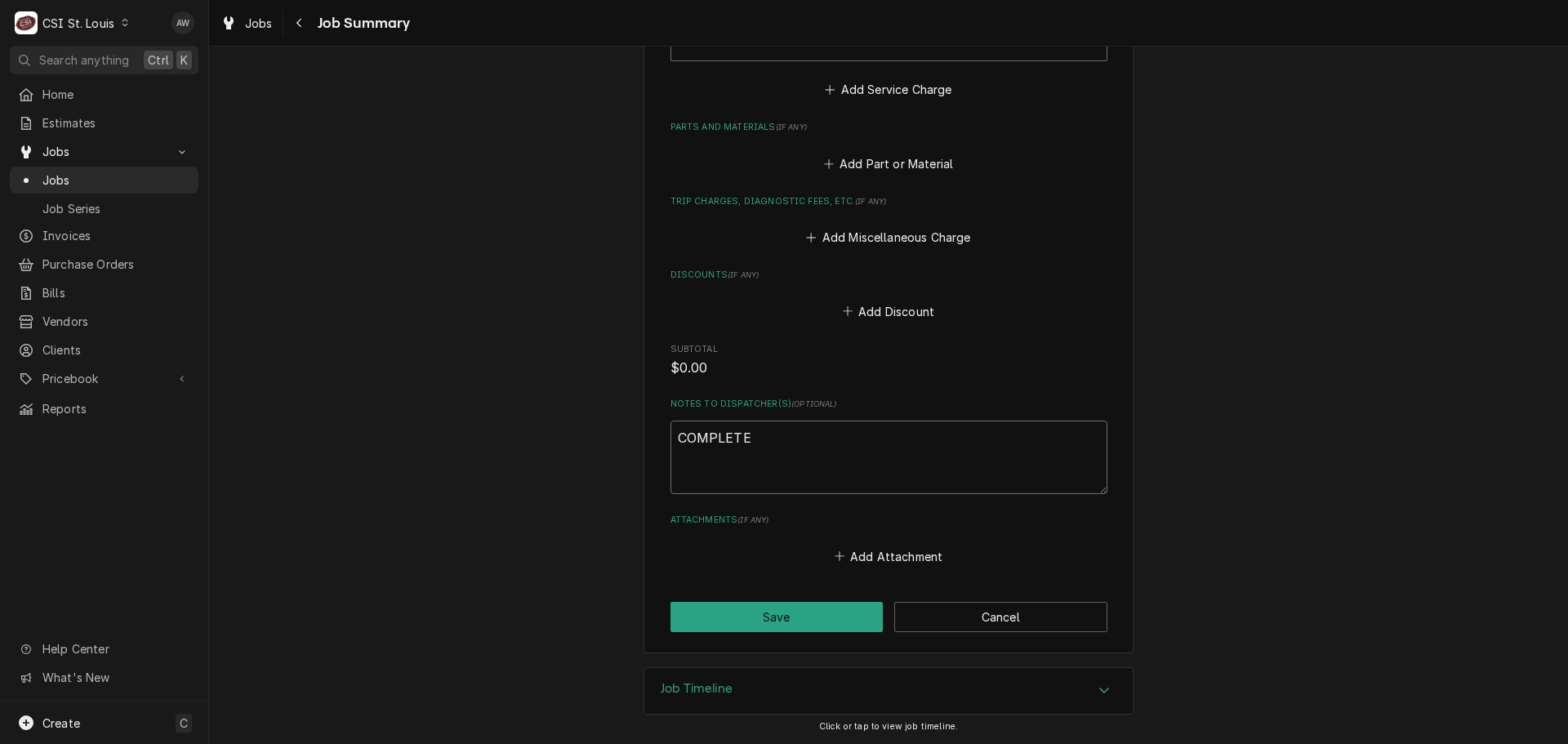 type on "x" 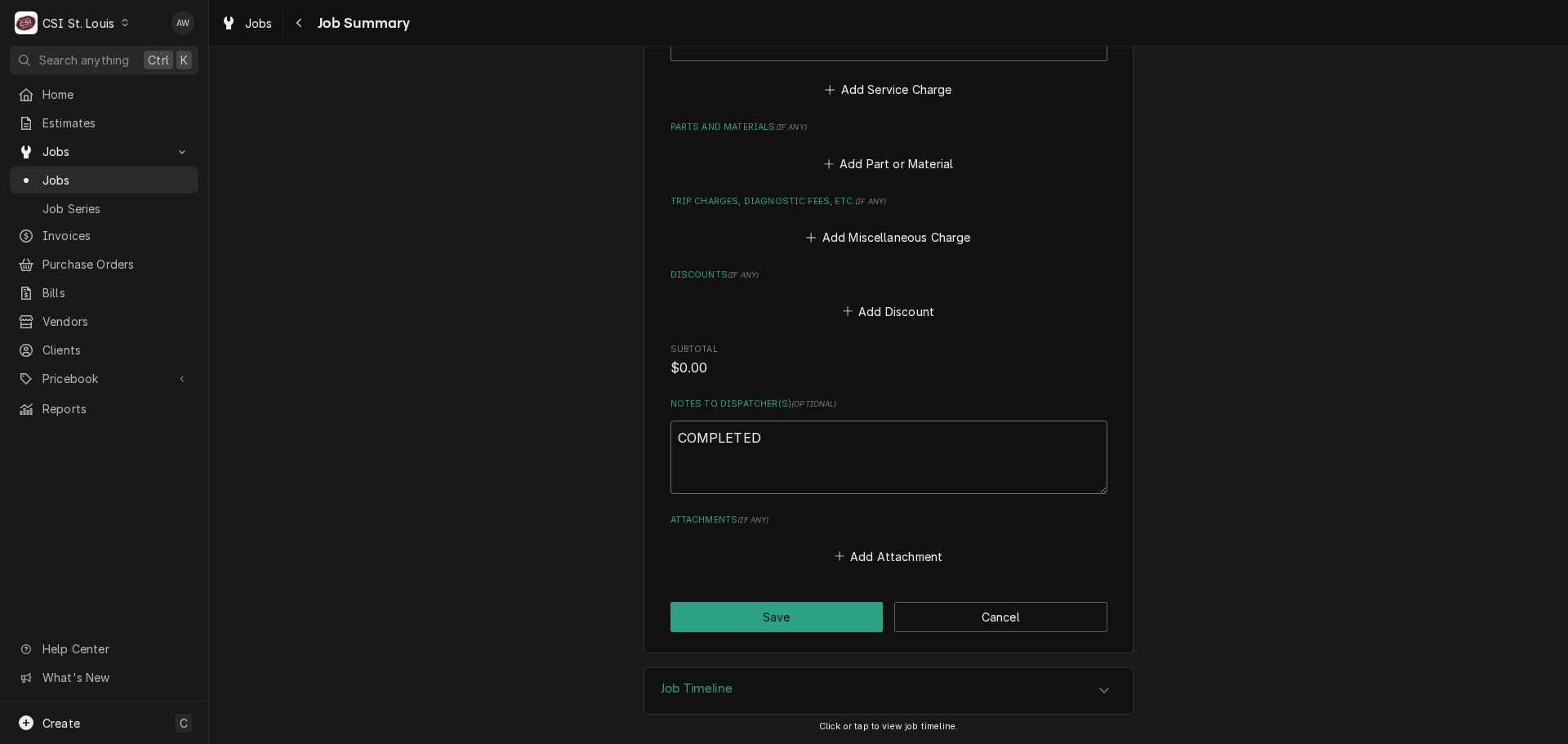 type on "x" 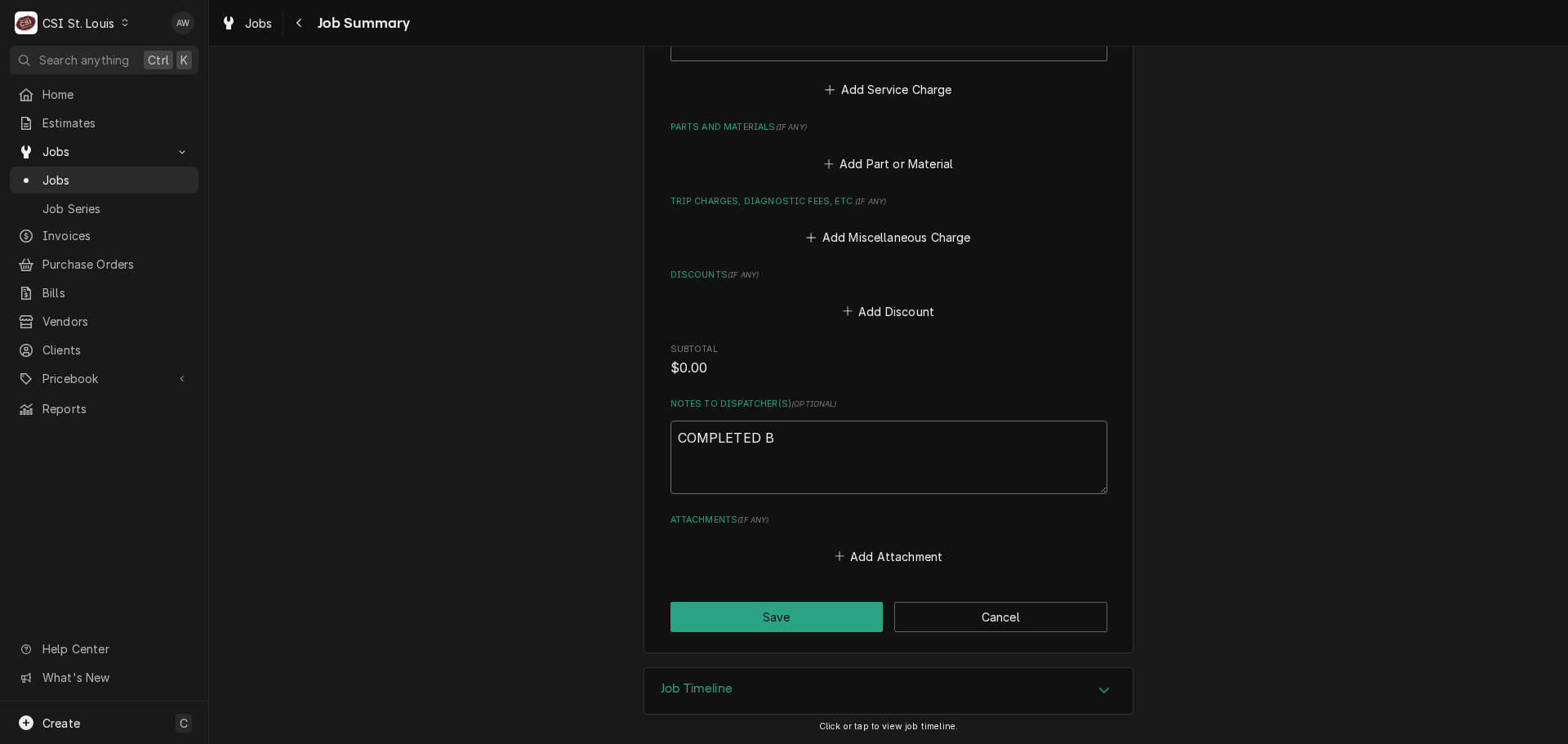 type on "x" 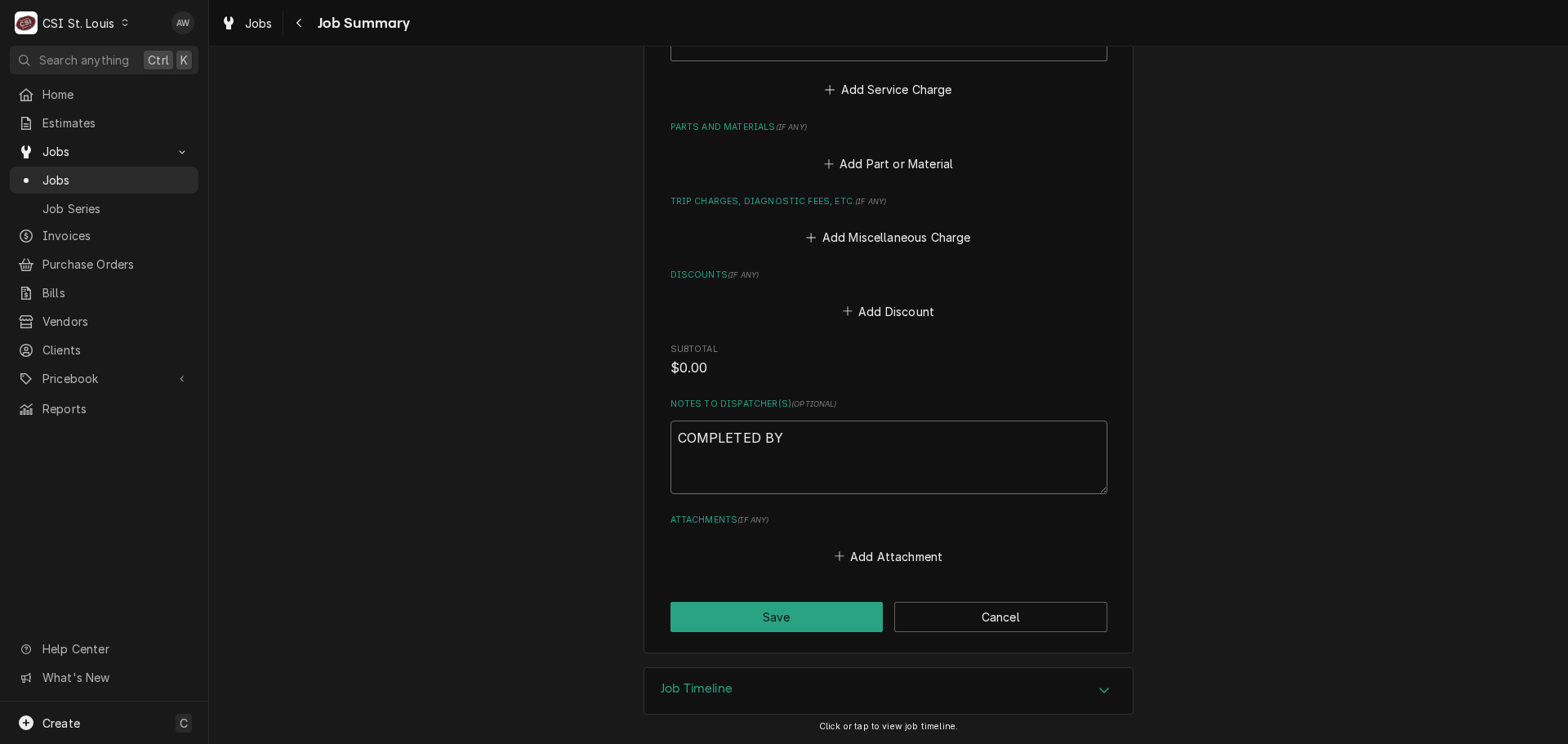 type on "x" 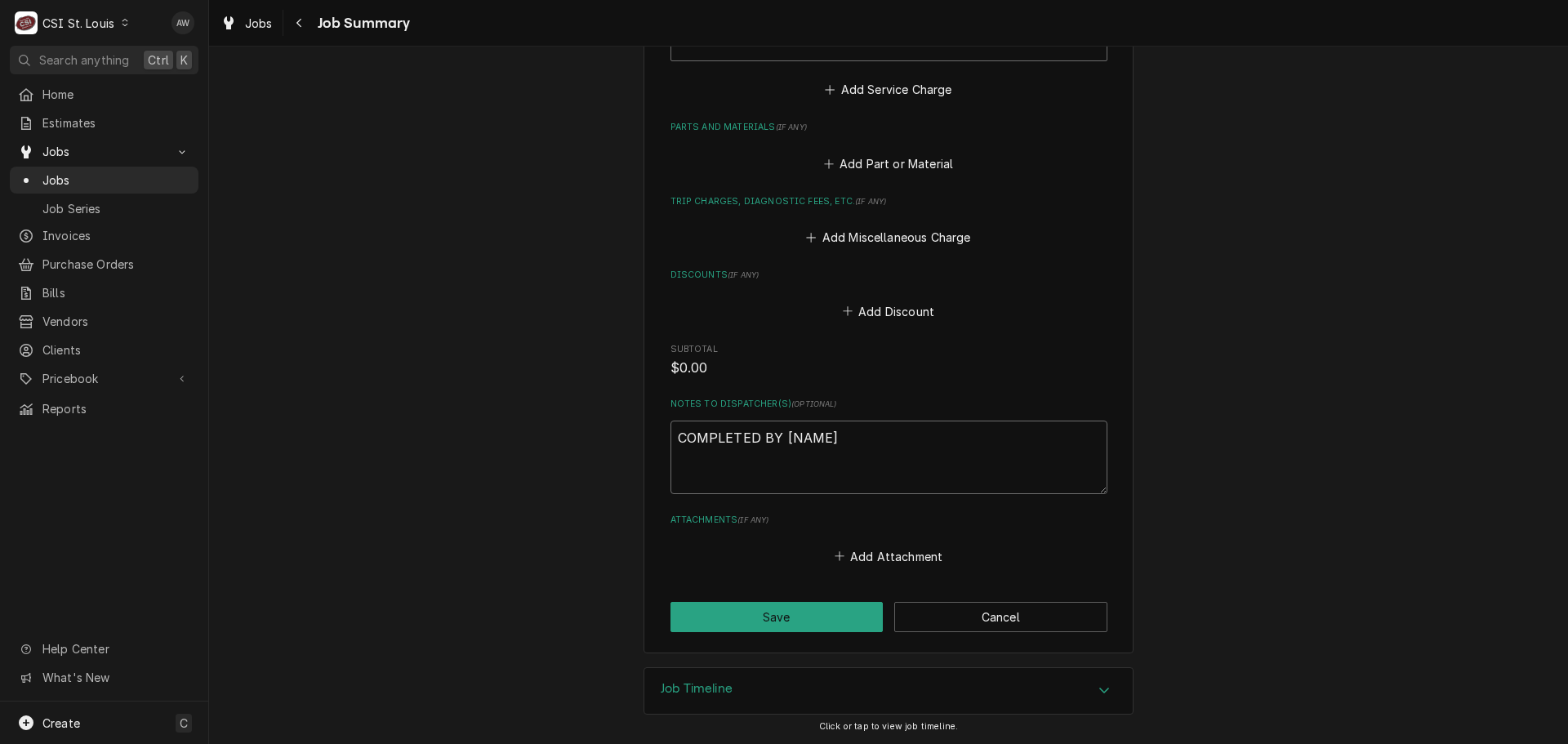 type on "x" 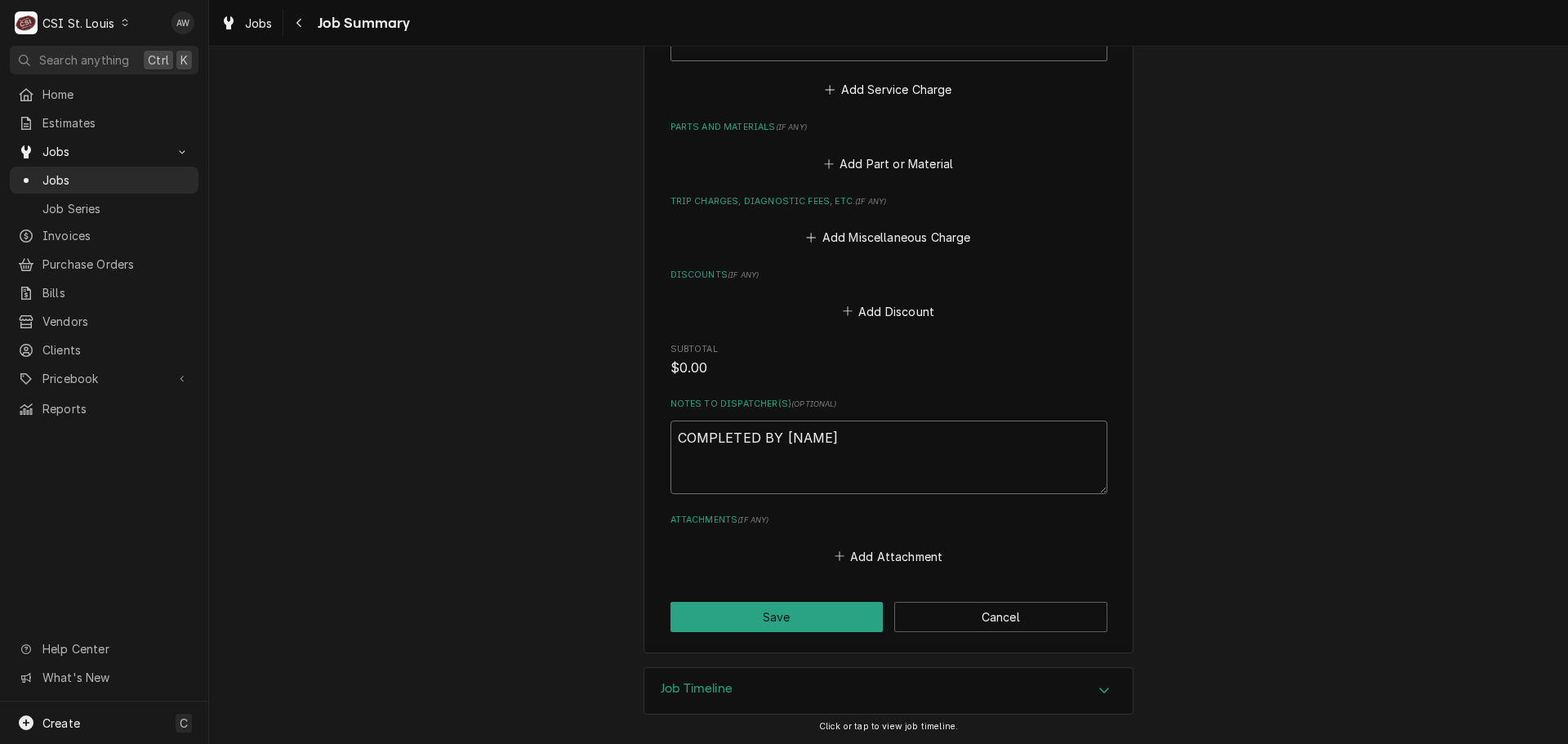 type on "x" 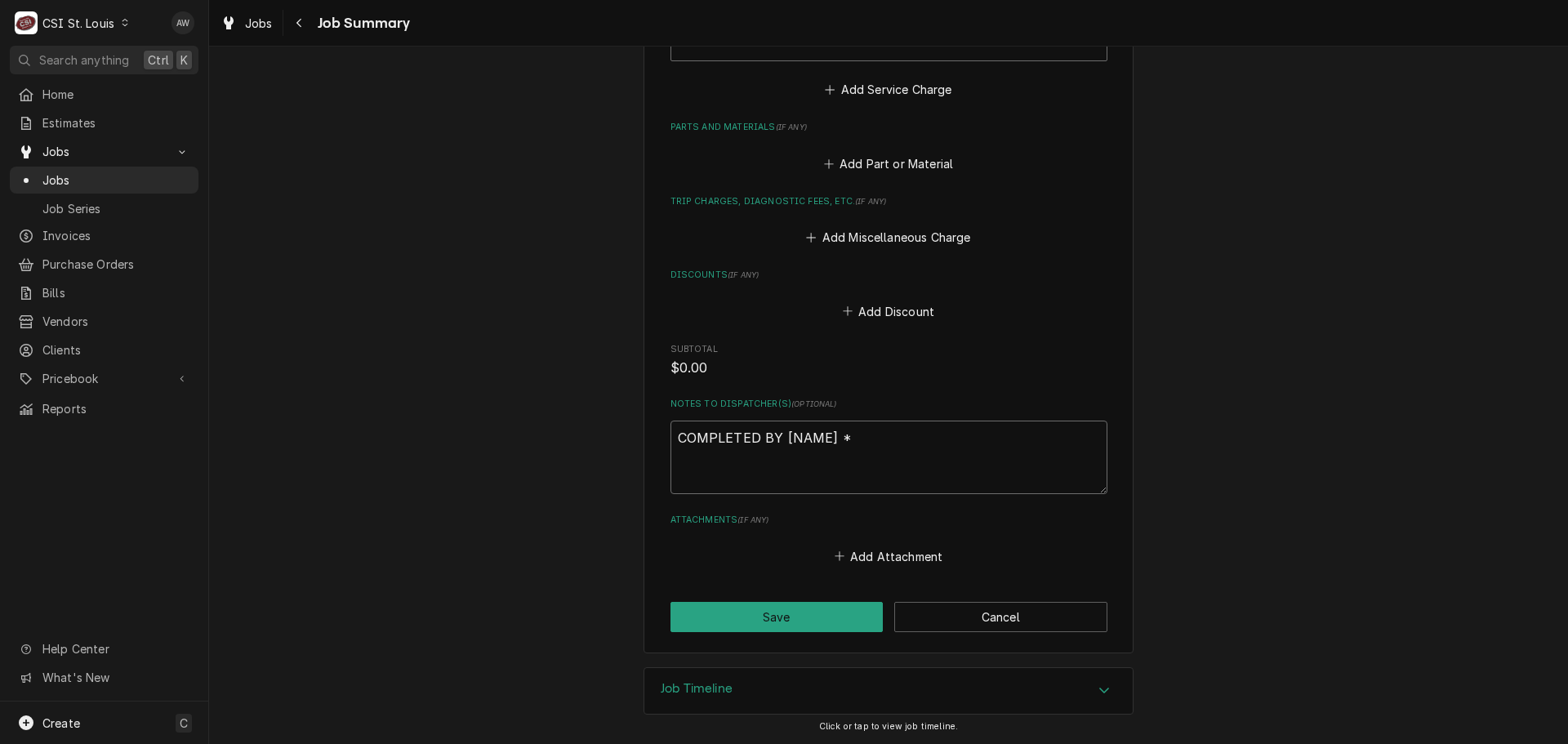 type on "x" 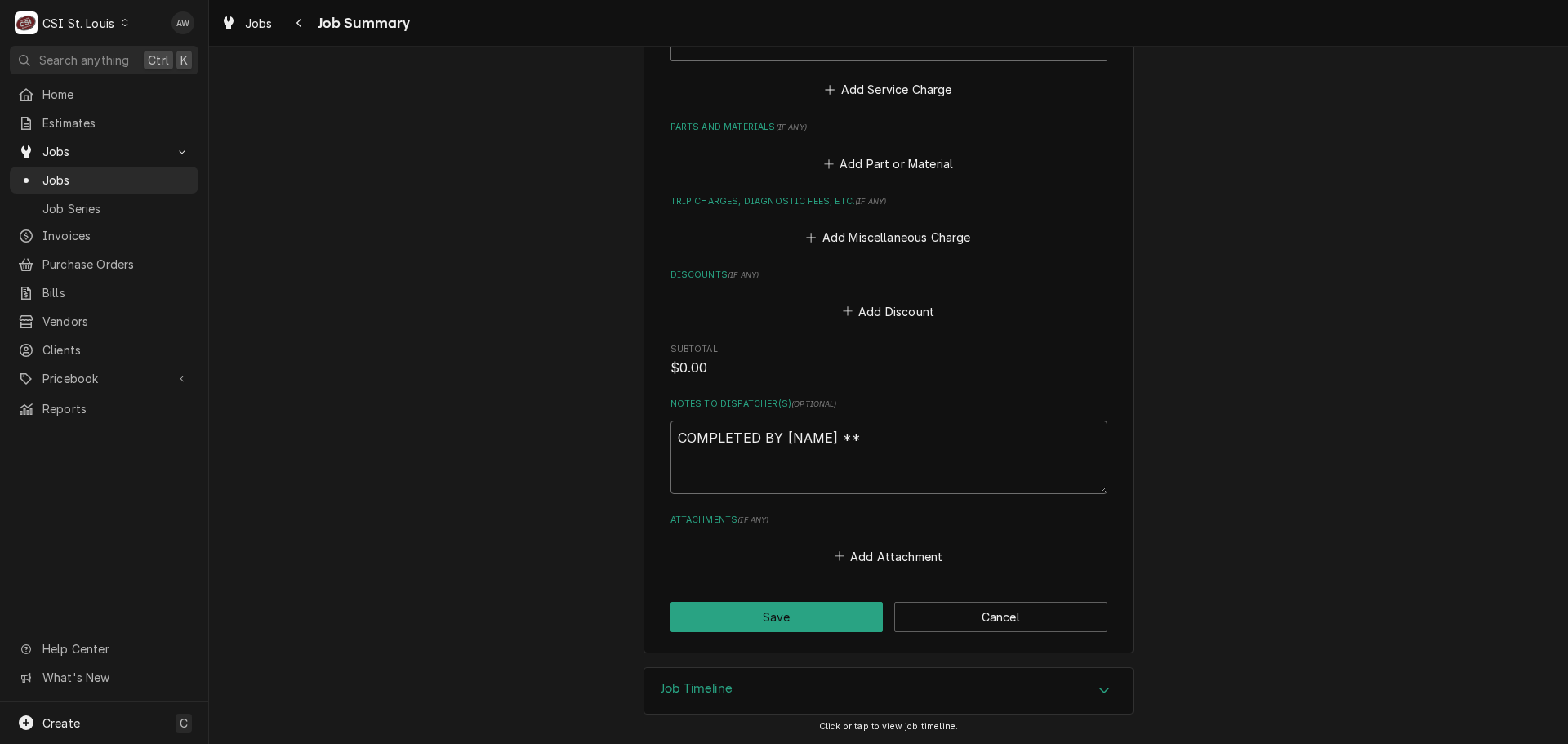 type on "x" 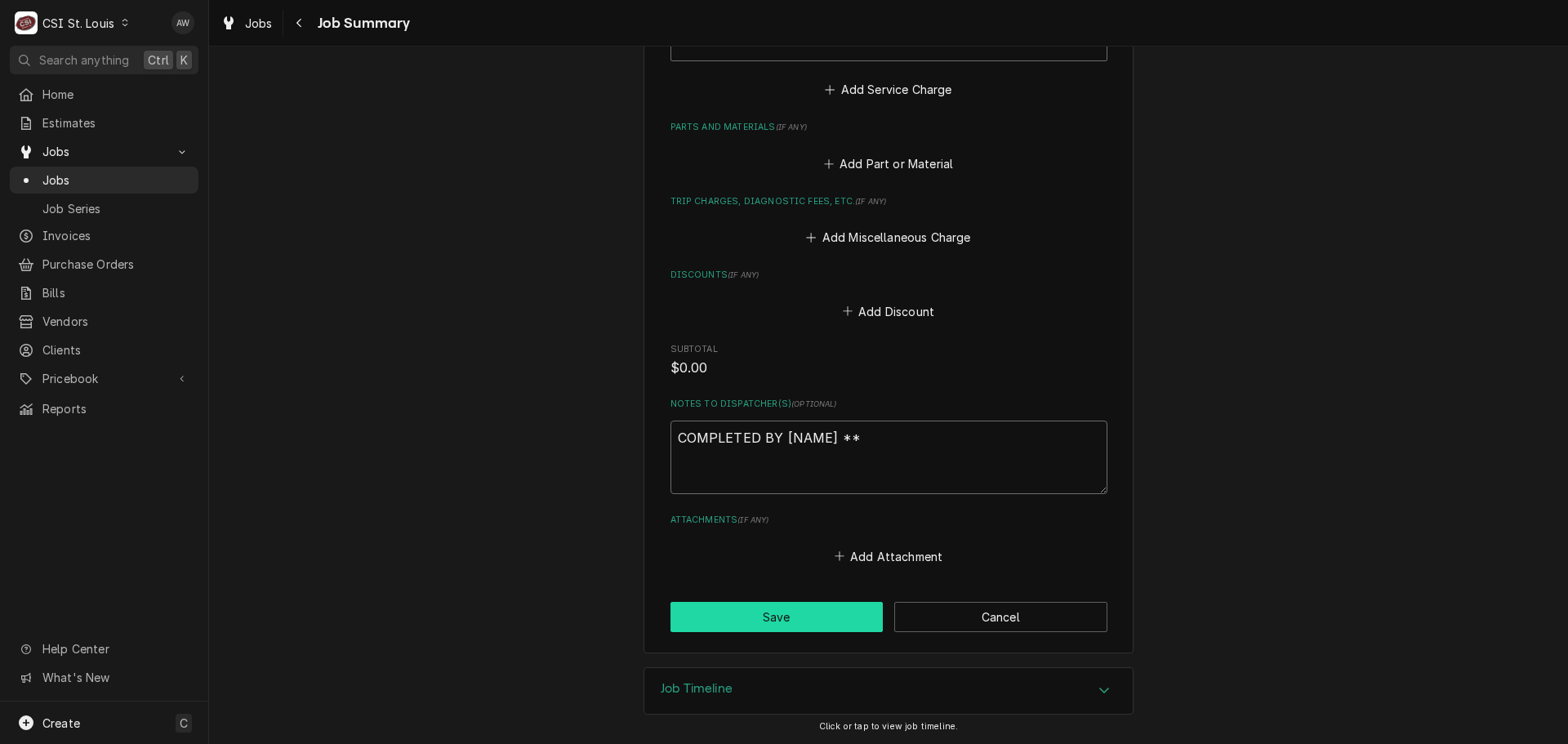 type on "COMPLETED BY RICE **" 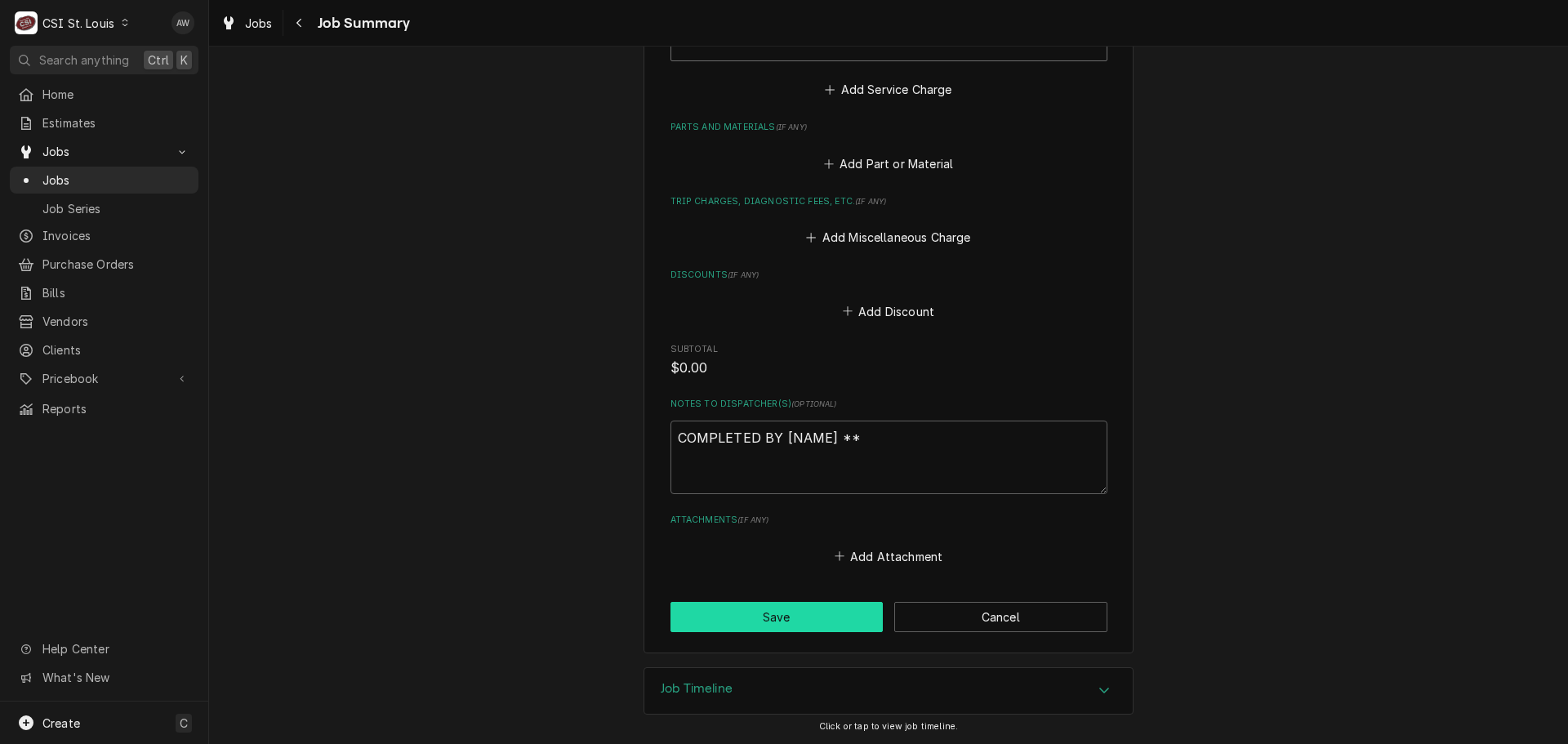 click on "Save" at bounding box center [777, 617] 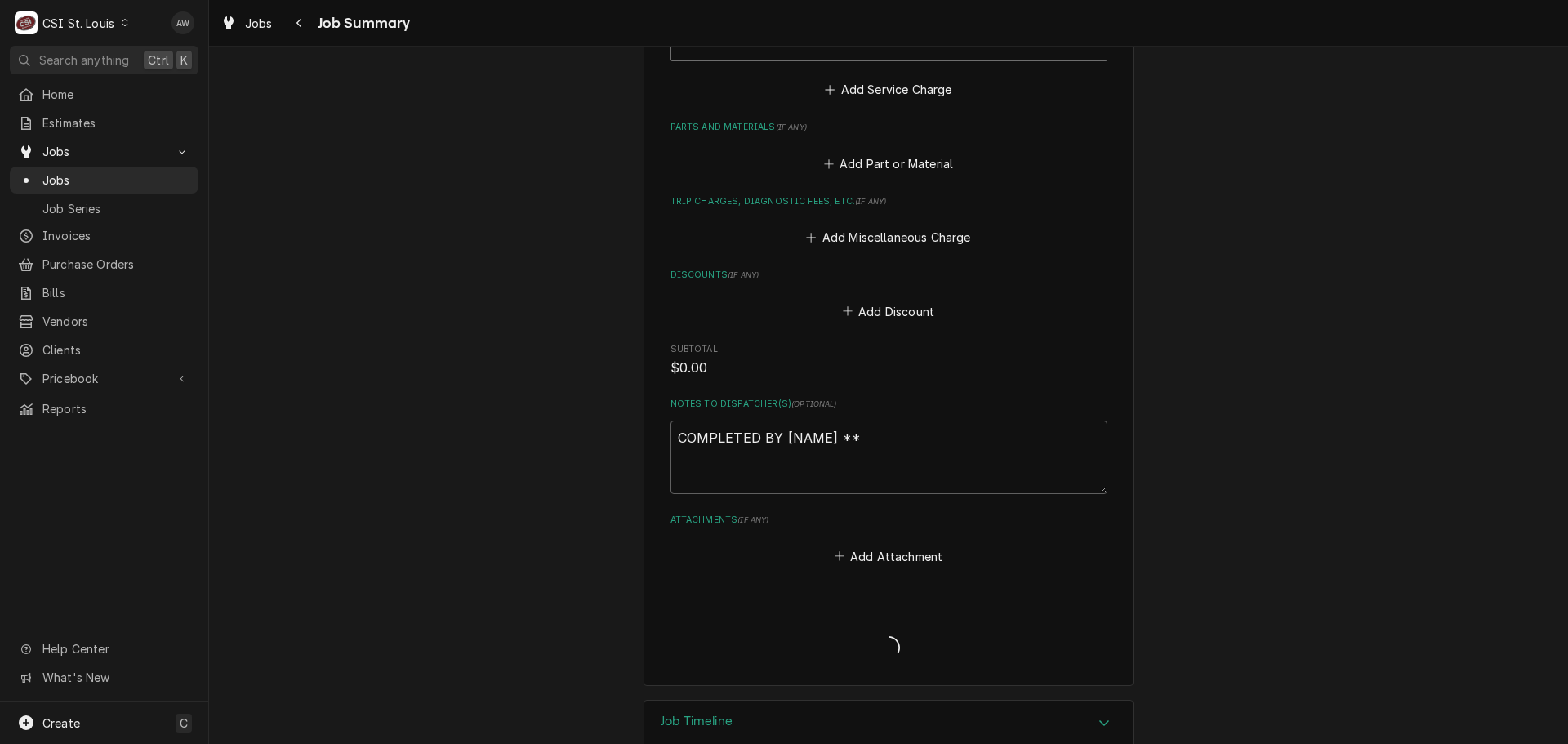 type on "x" 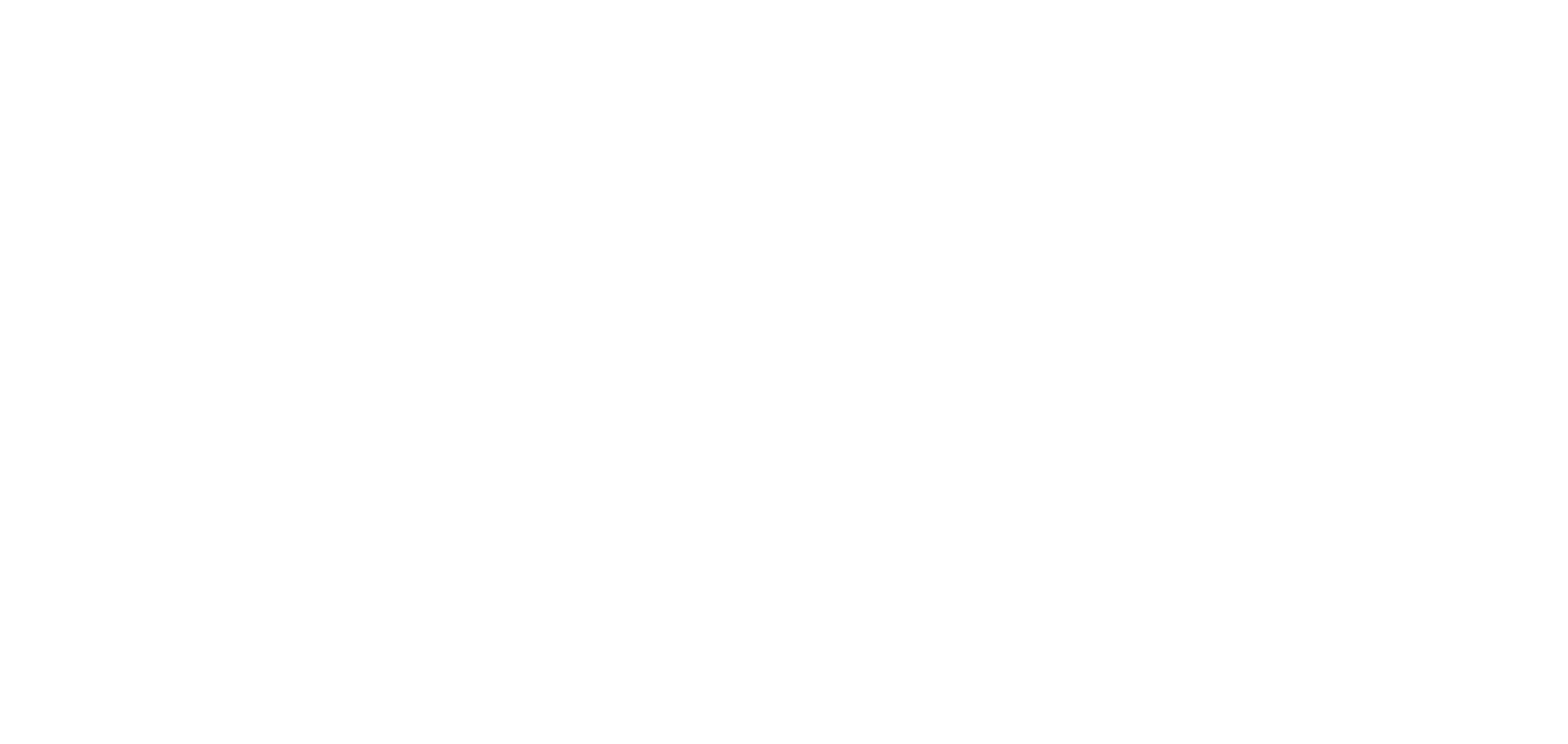 scroll, scrollTop: 0, scrollLeft: 0, axis: both 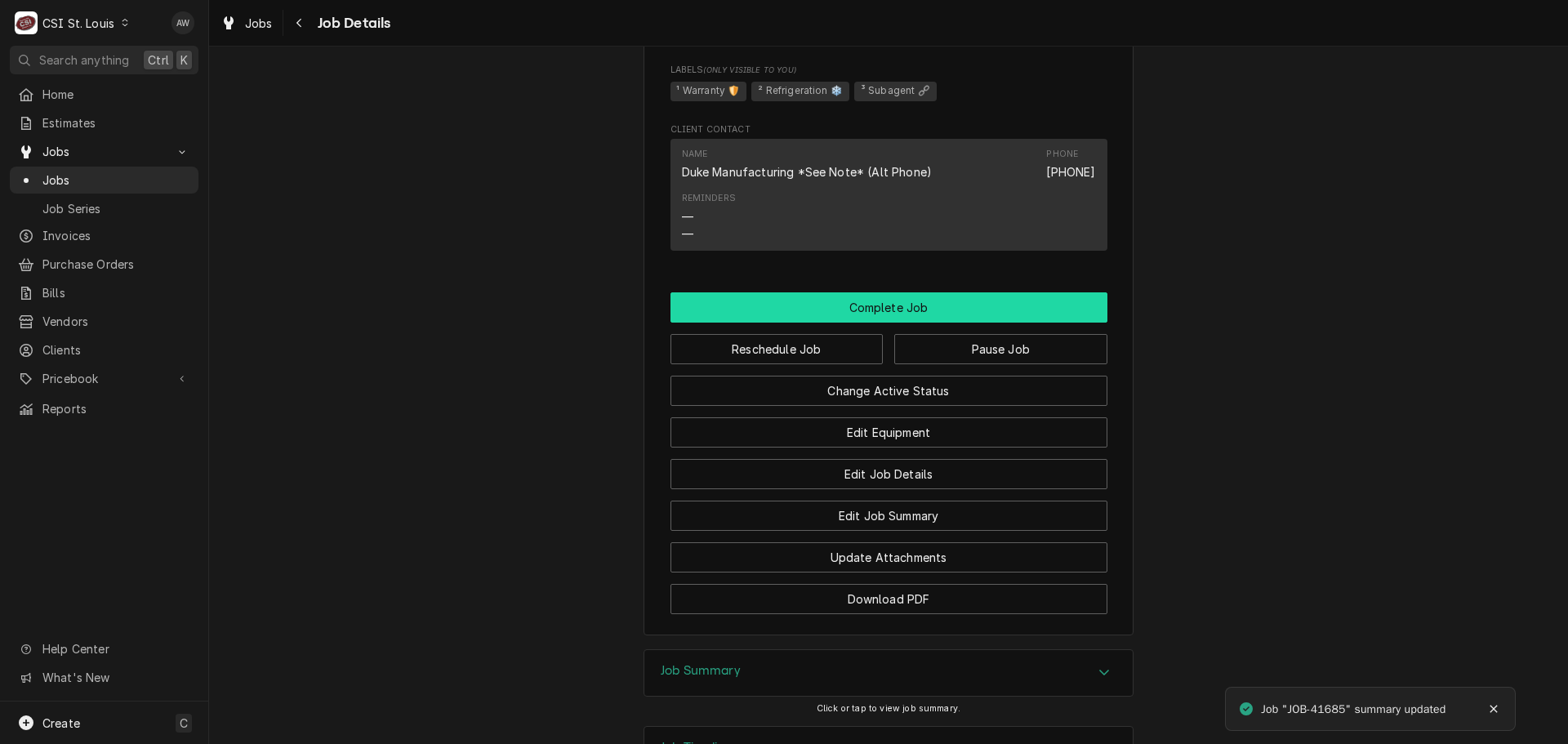 click on "Complete Job" at bounding box center (889, 307) 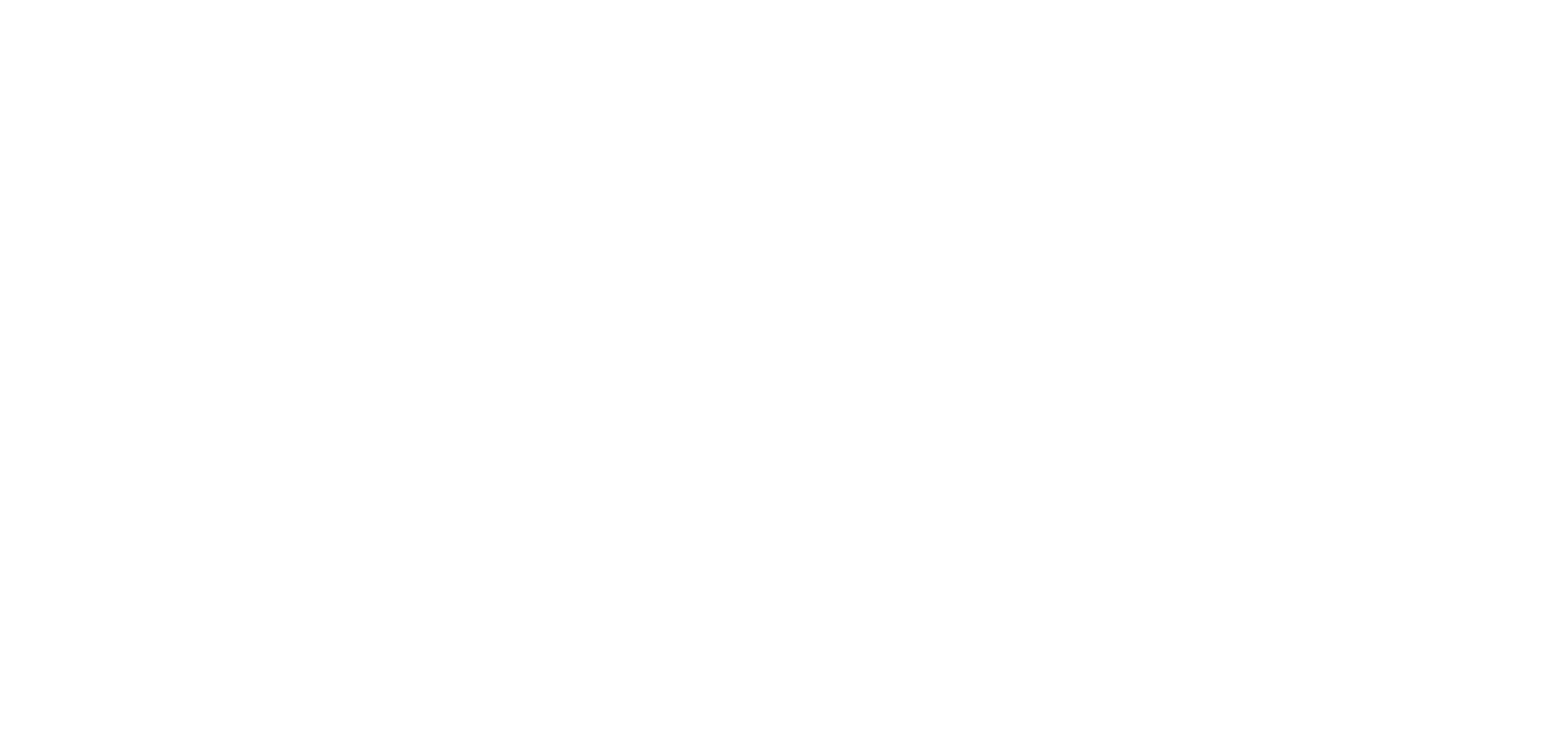 scroll, scrollTop: 0, scrollLeft: 0, axis: both 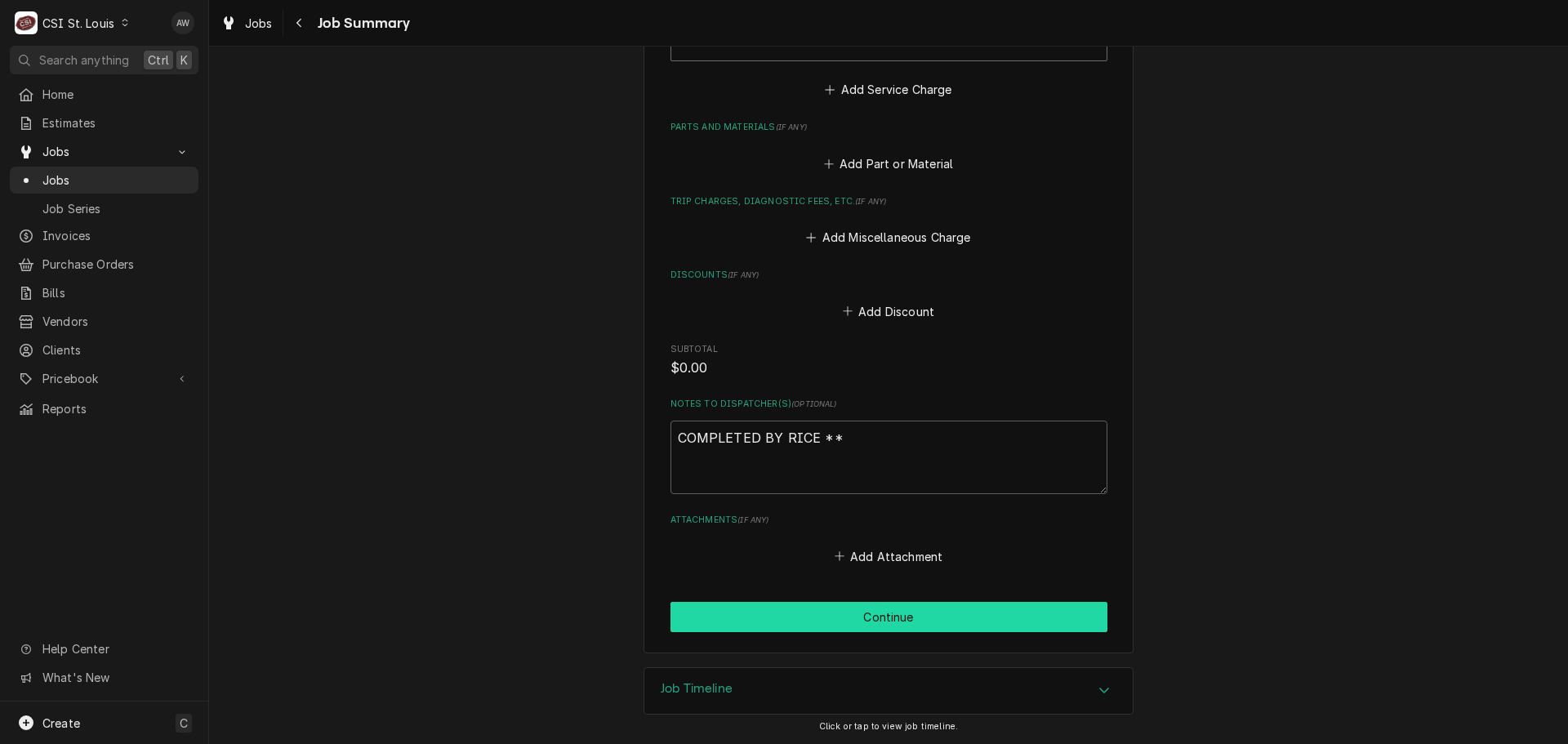 click on "Continue" at bounding box center (889, 617) 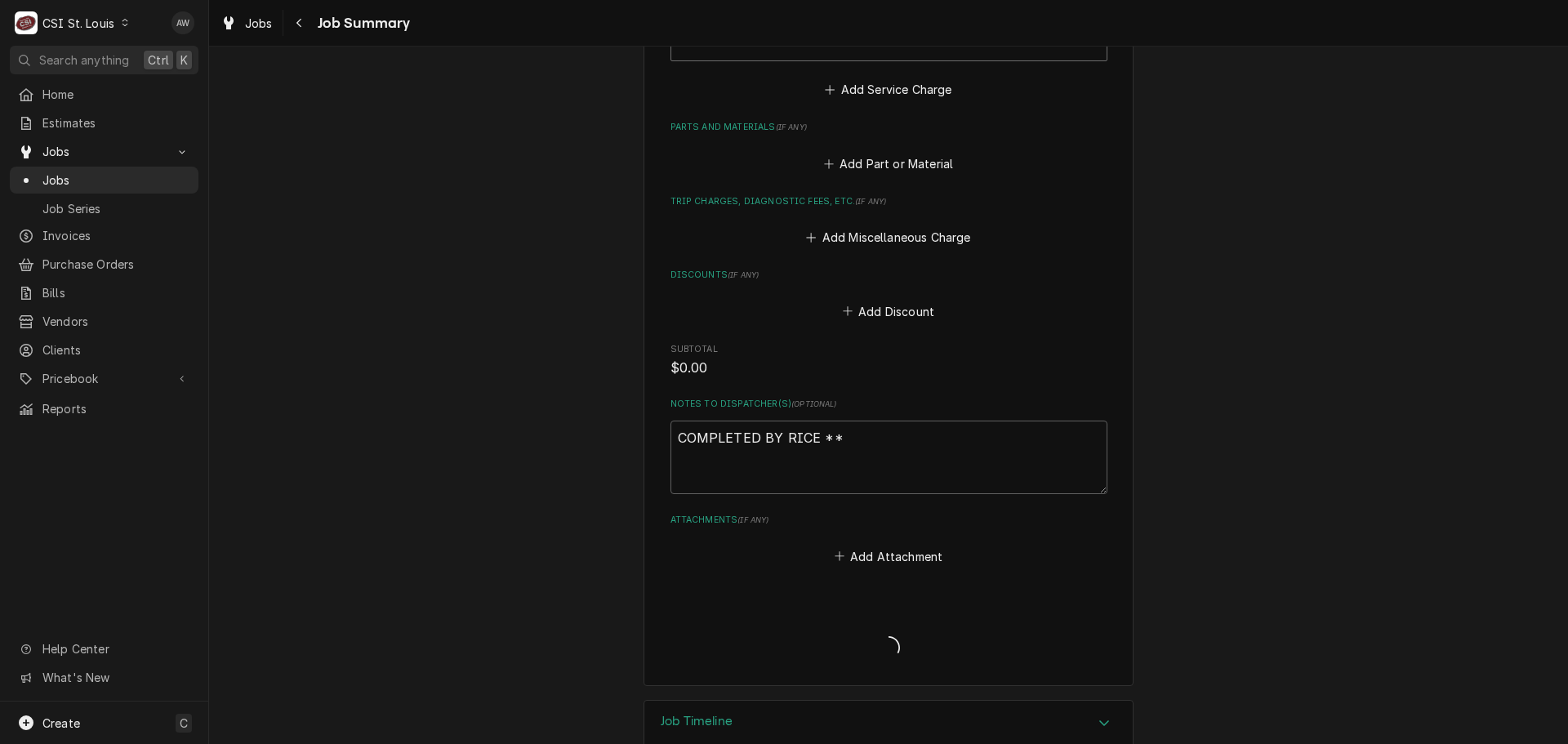 type on "x" 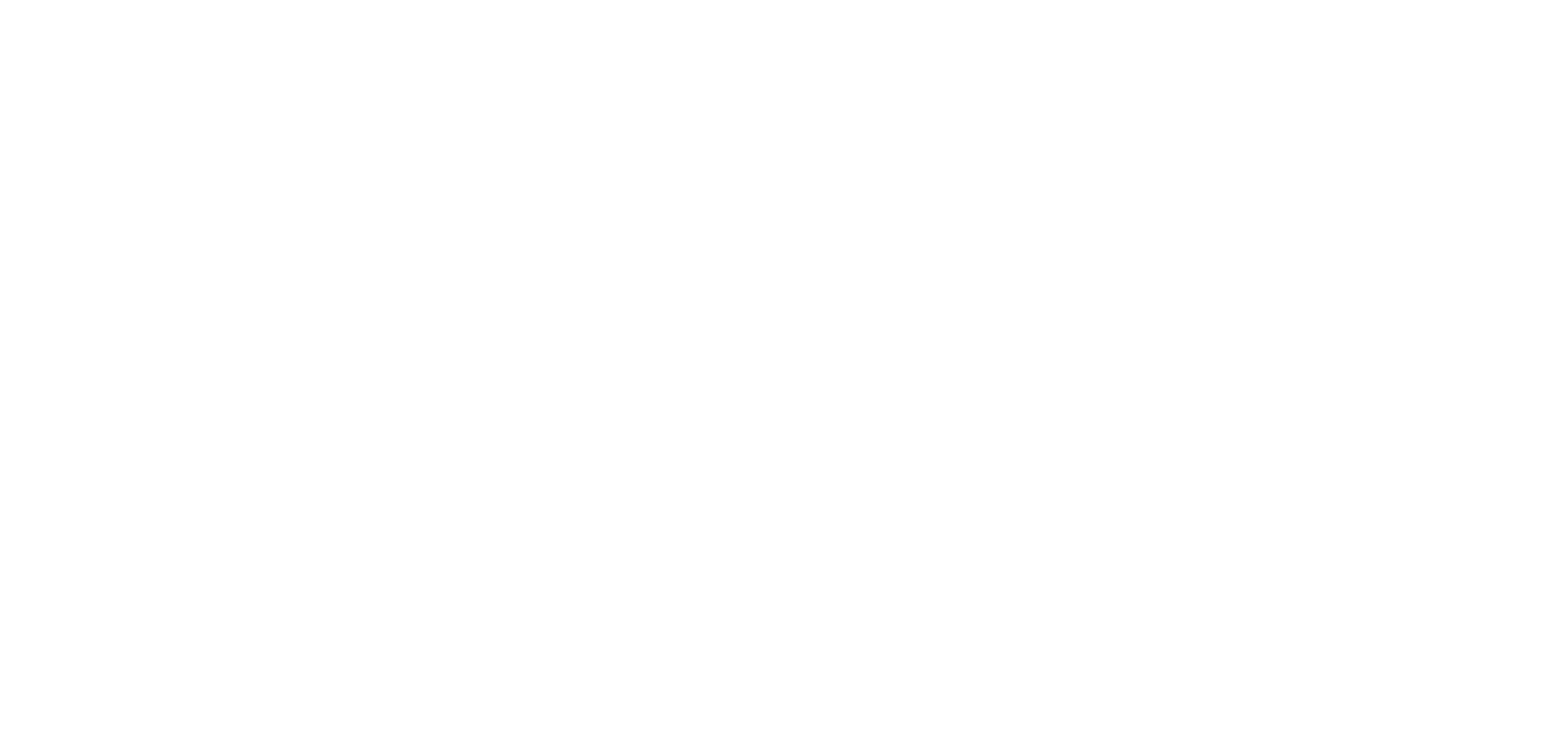 scroll, scrollTop: 0, scrollLeft: 0, axis: both 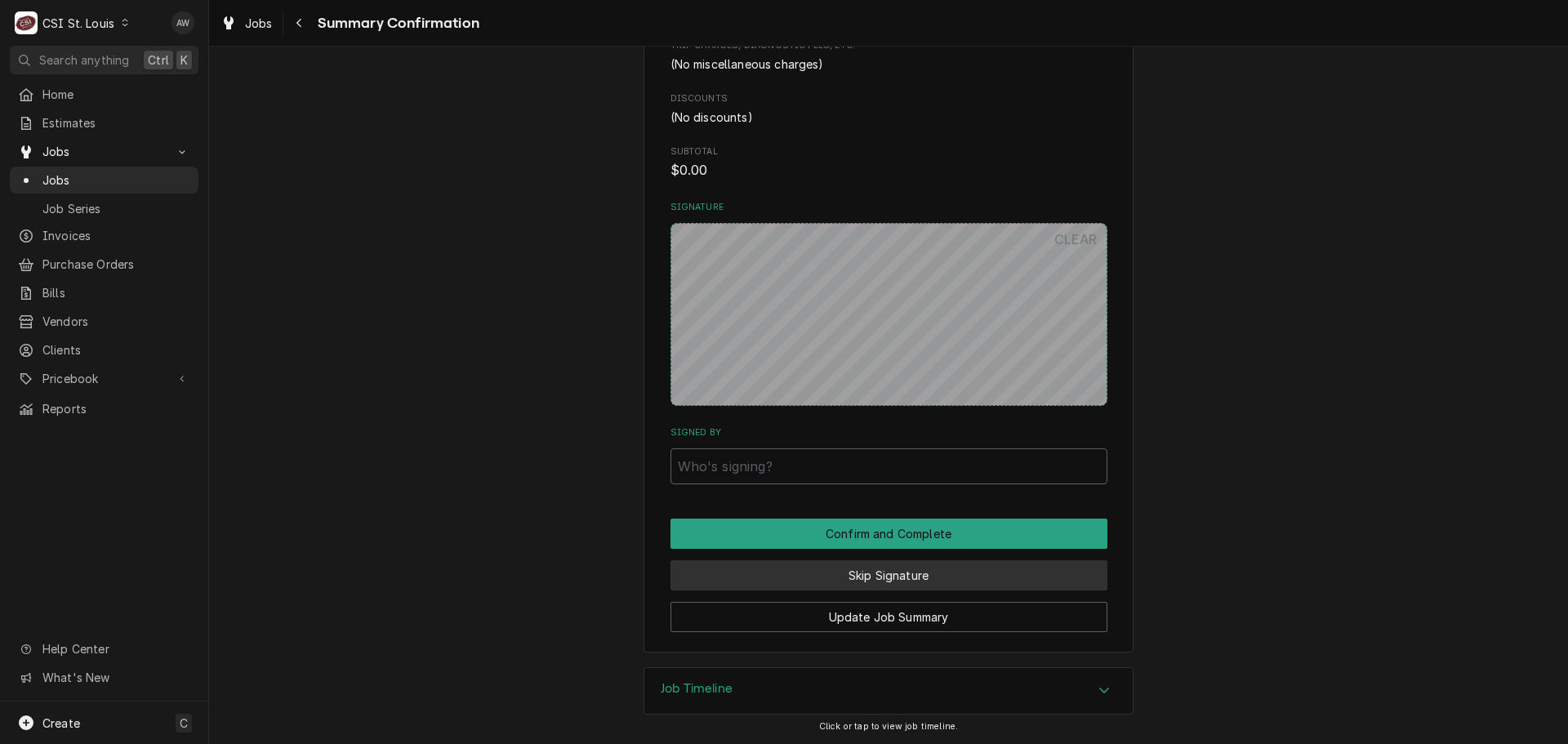 click on "Skip Signature" at bounding box center [889, 575] 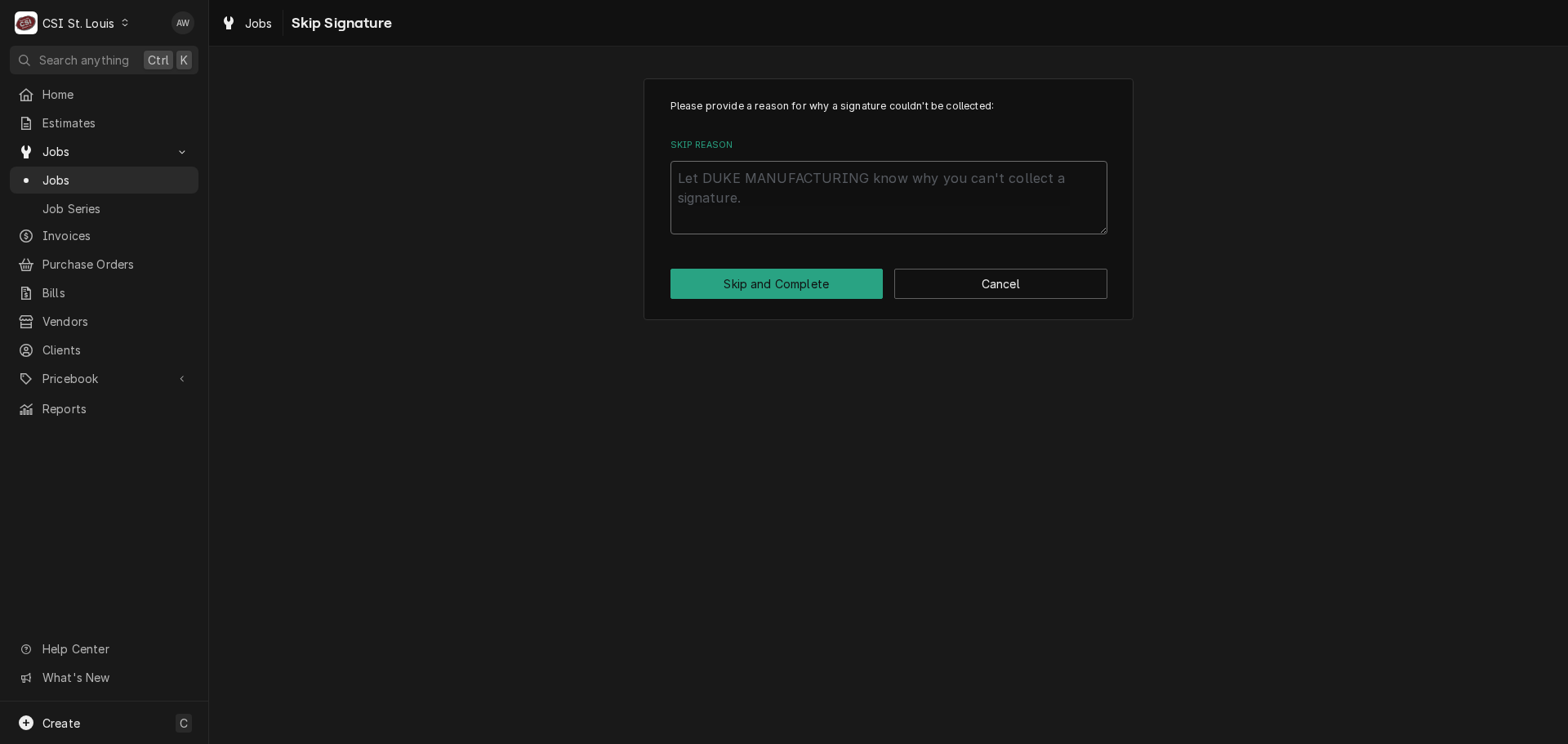 click on "Skip Reason" at bounding box center [889, 198] 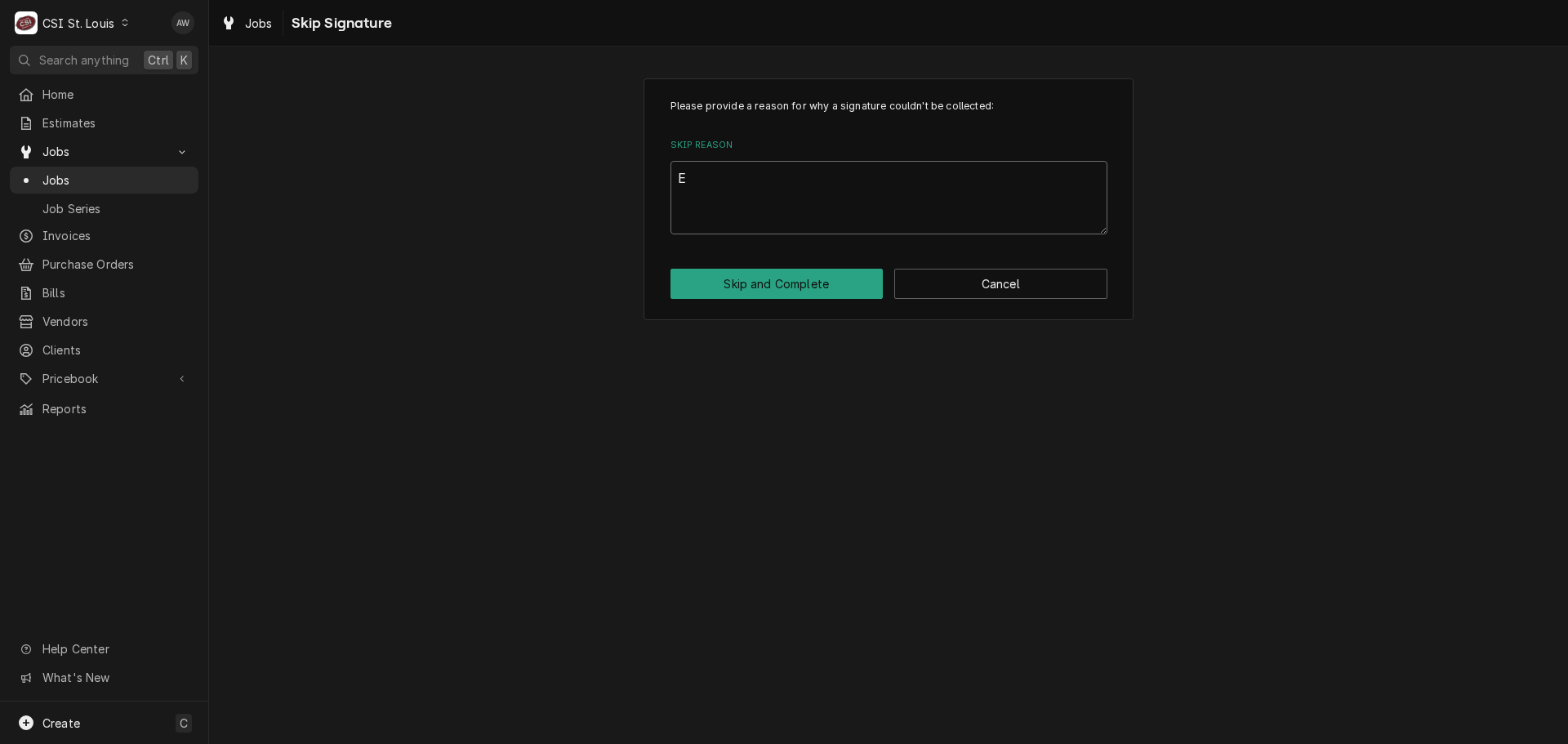 type on "x" 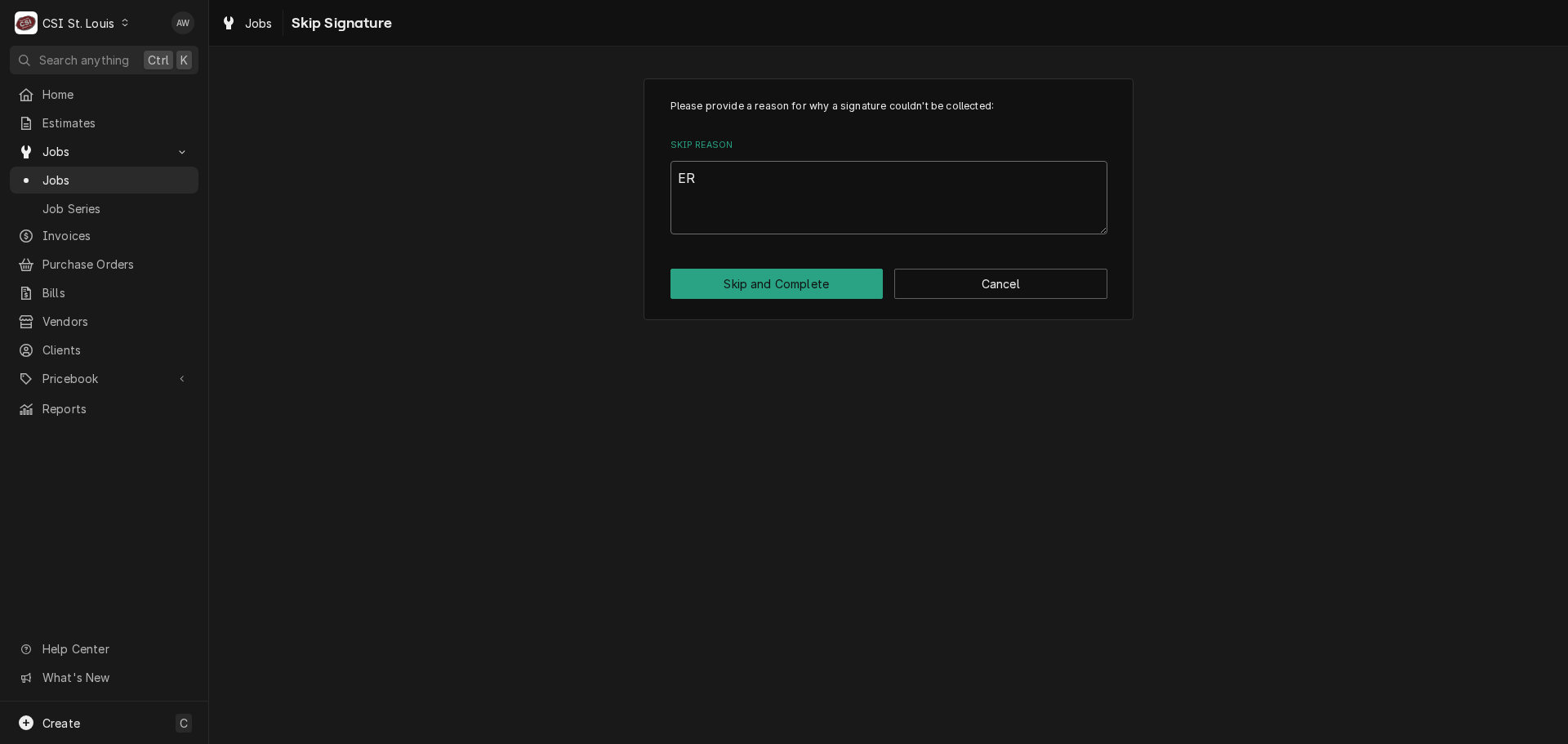 type on "x" 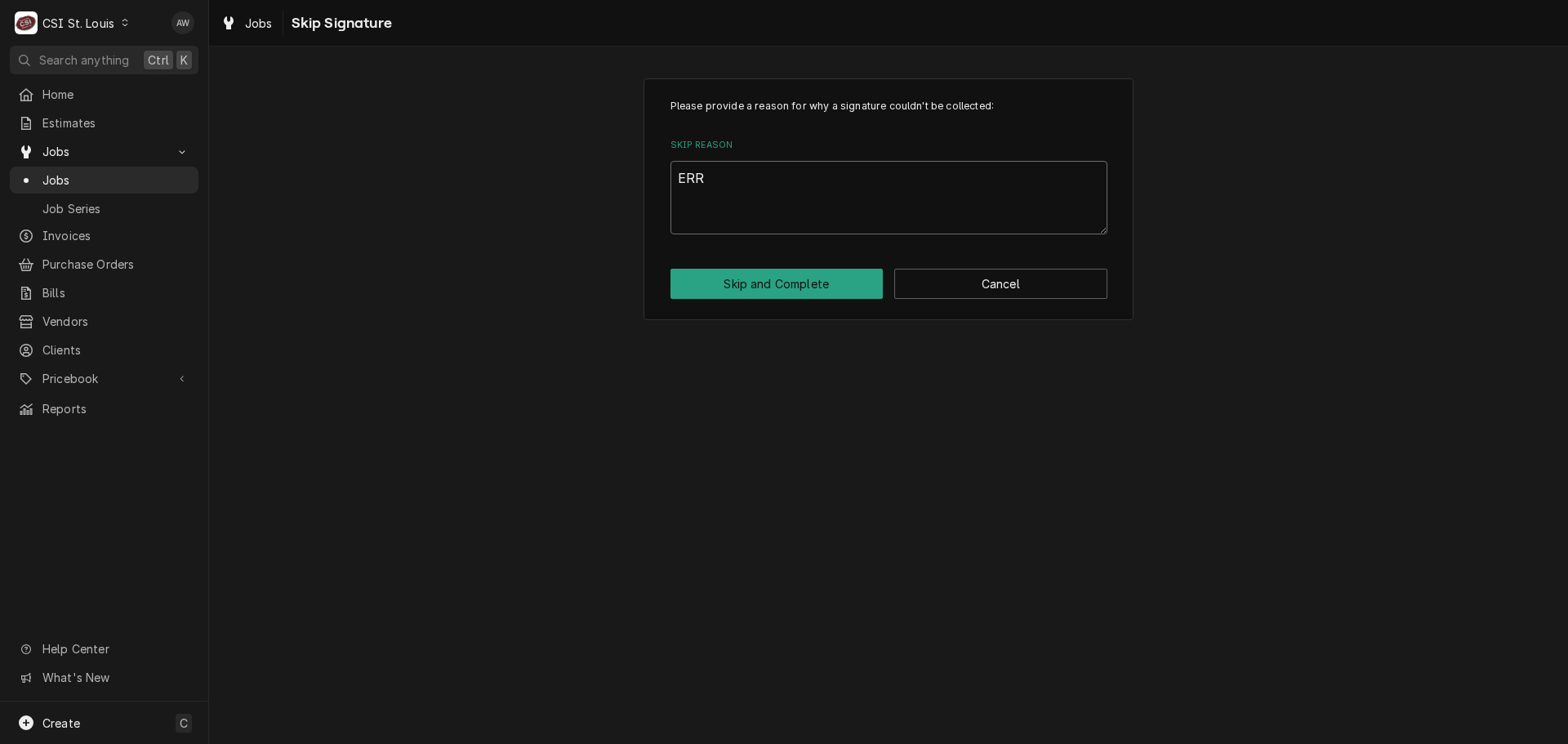 type on "x" 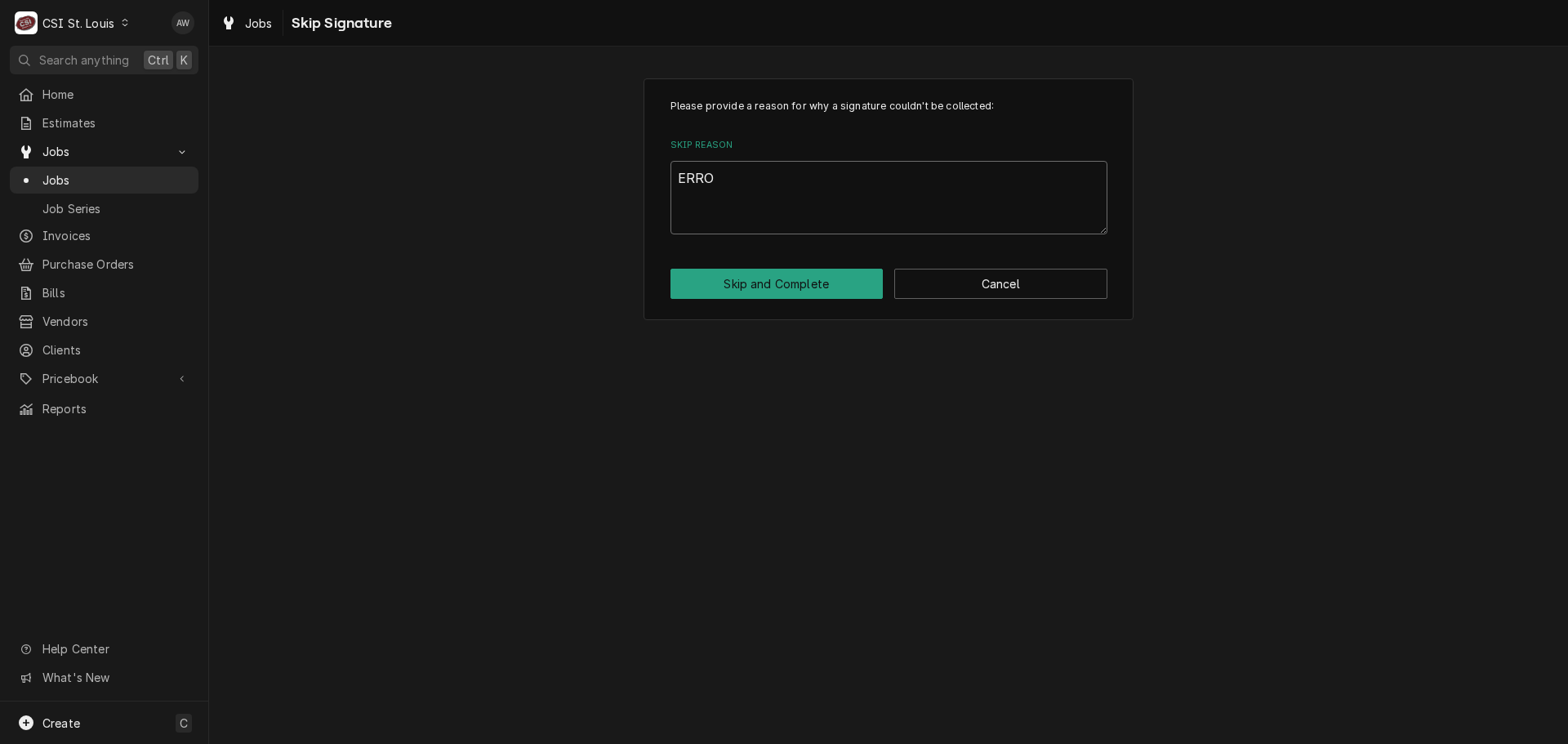 type on "x" 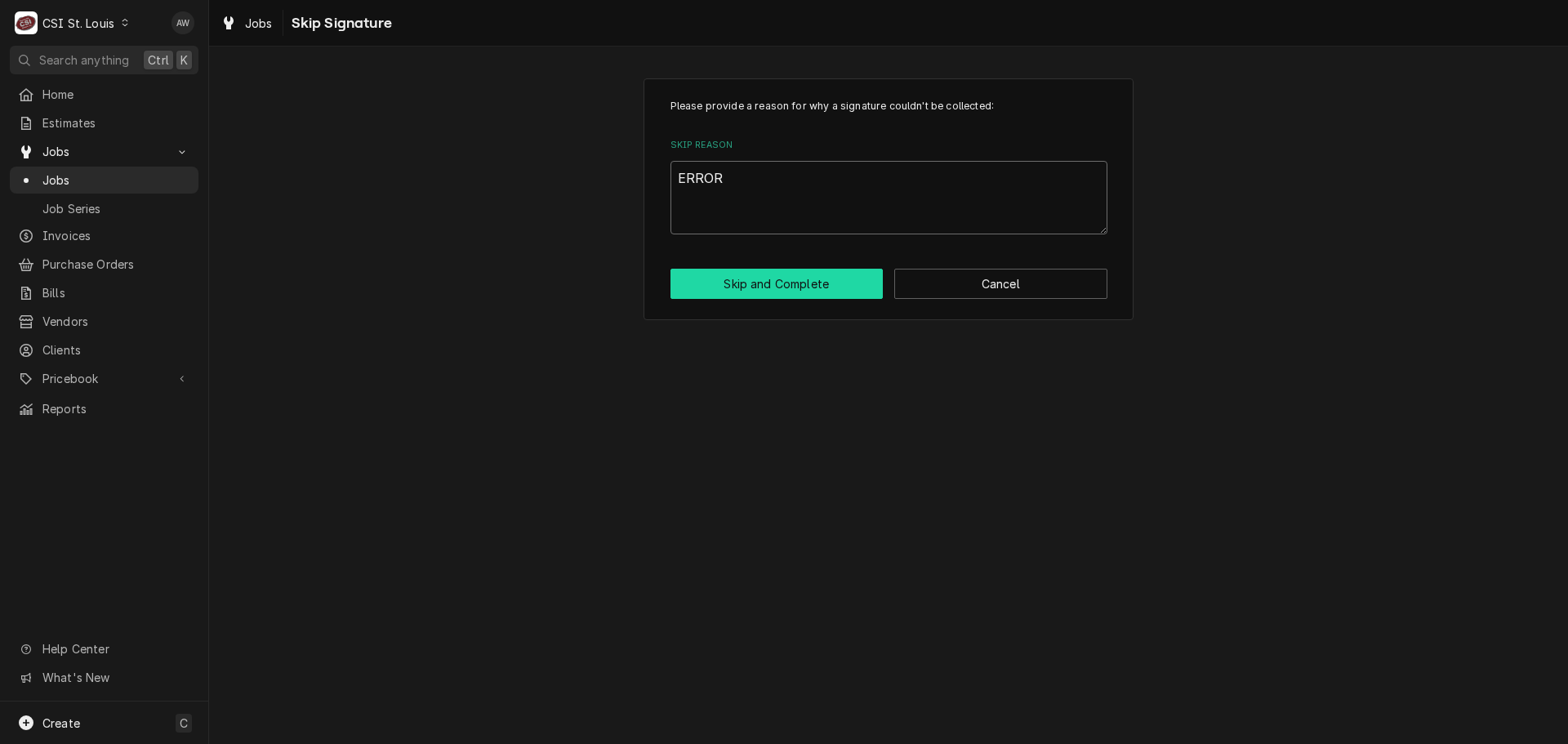 type on "ERROR" 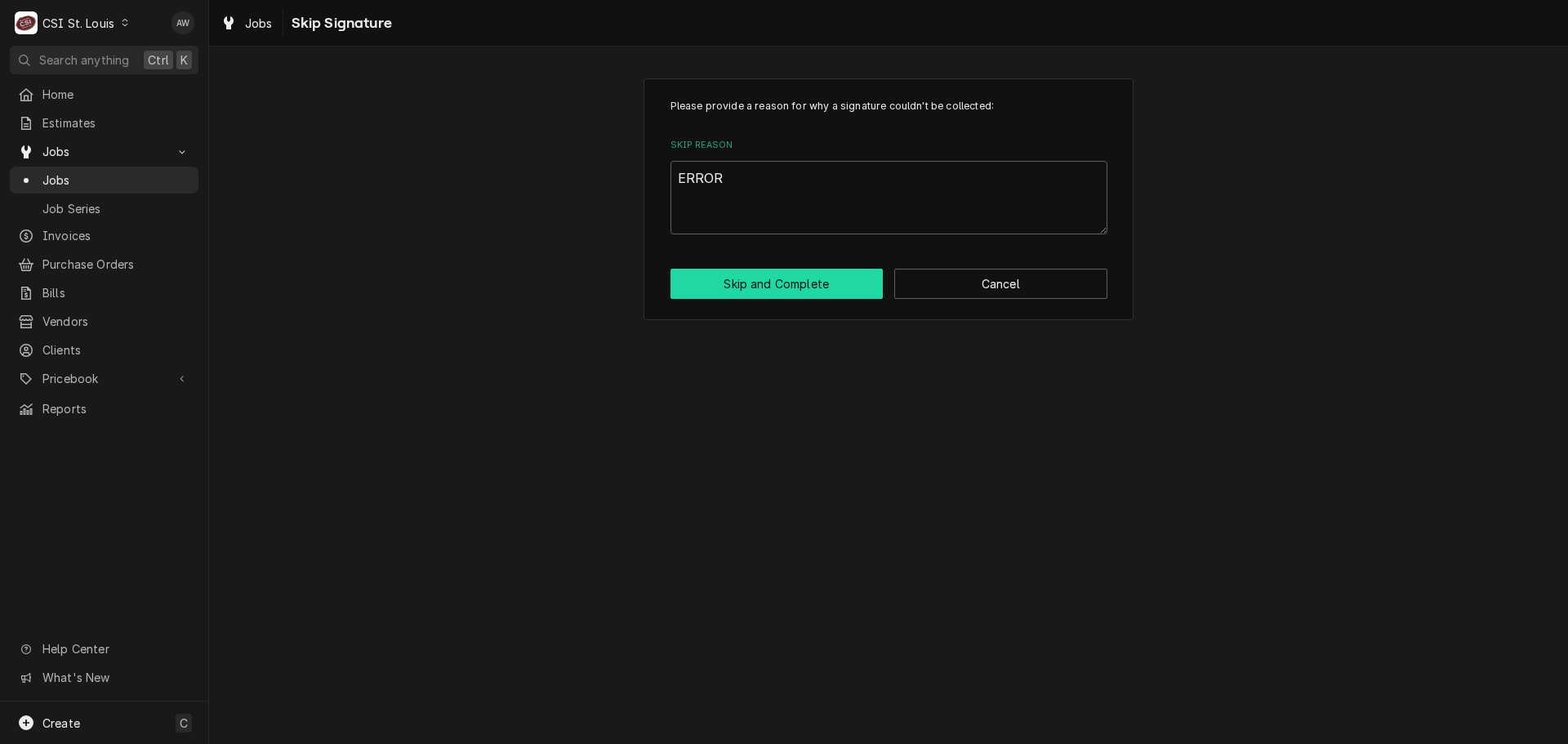 click on "Skip and Complete" at bounding box center (777, 283) 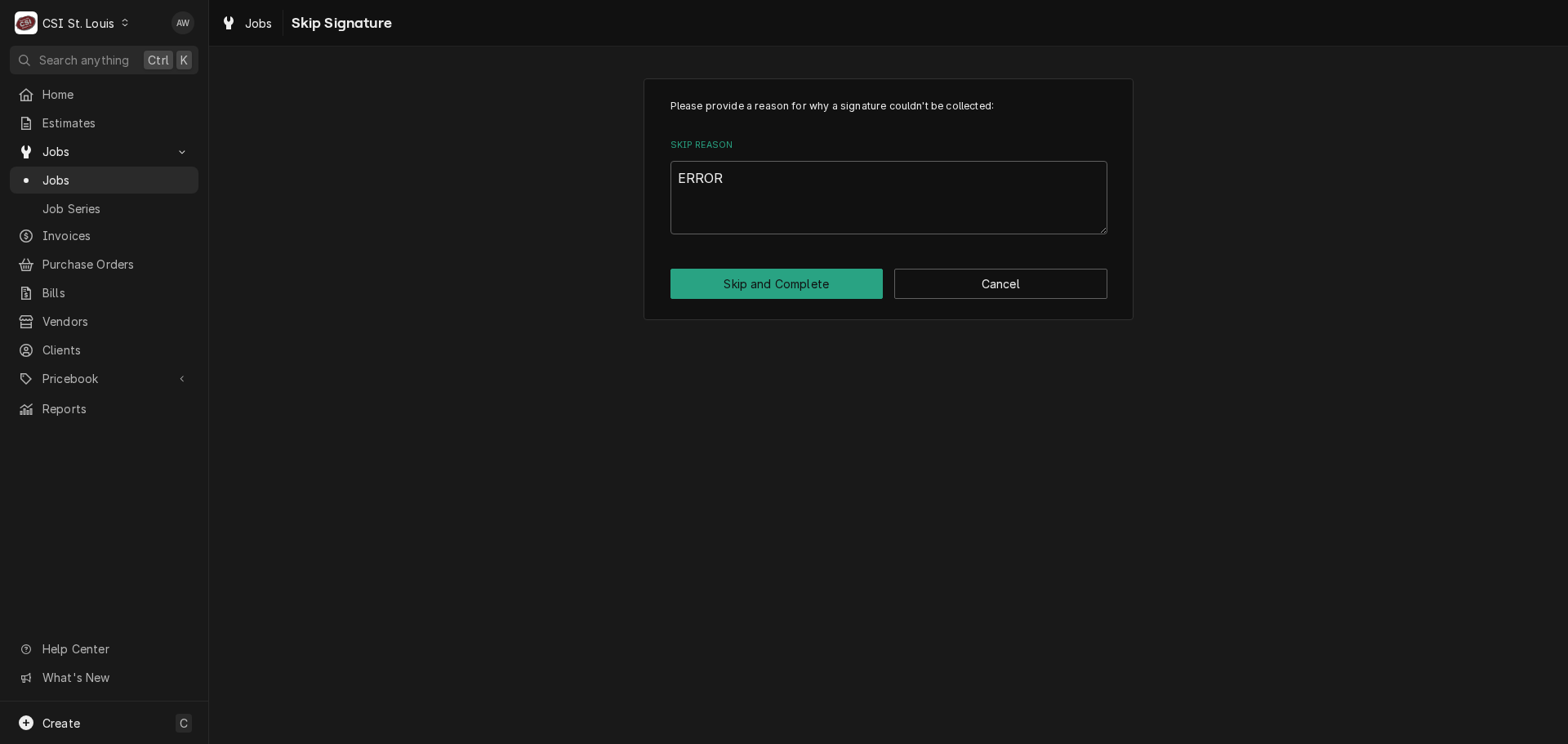 type on "x" 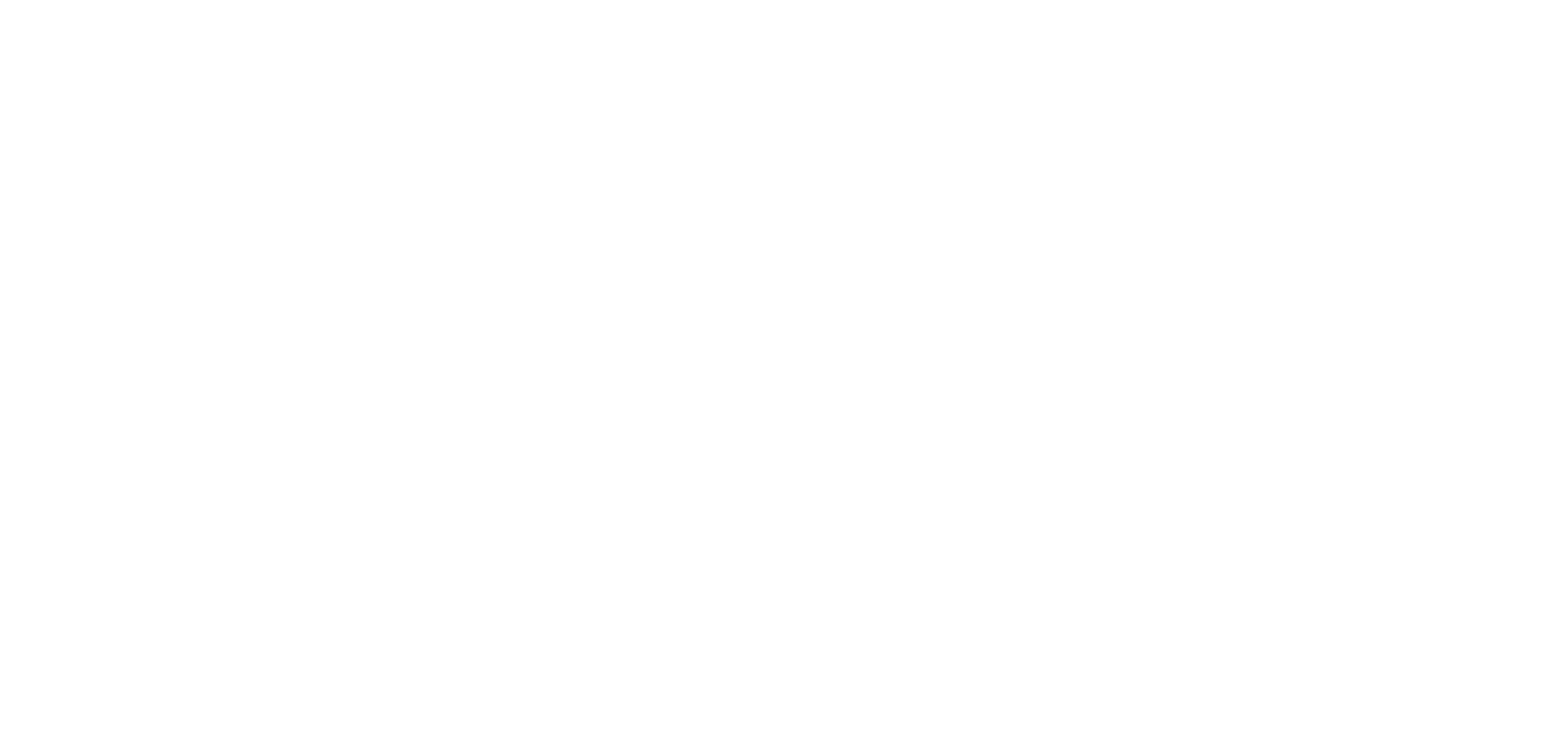scroll, scrollTop: 0, scrollLeft: 0, axis: both 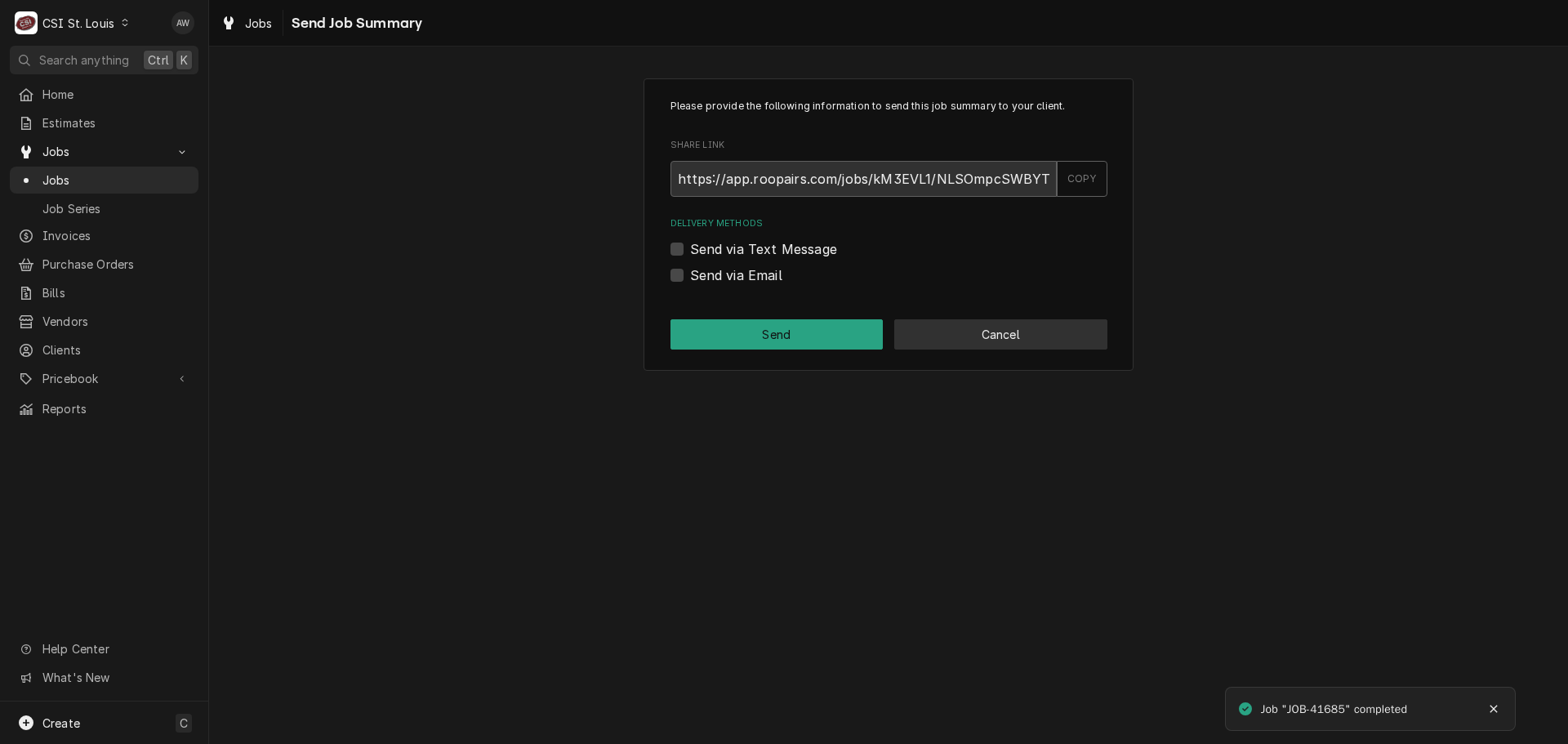 click on "Cancel" at bounding box center [1000, 334] 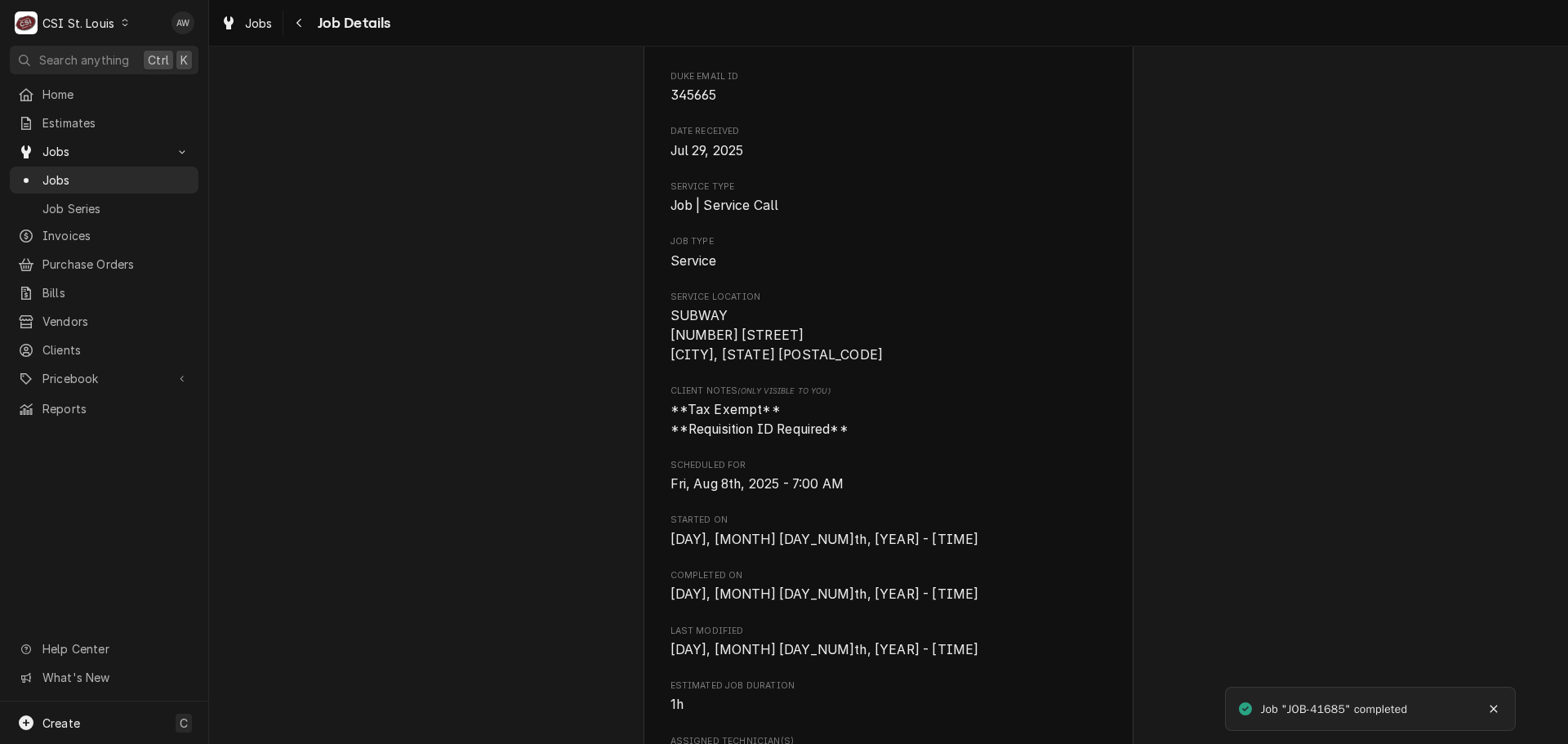 scroll, scrollTop: 0, scrollLeft: 0, axis: both 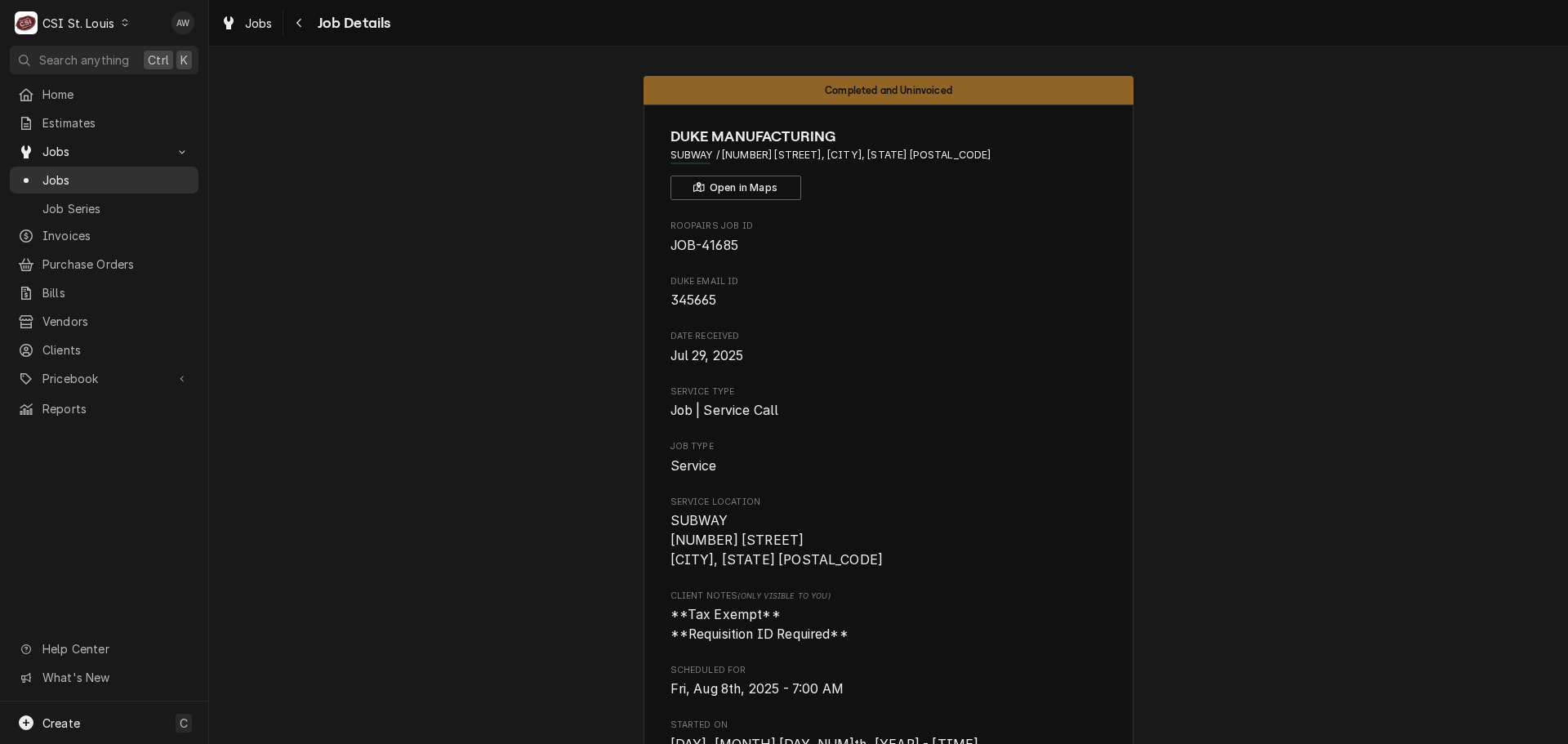 click on "Jobs" at bounding box center (116, 180) 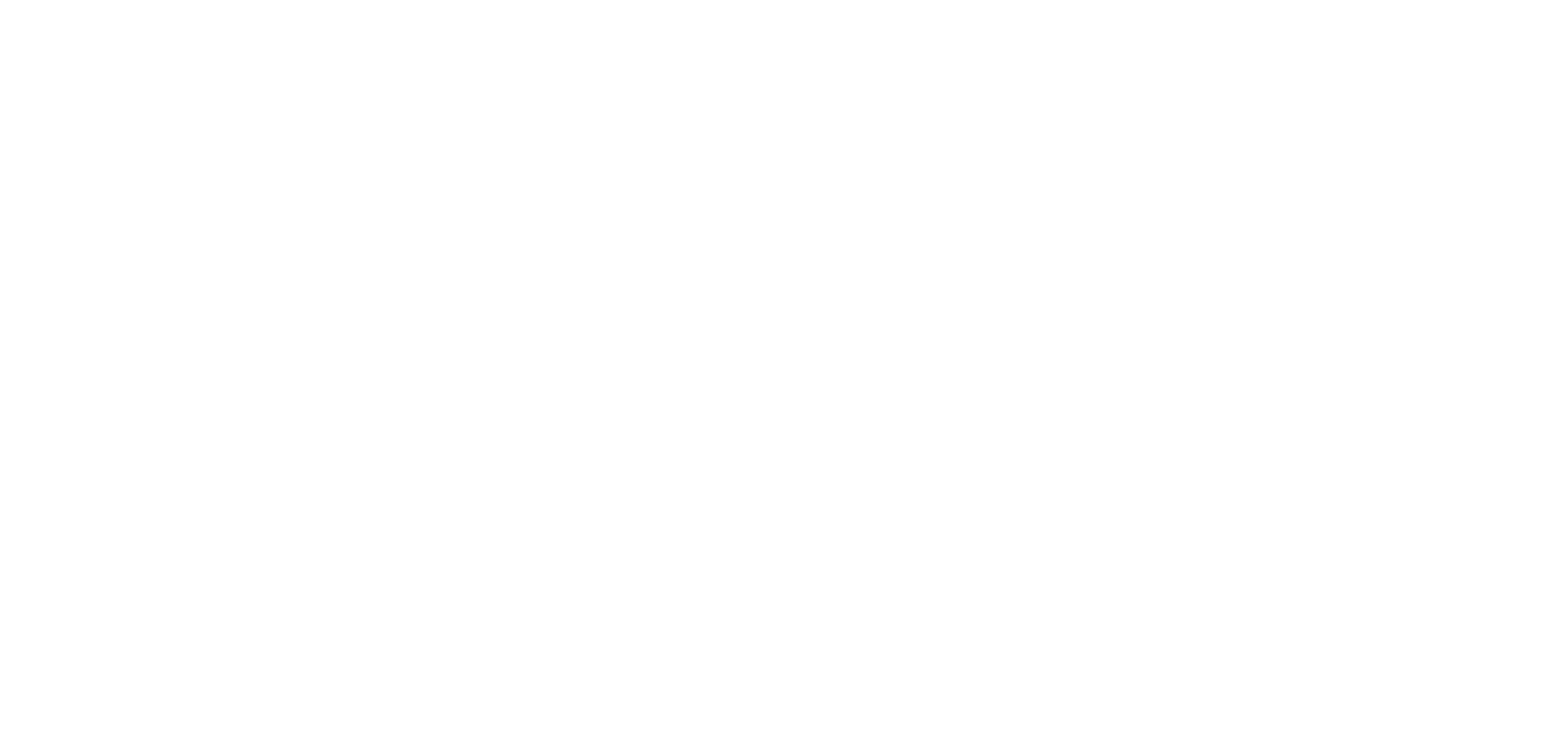 scroll, scrollTop: 0, scrollLeft: 0, axis: both 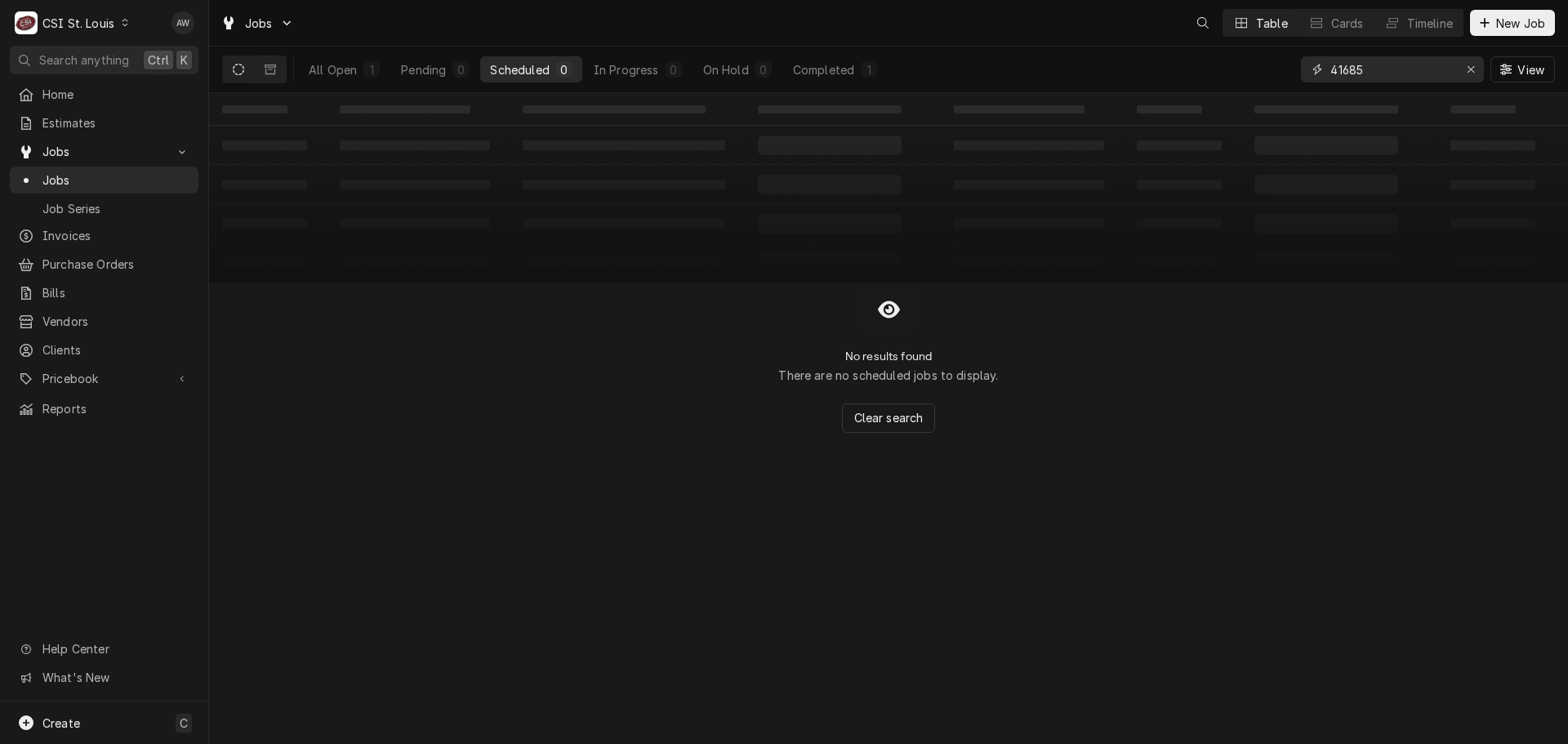 drag, startPoint x: 1379, startPoint y: 65, endPoint x: 1248, endPoint y: 69, distance: 131.06105 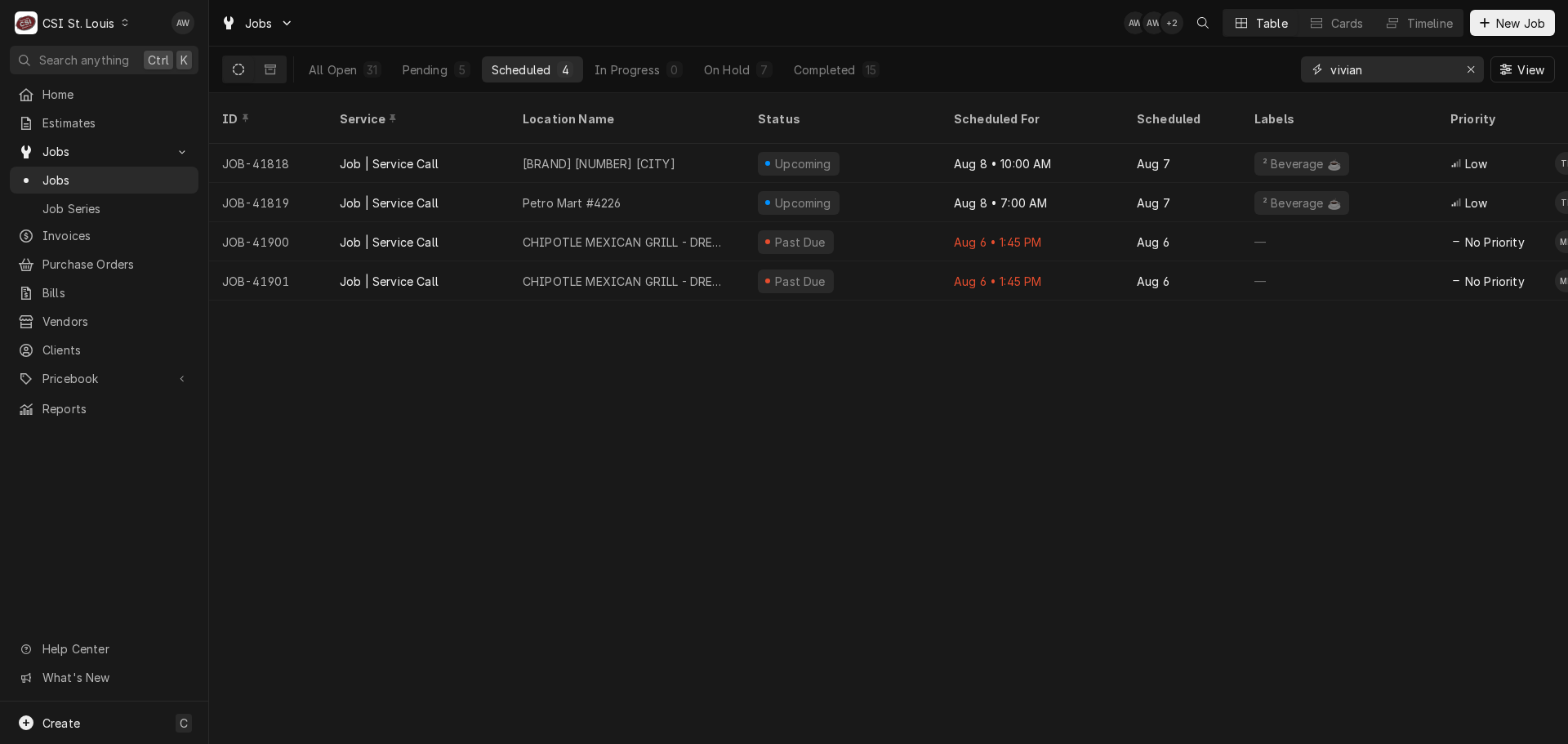type on "vivian" 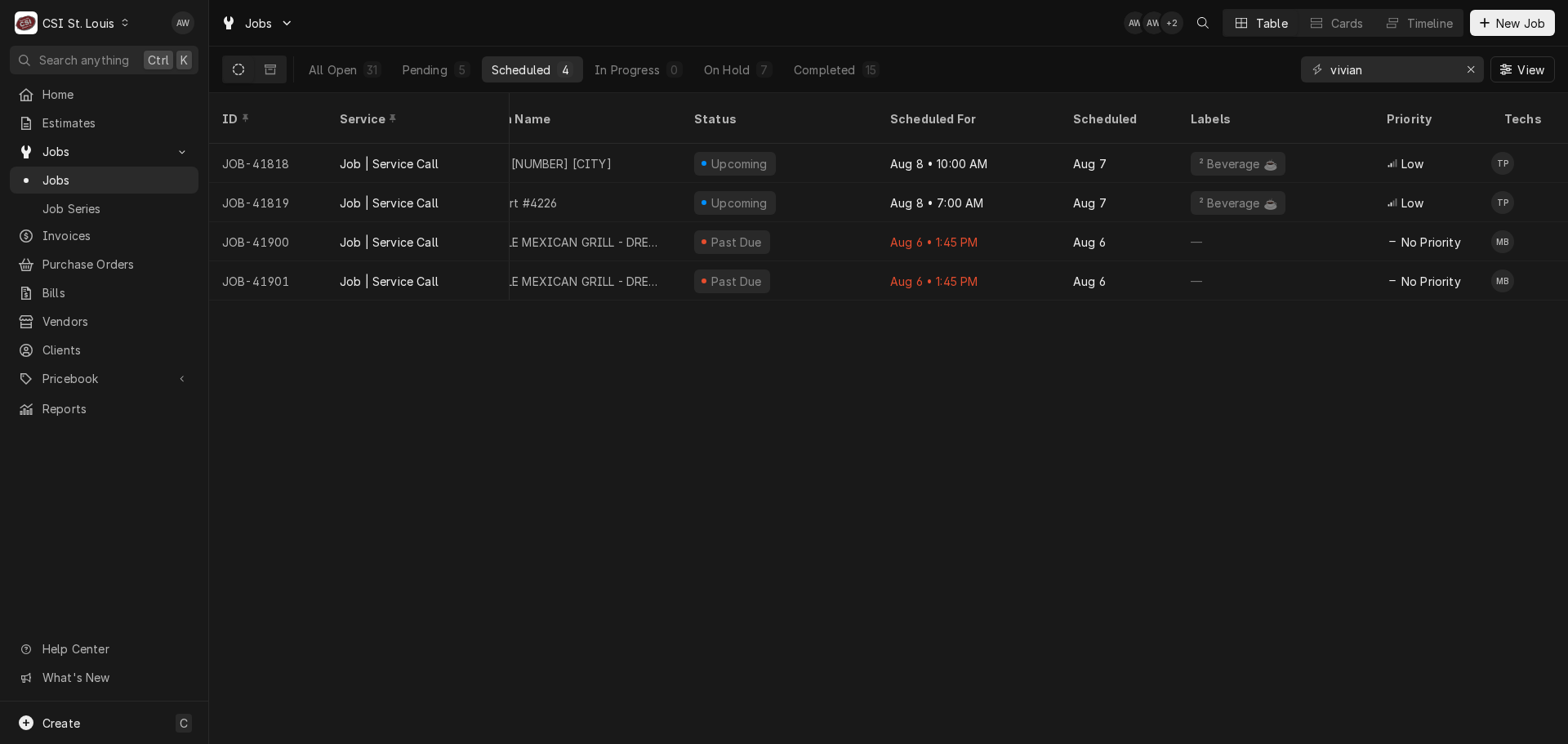 scroll, scrollTop: 0, scrollLeft: 82, axis: horizontal 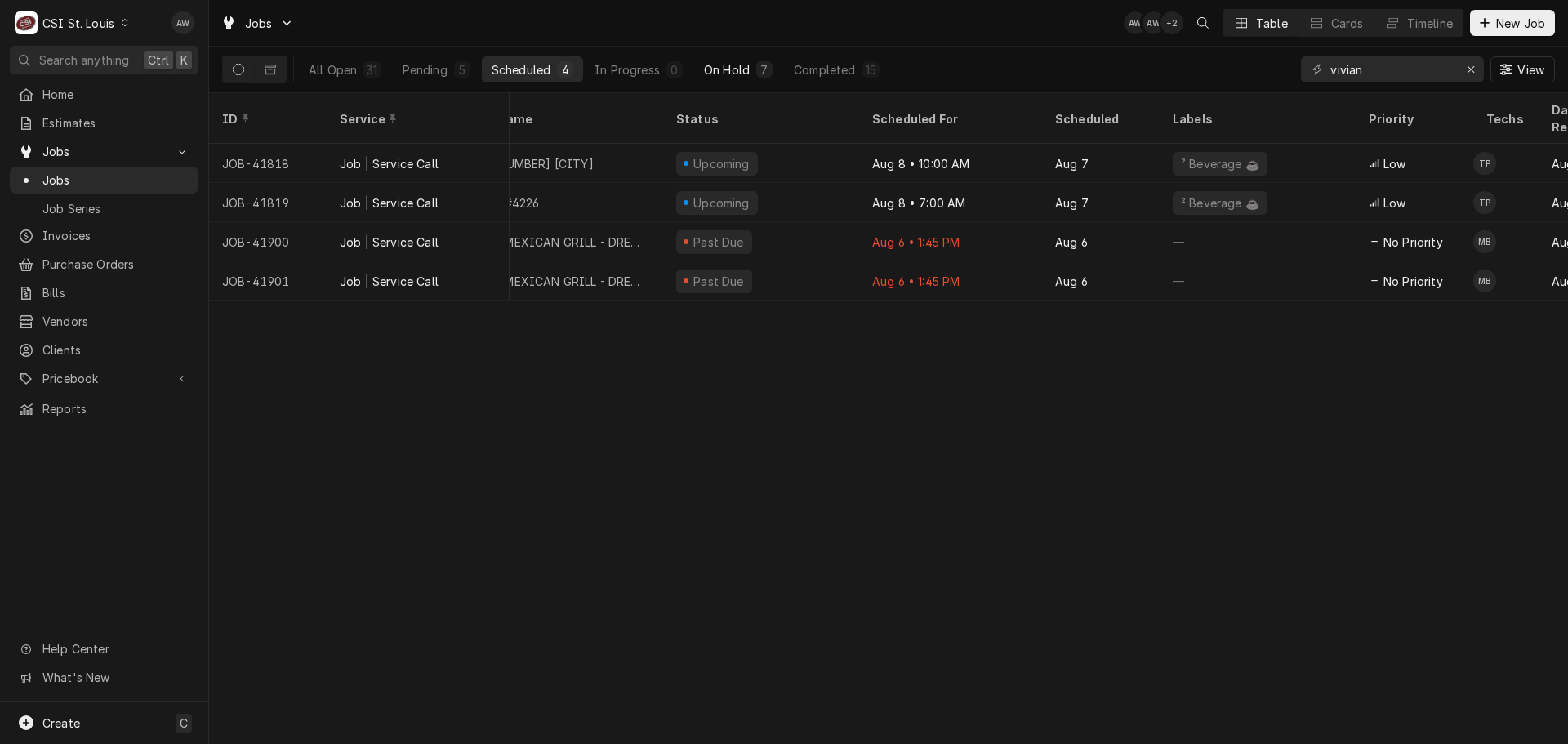 click on "7" at bounding box center [764, 69] 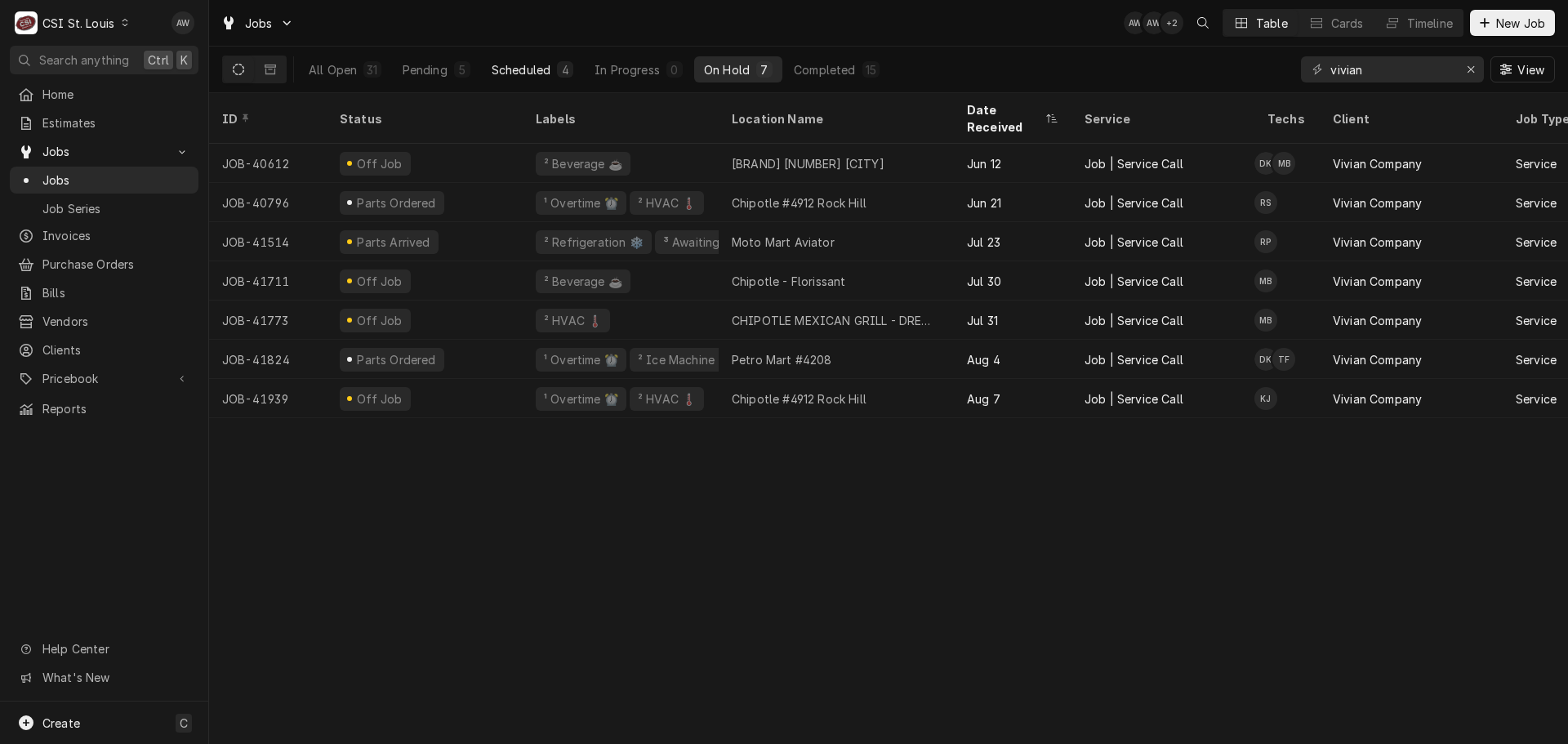 click on "Scheduled 4" at bounding box center (532, 69) 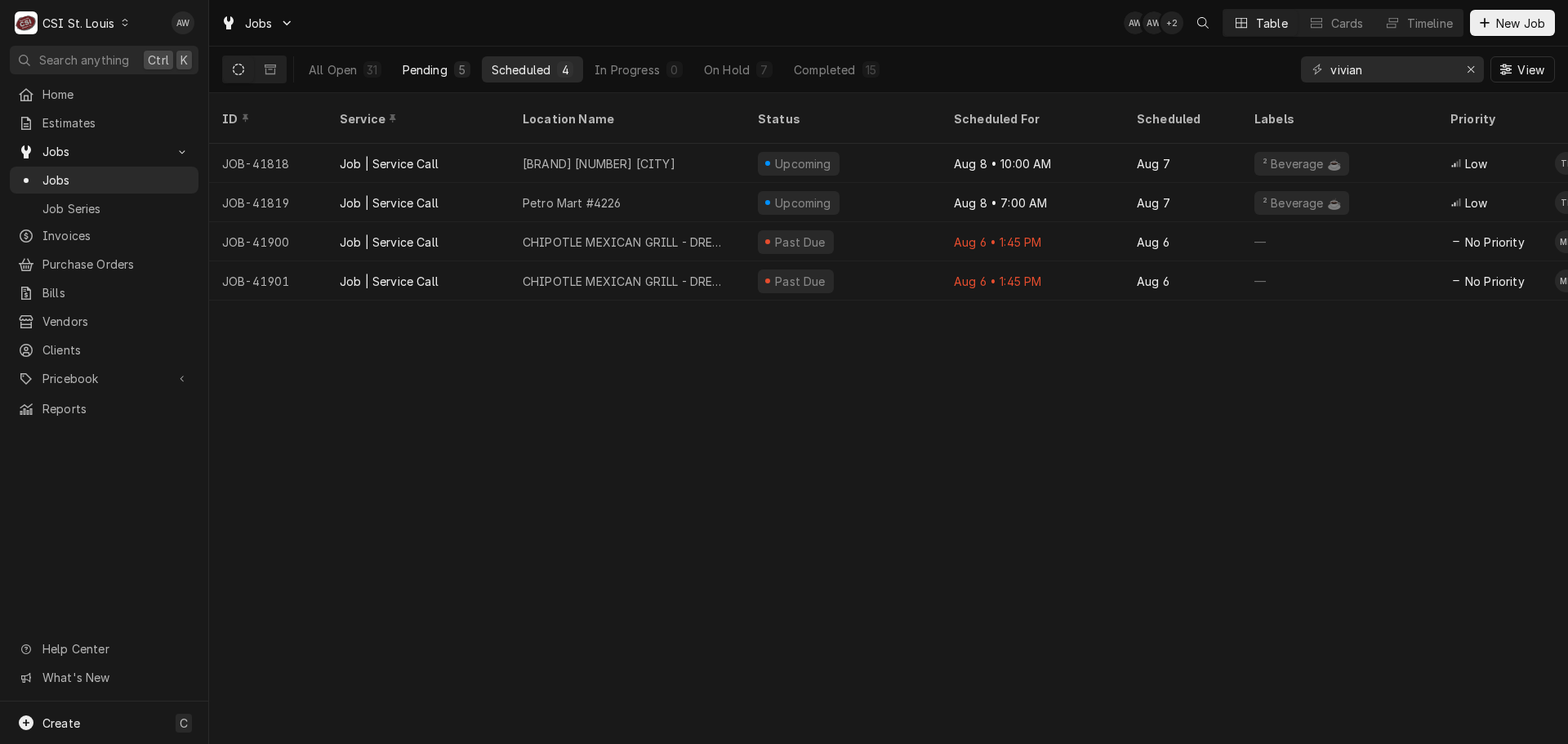 click on "Pending 5" at bounding box center [436, 69] 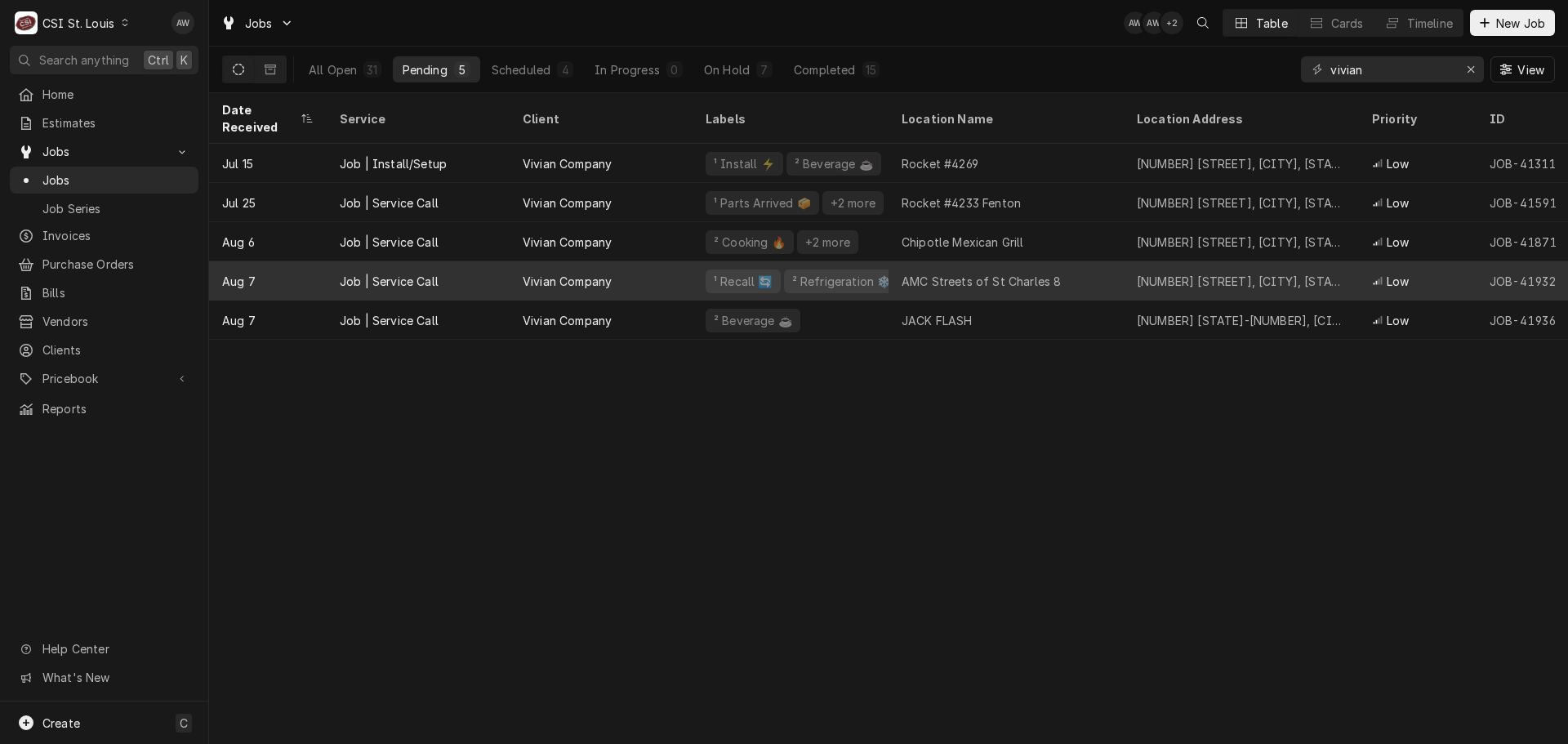click on "AMC Streets of St Charles 8" at bounding box center (981, 281) 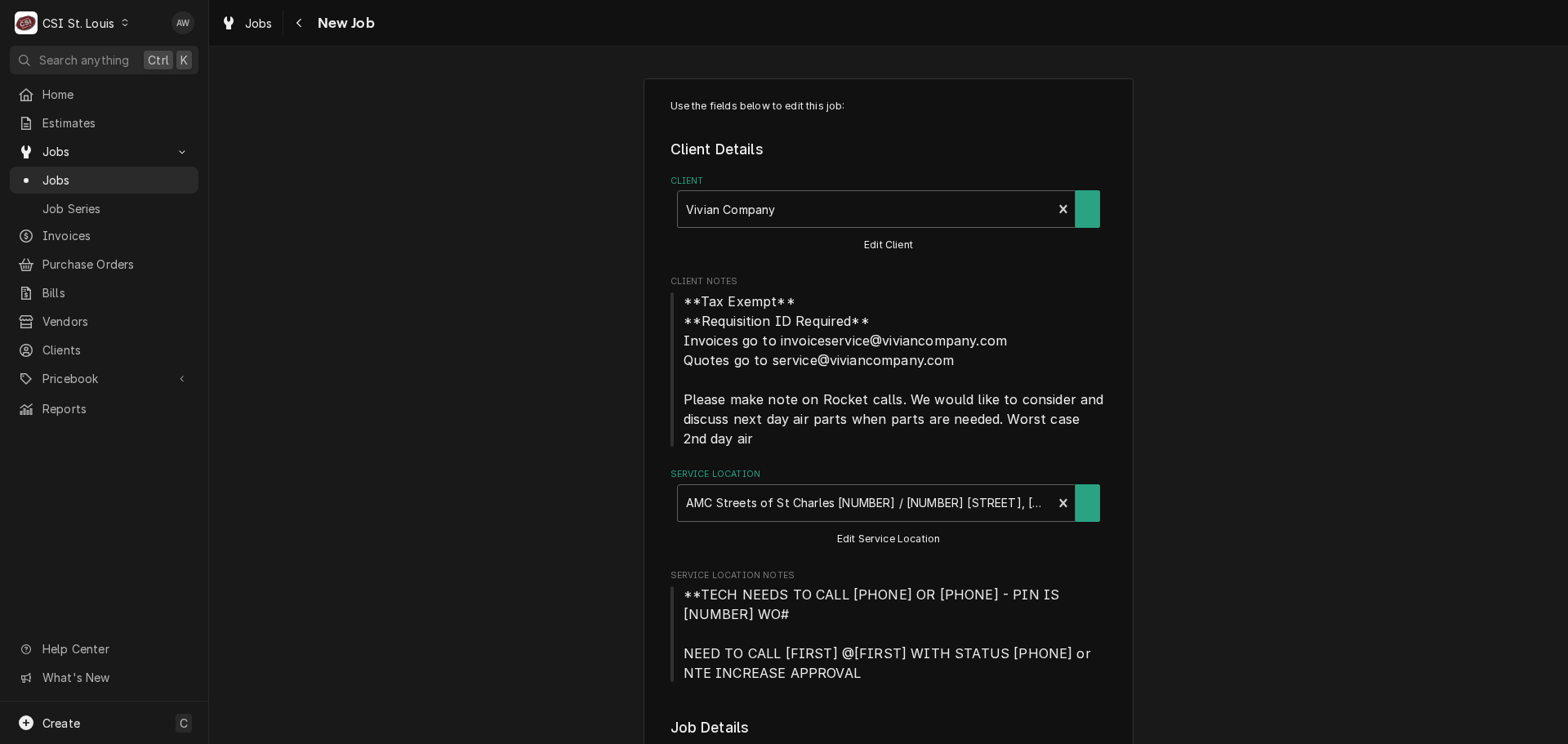 type on "x" 